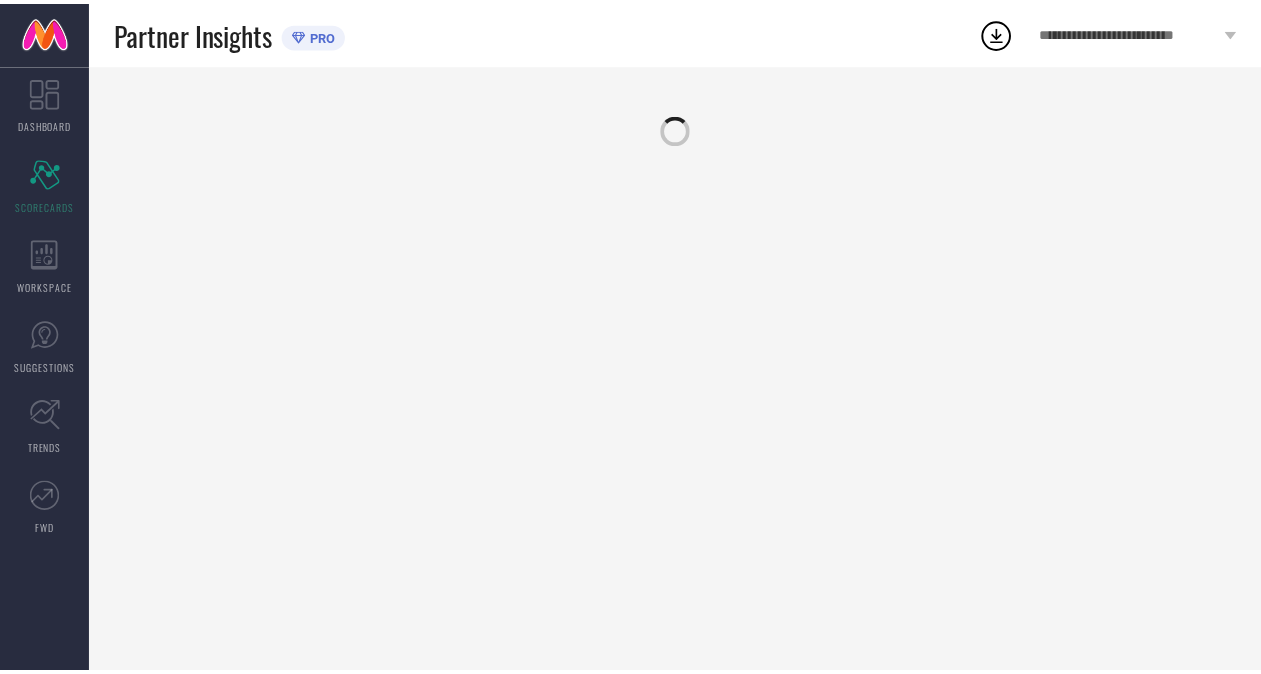 scroll, scrollTop: 0, scrollLeft: 0, axis: both 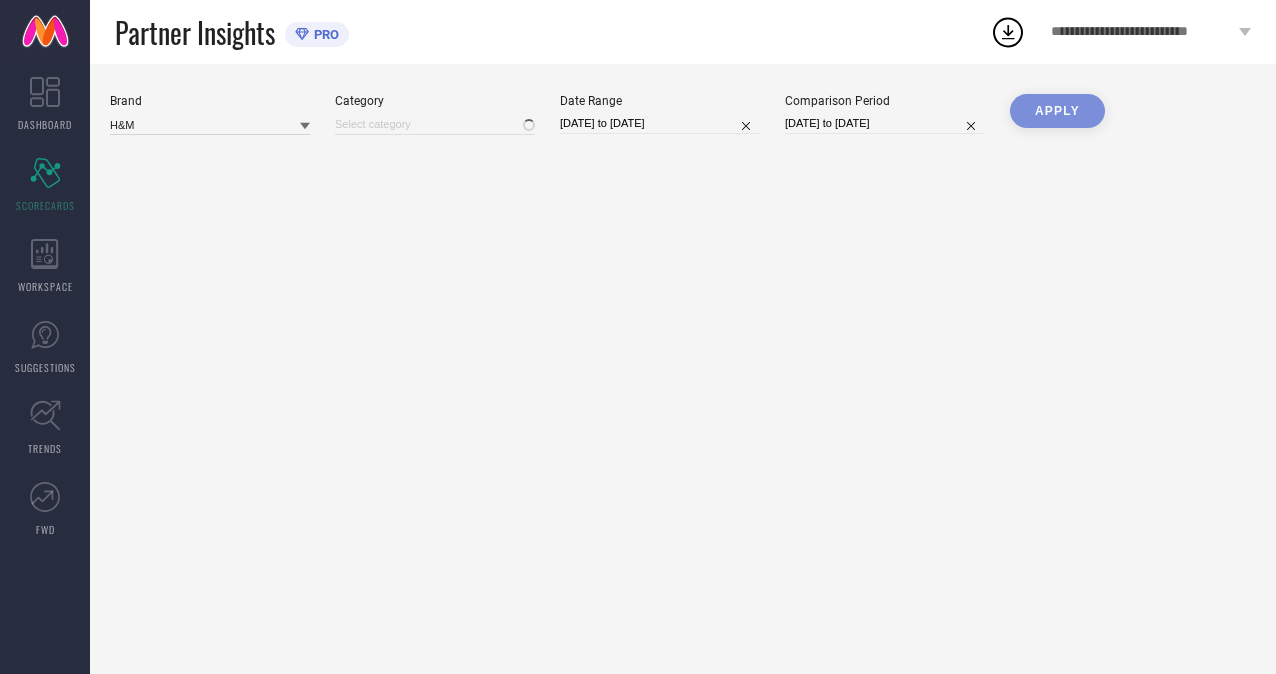 type on "All" 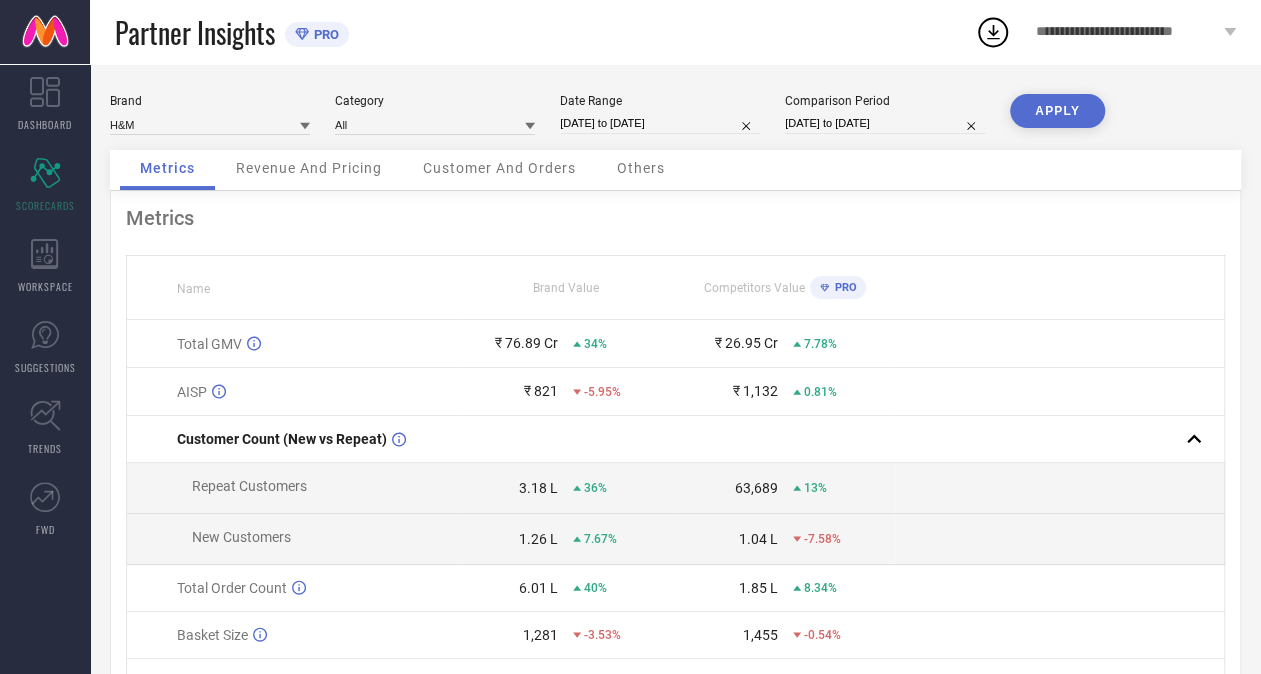 click on "Customer And Orders" at bounding box center [499, 168] 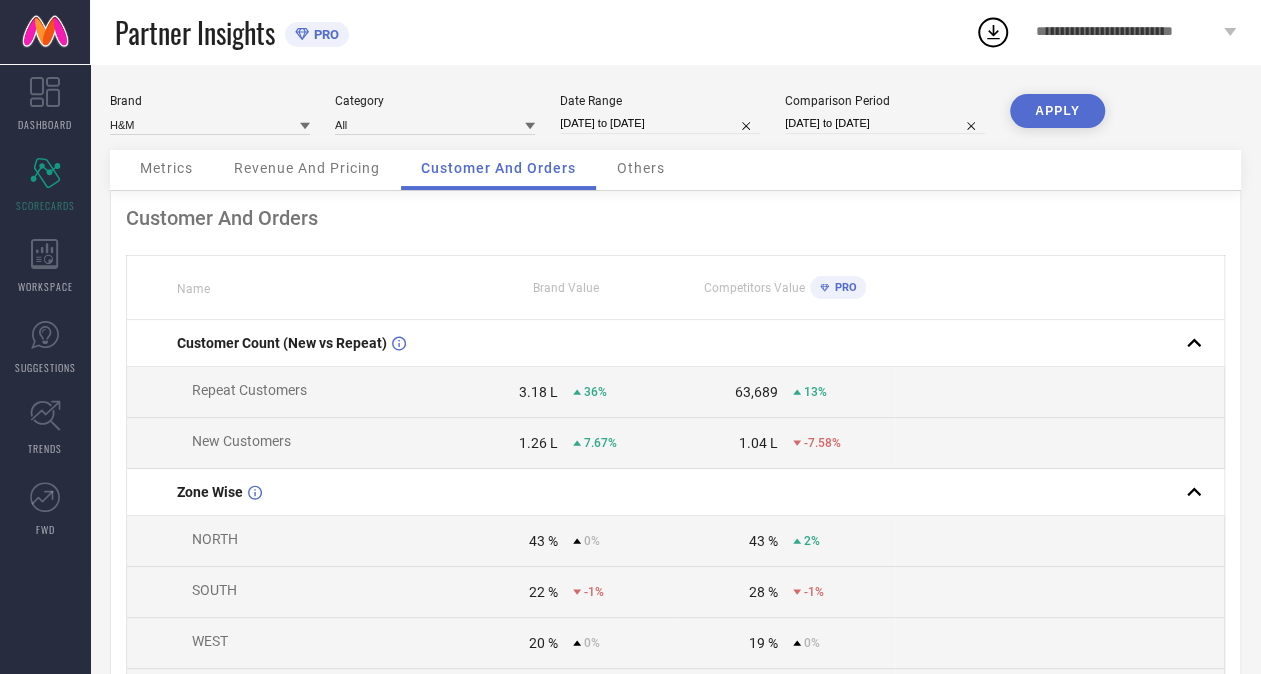 select on "4" 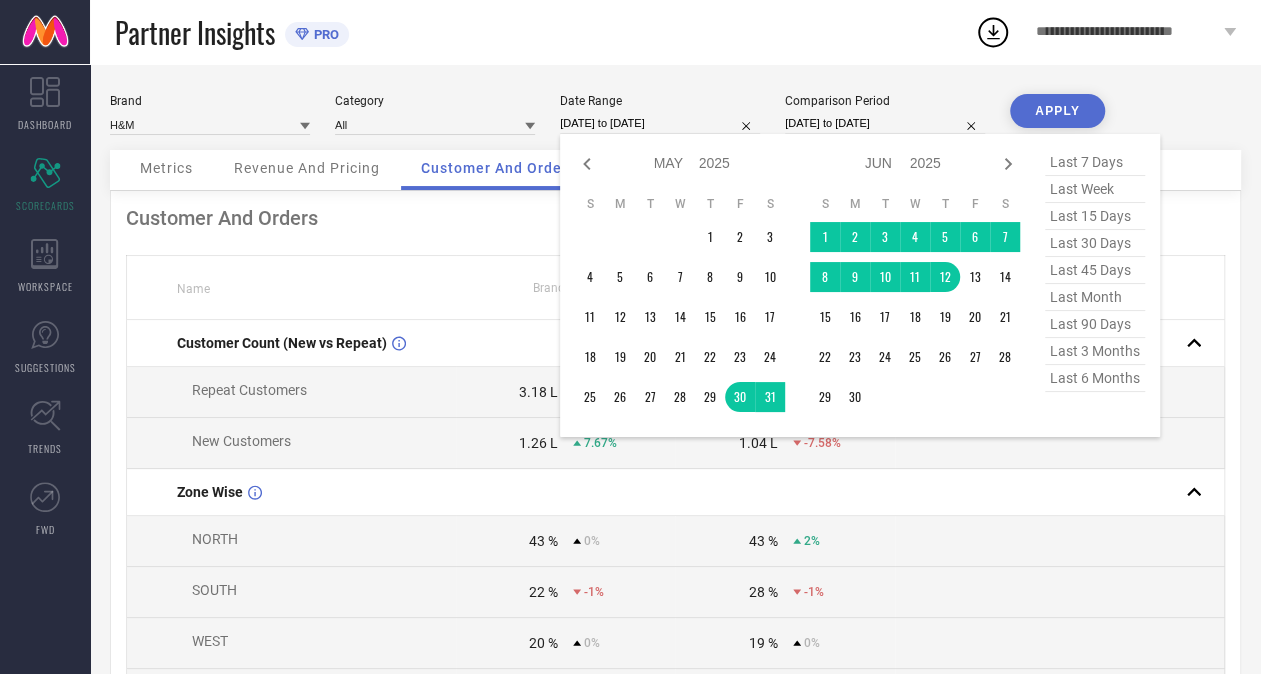 click on "[DATE] to [DATE]" at bounding box center [660, 123] 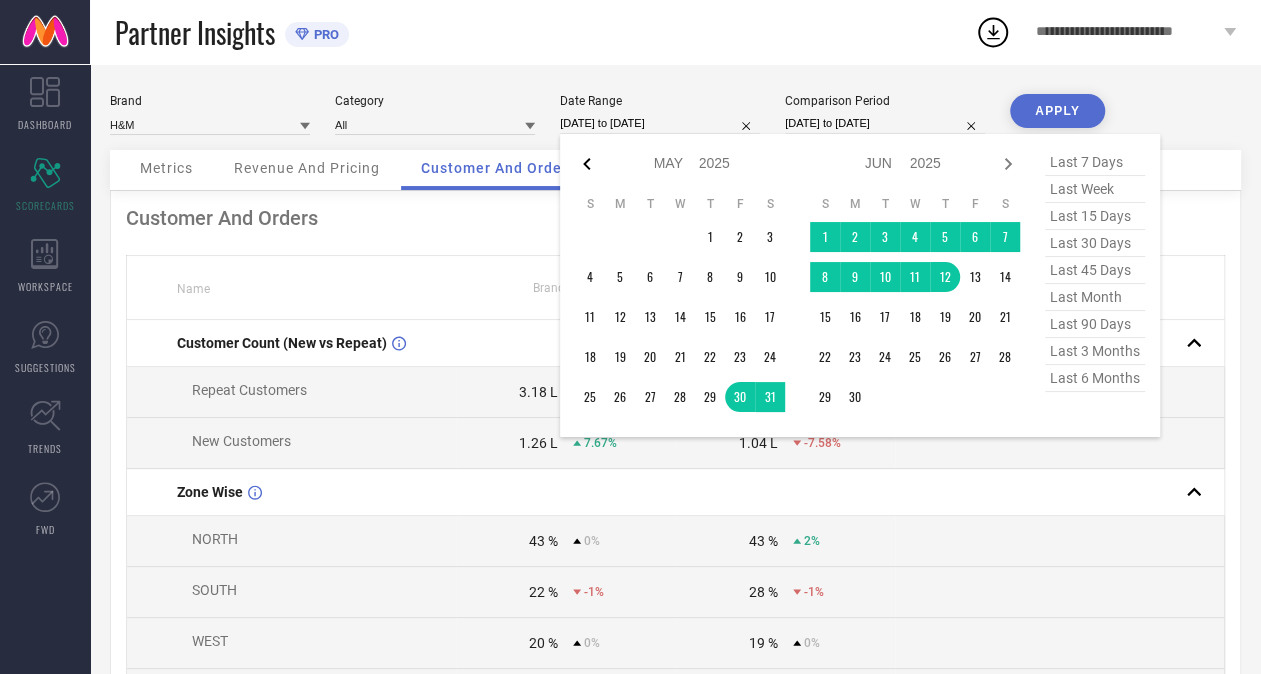 click 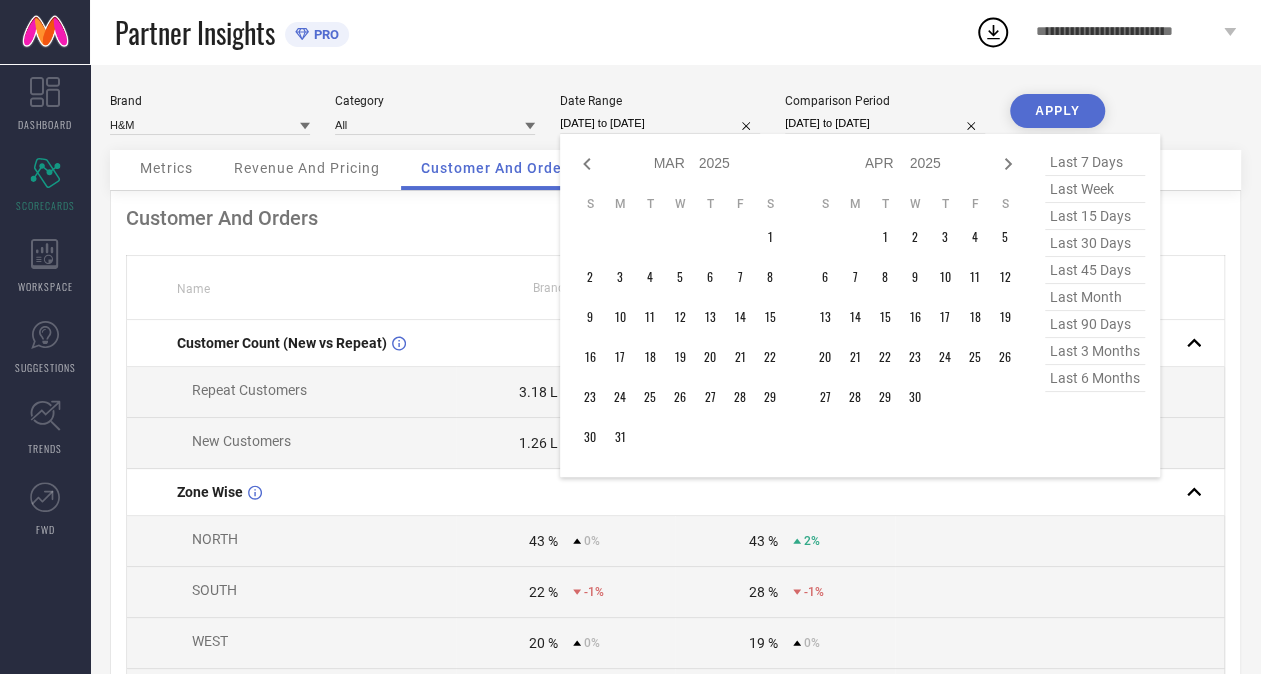 click 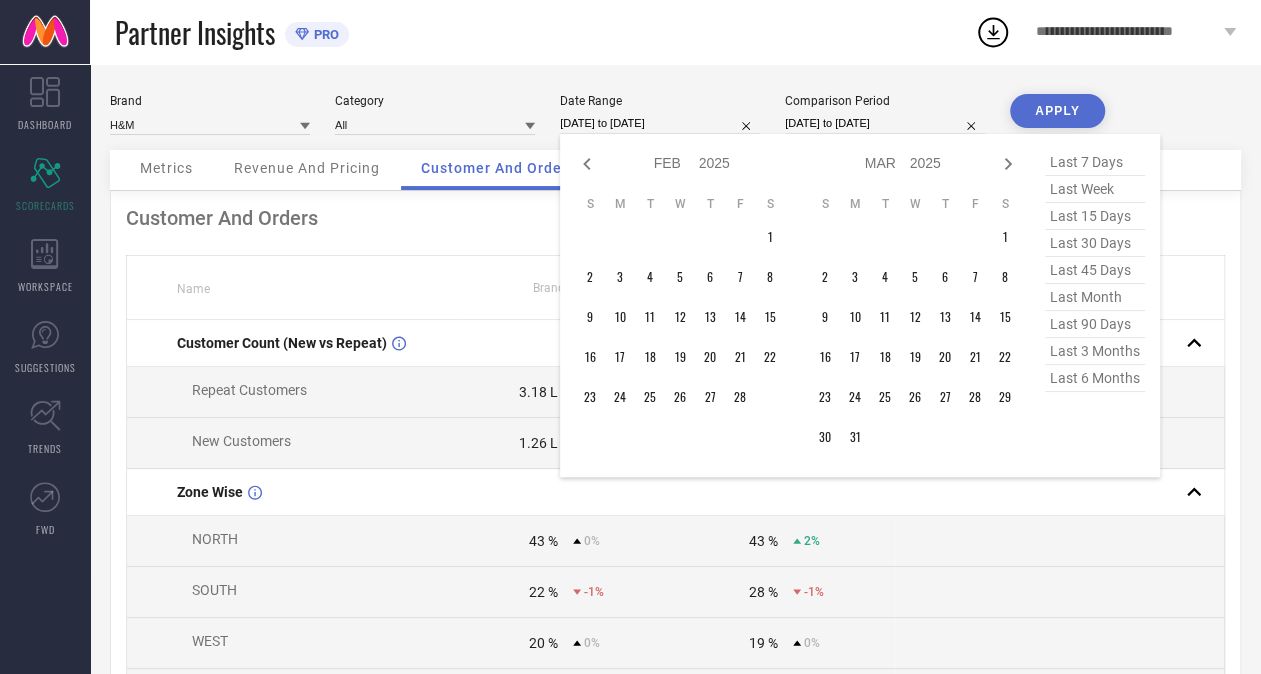 click 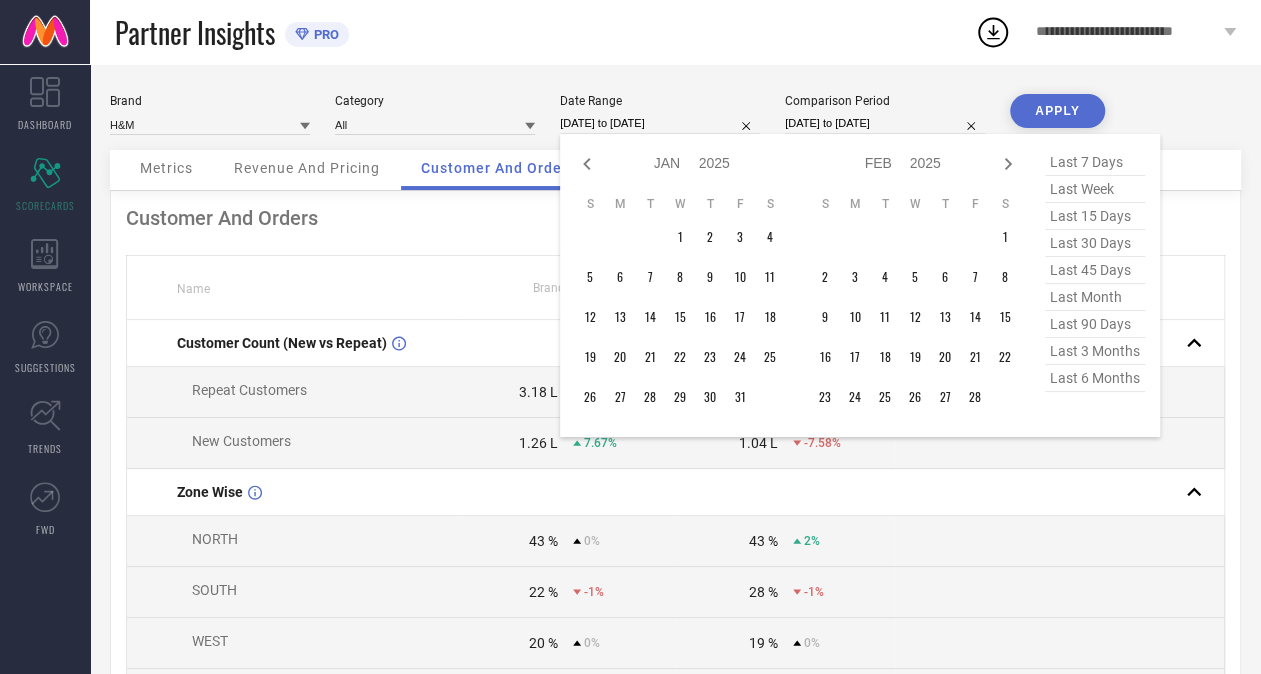 click 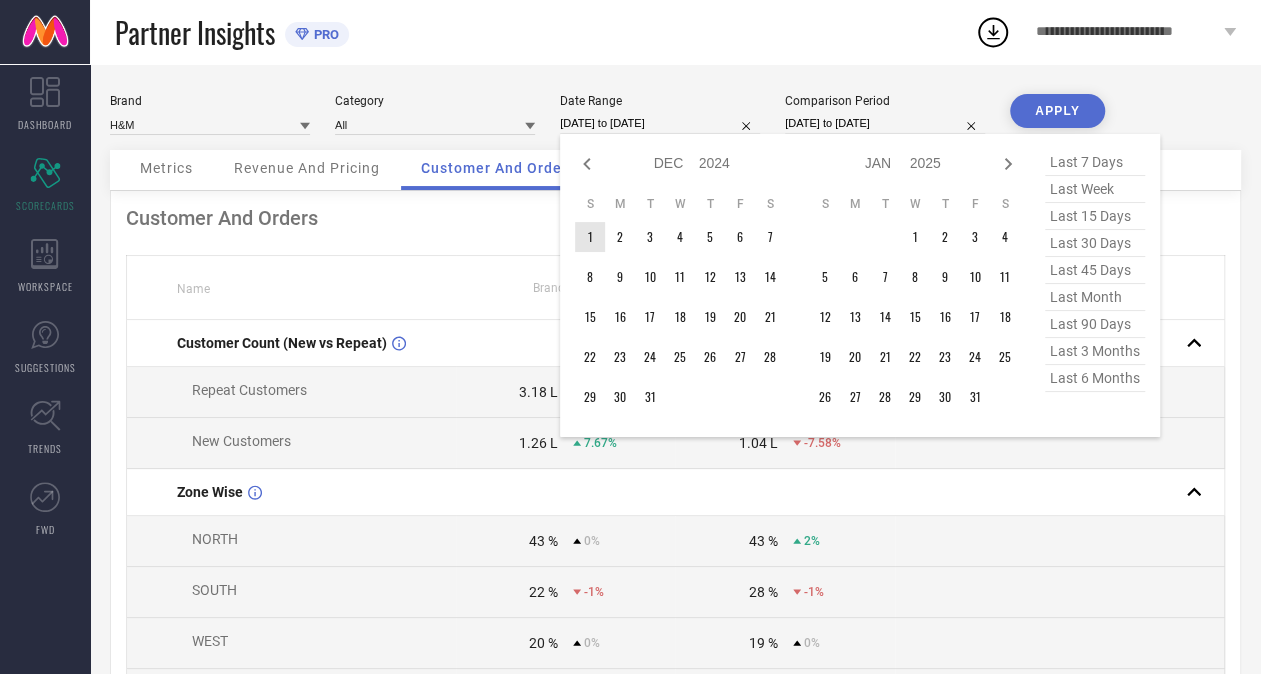 type on "After [DATE]" 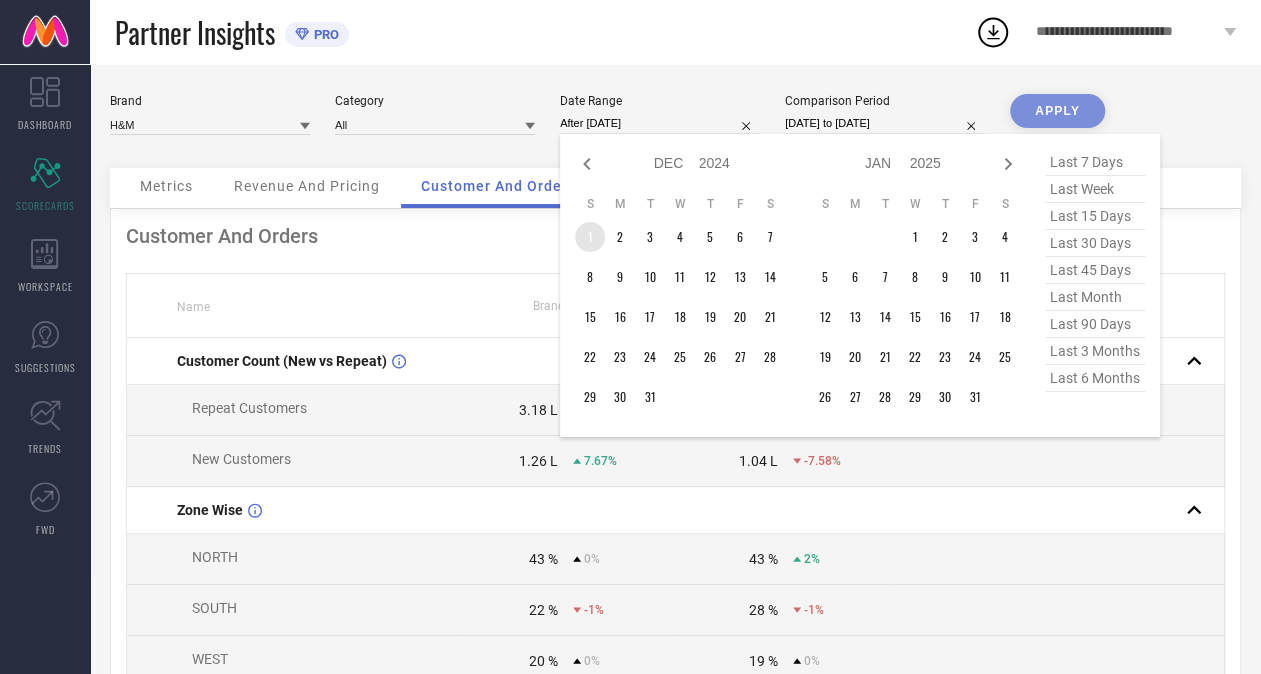 click on "1" at bounding box center [590, 237] 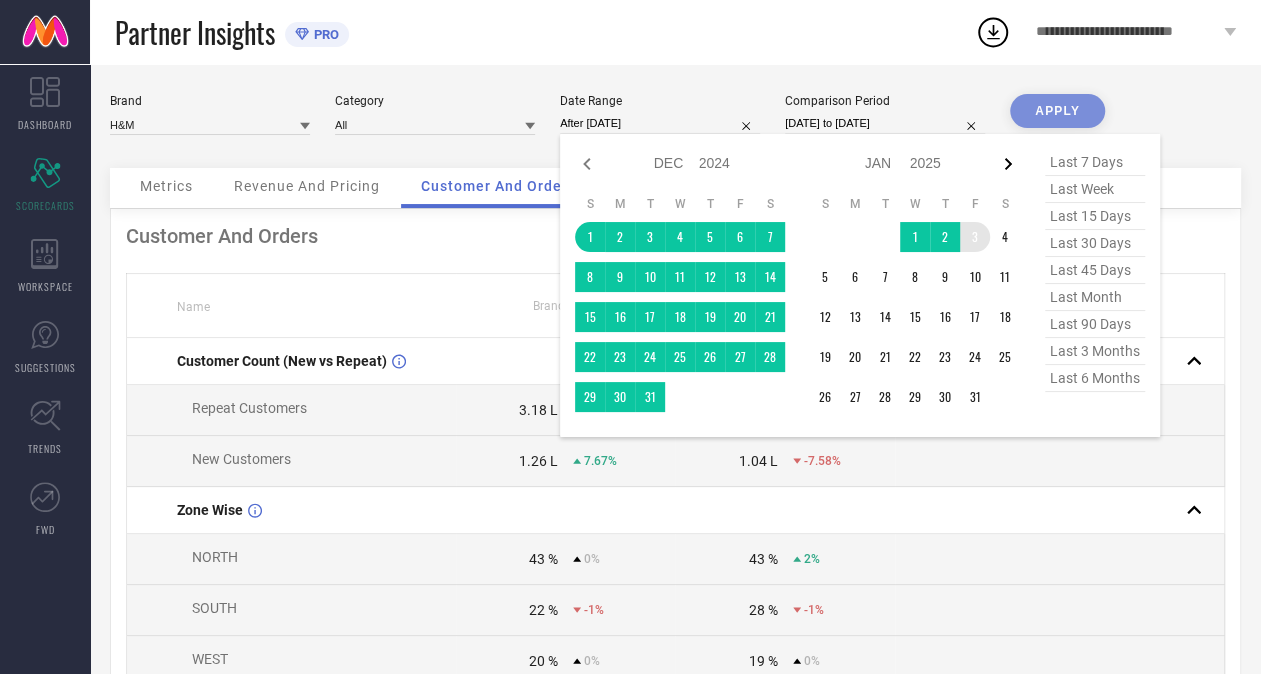 click 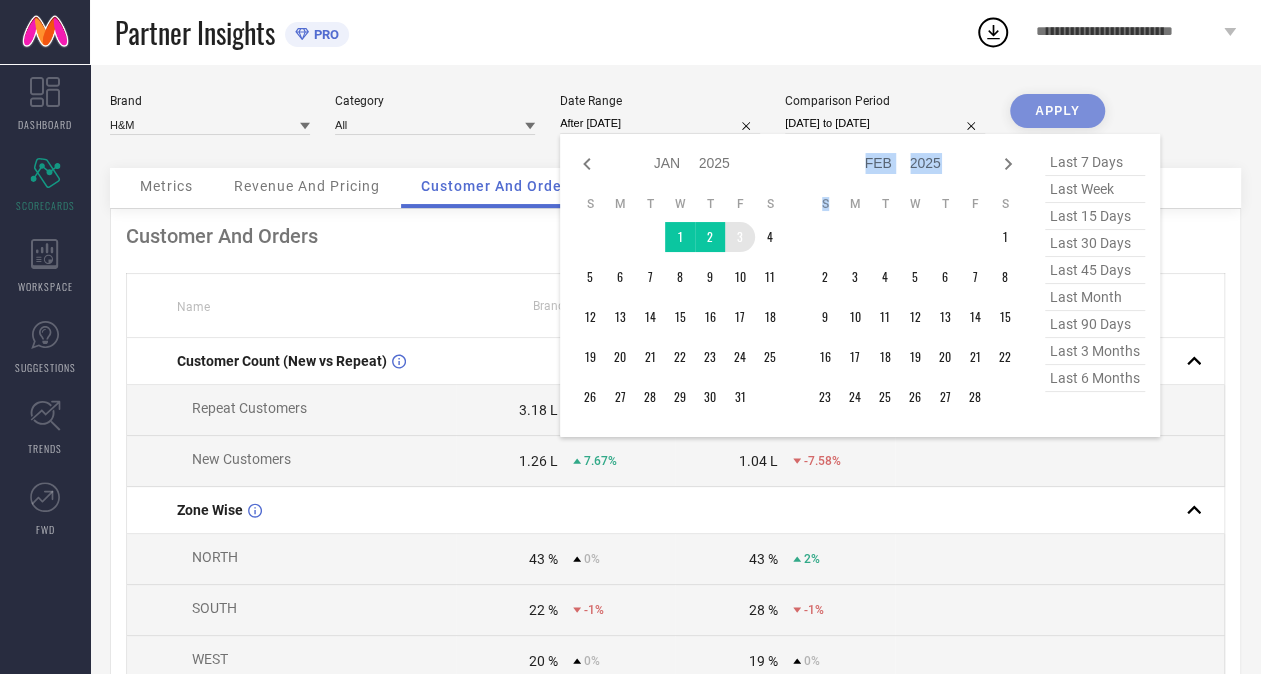 click 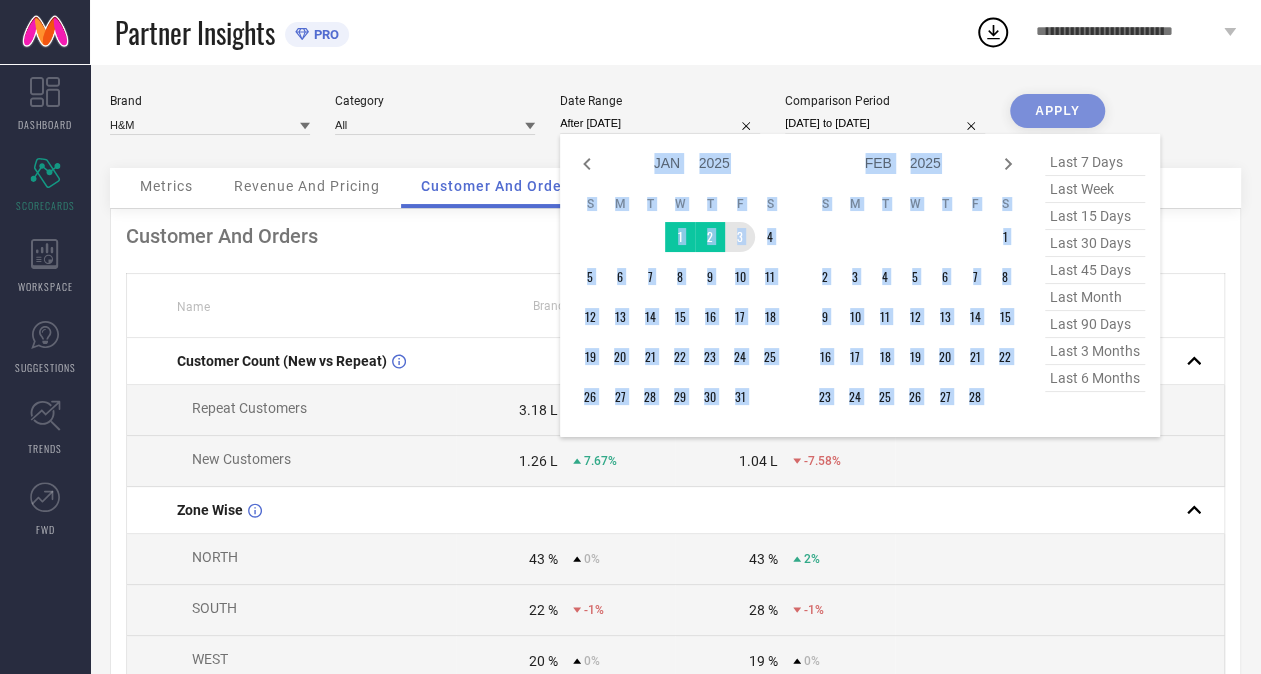 select on "1" 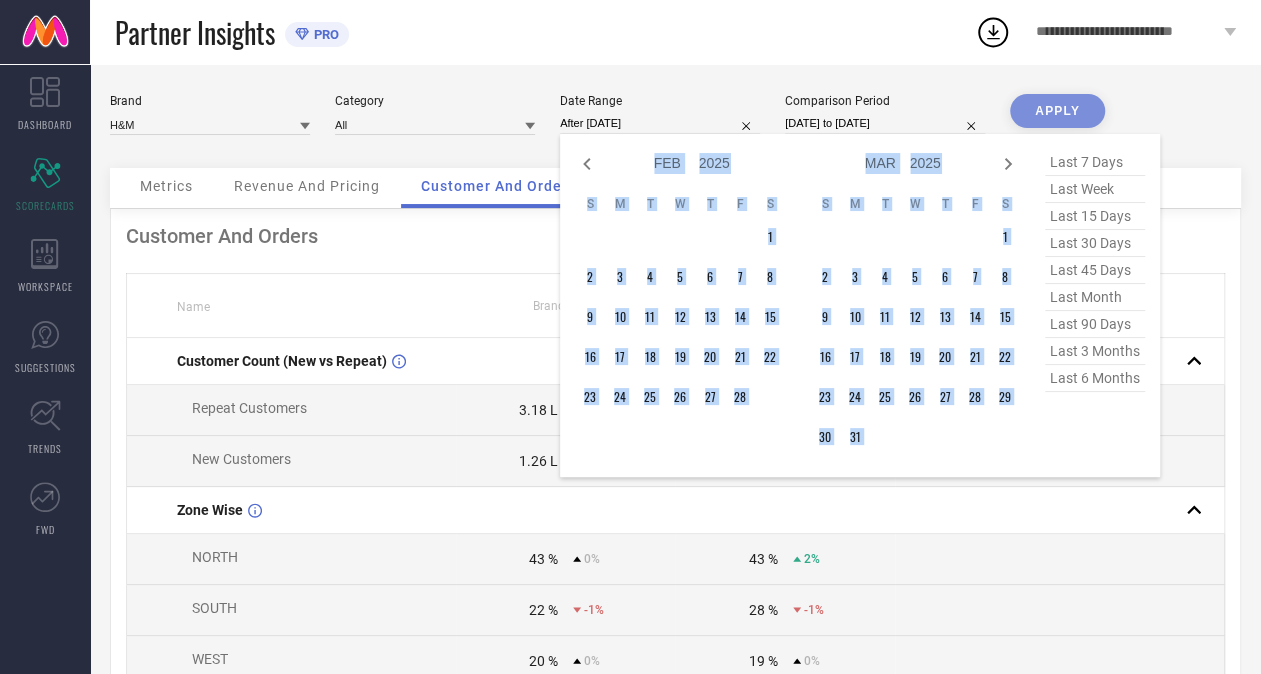 click 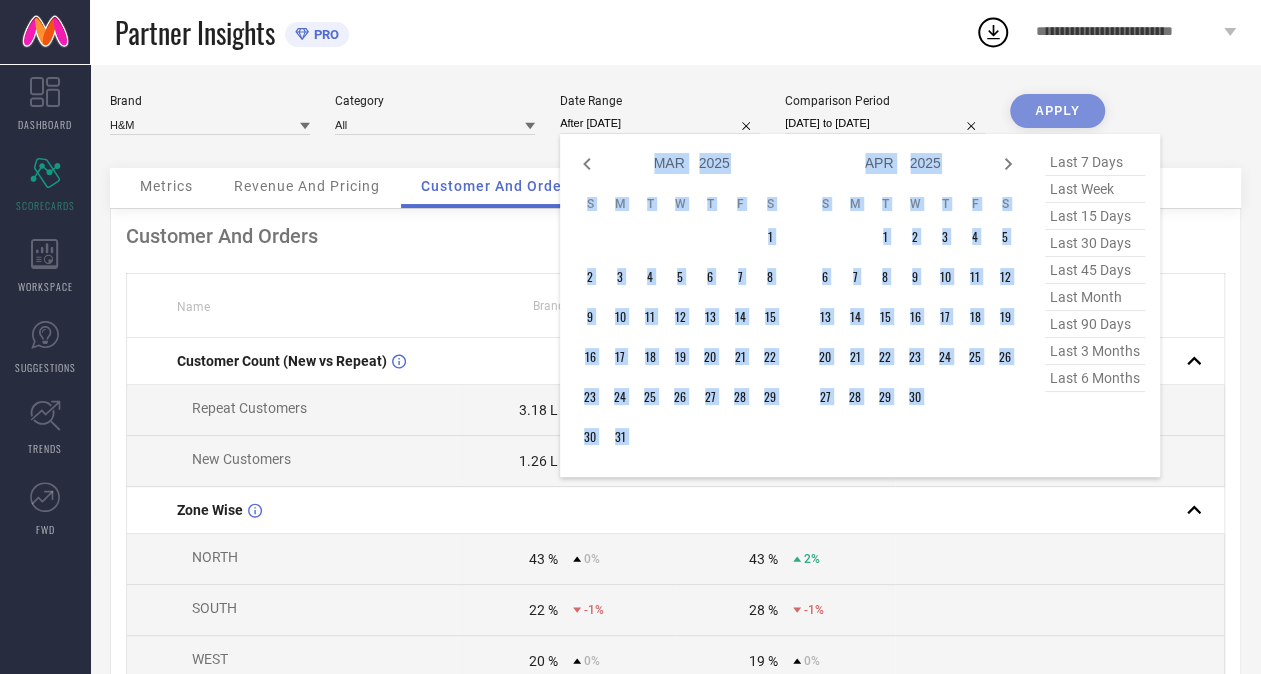 click 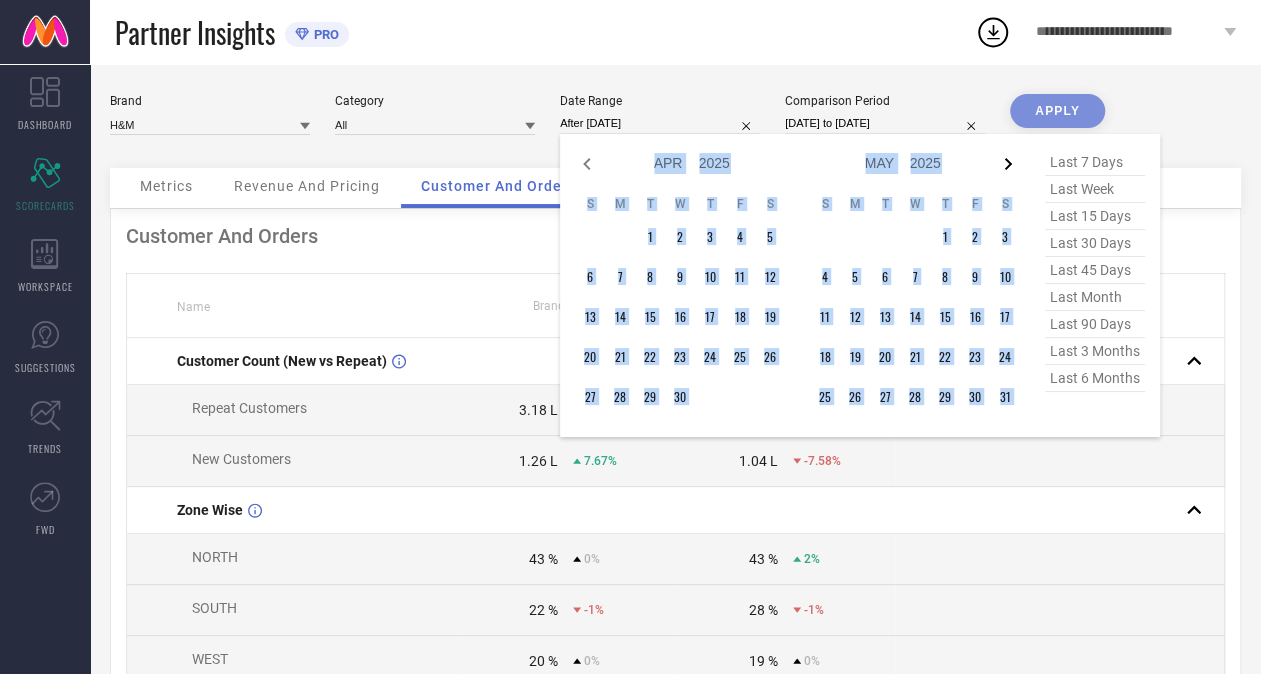click 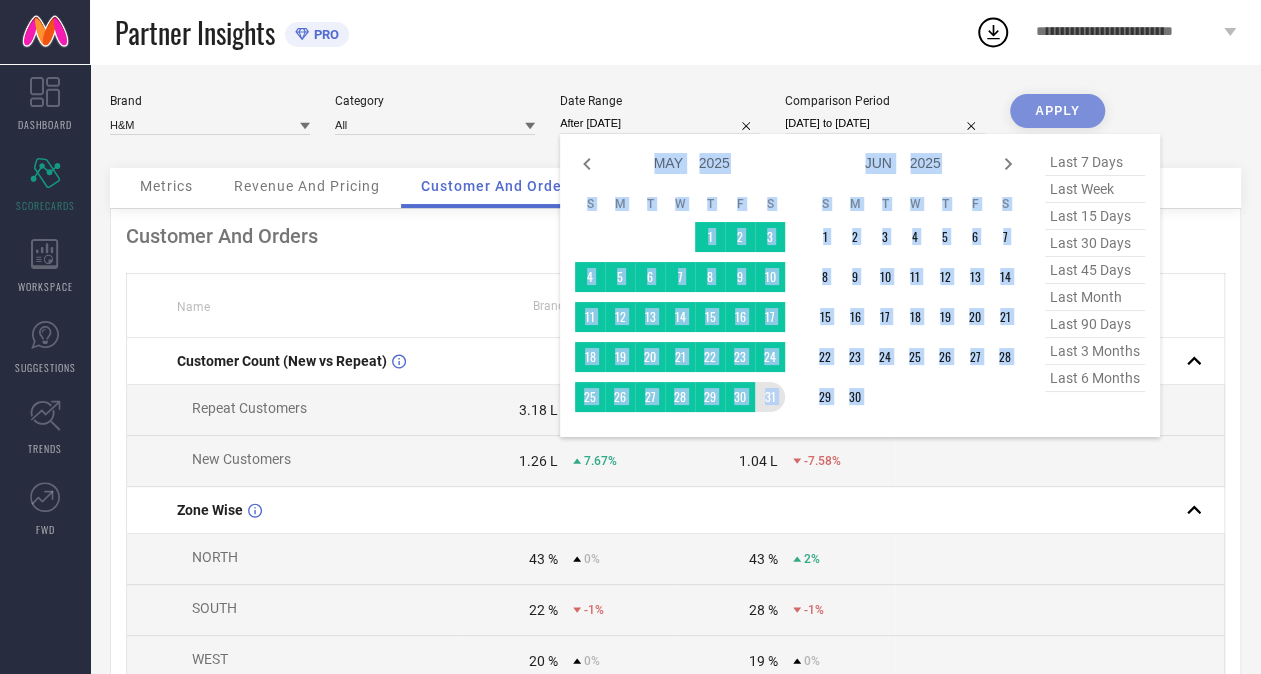 type on "[DATE] to [DATE]" 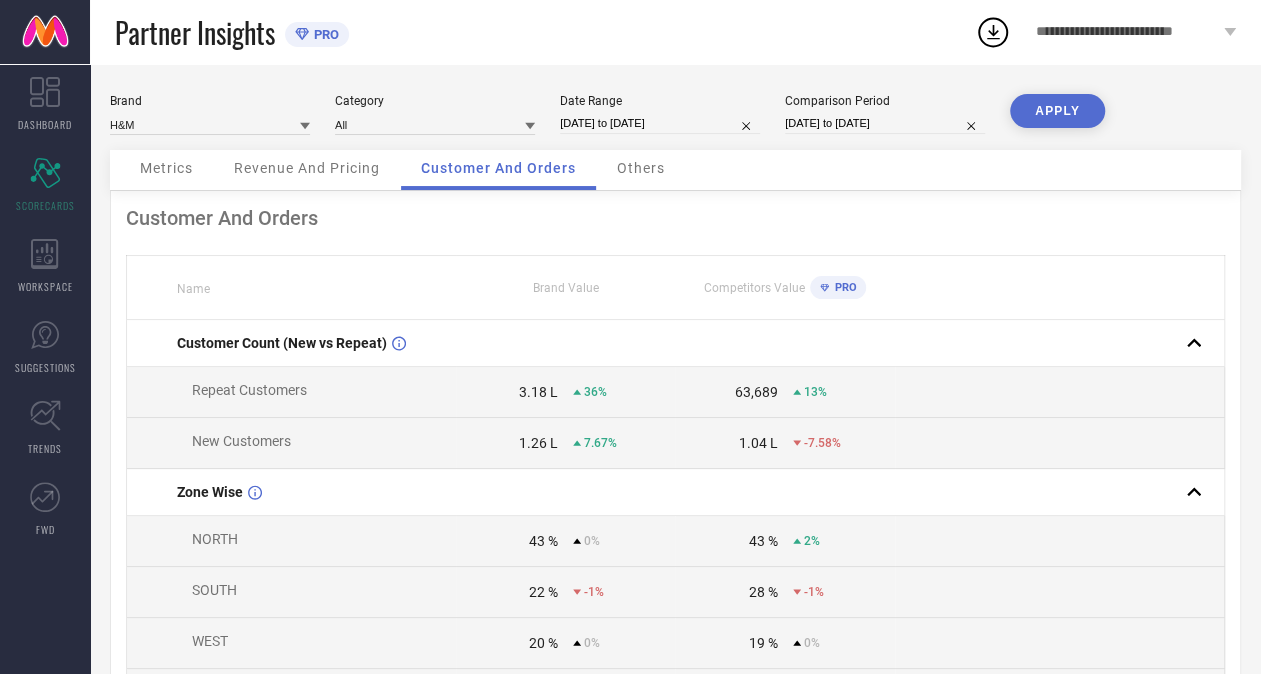 click on "[DATE] to [DATE]" at bounding box center (885, 123) 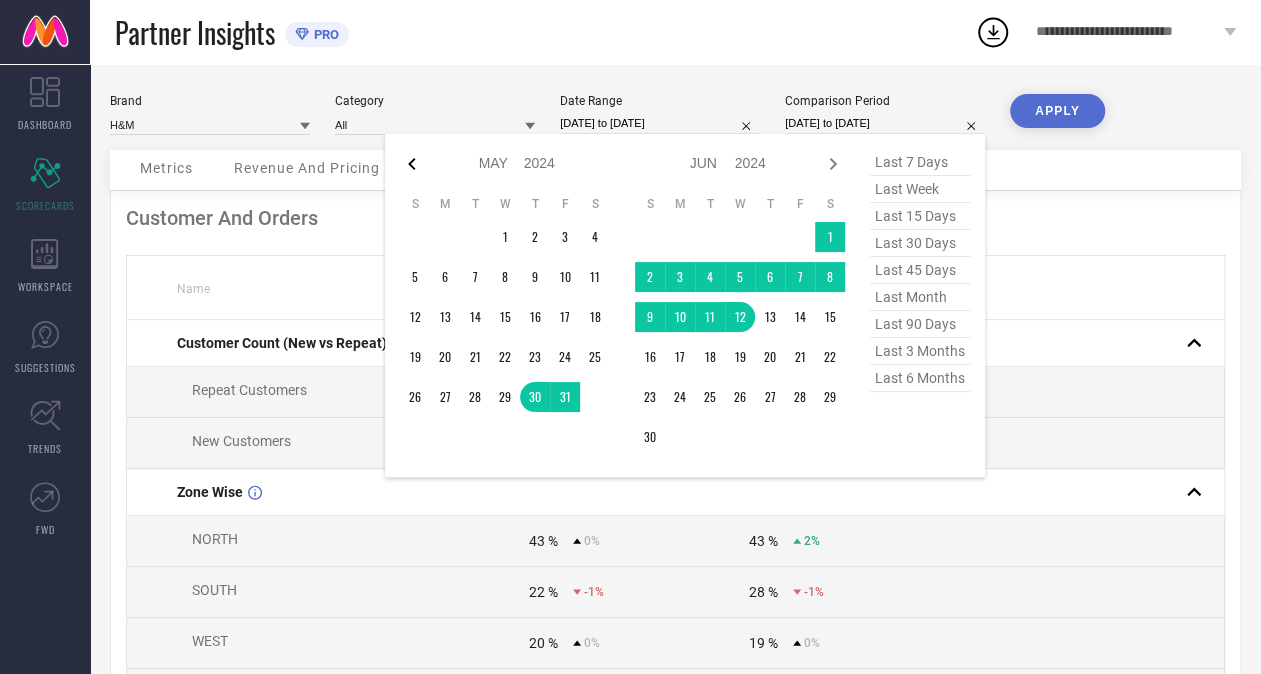 click 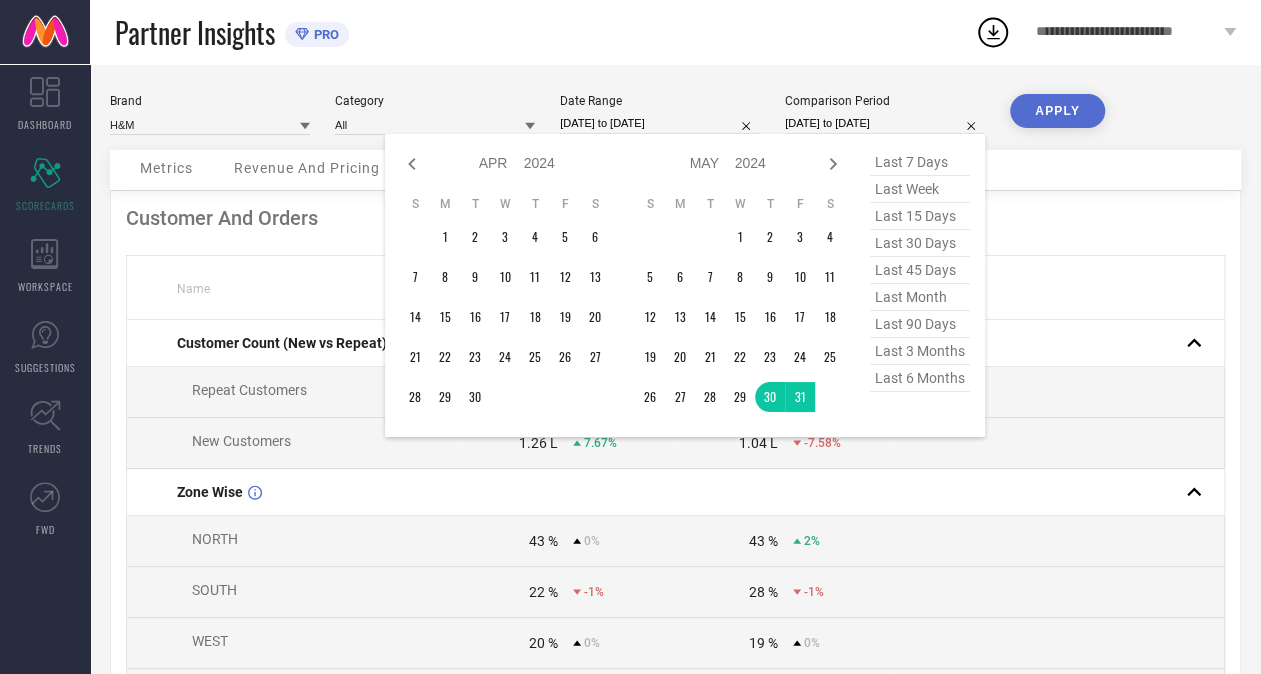 click 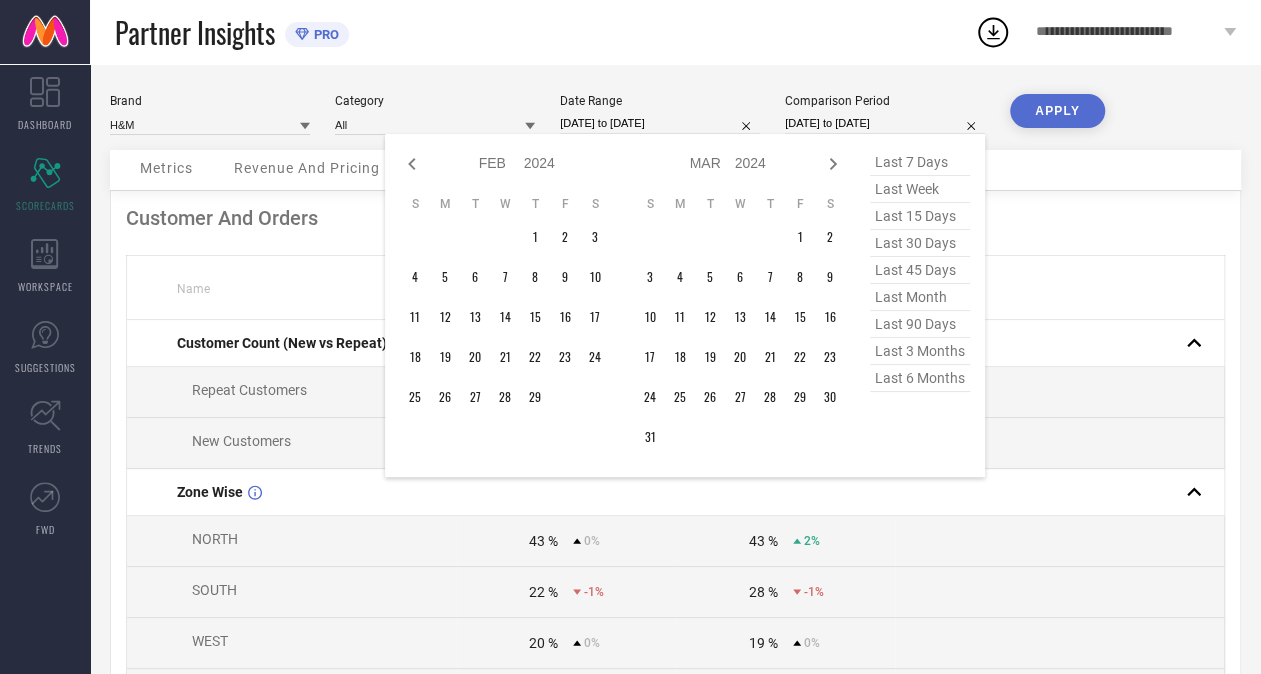 click 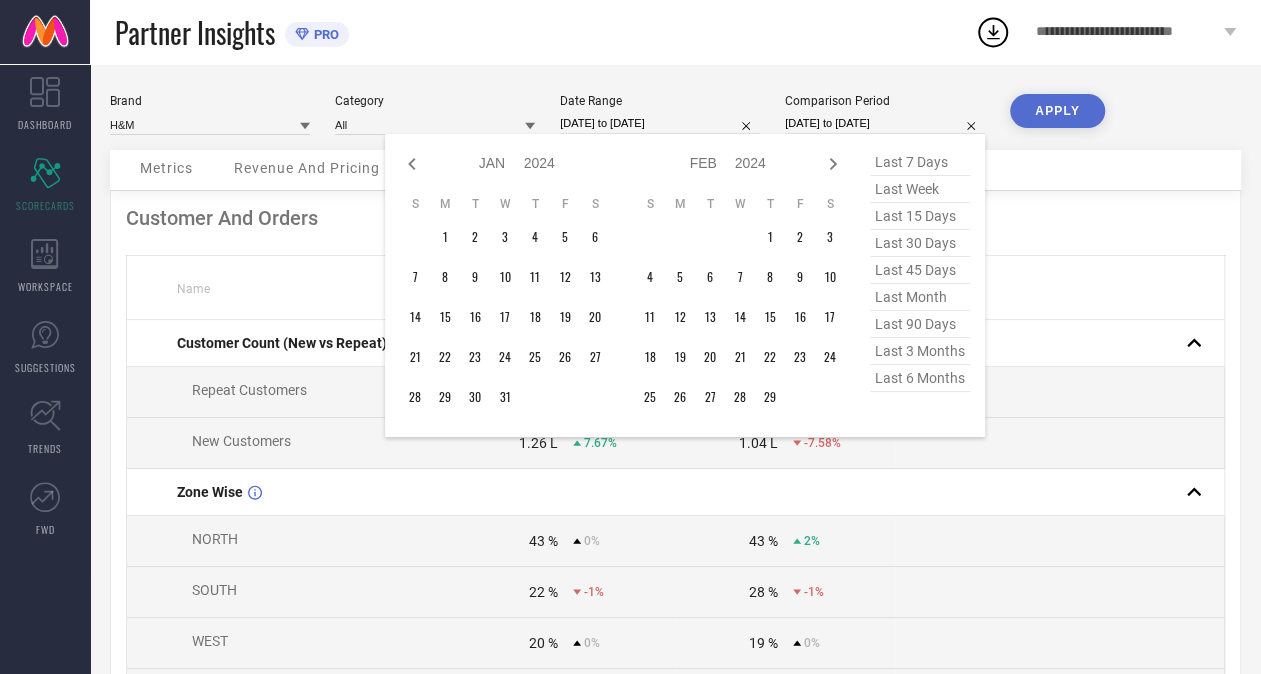 click 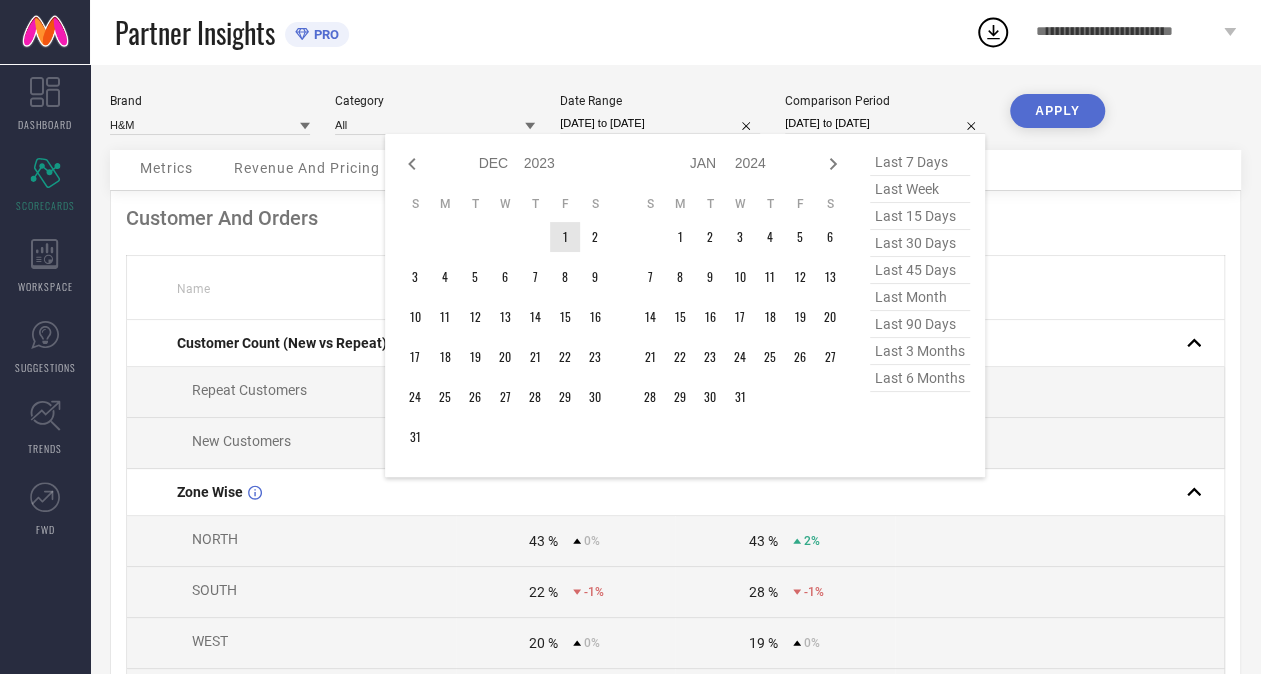 type on "After [DATE]" 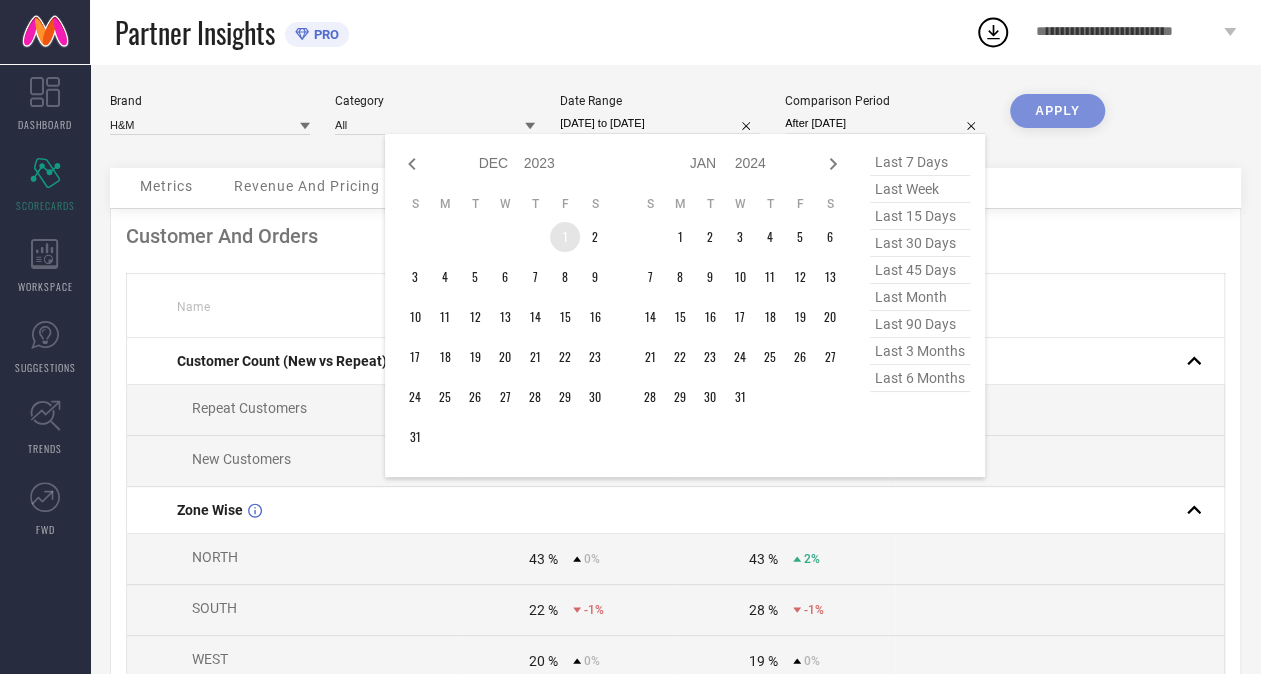 click on "1" at bounding box center [565, 237] 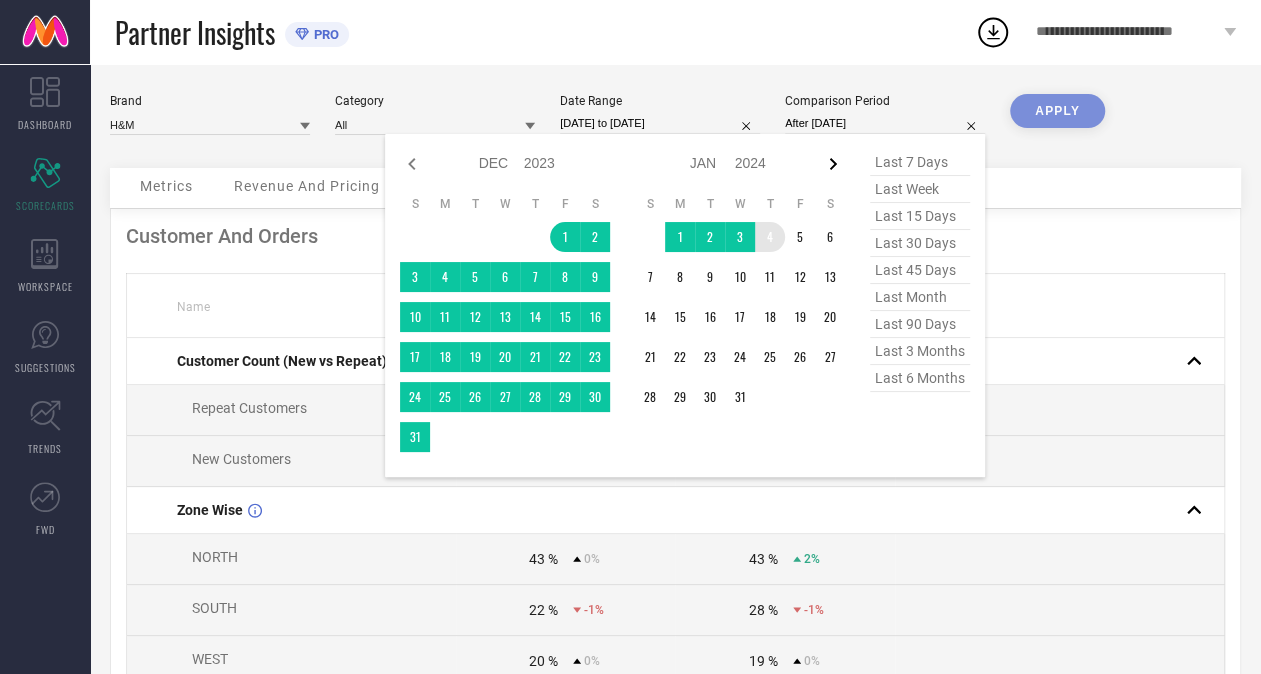 click 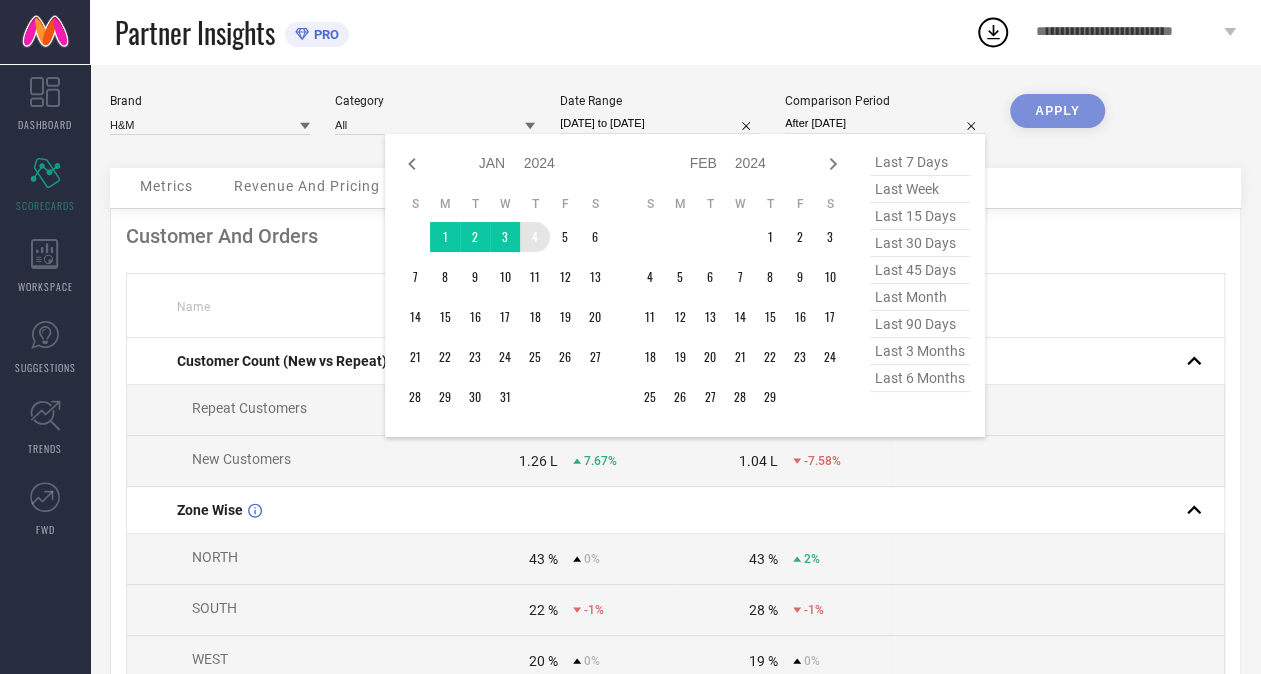 click 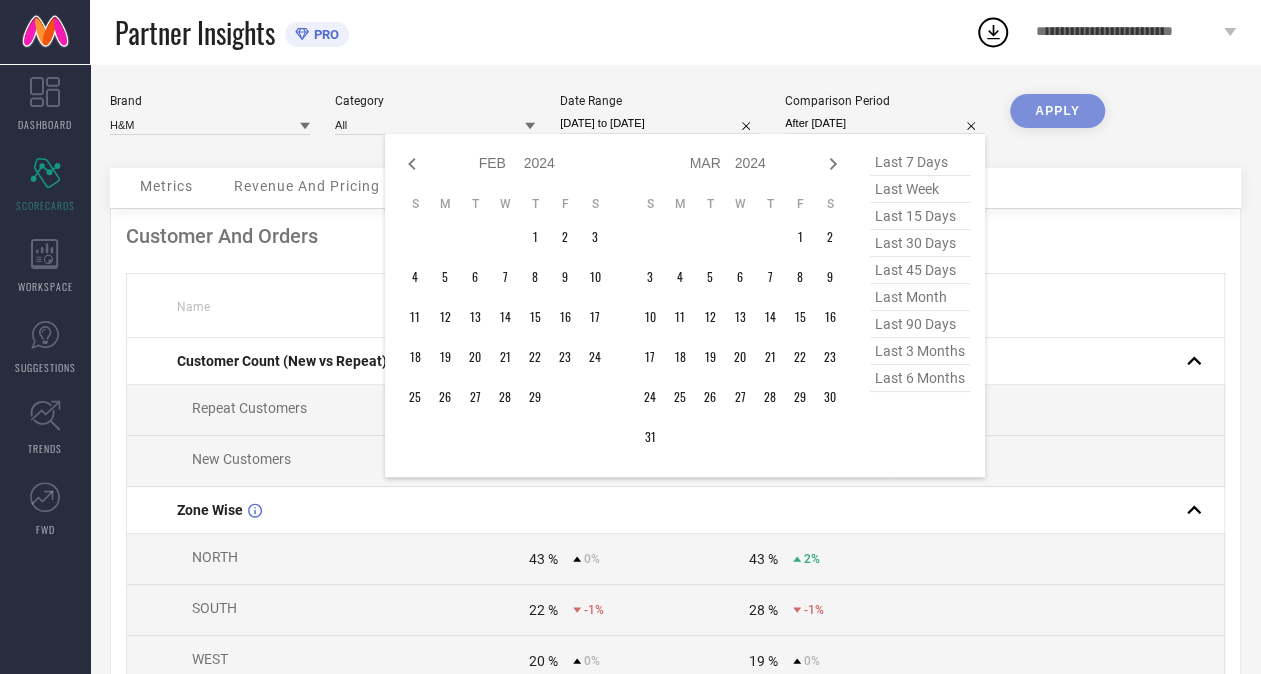 click 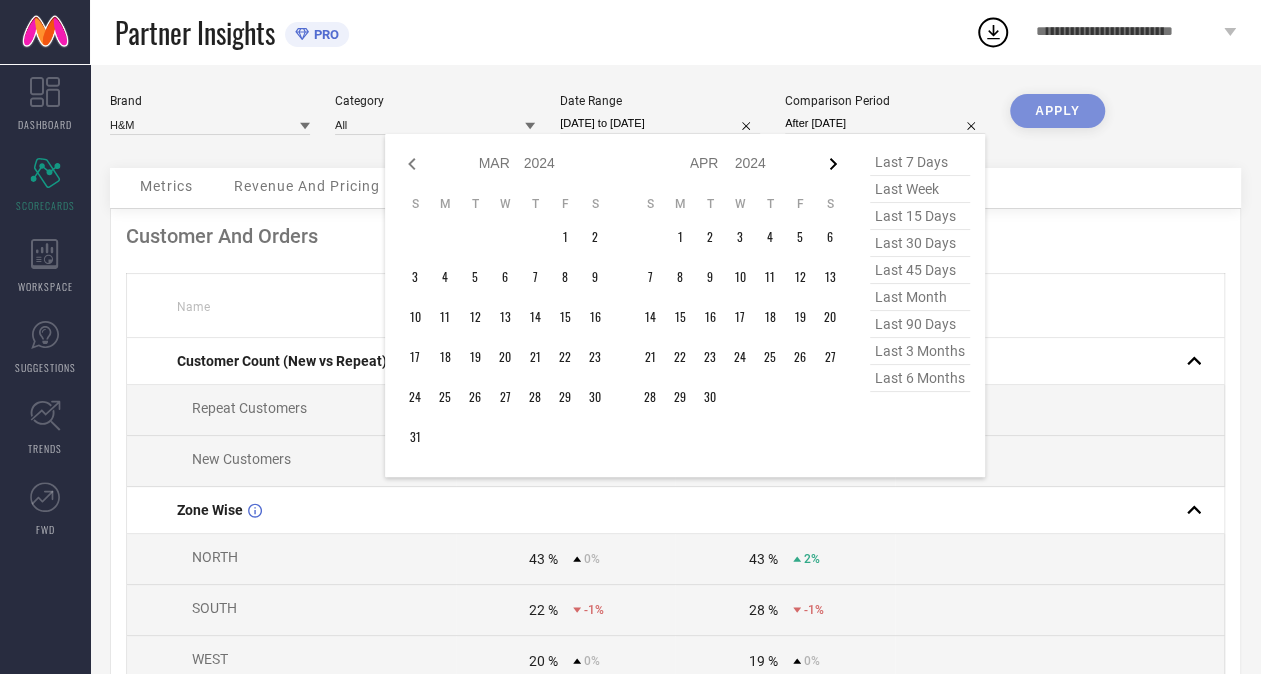 click 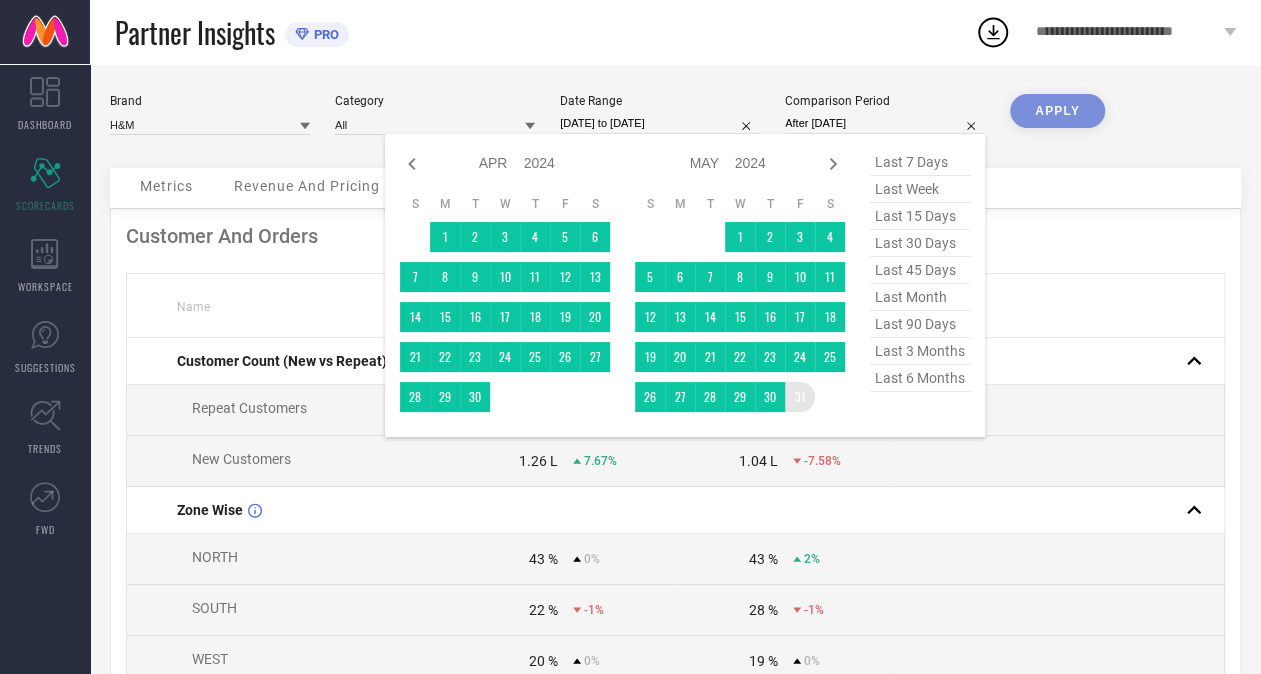 type on "[DATE] to [DATE]" 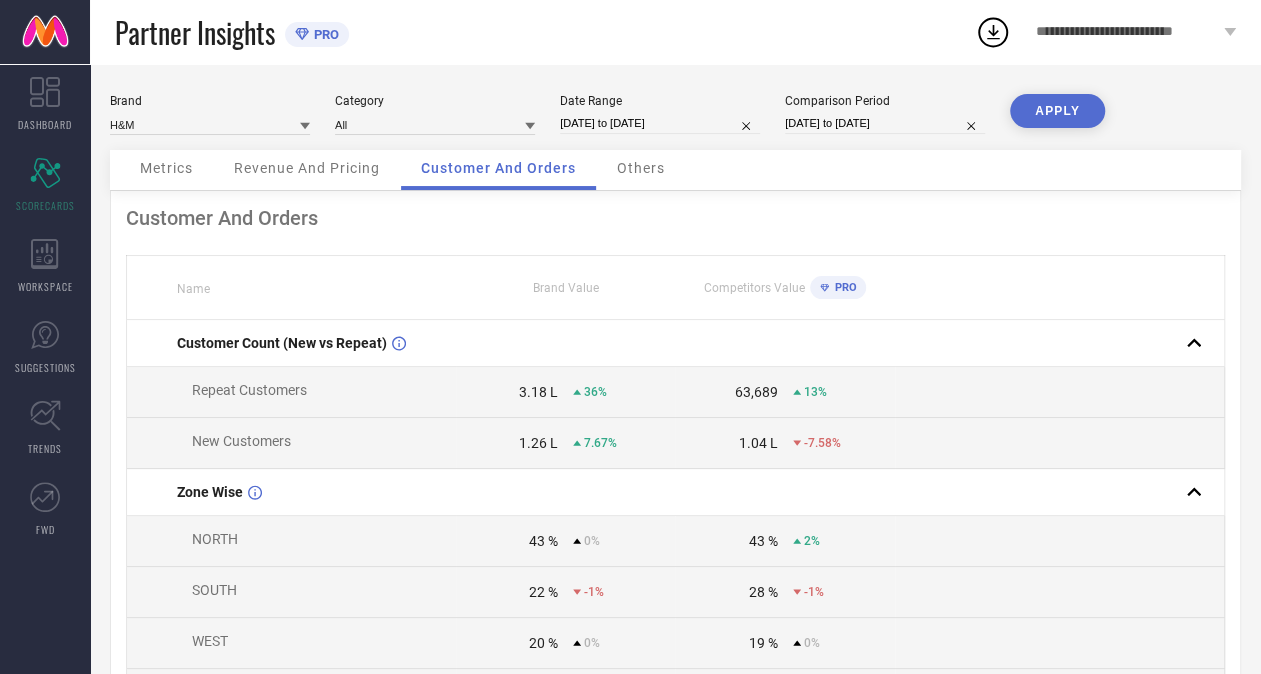 click on "APPLY" at bounding box center (1057, 111) 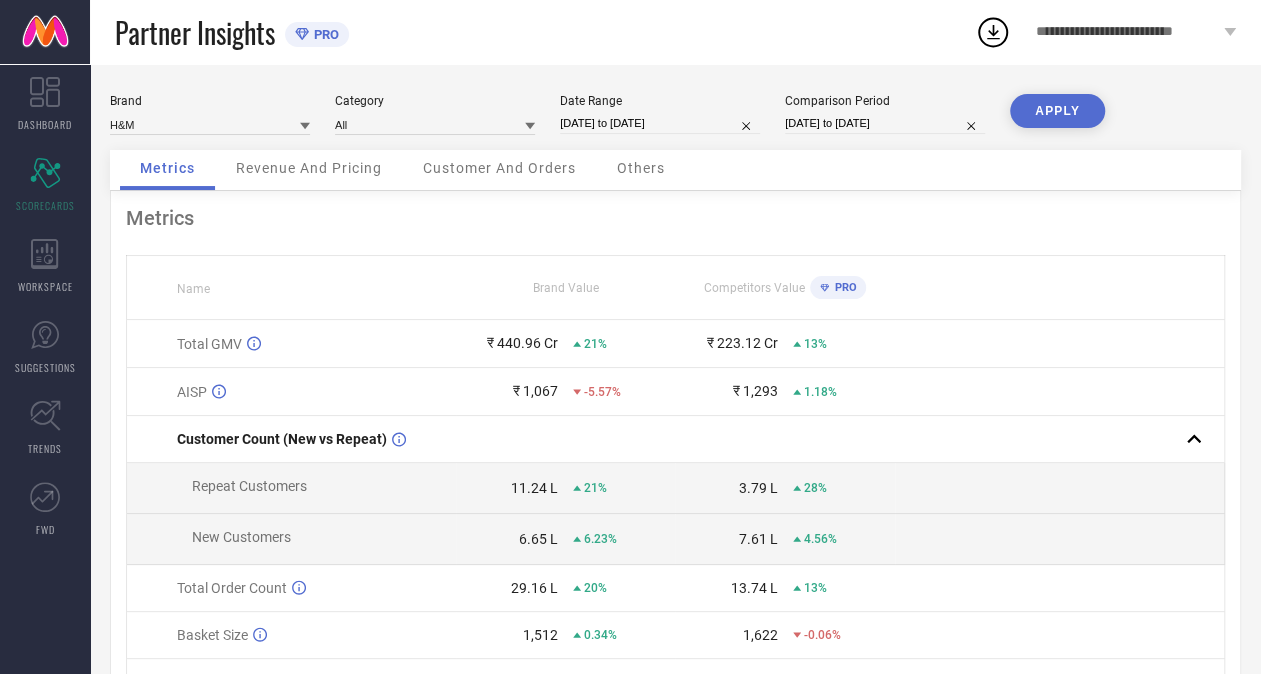 click on "6.65 L" at bounding box center [538, 539] 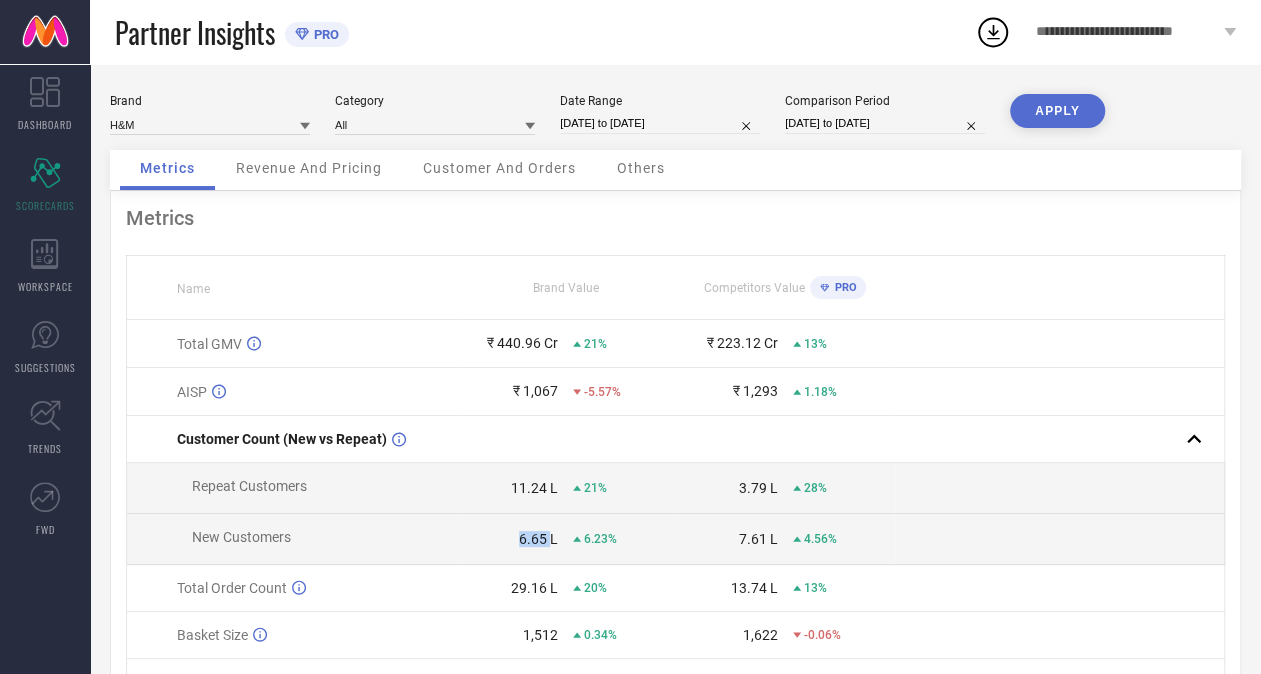 click on "6.65 L" at bounding box center (538, 539) 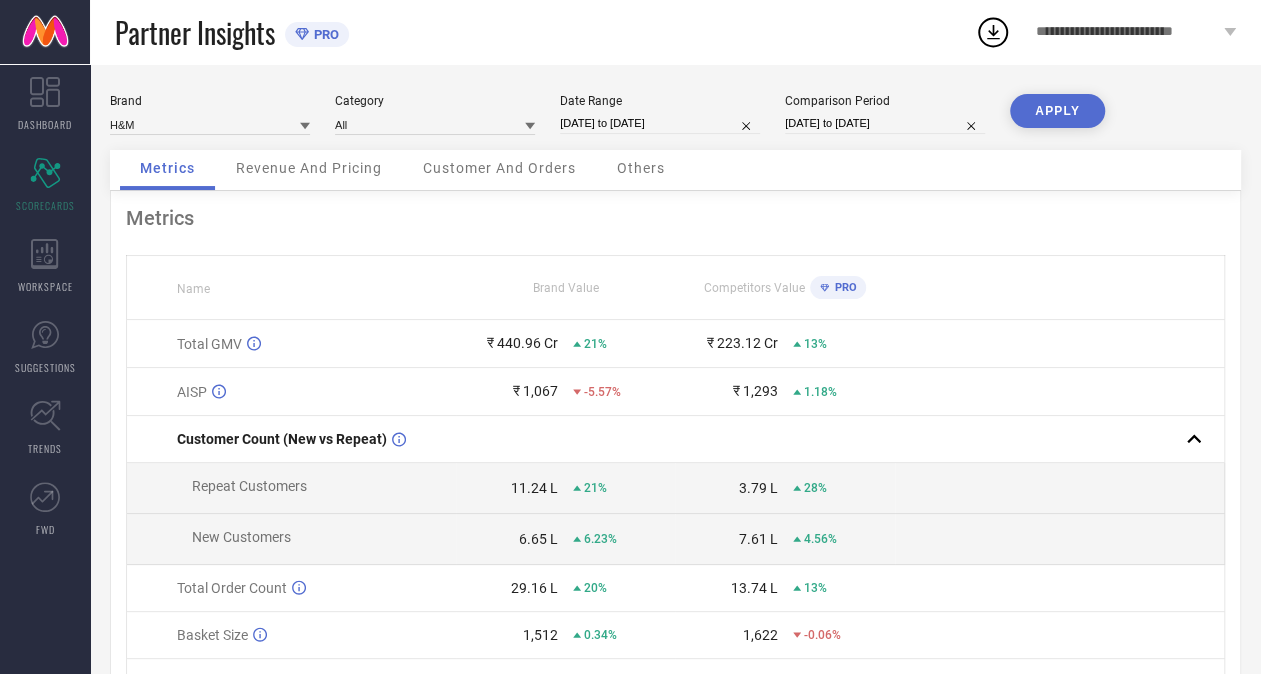 click on "Repeat Customers" at bounding box center [291, 488] 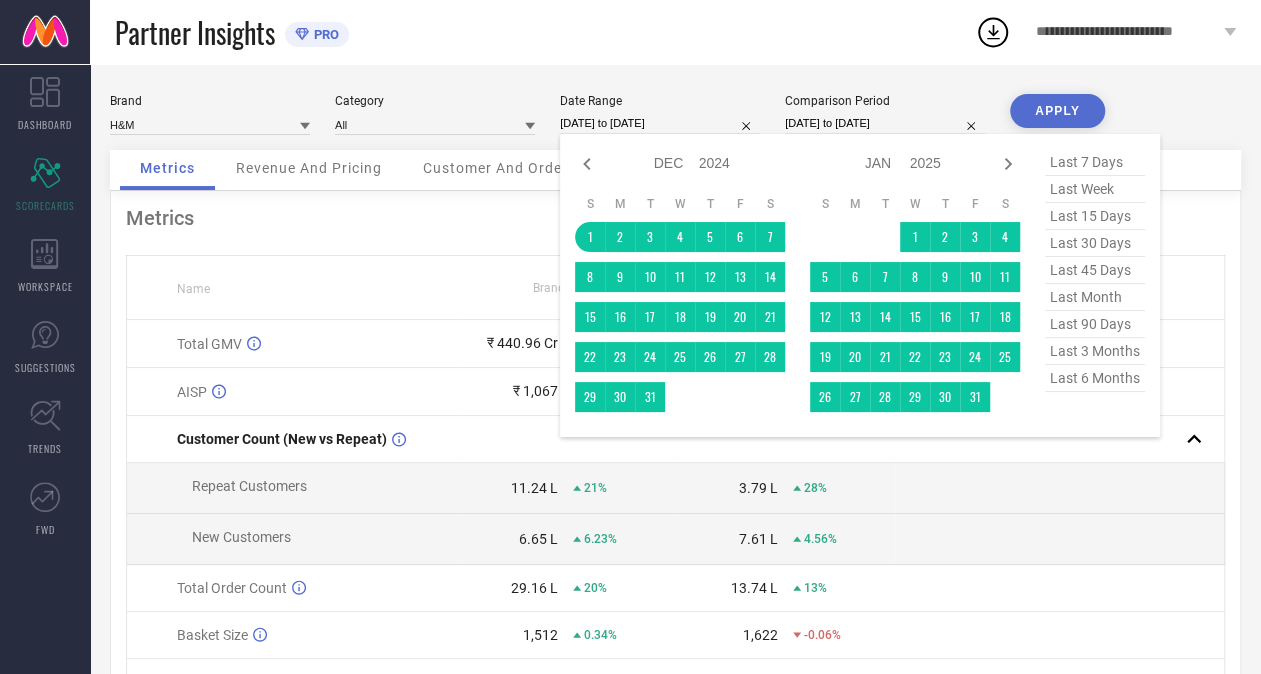 click on "[DATE] to [DATE]" at bounding box center (660, 123) 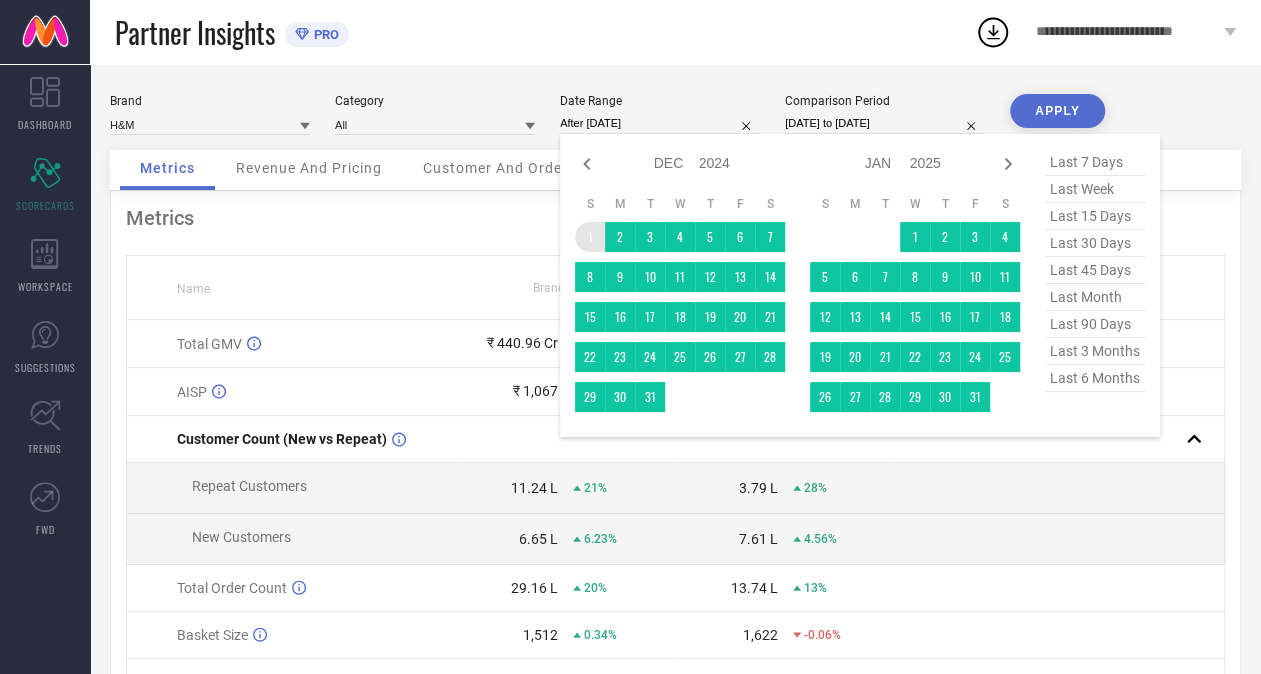 click on "1" at bounding box center [590, 237] 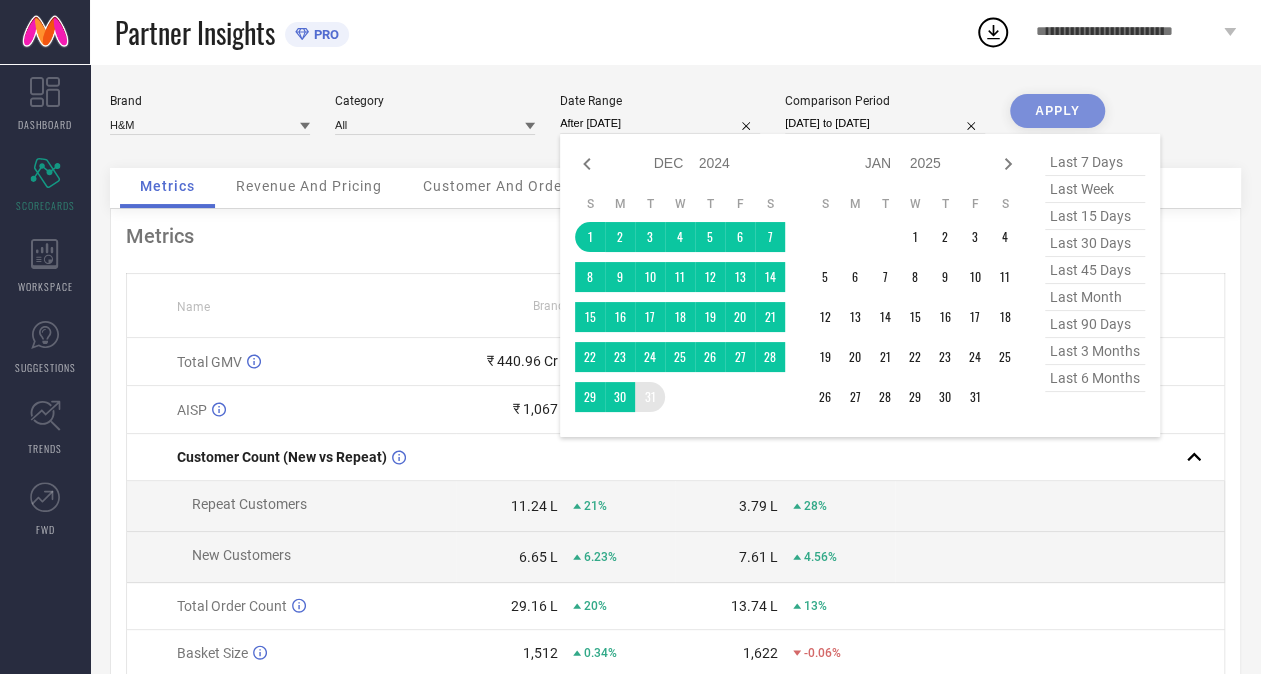 type on "[DATE] to [DATE]" 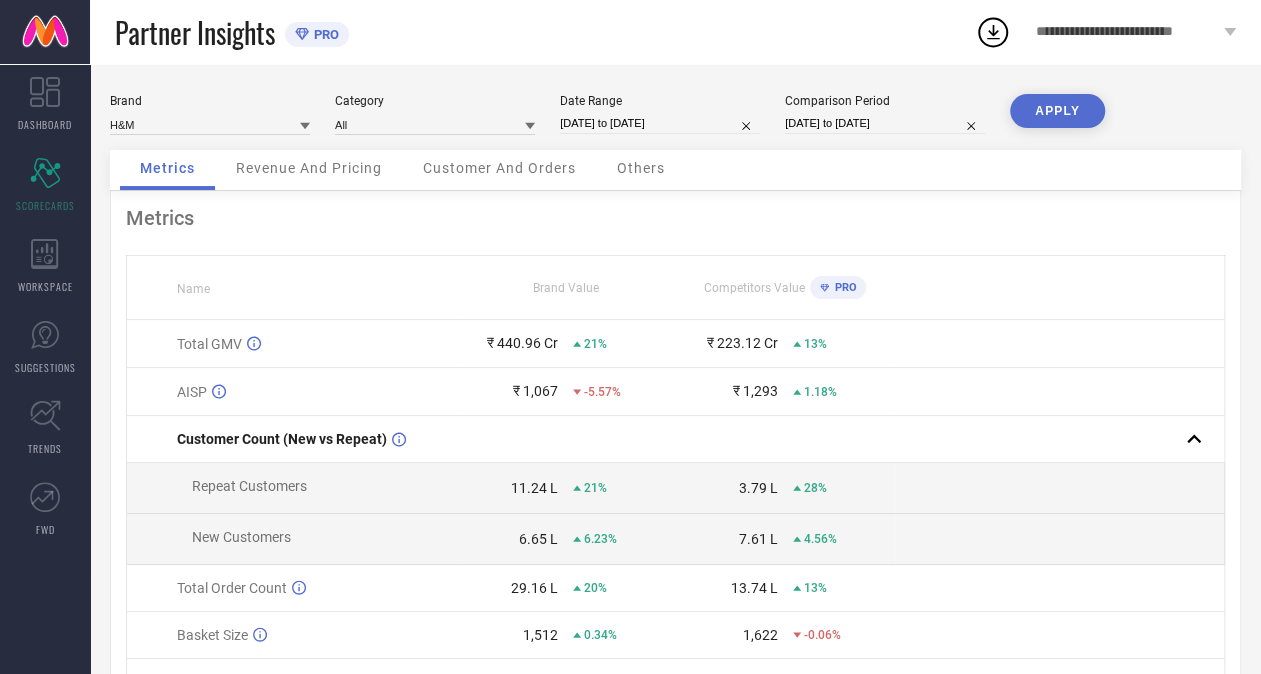 click on "[DATE] to [DATE]" at bounding box center [885, 123] 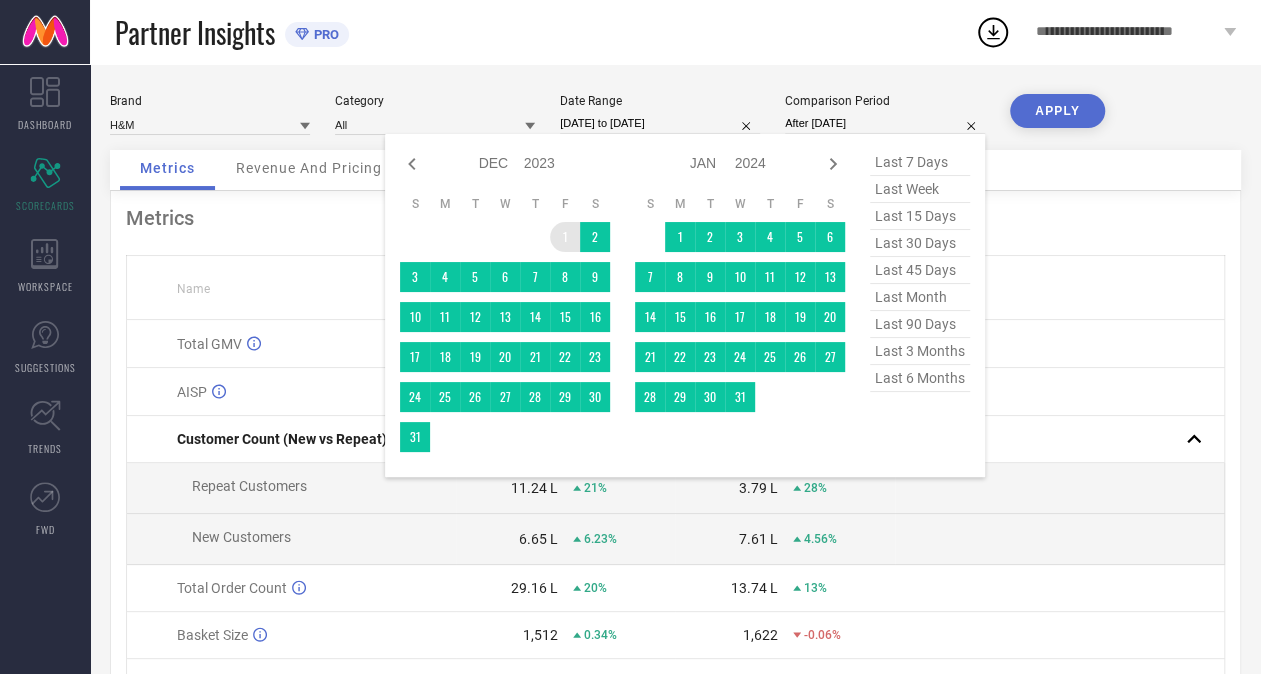 click on "1" at bounding box center [565, 237] 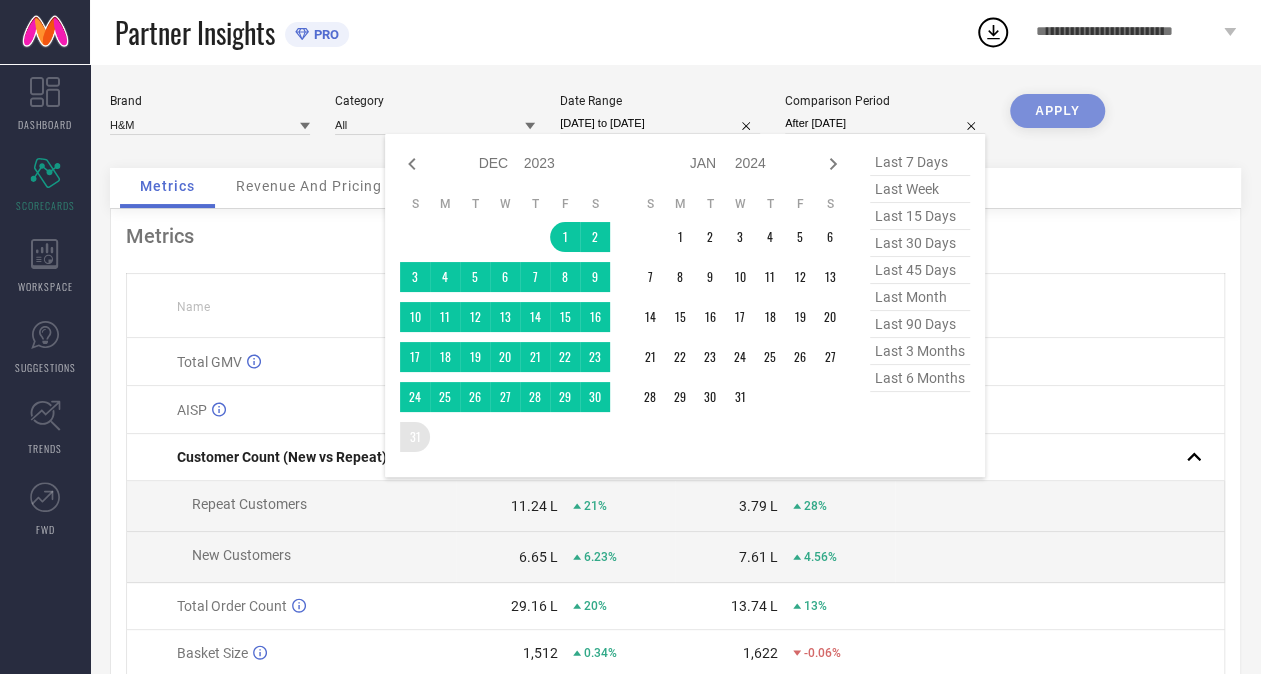 type on "[DATE] to [DATE]" 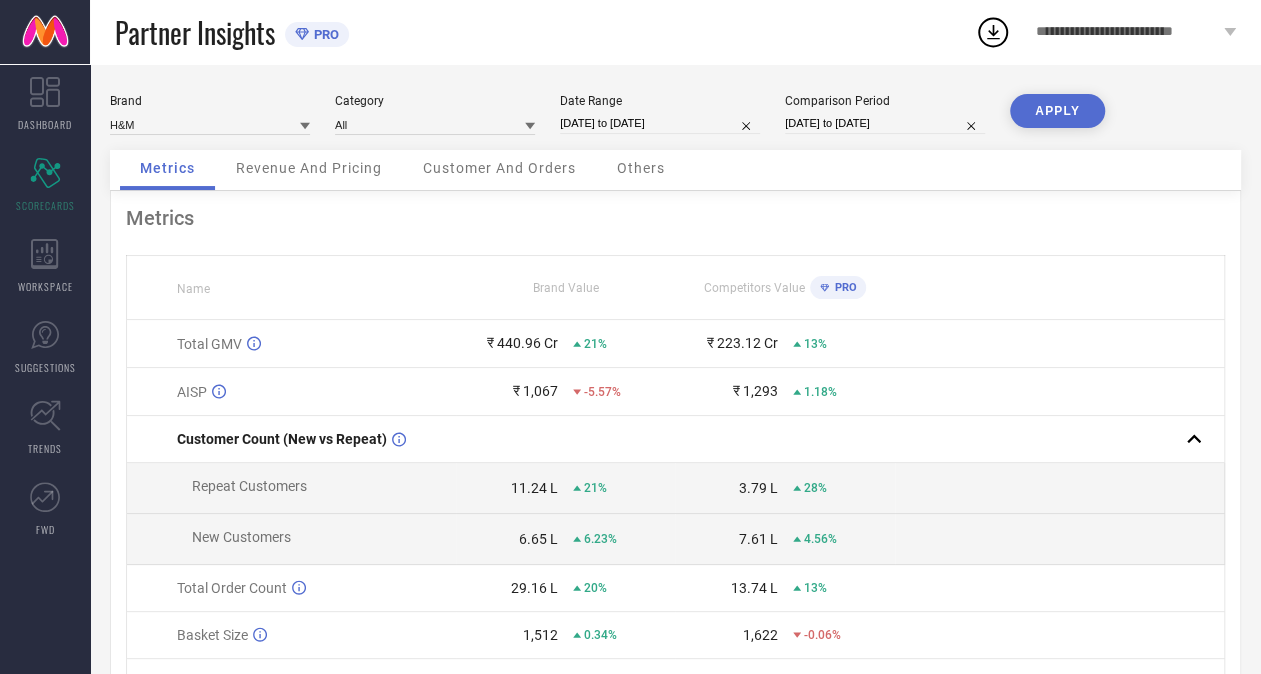 click on "APPLY" at bounding box center [1057, 111] 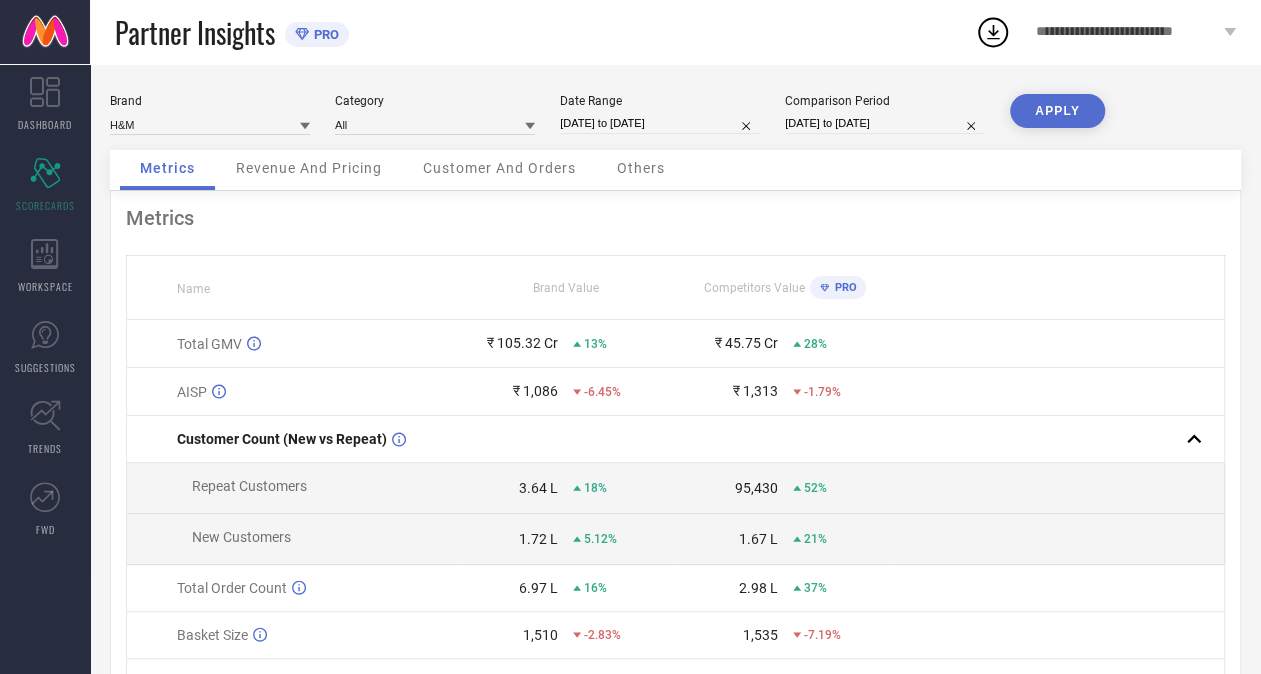 click on "1.72 L" at bounding box center [538, 539] 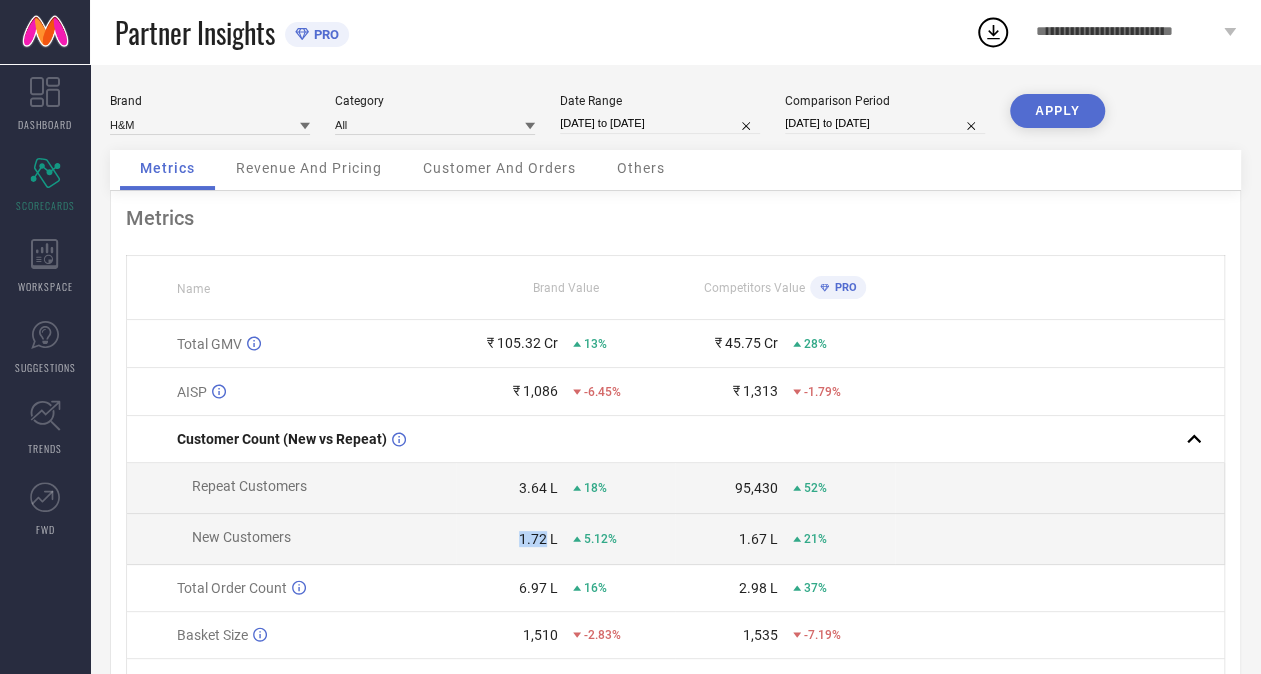 click on "1.72 L" at bounding box center (538, 539) 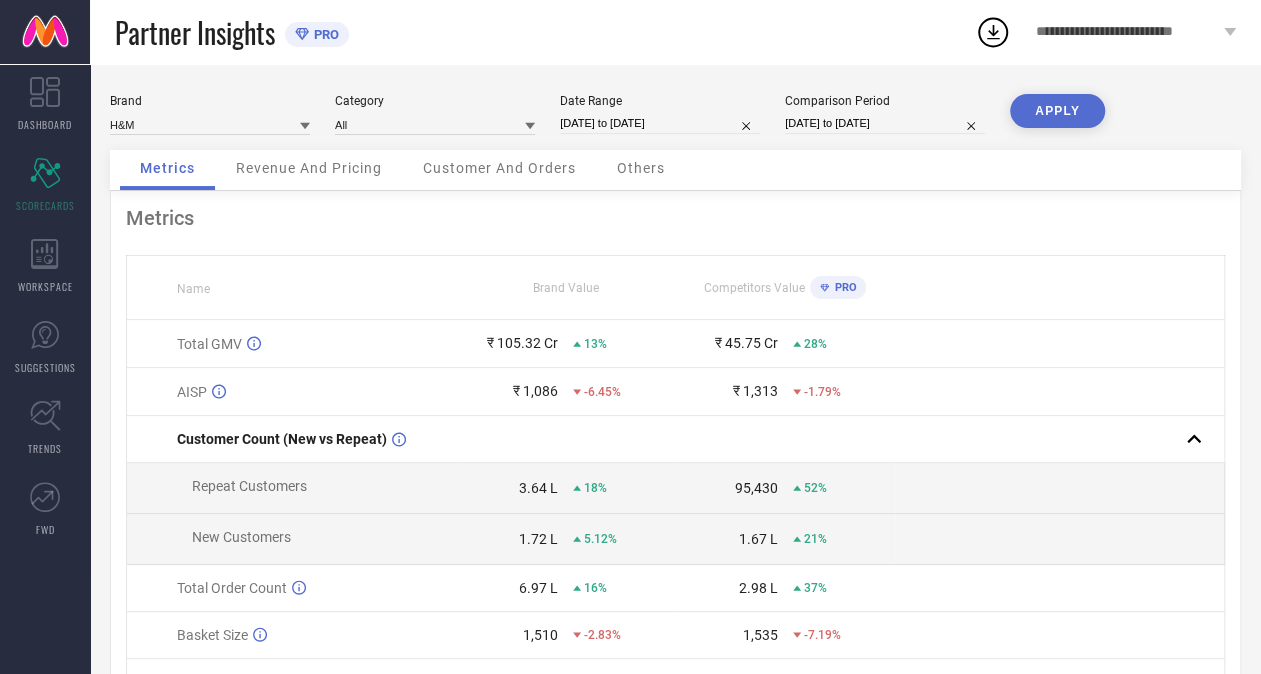 click on "5.12%" at bounding box center (600, 539) 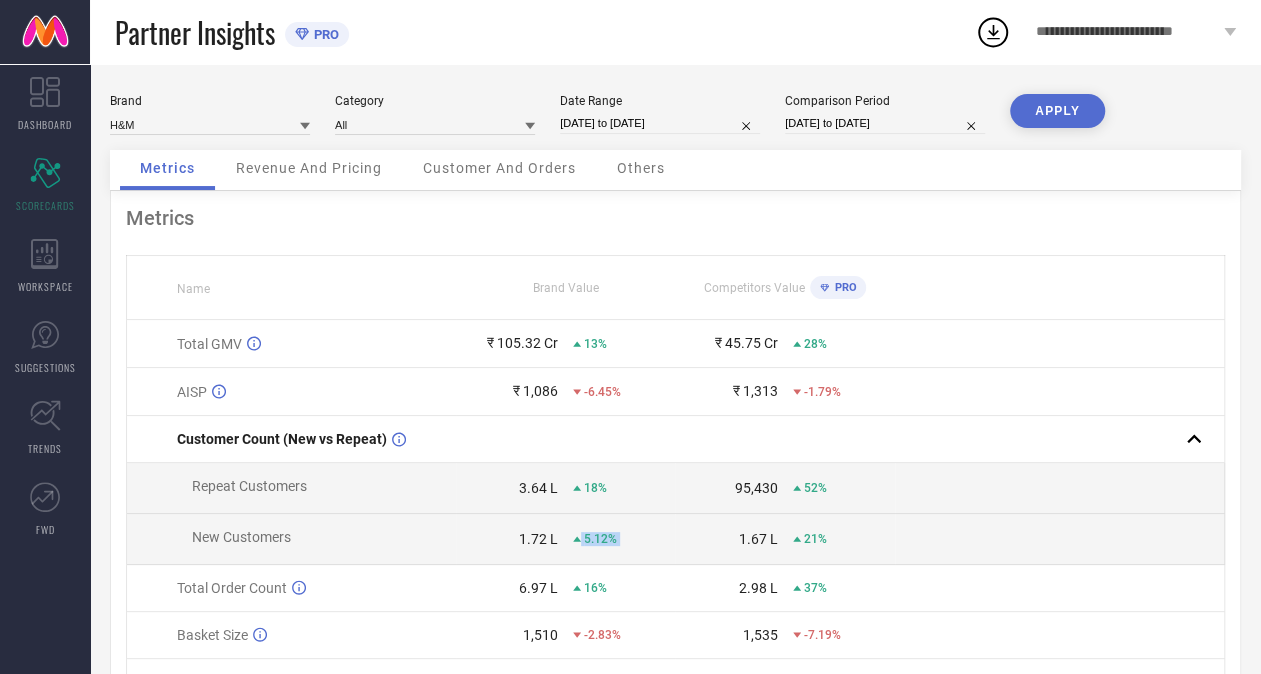 click on "5.12%" at bounding box center (600, 539) 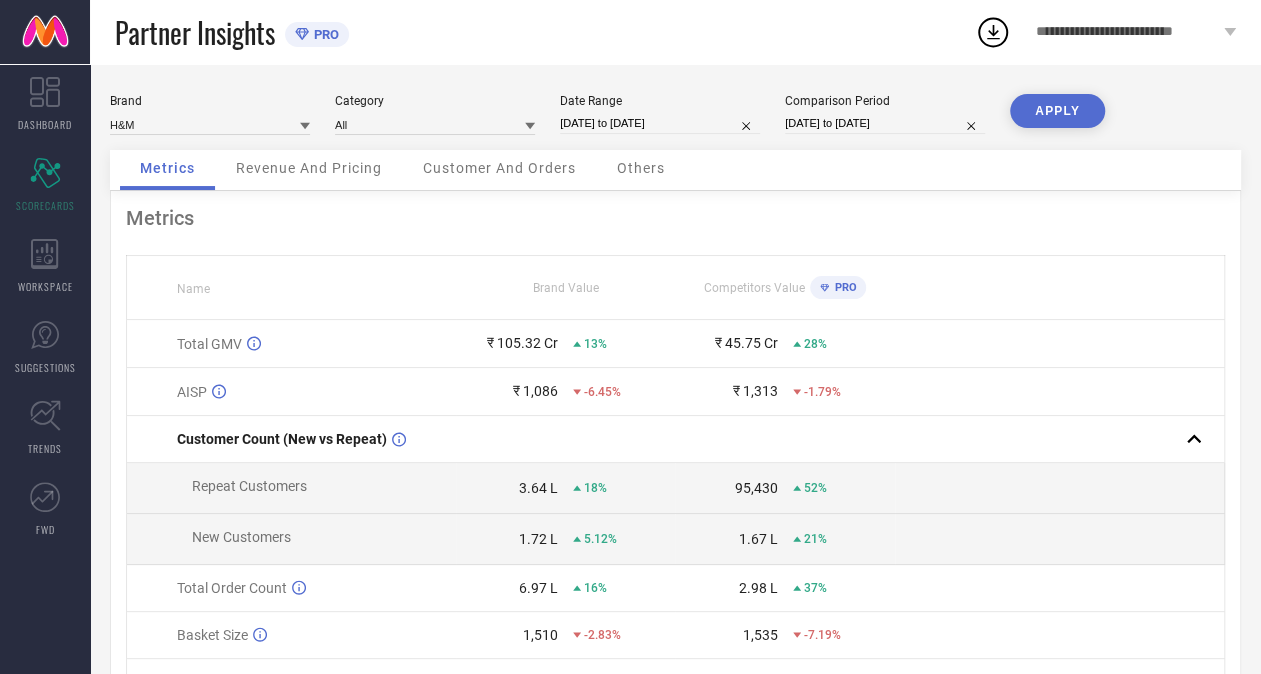 click on "1.67 L" at bounding box center (758, 539) 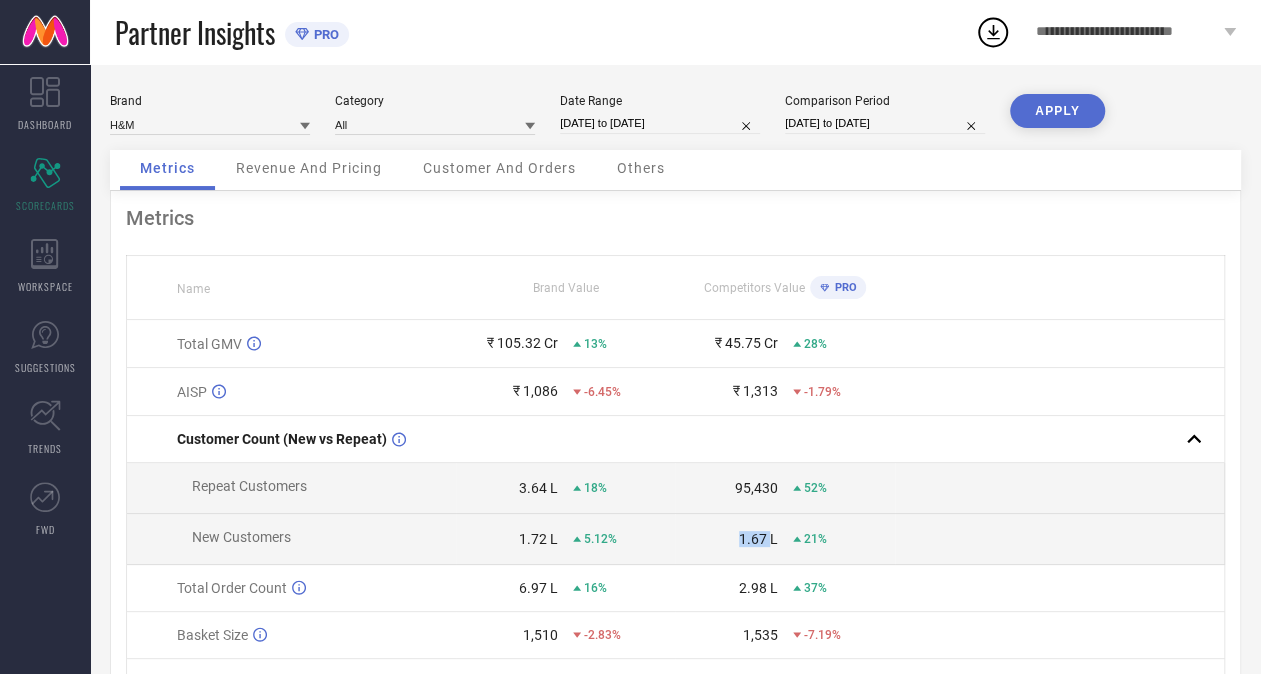 click on "1.67 L" at bounding box center (758, 539) 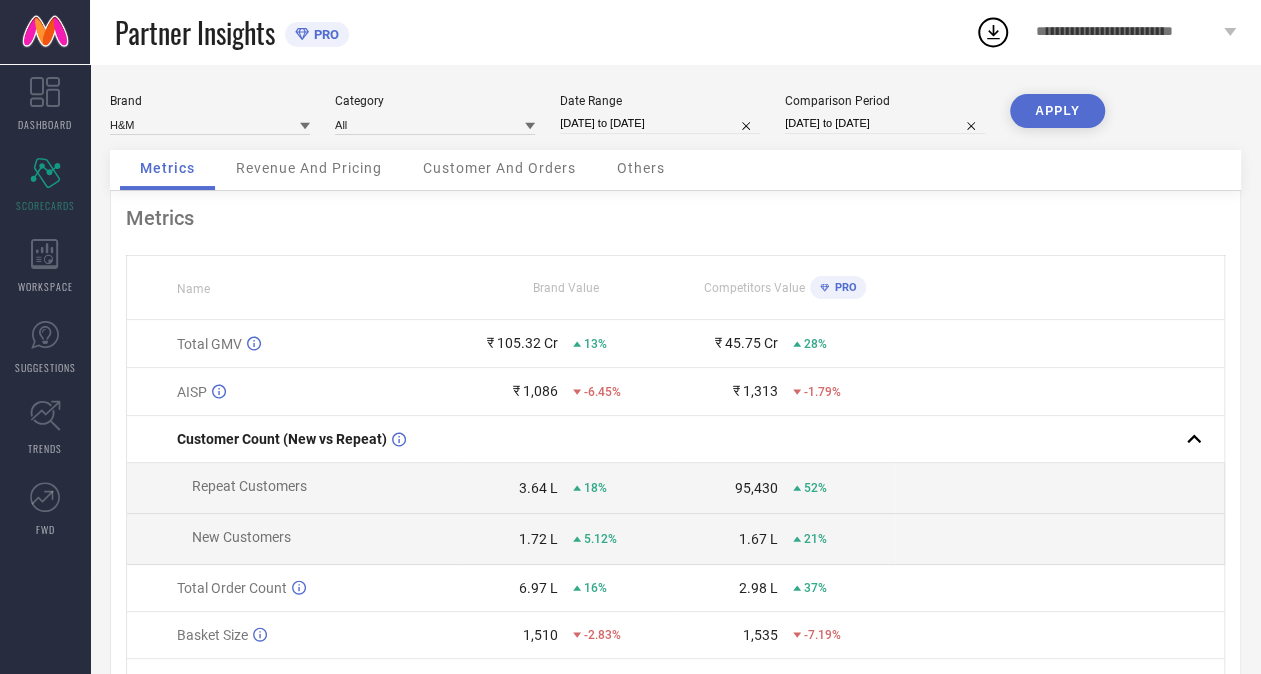 drag, startPoint x: 762, startPoint y: 532, endPoint x: 832, endPoint y: 552, distance: 72.8011 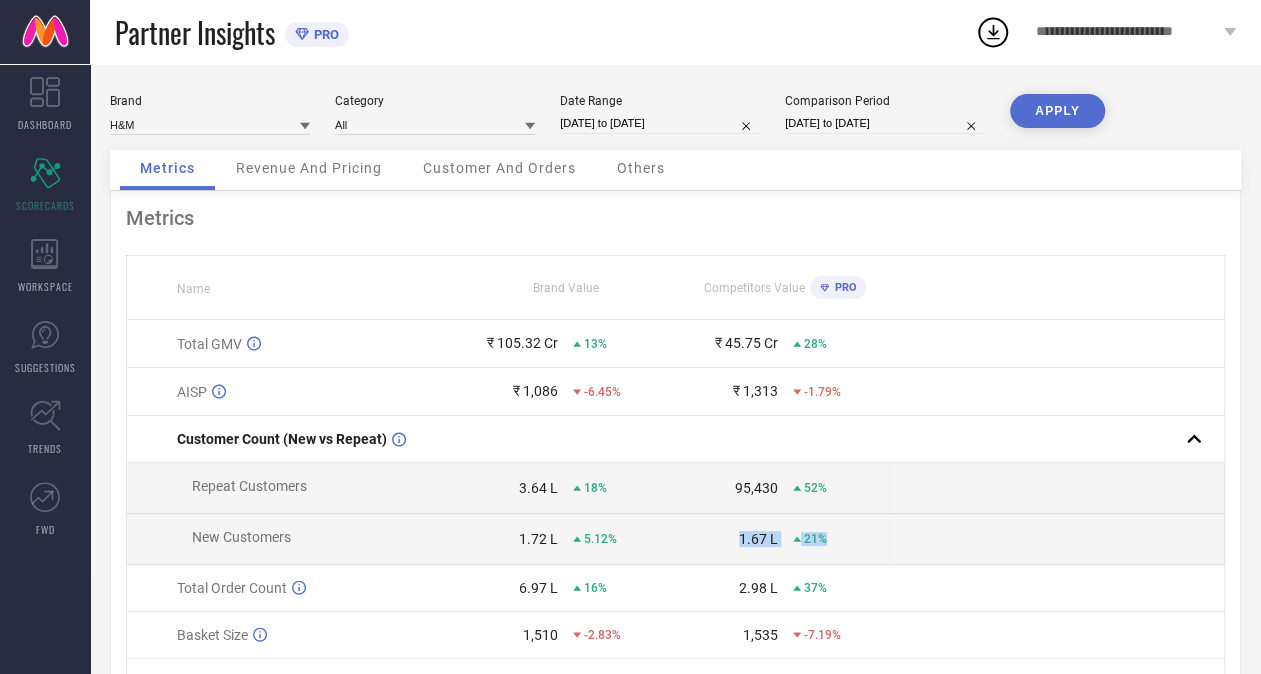 drag, startPoint x: 842, startPoint y: 540, endPoint x: 736, endPoint y: 538, distance: 106.01887 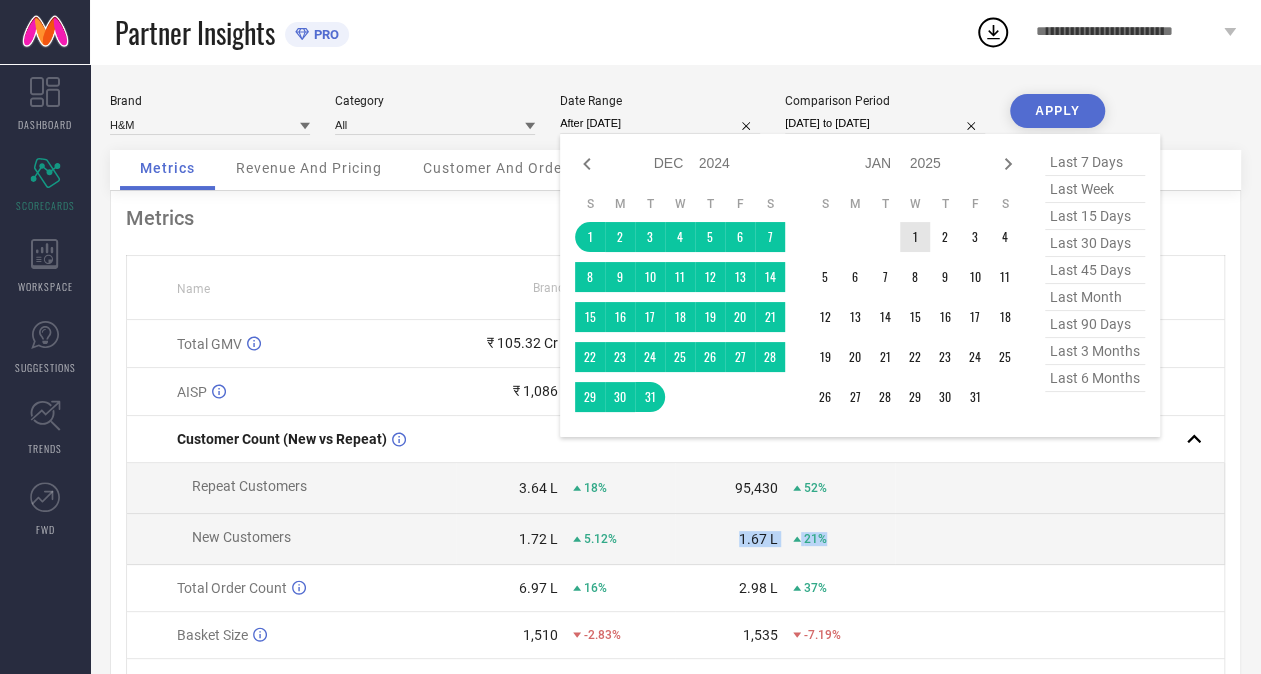 click on "1" at bounding box center [915, 237] 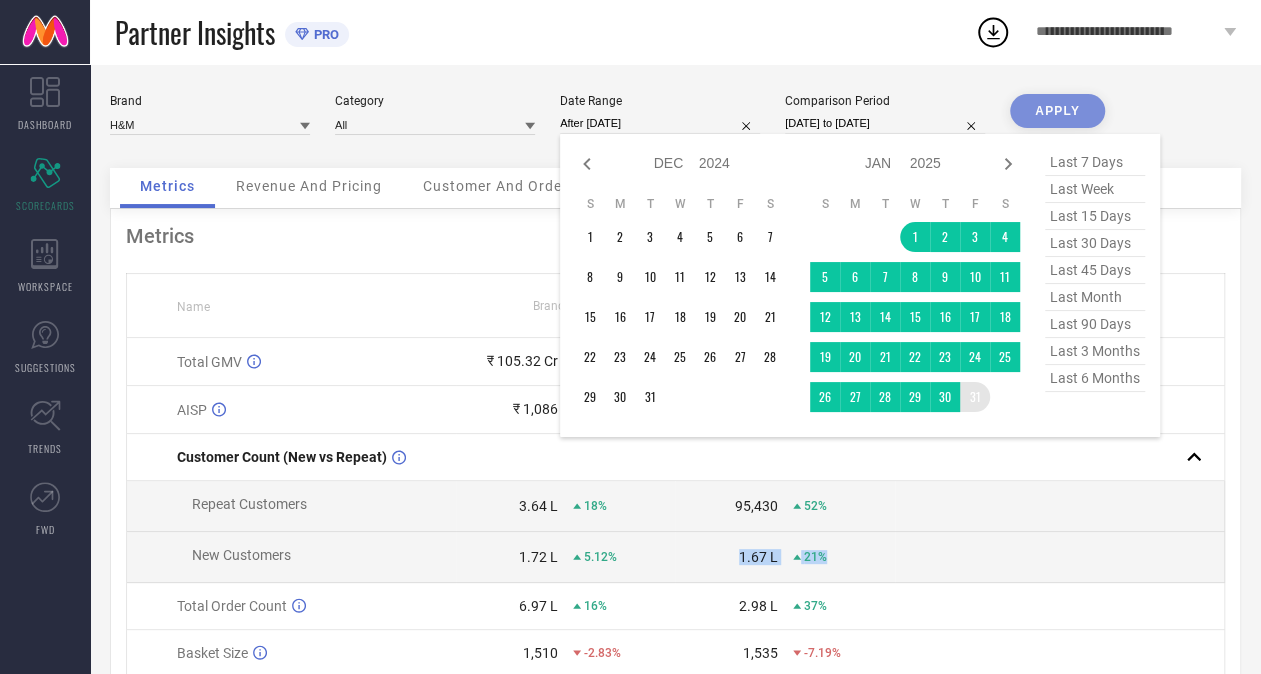 type on "[DATE] to [DATE]" 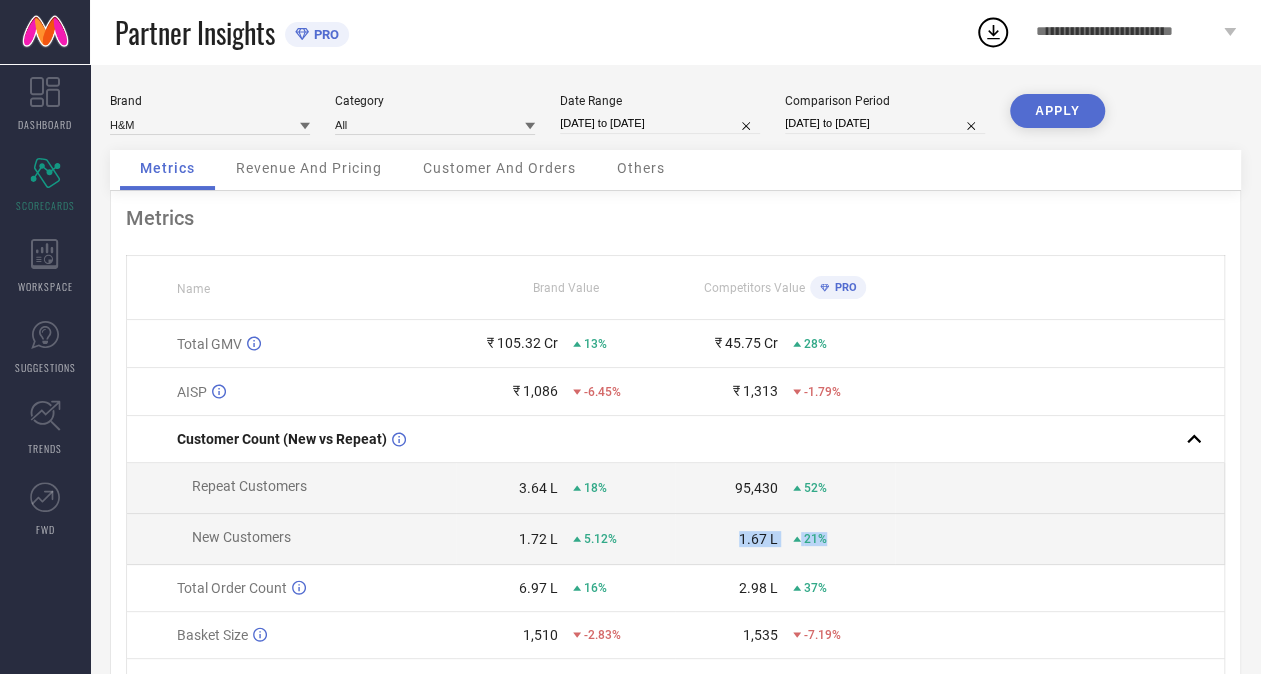 select on "11" 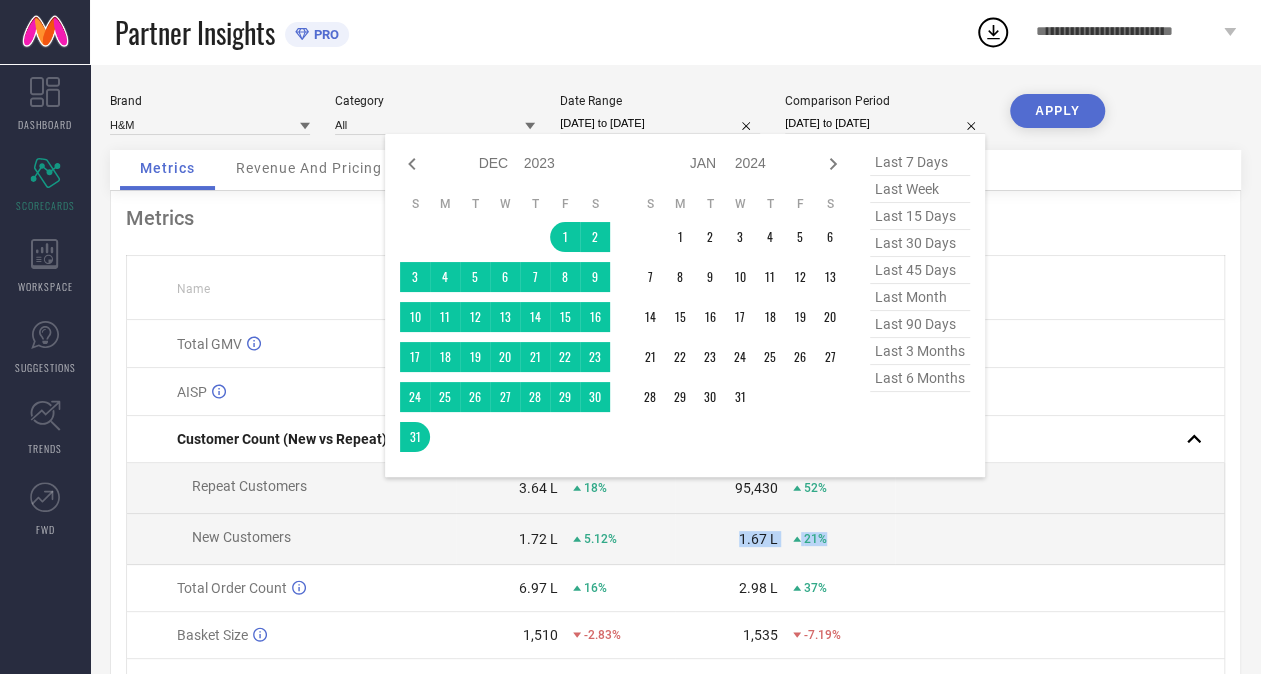 click on "[DATE] to [DATE]" at bounding box center (885, 123) 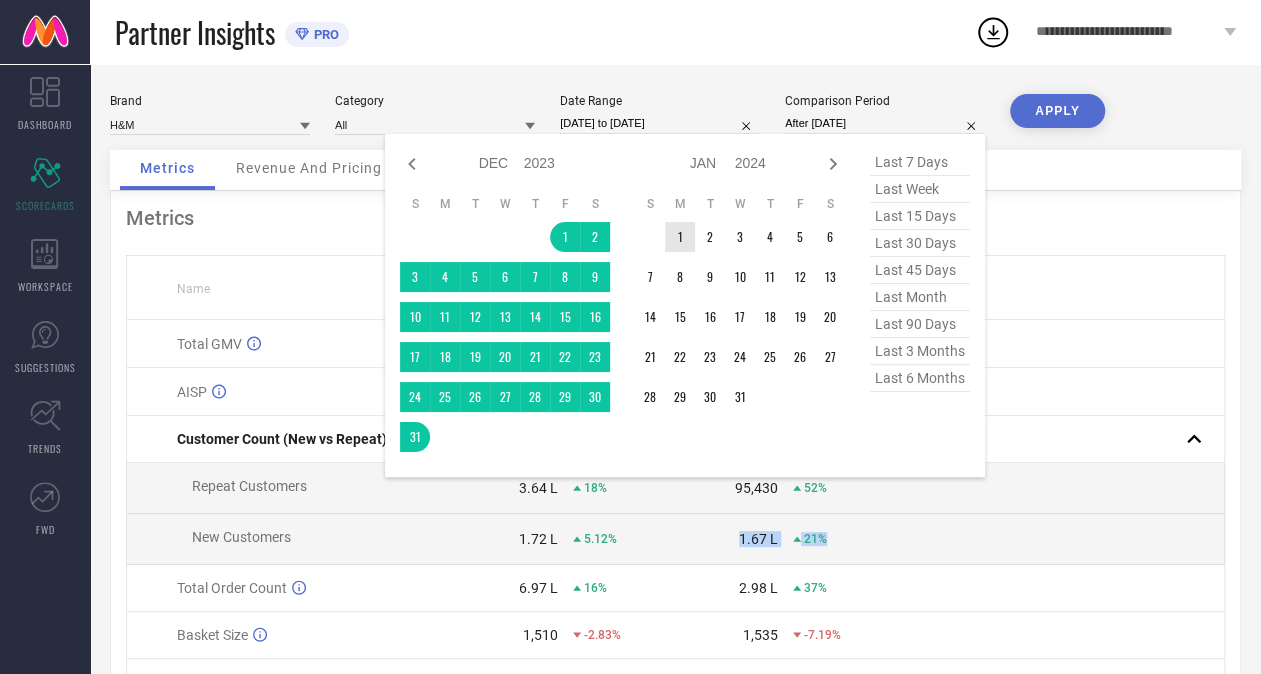click on "1" at bounding box center [680, 237] 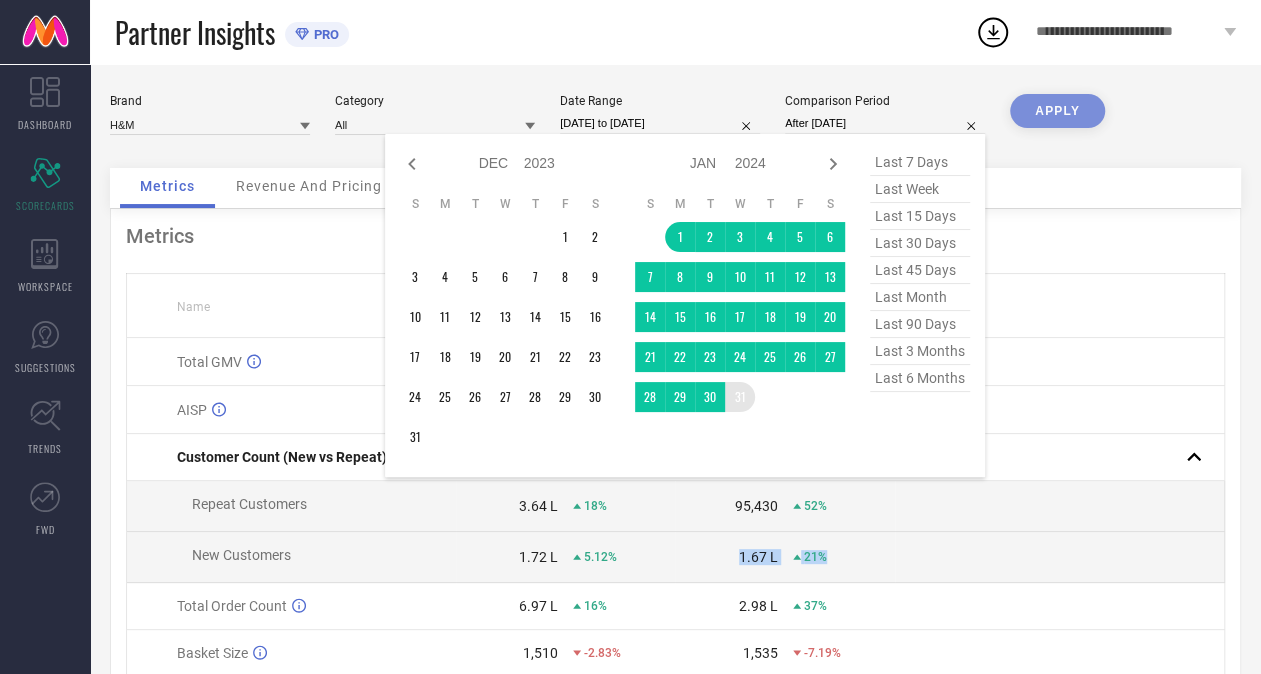 type on "[DATE] to [DATE]" 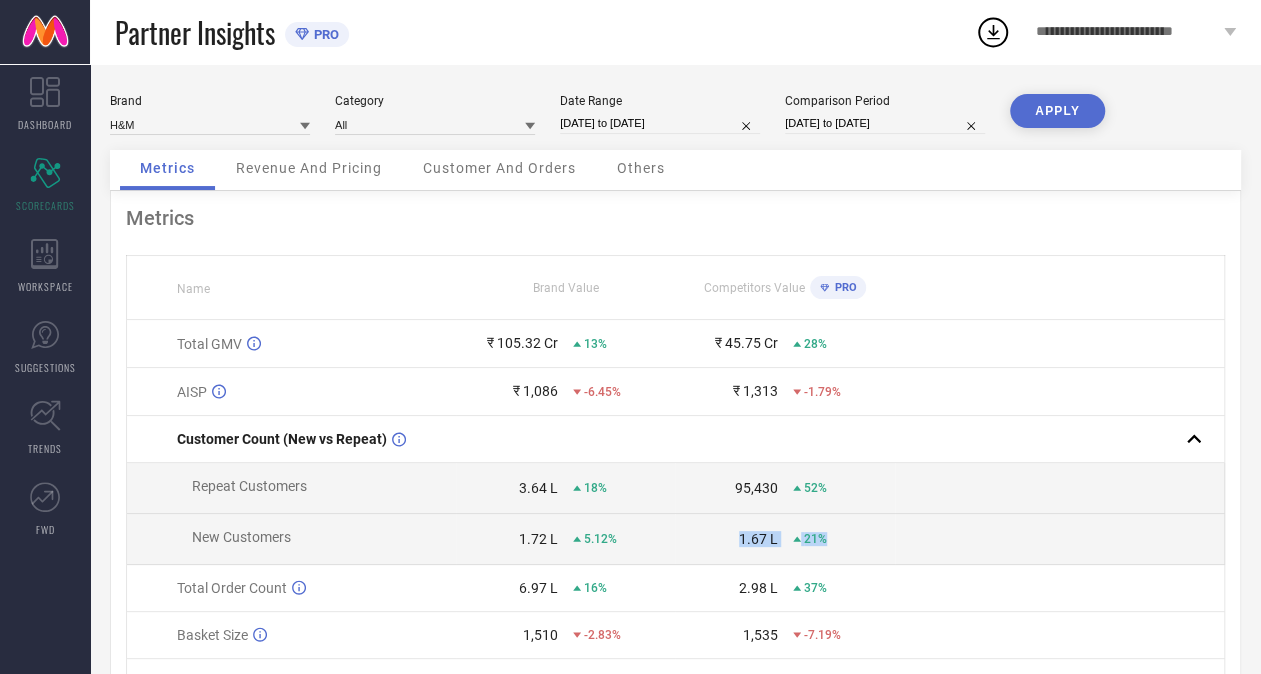 click on "APPLY" at bounding box center (1057, 111) 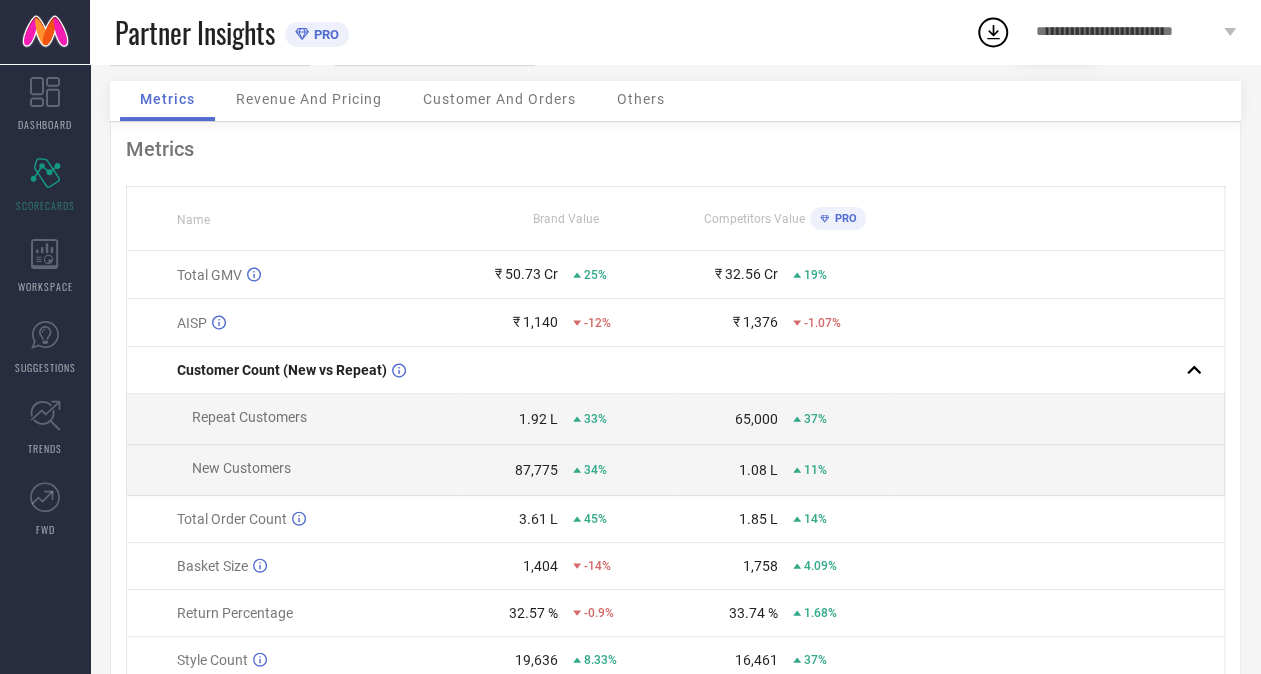 scroll, scrollTop: 100, scrollLeft: 0, axis: vertical 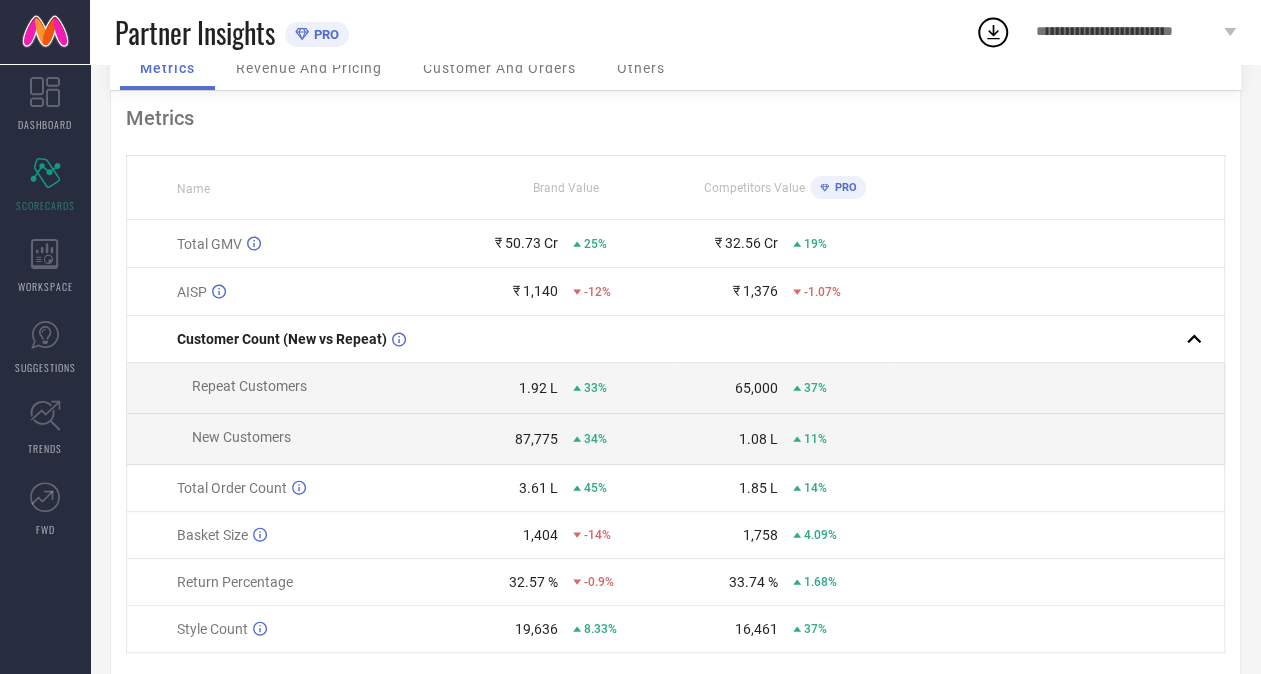 click on "87,775" at bounding box center [536, 439] 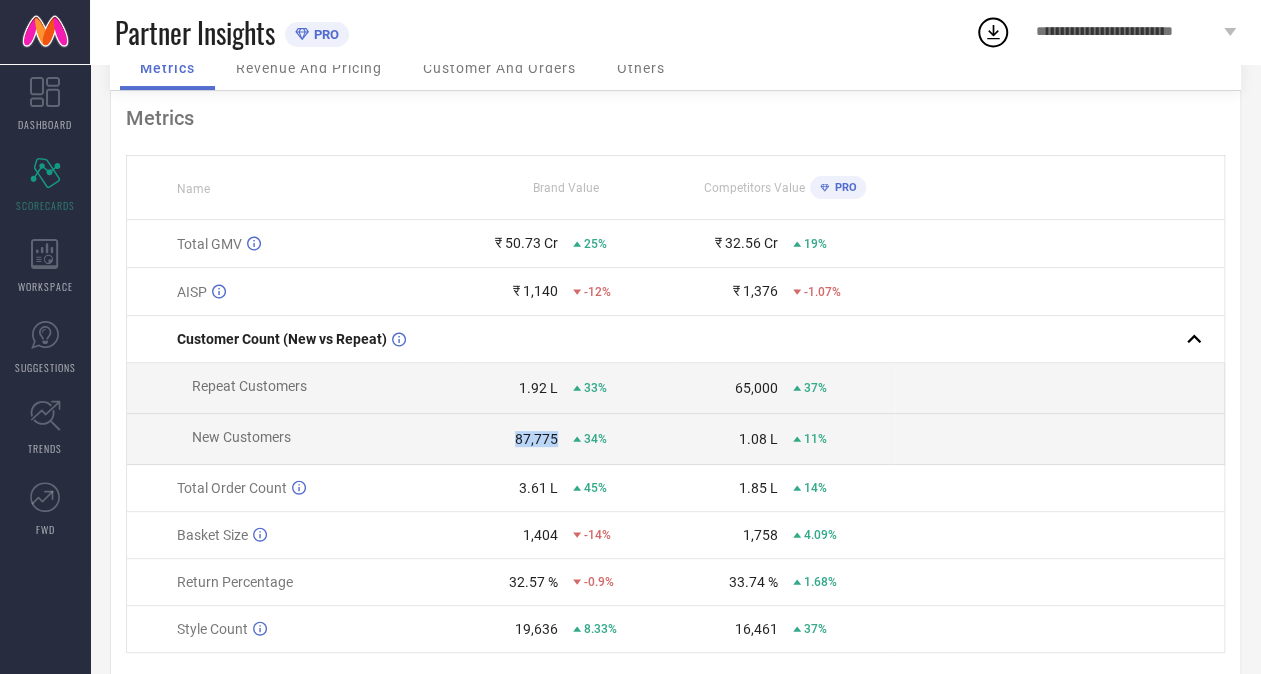click on "87,775" at bounding box center [536, 439] 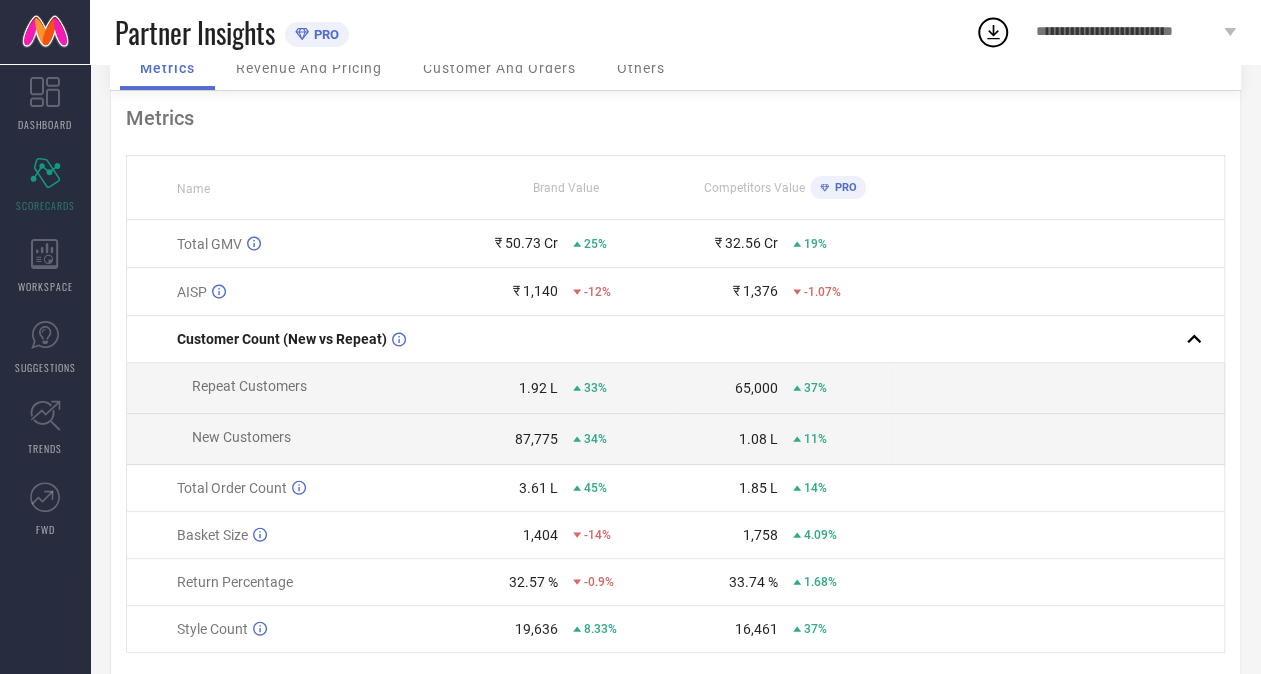 drag, startPoint x: 550, startPoint y: 442, endPoint x: 694, endPoint y: 441, distance: 144.00348 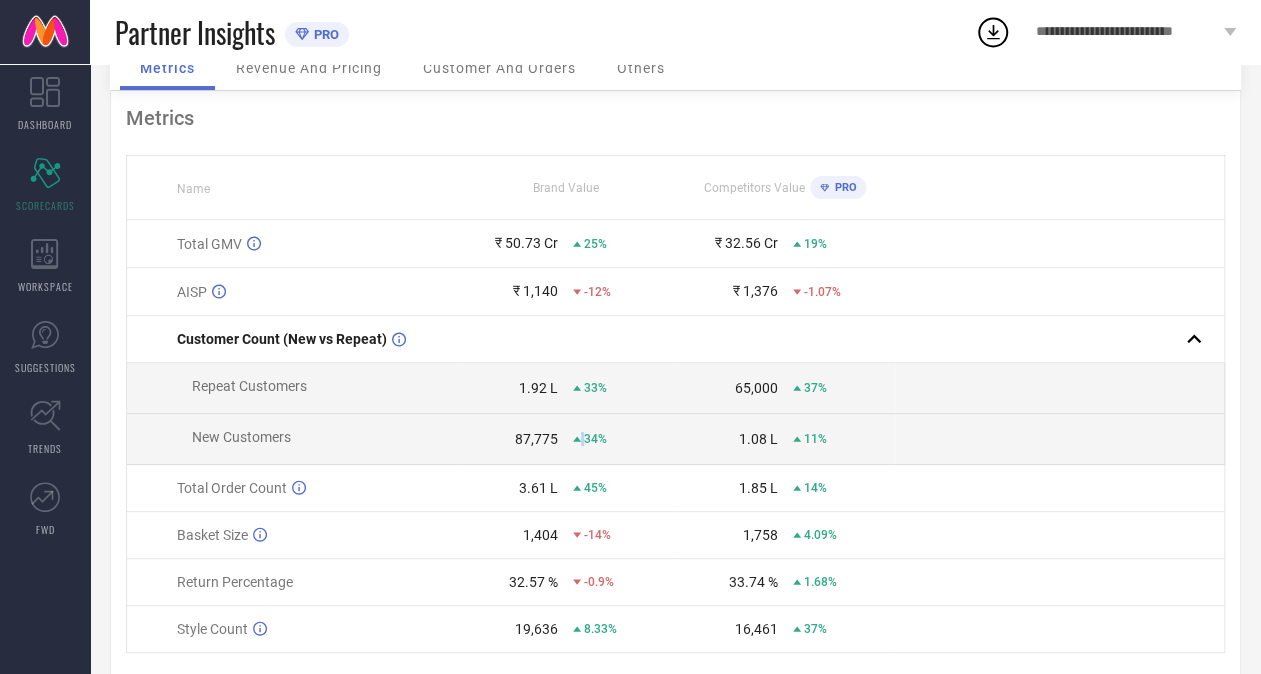 click on "87,775   34%" at bounding box center [566, 439] 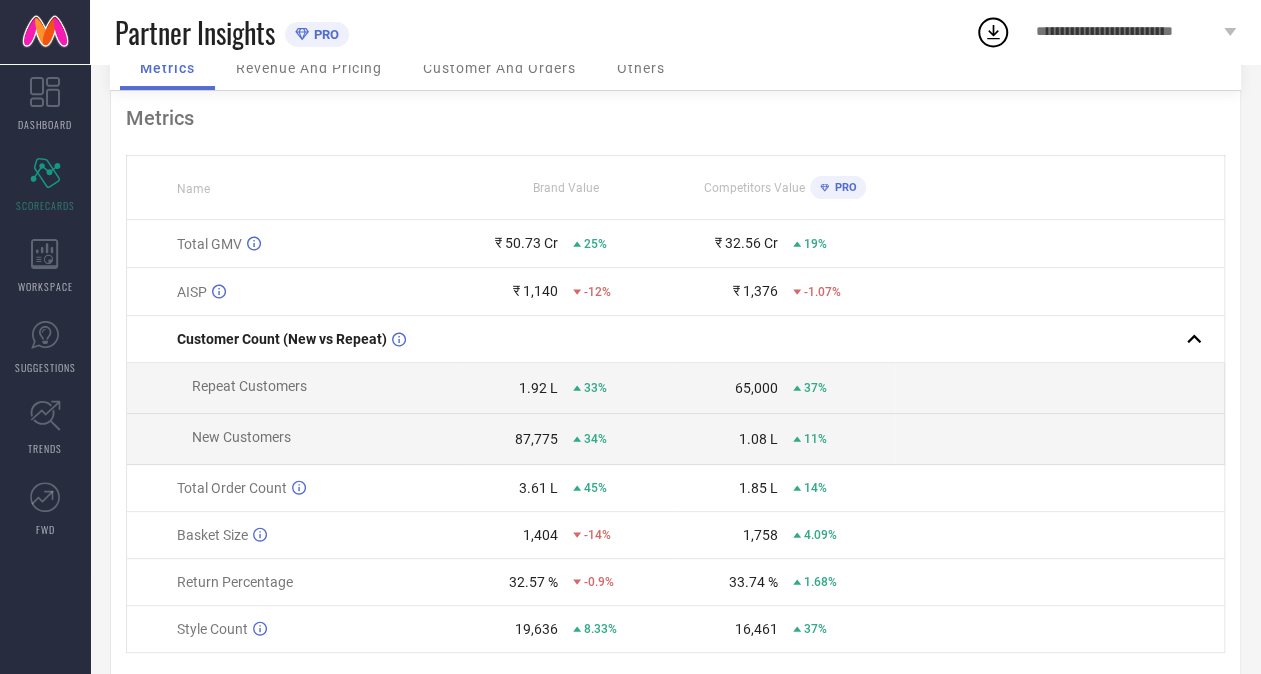 click on "1.08 L" at bounding box center (758, 439) 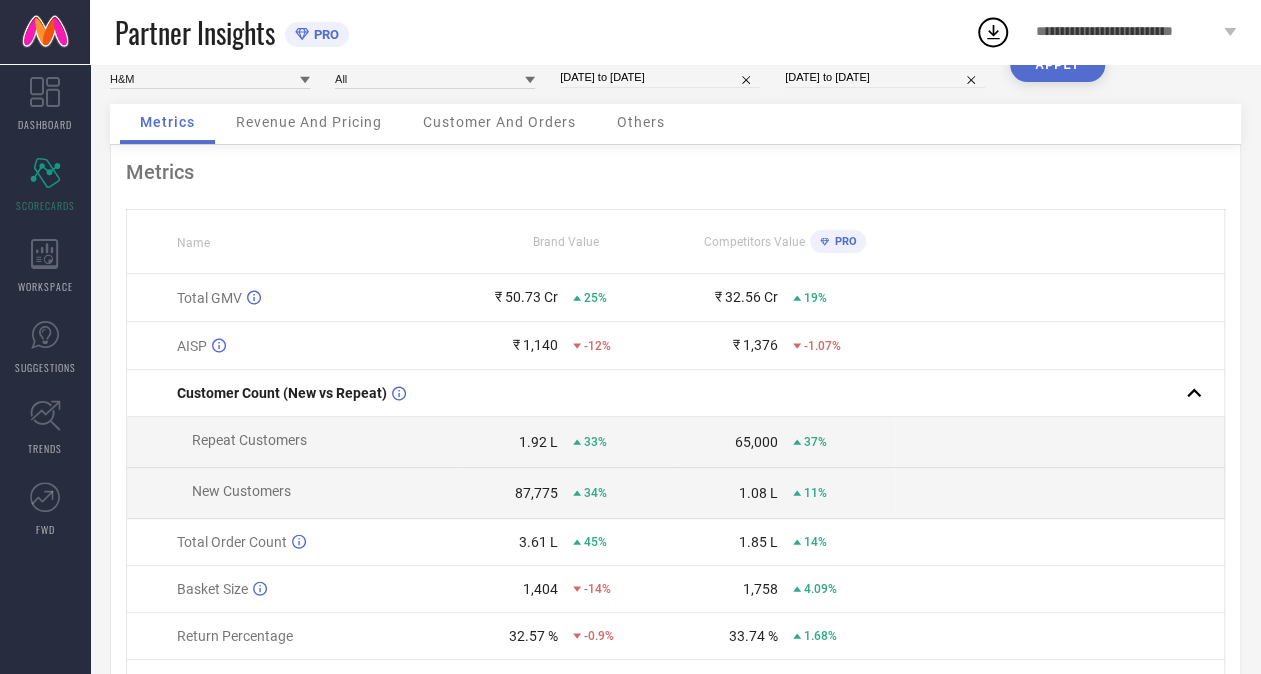 scroll, scrollTop: 0, scrollLeft: 0, axis: both 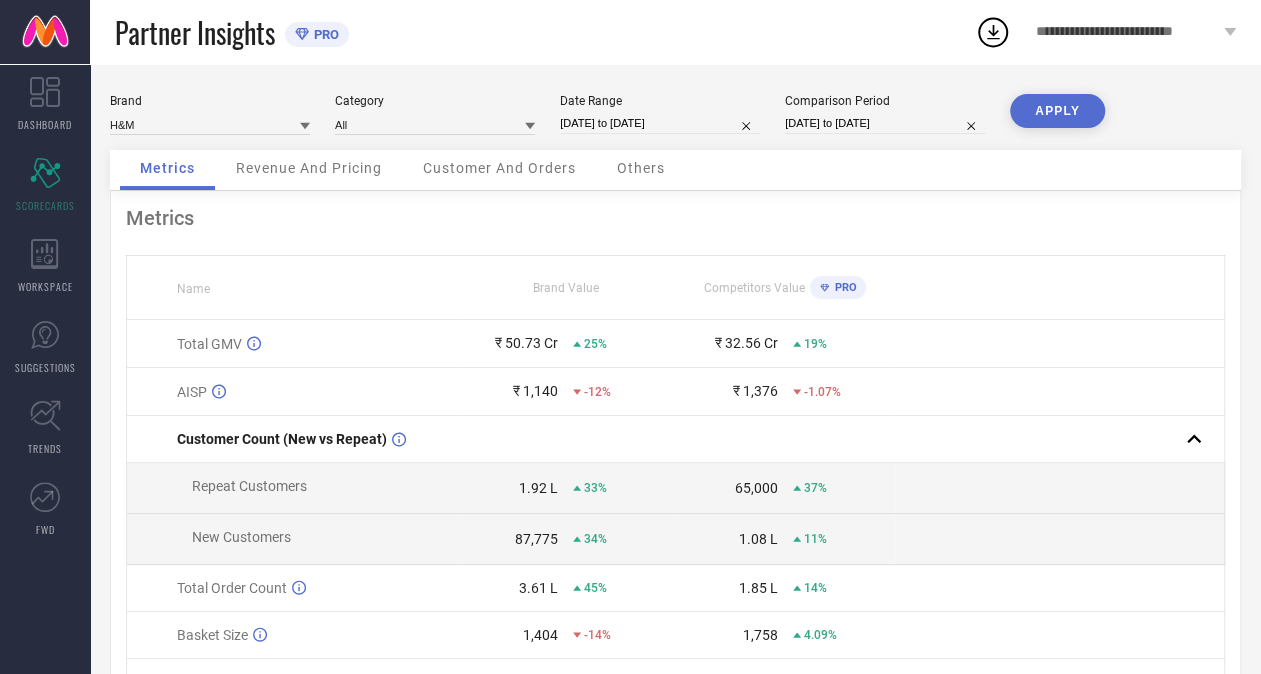 select on "2025" 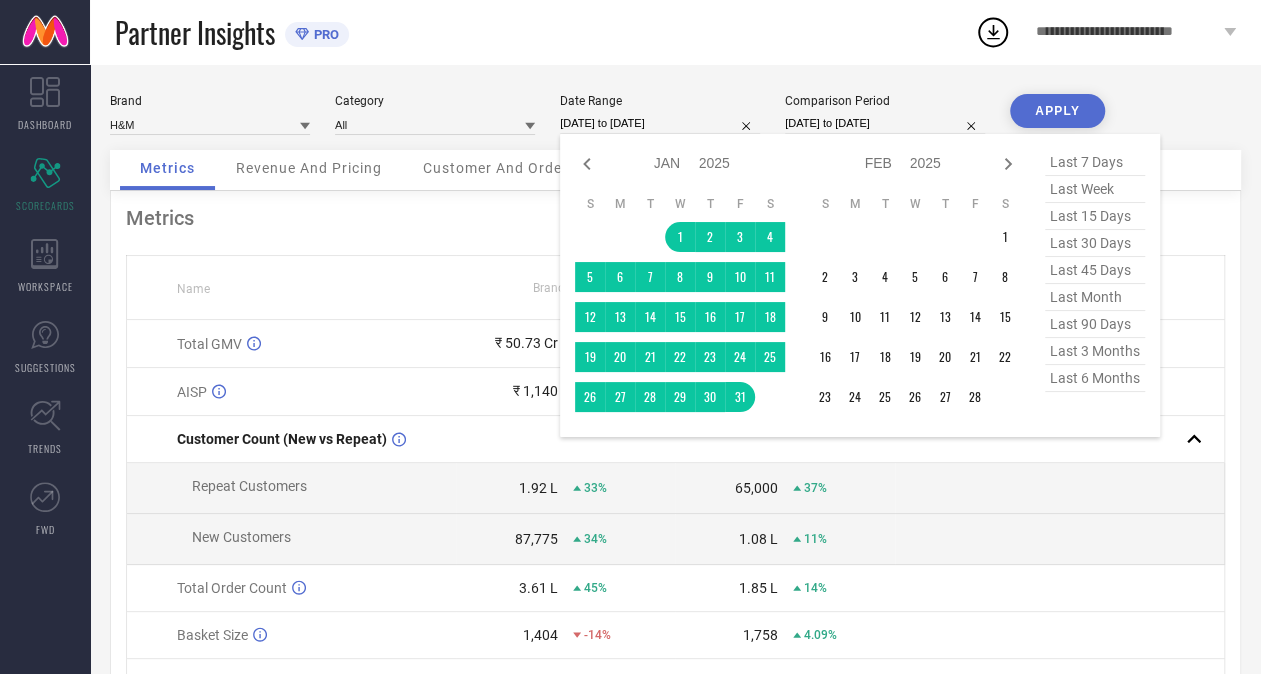 click on "[DATE] to [DATE]" at bounding box center [660, 123] 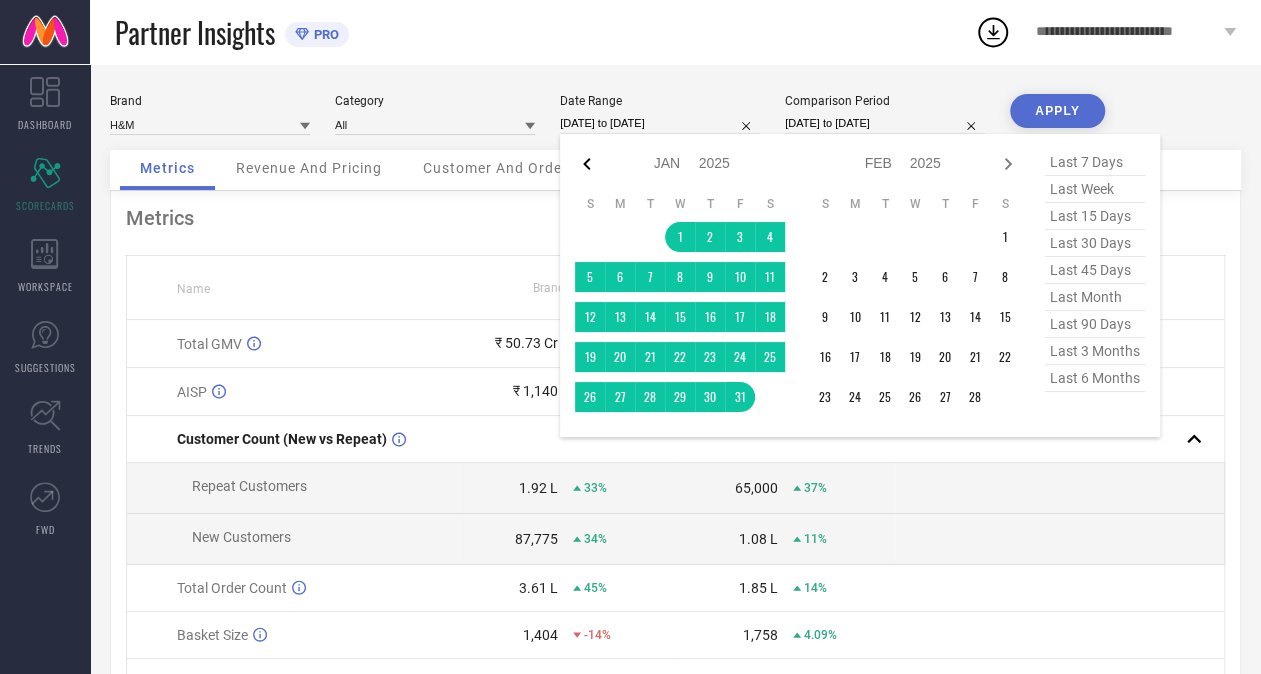 click 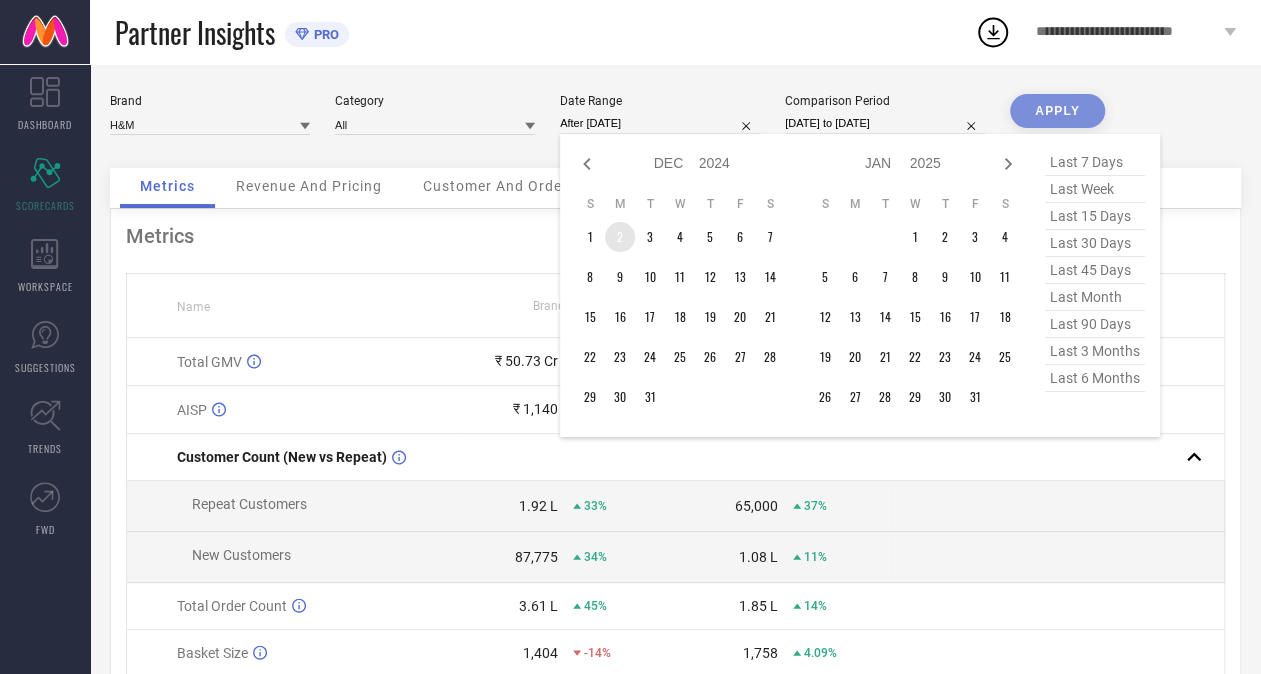 click on "2" at bounding box center [620, 237] 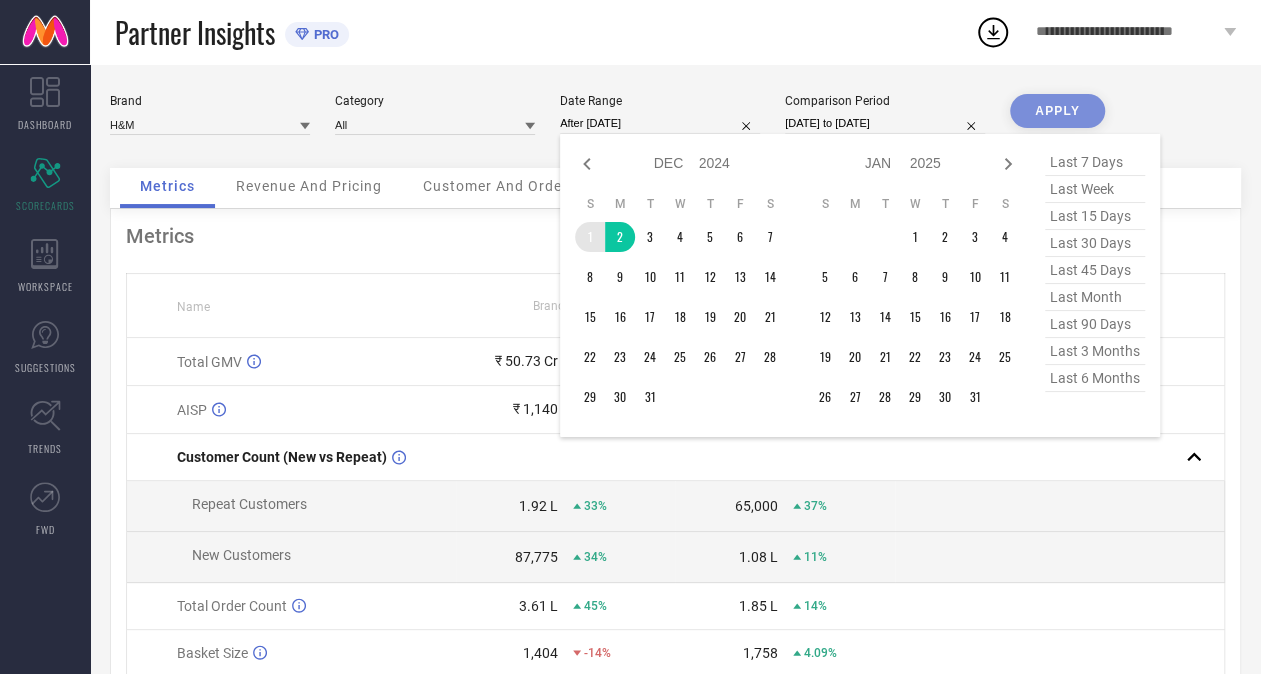type on "[DATE] to [DATE]" 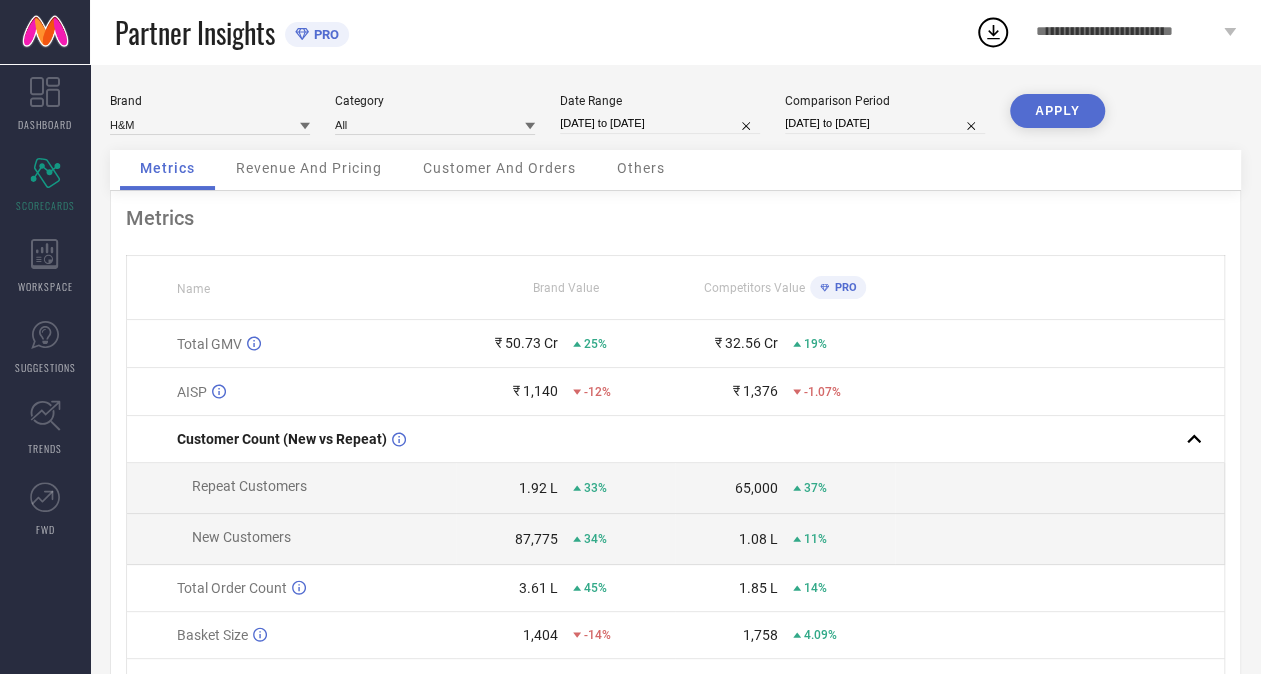 click on "[DATE] to [DATE]" at bounding box center [660, 123] 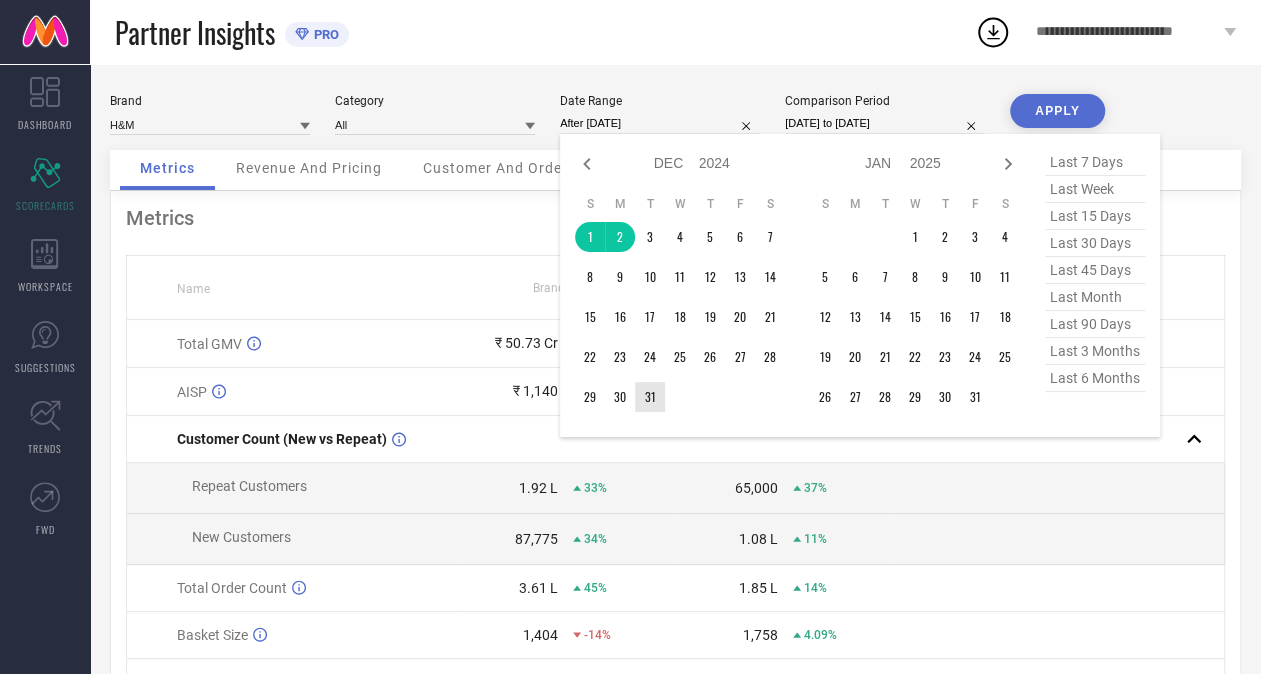 click on "31" at bounding box center (650, 397) 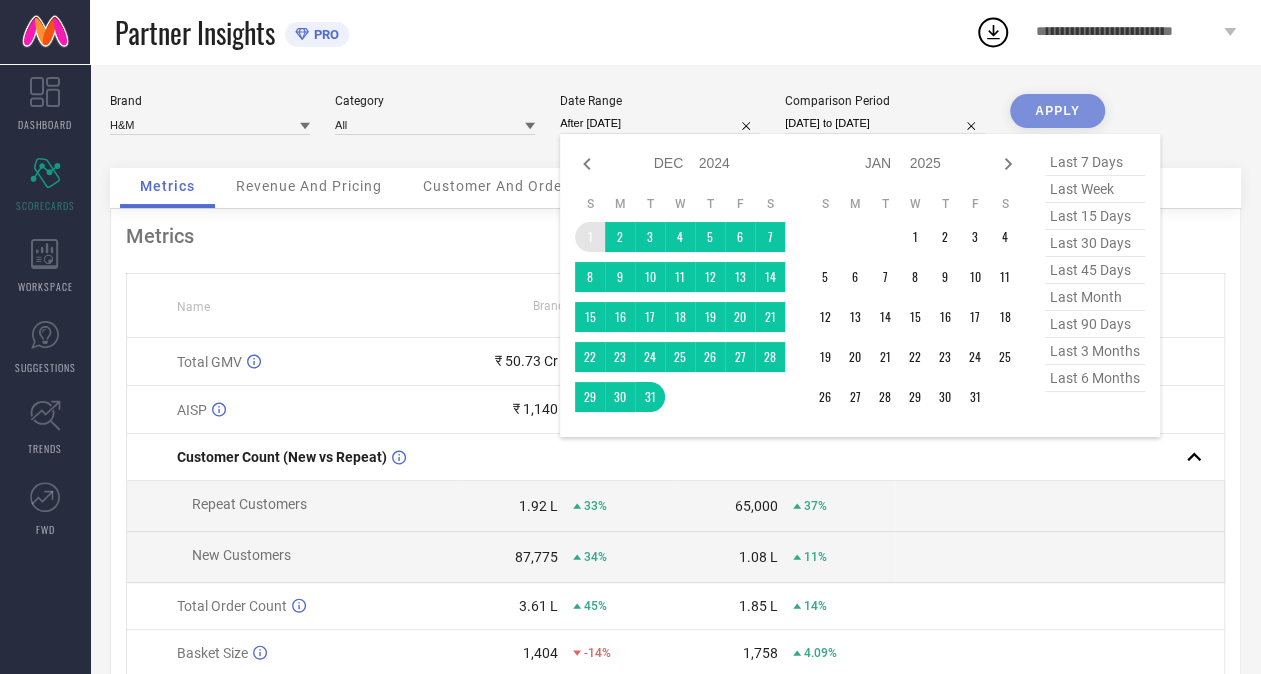 type on "[DATE] to [DATE]" 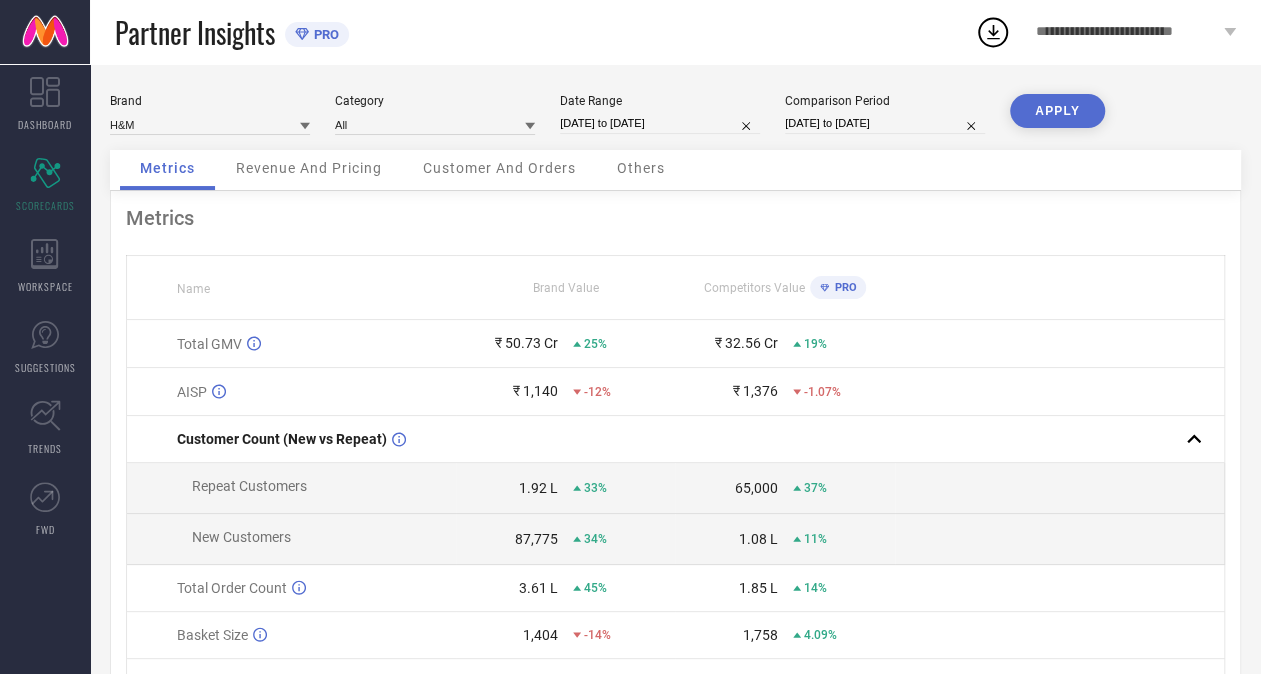 click on "[DATE] to [DATE]" at bounding box center [660, 123] 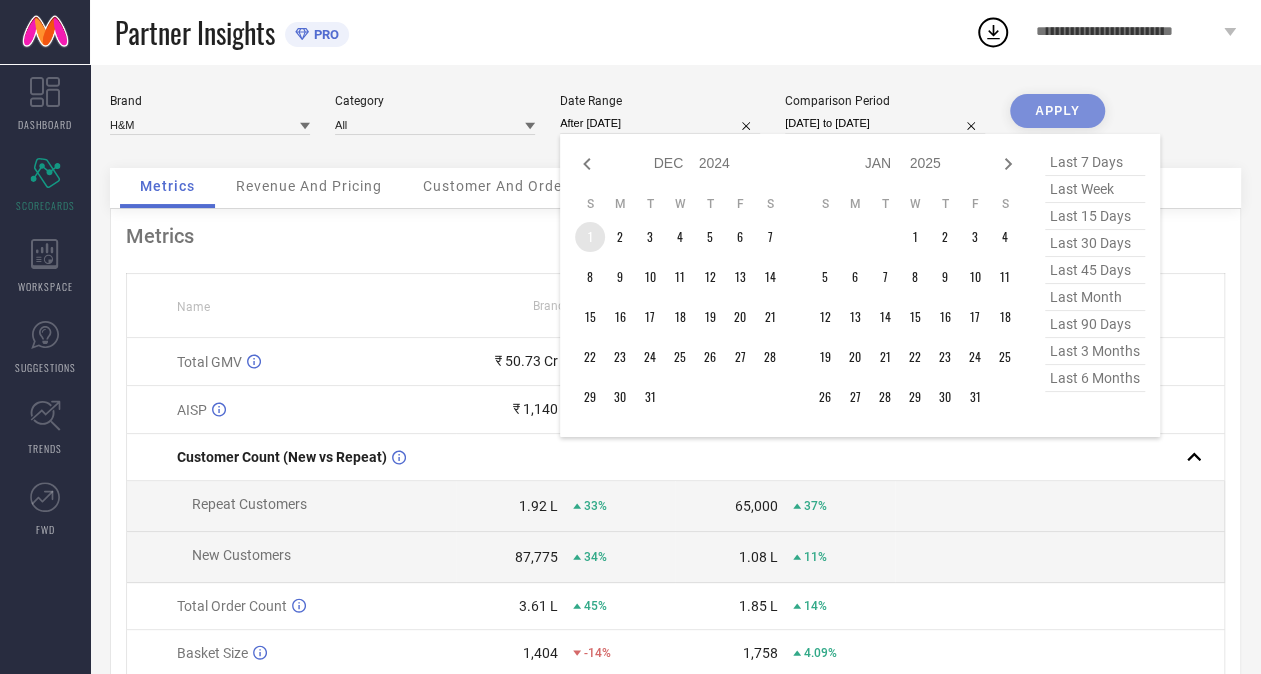 click on "1" at bounding box center [590, 237] 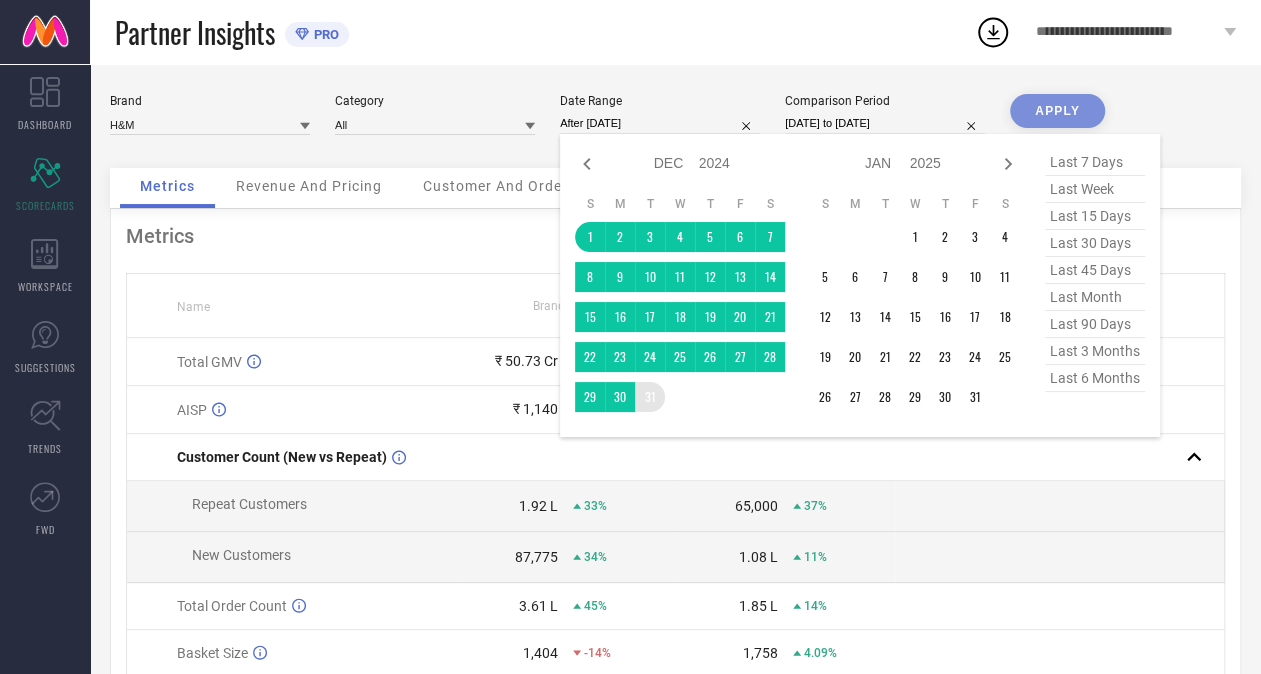 type on "[DATE] to [DATE]" 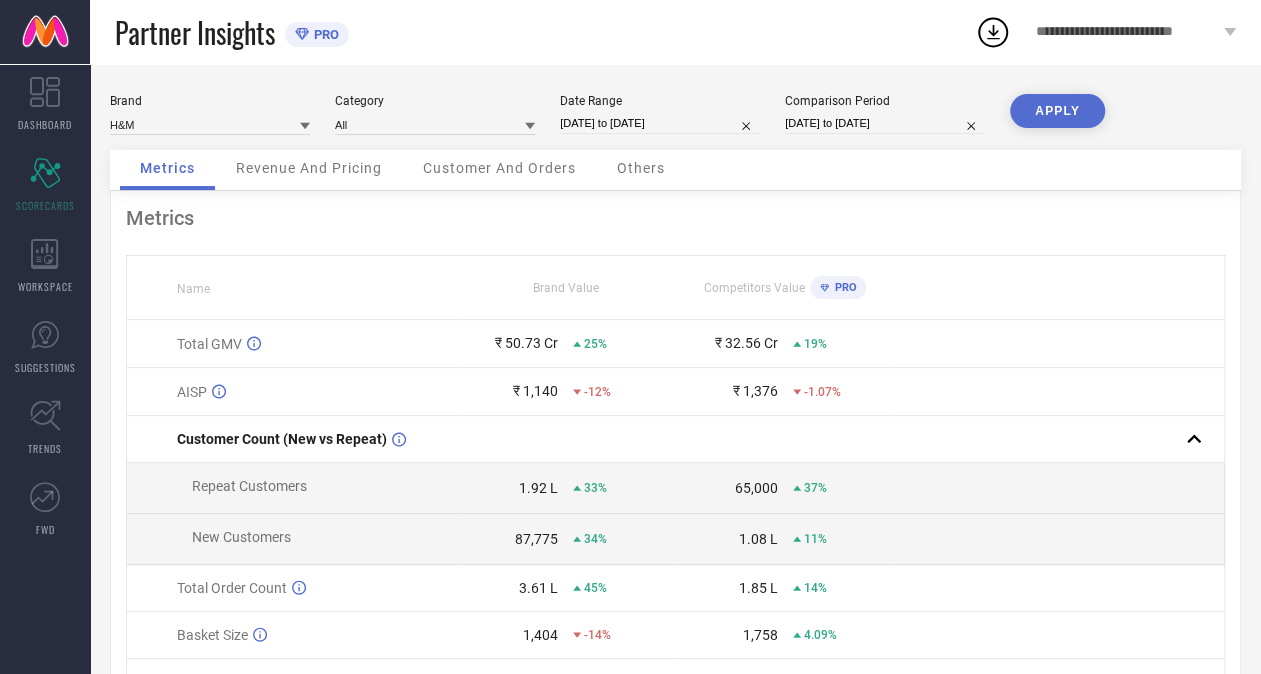 click on "Comparison Period" at bounding box center [885, 101] 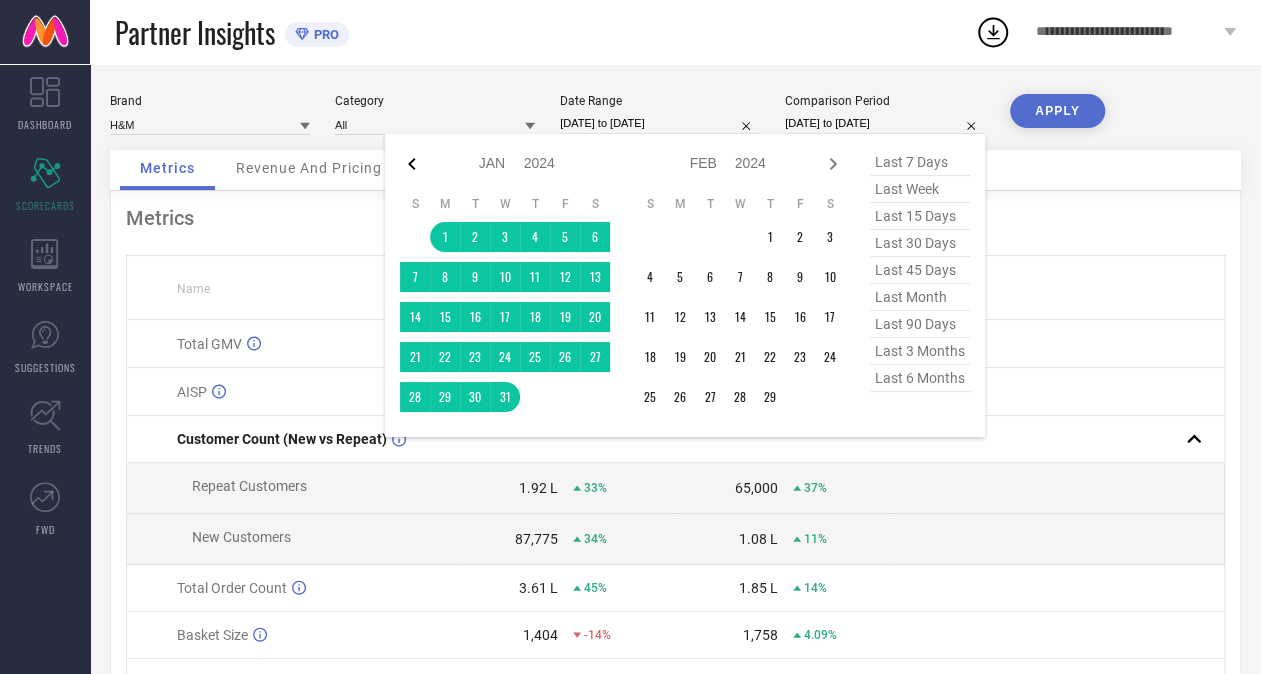 click 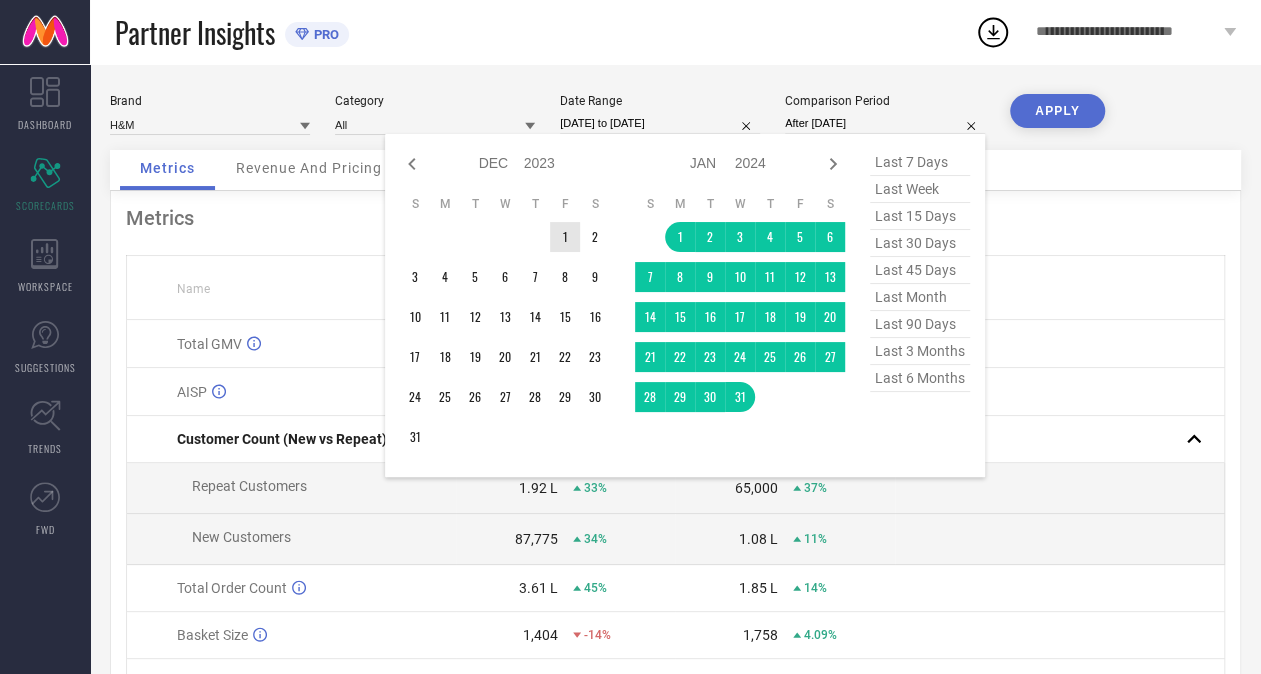 click on "1" at bounding box center (565, 237) 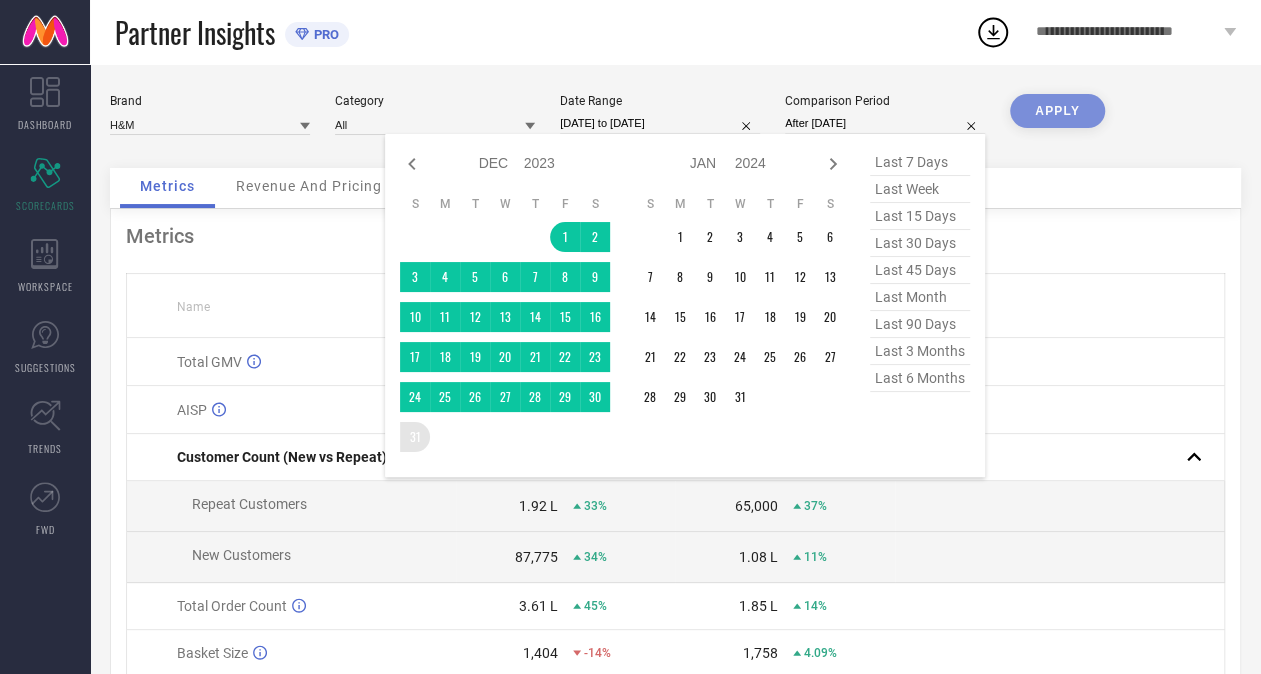 type on "[DATE] to [DATE]" 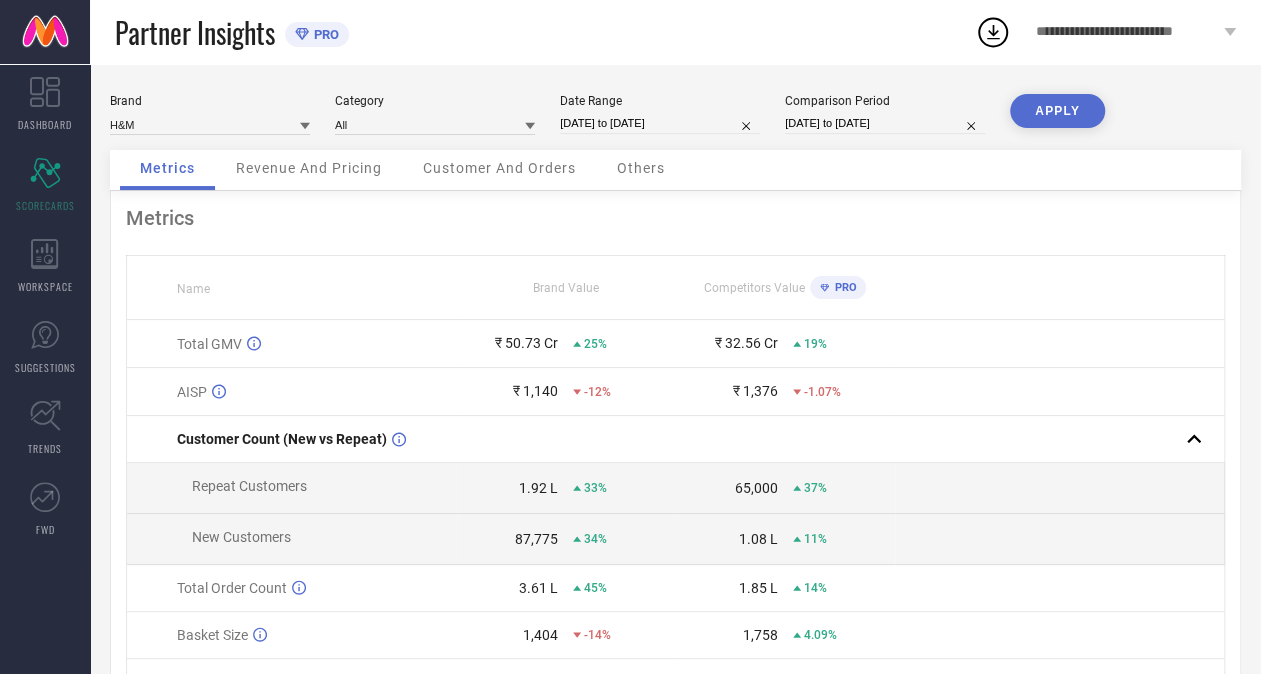 click on "APPLY" at bounding box center [1057, 111] 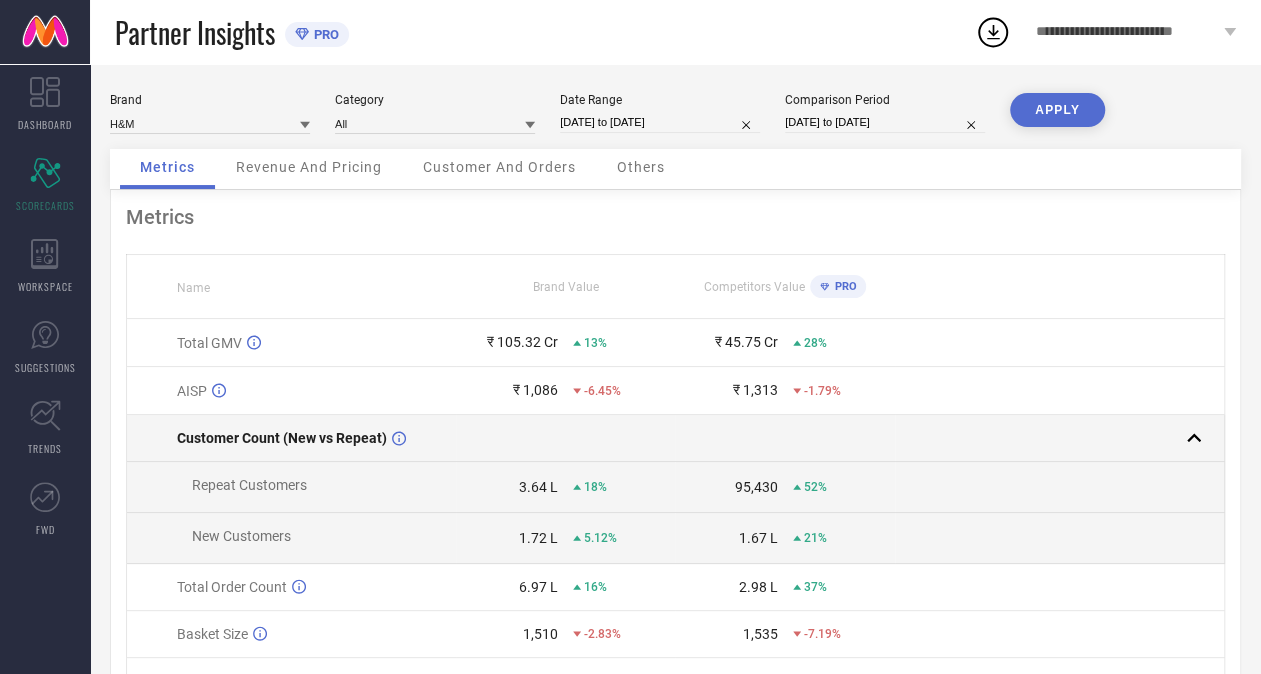 scroll, scrollTop: 100, scrollLeft: 0, axis: vertical 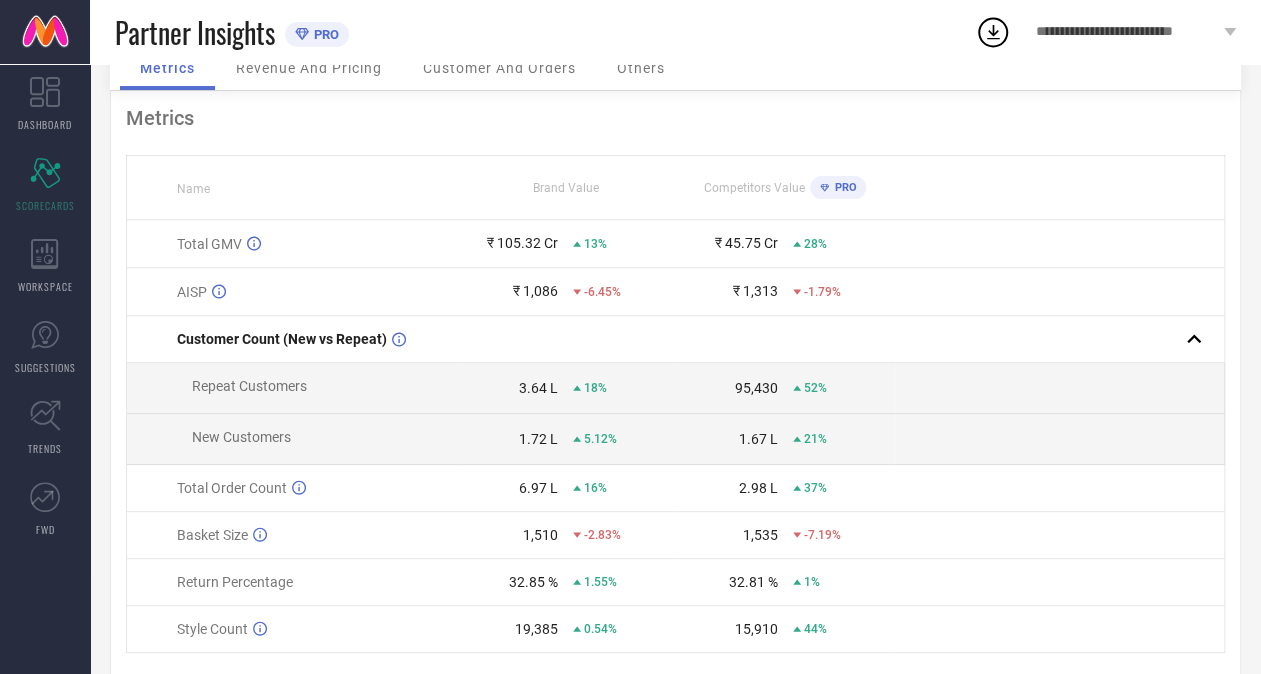 type 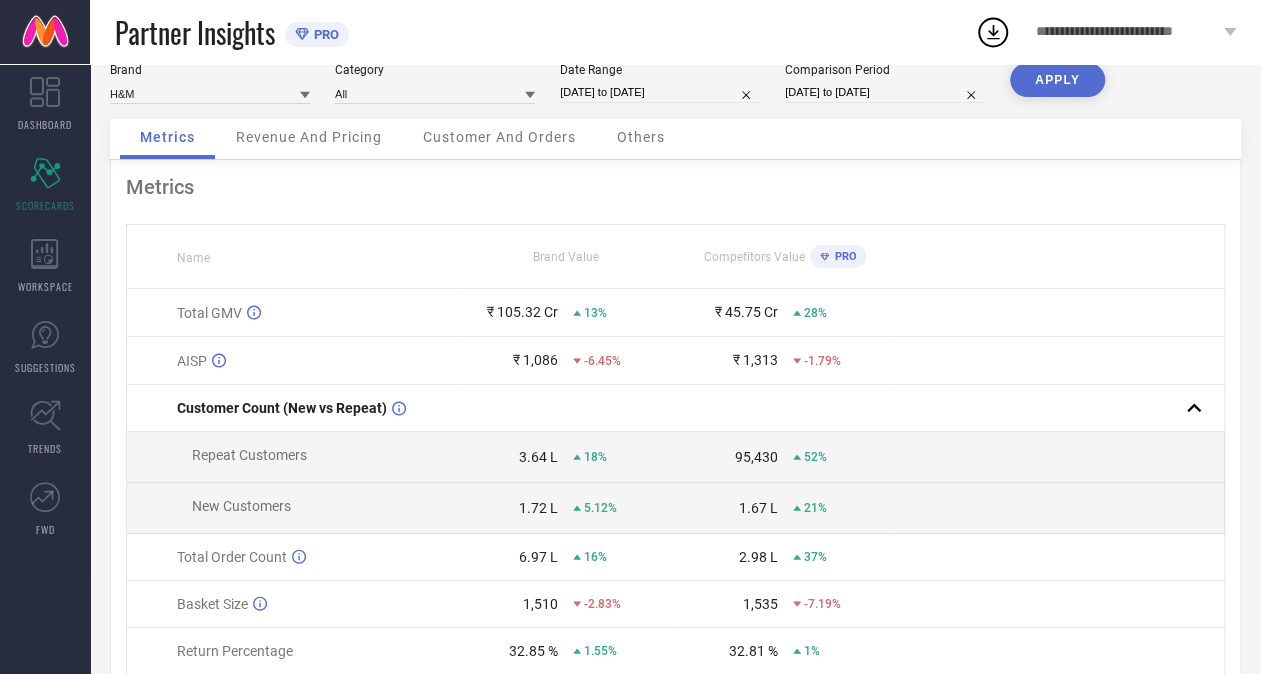 scroll, scrollTop: 0, scrollLeft: 0, axis: both 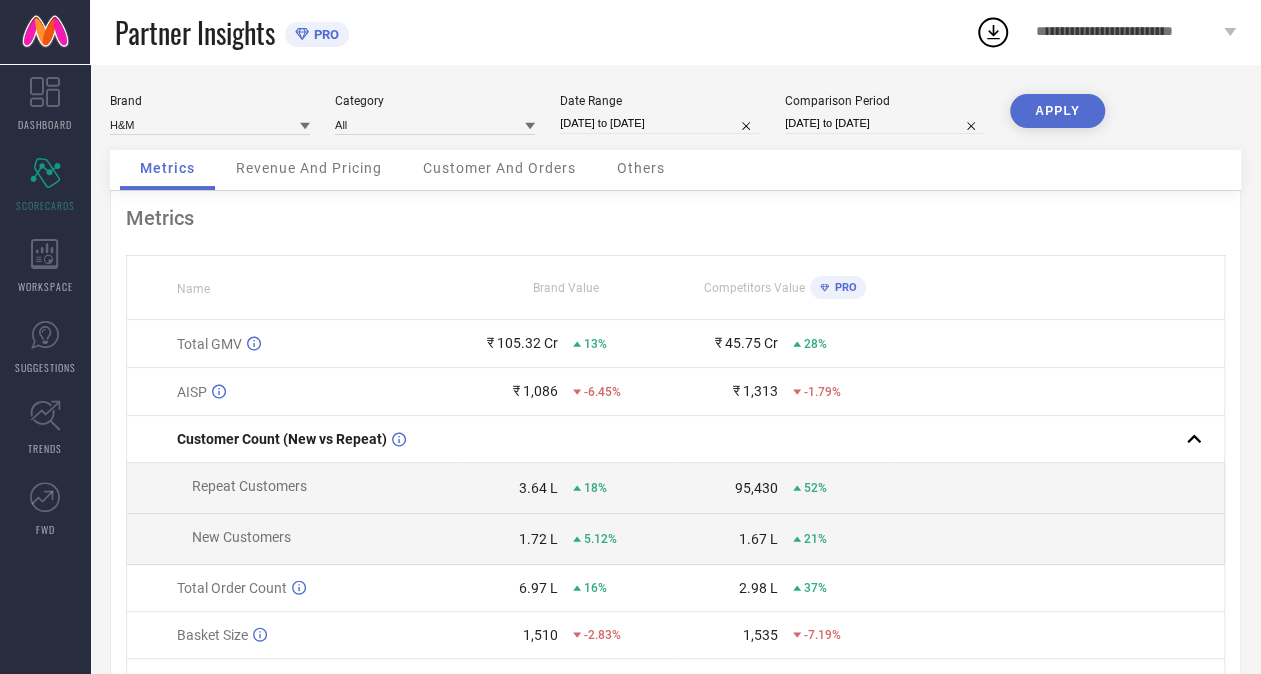 select on "11" 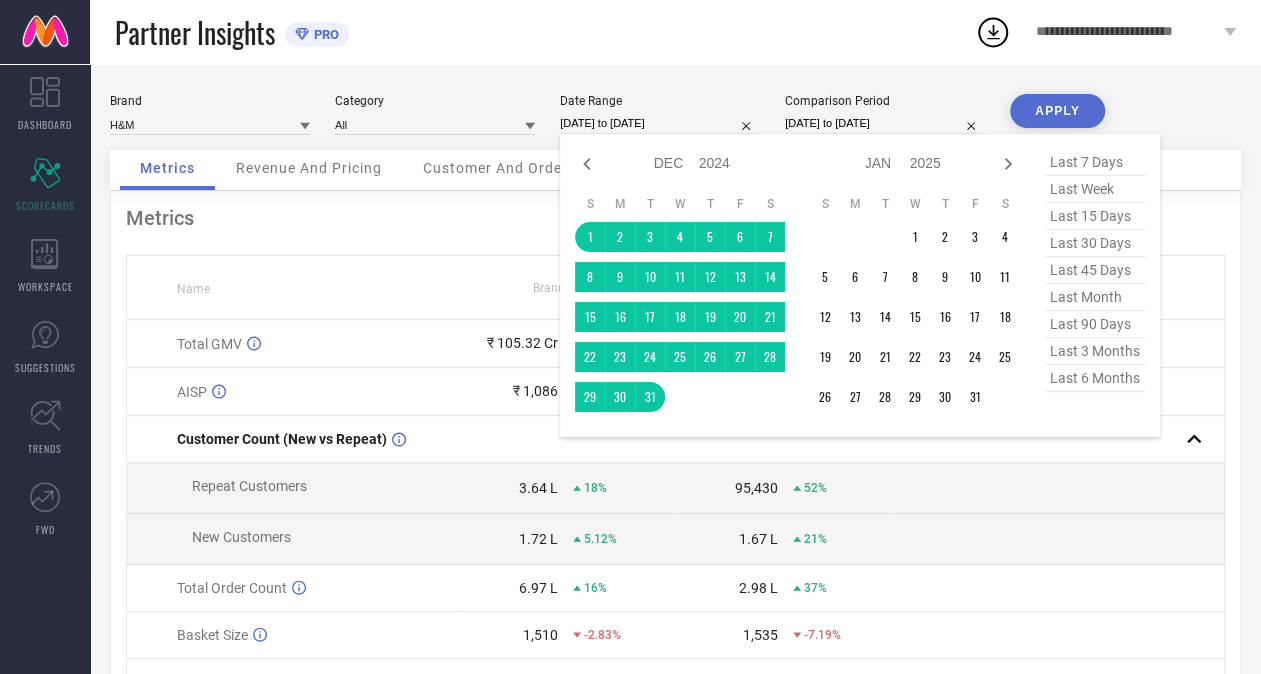 click on "[DATE] to [DATE]" at bounding box center [660, 123] 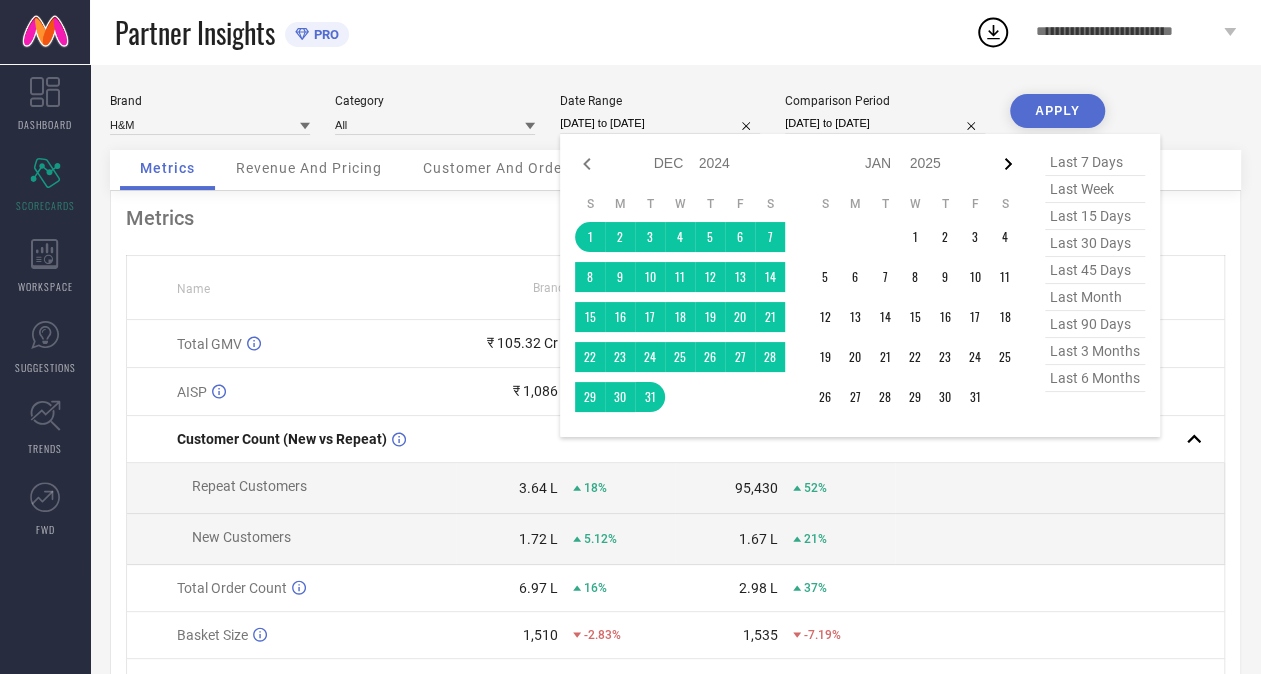 click 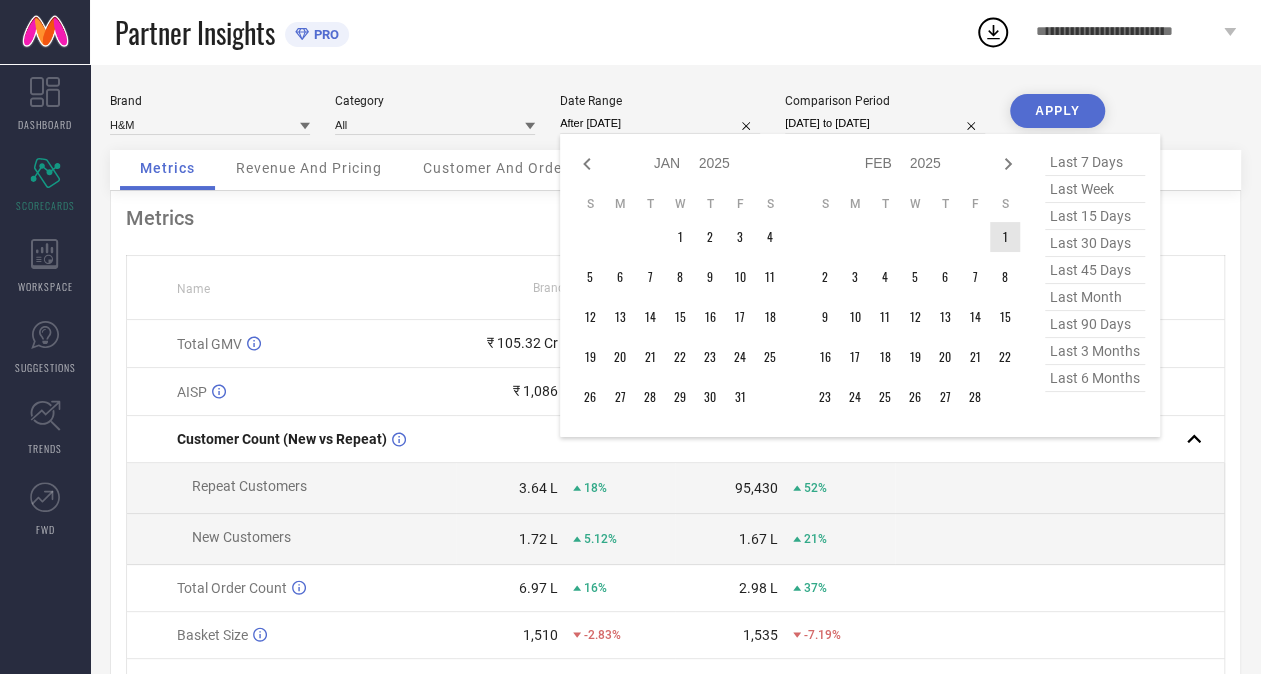 click on "1" at bounding box center (1005, 237) 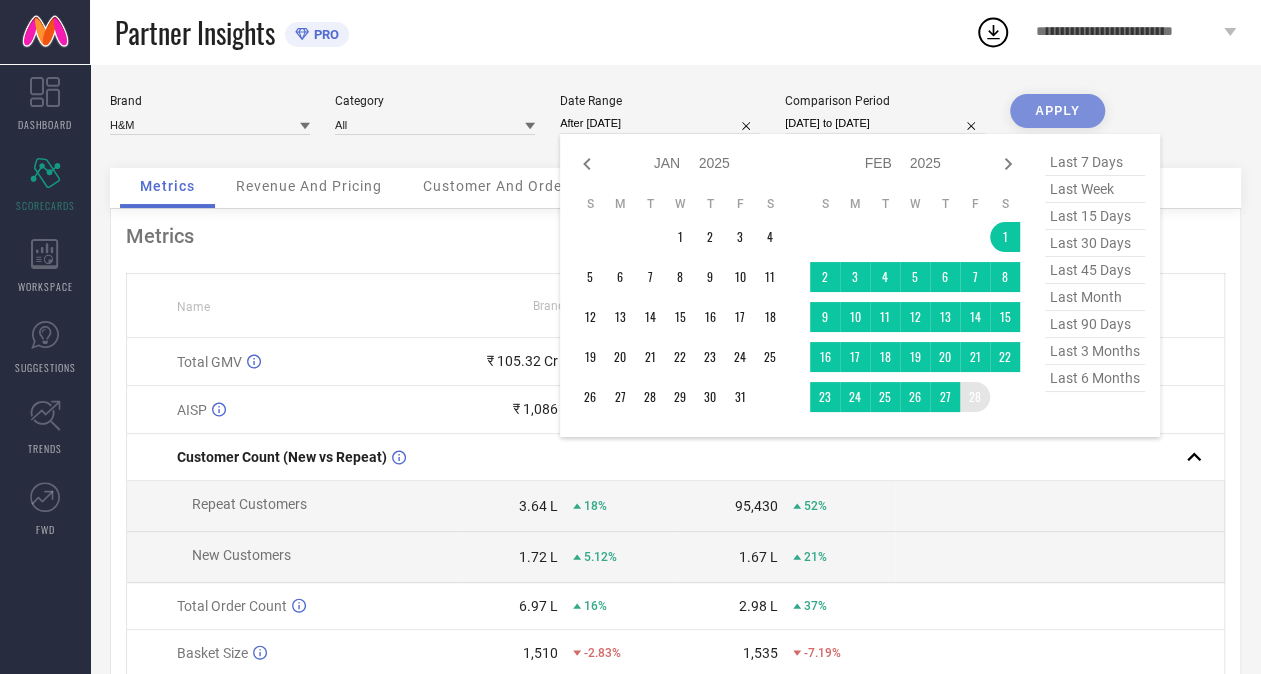 type on "[DATE] to [DATE]" 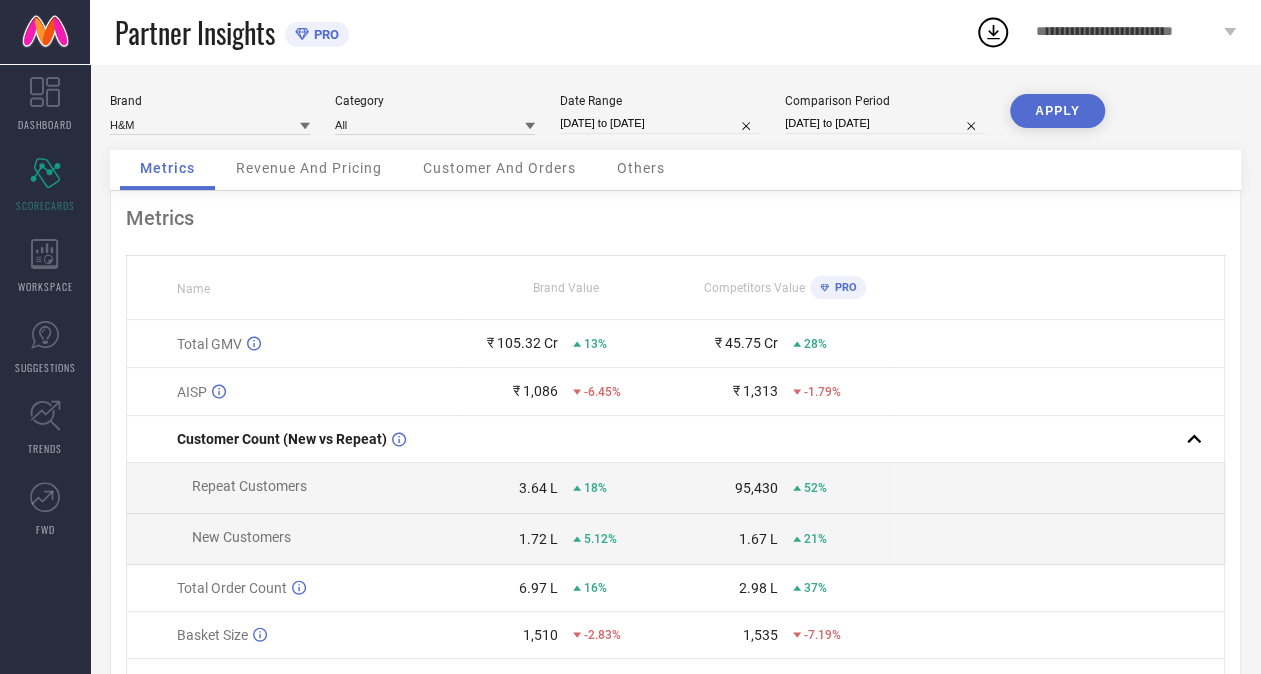 click on "[DATE] to [DATE]" at bounding box center [660, 123] 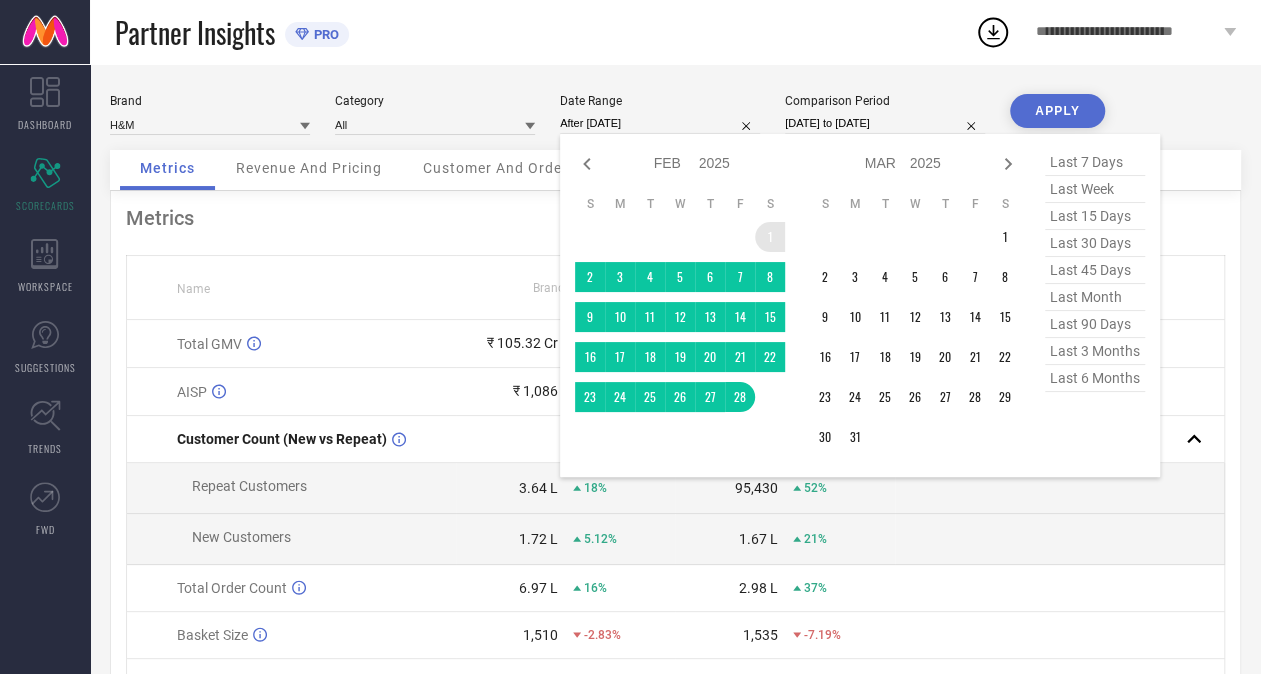 click on "1" at bounding box center (770, 237) 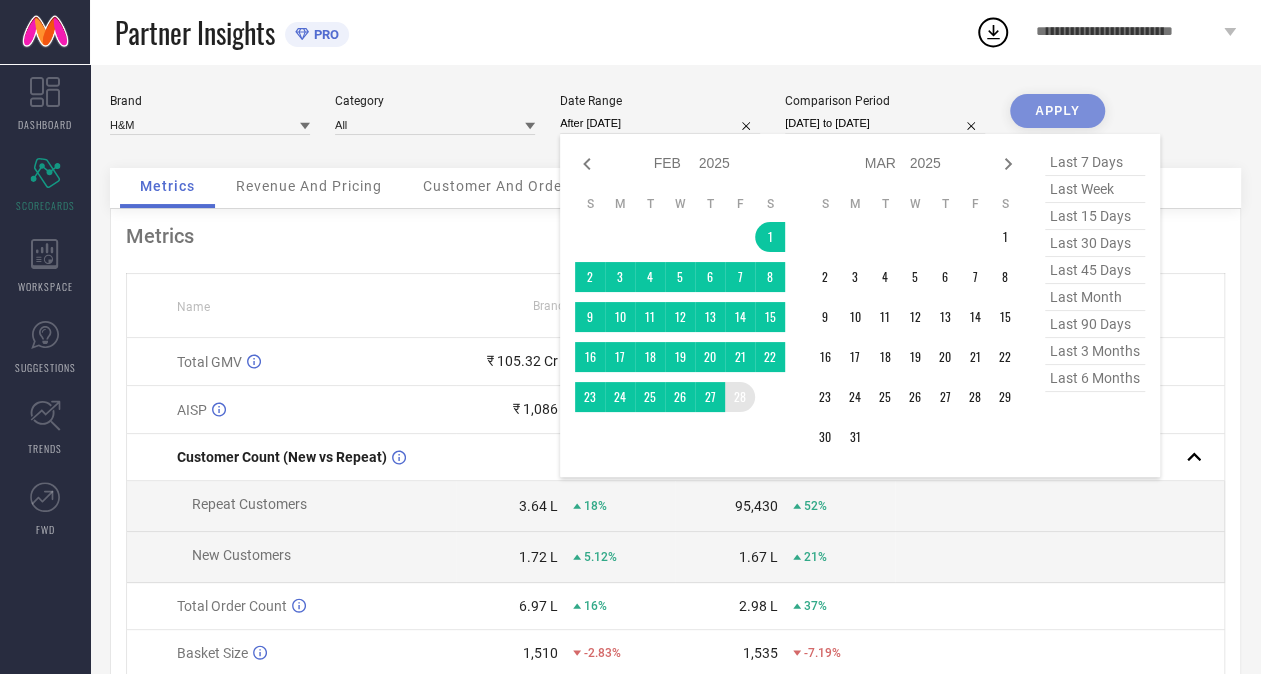 type on "[DATE] to [DATE]" 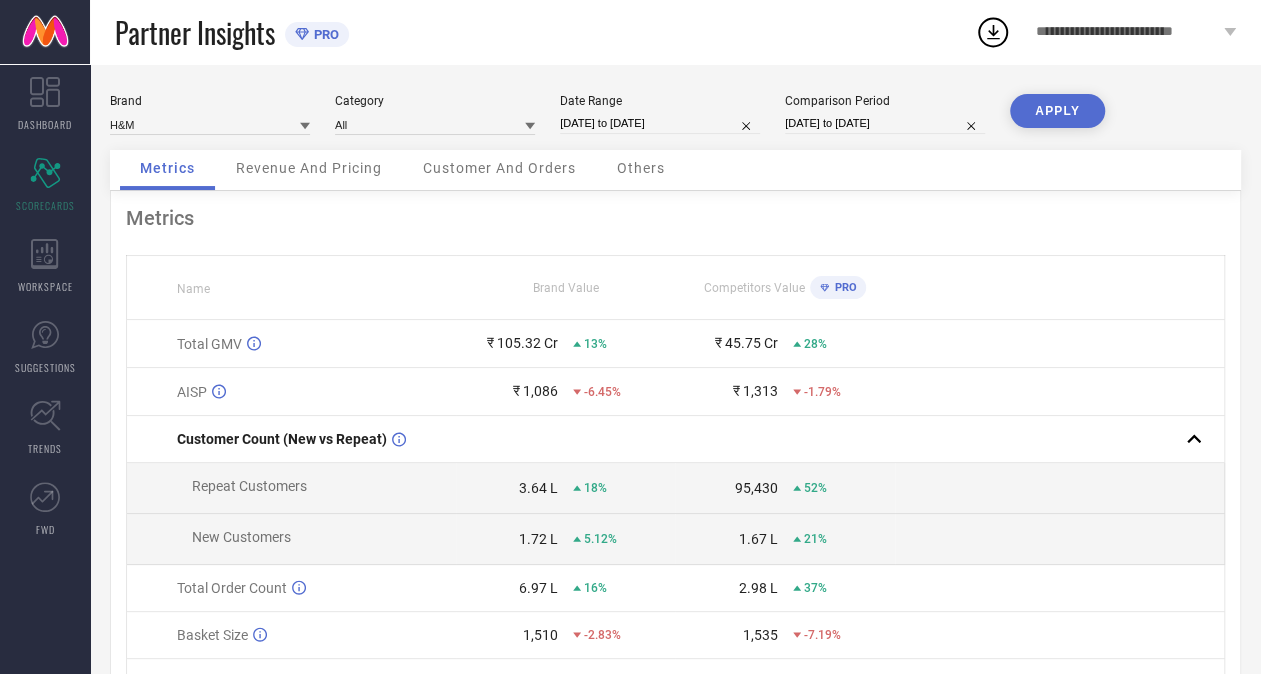 click on "[DATE] to [DATE]" at bounding box center (660, 123) 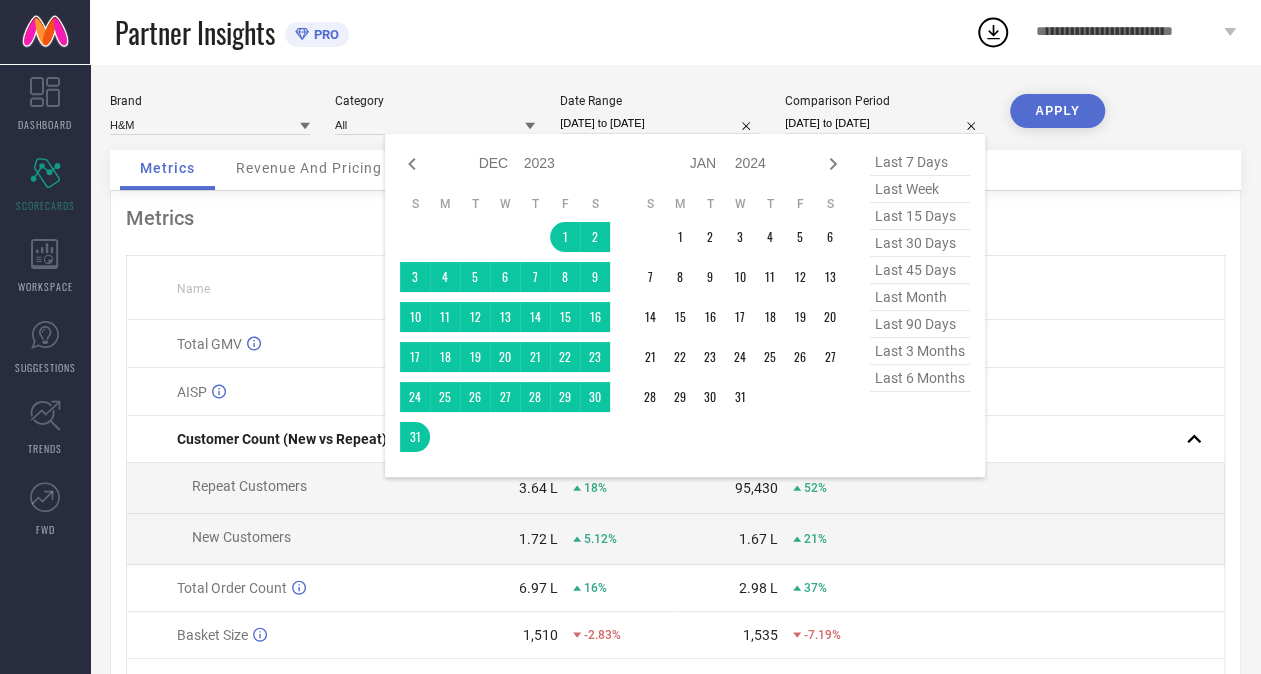 click on "[DATE] to [DATE]" at bounding box center (885, 123) 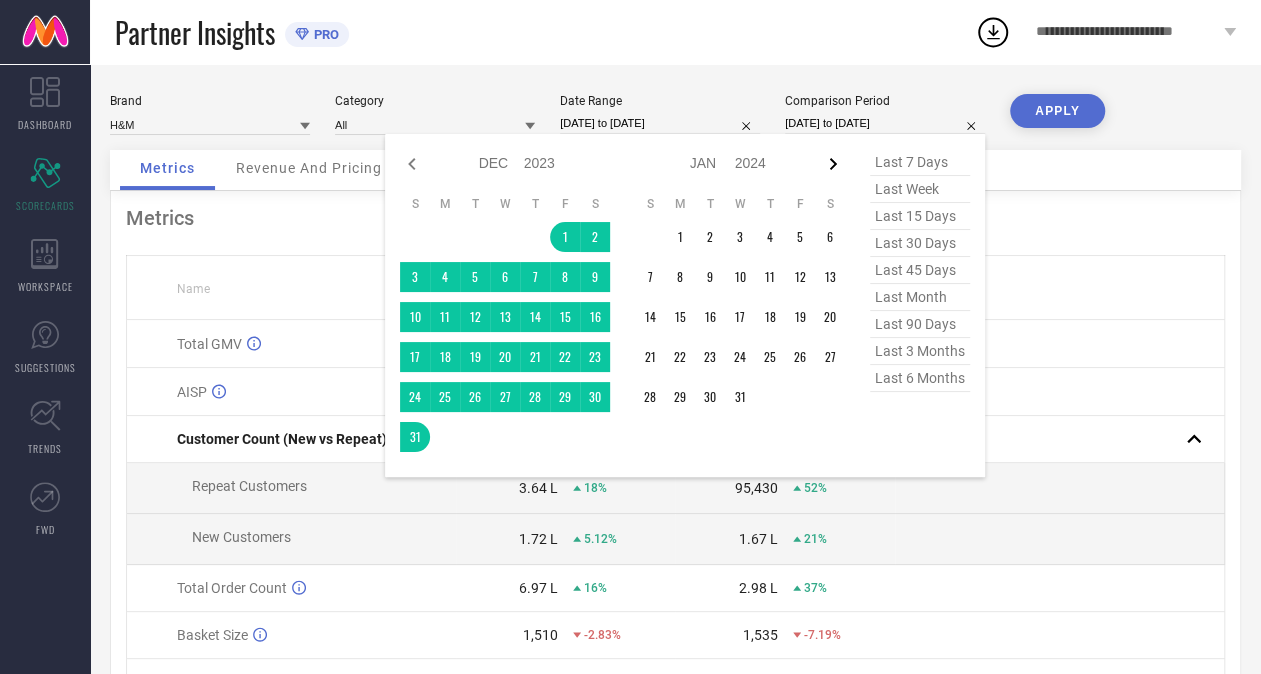 click 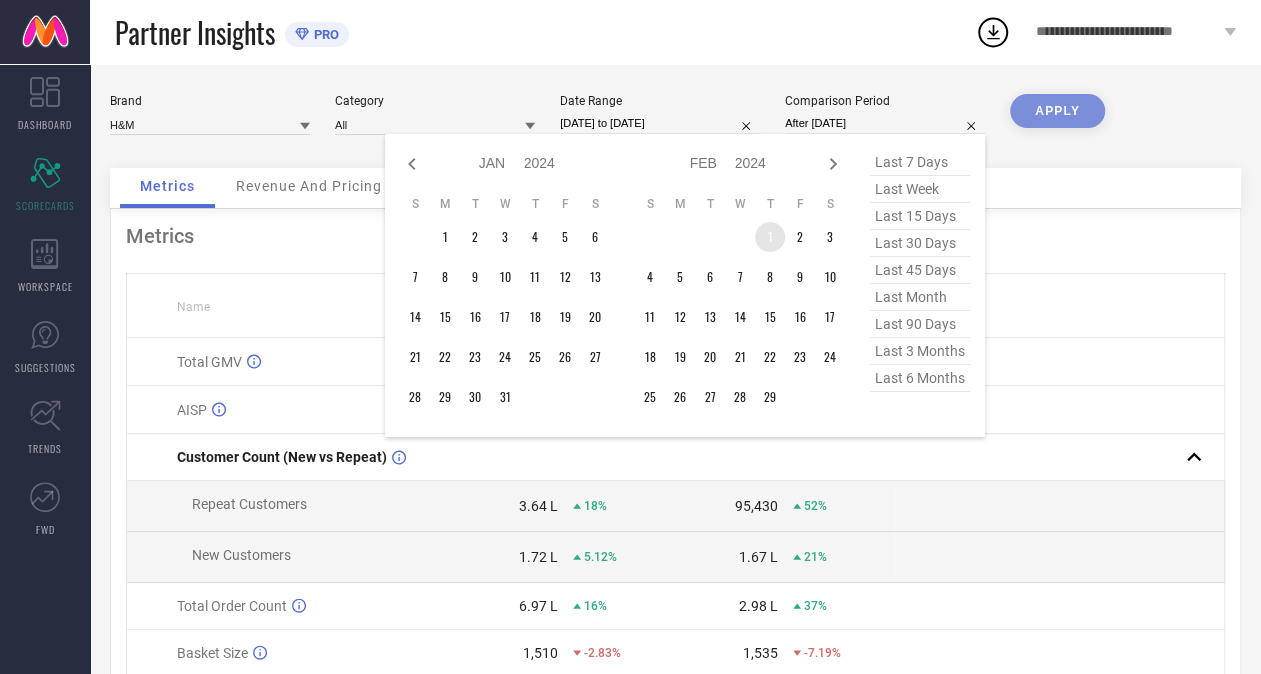 click on "1" at bounding box center [770, 237] 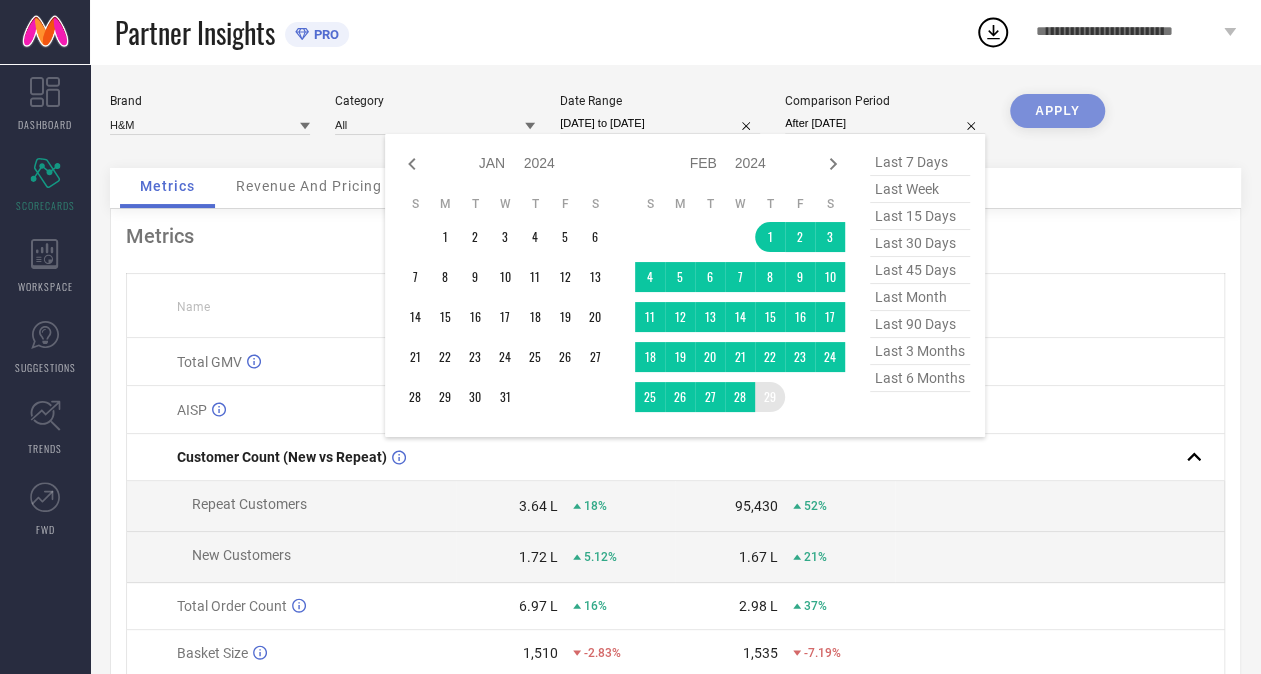 type on "[DATE] to [DATE]" 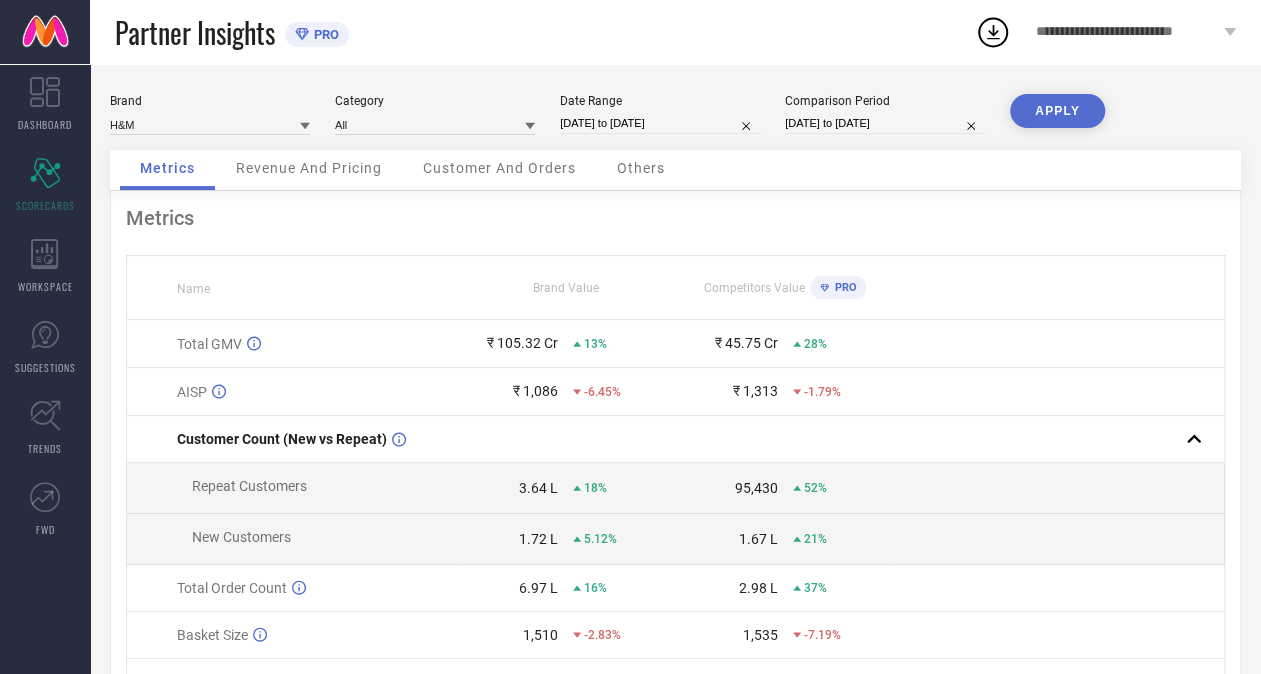 click on "Brand H&M Category All Date Range [DATE] to [DATE] Comparison Period [DATE] to [DATE] APPLY Metrics Revenue And Pricing Customer And Orders Others Metrics Name Brand Value   Competitors Value   PRO Total GMV ₹ 105.32 Cr   13% ₹ 45.75 Cr   28% AISP ₹ 1,086   -6.45% ₹ 1,313   -1.79% Customer Count (New vs Repeat)  Repeat Customers 3.64 L   18% 95,430   52% New Customers 1.72 L   5.12% 1.67 L   21% Total Order Count  6.97 L   16% 2.98 L   37% Basket Size  1,510   -2.83% 1,535   -7.19% Return Percentage  32.85 %   1.55% 32.81 %   1% Style Count  19,385   0.54% 15,910   44%" at bounding box center (675, 449) 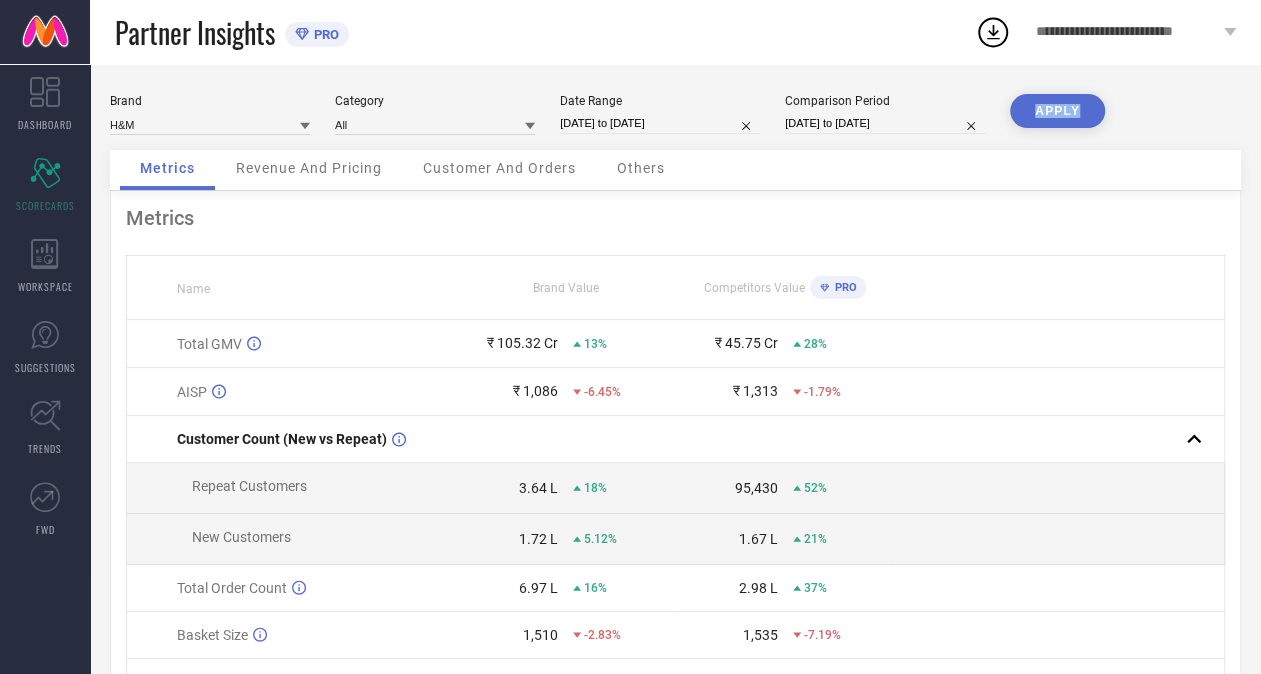 click on "Brand H&M Category All Date Range [DATE] to [DATE] Comparison Period [DATE] to [DATE] APPLY Metrics Revenue And Pricing Customer And Orders Others Metrics Name Brand Value   Competitors Value   PRO Total GMV ₹ 105.32 Cr   13% ₹ 45.75 Cr   28% AISP ₹ 1,086   -6.45% ₹ 1,313   -1.79% Customer Count (New vs Repeat)  Repeat Customers 3.64 L   18% 95,430   52% New Customers 1.72 L   5.12% 1.67 L   21% Total Order Count  6.97 L   16% 2.98 L   37% Basket Size  1,510   -2.83% 1,535   -7.19% Return Percentage  32.85 %   1.55% 32.81 %   1% Style Count  19,385   0.54% 15,910   44%" at bounding box center (675, 449) 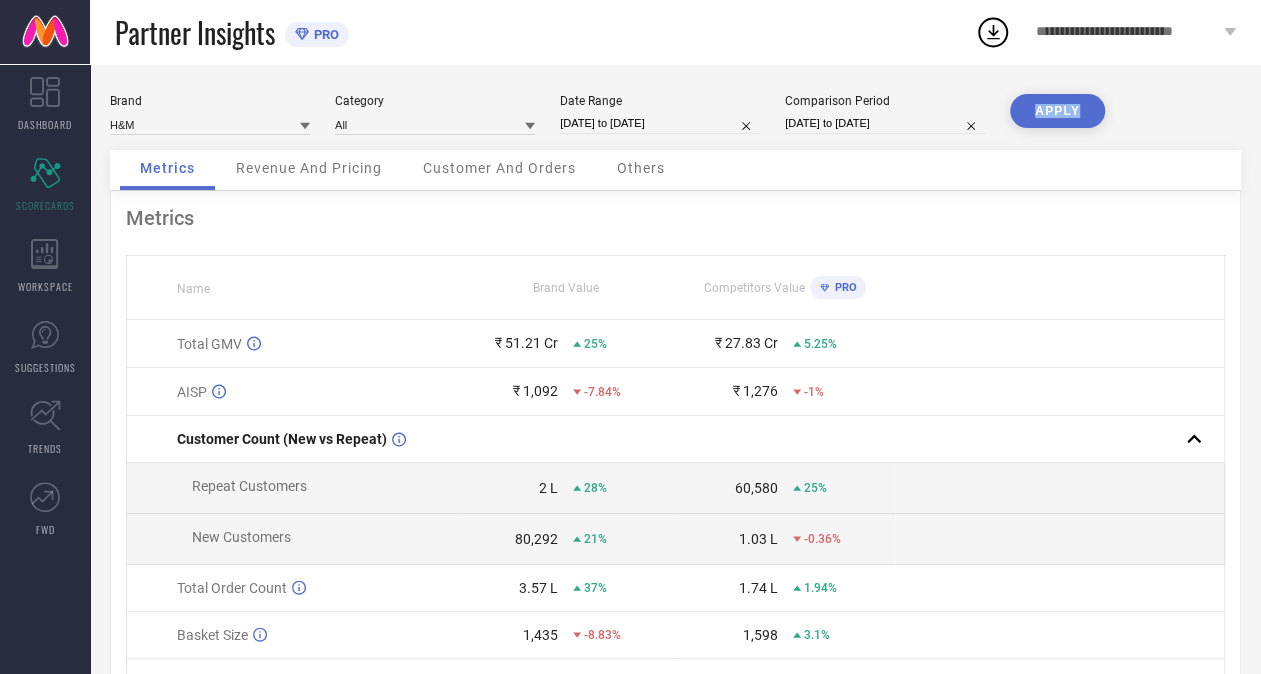 scroll, scrollTop: 100, scrollLeft: 0, axis: vertical 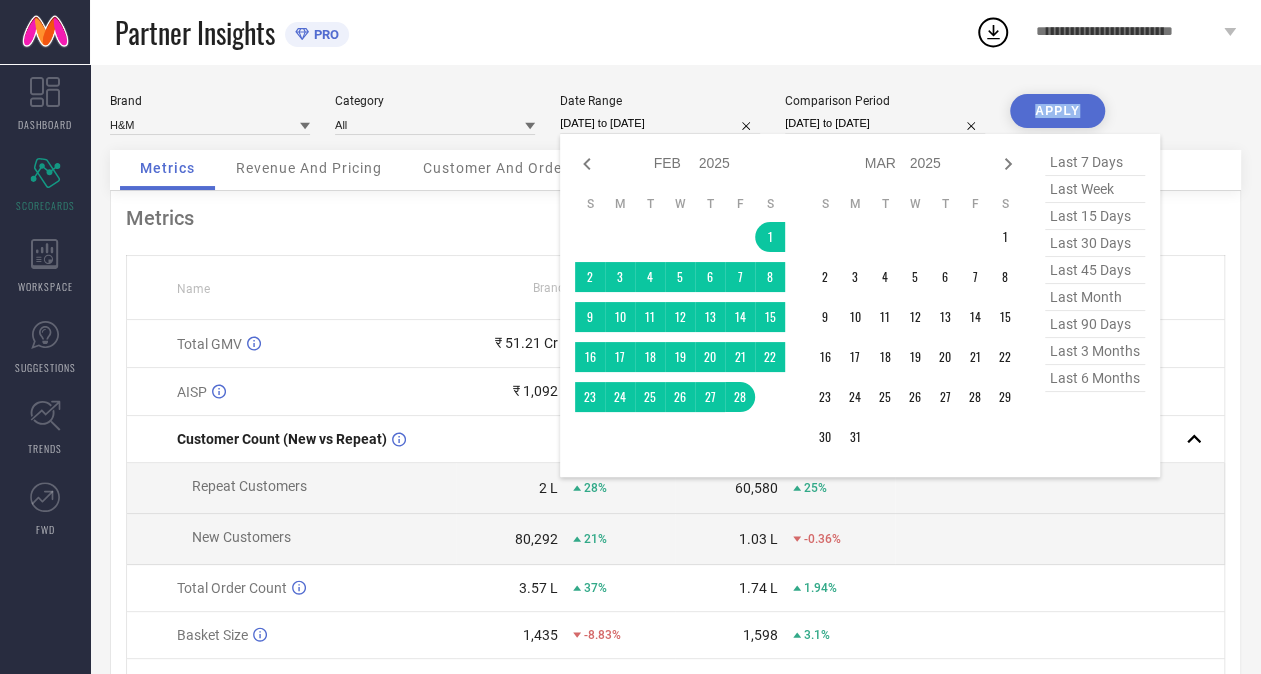 click on "[DATE] to [DATE]" at bounding box center [660, 123] 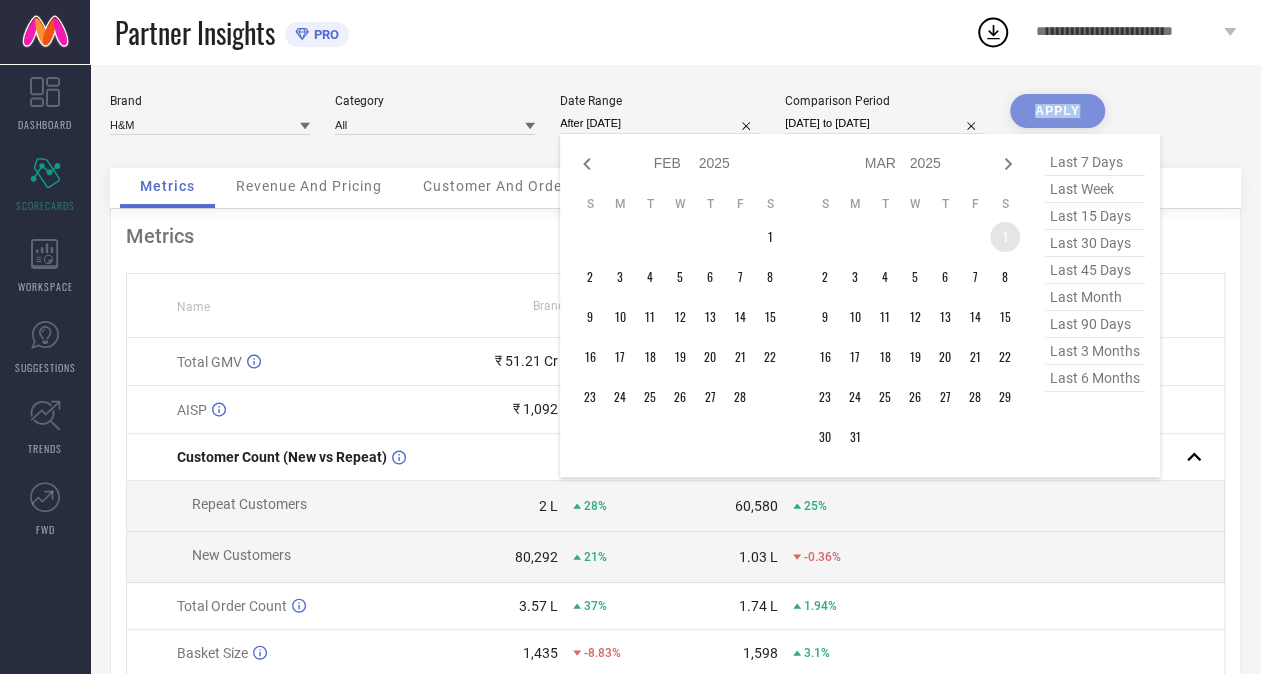 click on "1" at bounding box center [1005, 237] 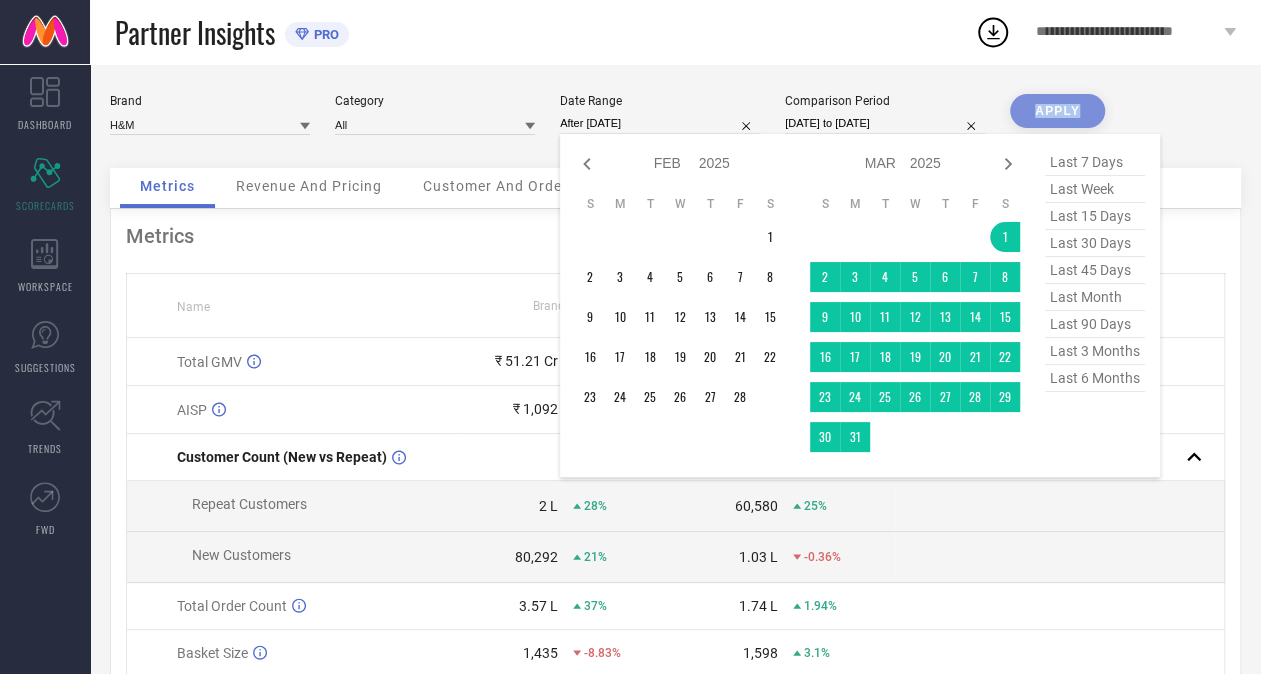 type on "[DATE] to [DATE]" 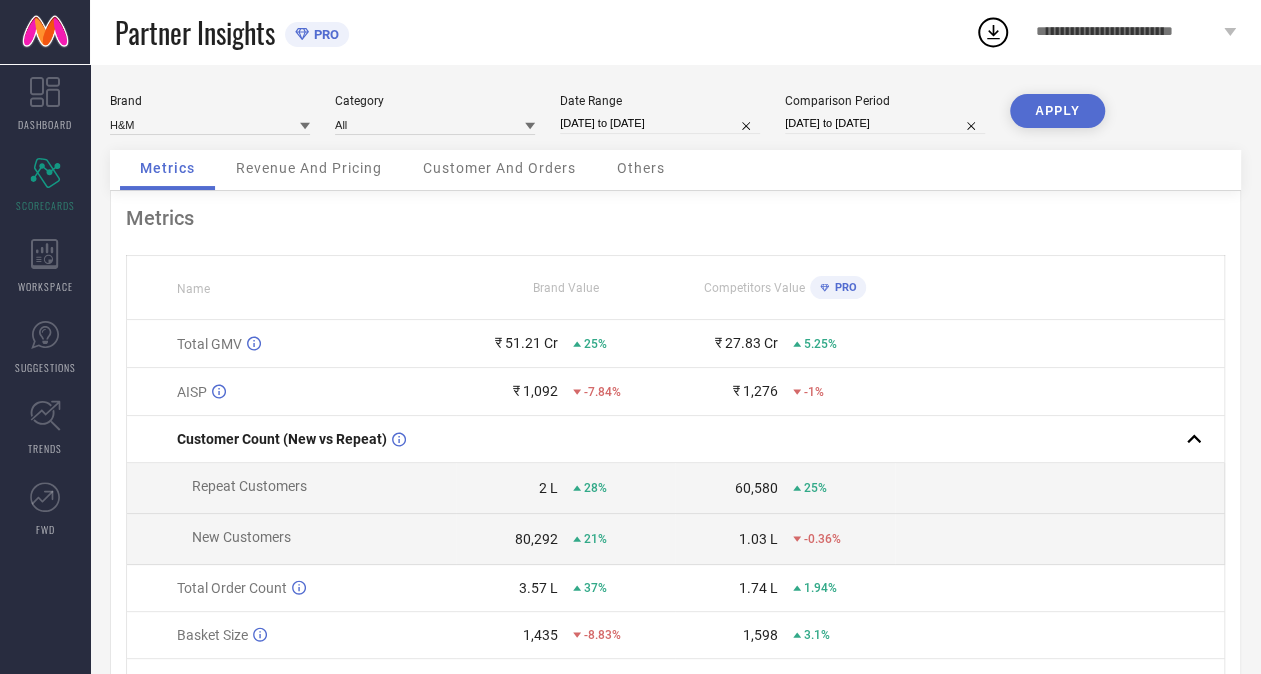 click on "Brand H&M Category All Date Range [DATE] to [DATE] Comparison Period [DATE] to [DATE] APPLY" at bounding box center (675, 122) 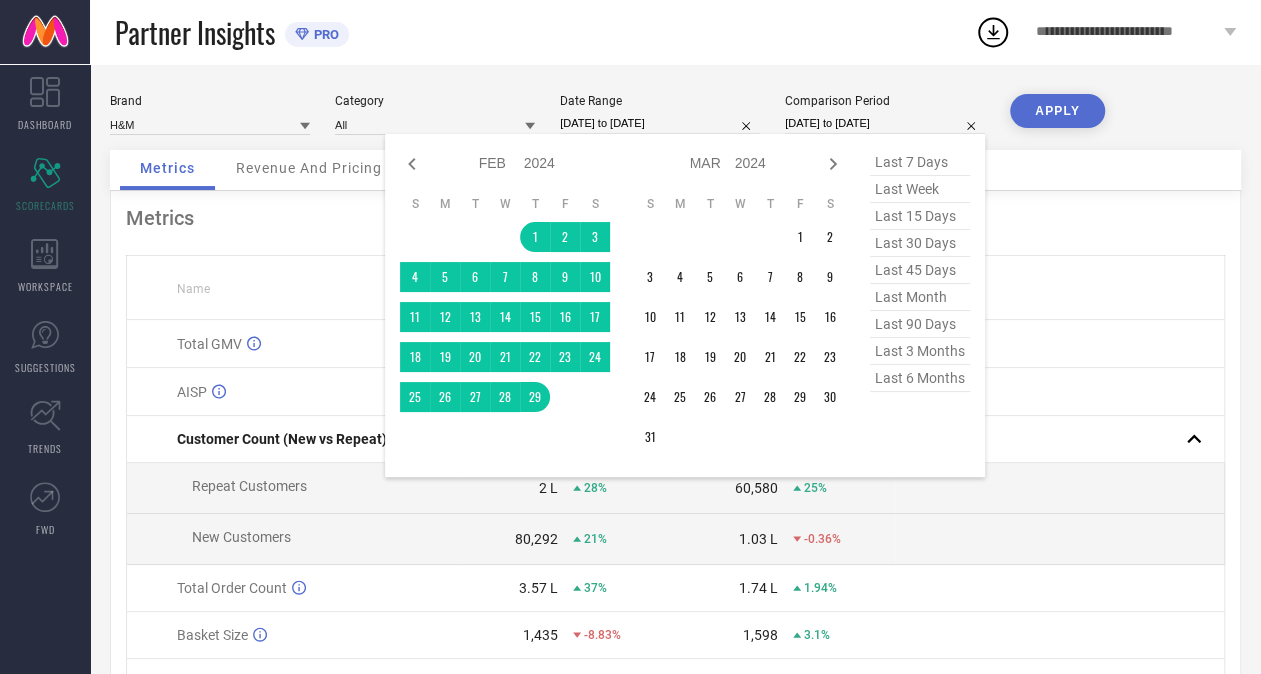 click on "[DATE] to [DATE]" at bounding box center (885, 123) 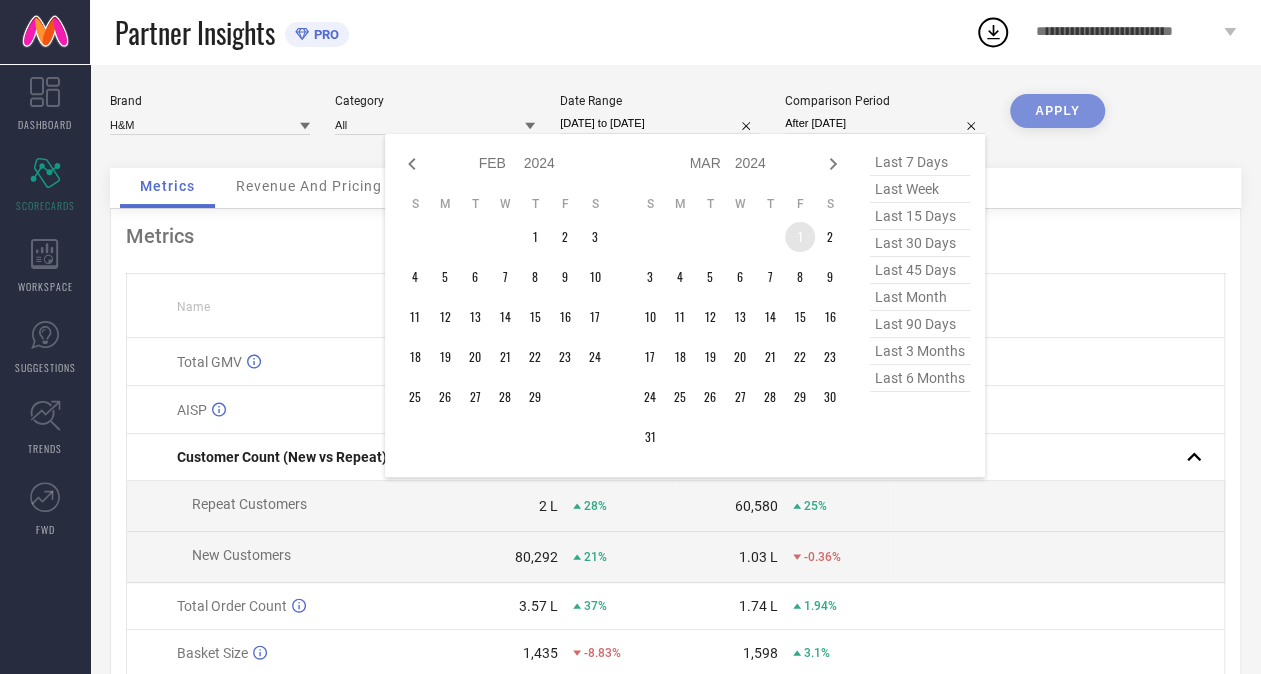 click on "1" at bounding box center (800, 237) 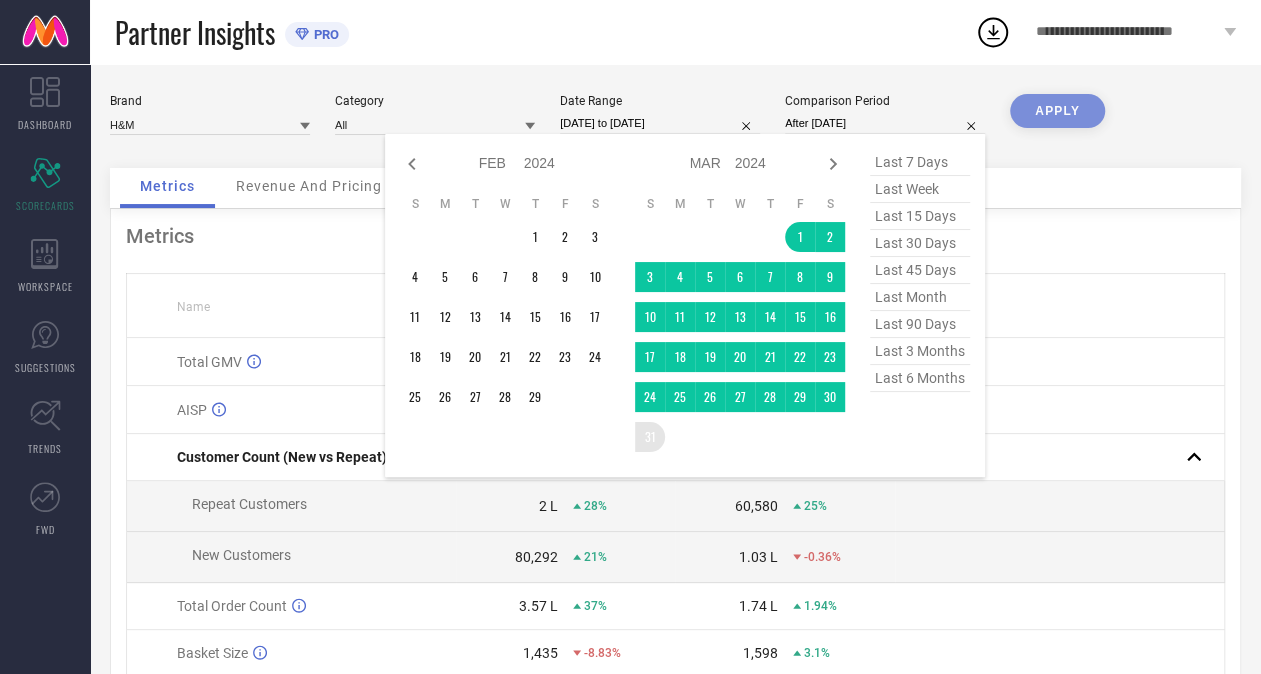 type on "[DATE] to [DATE]" 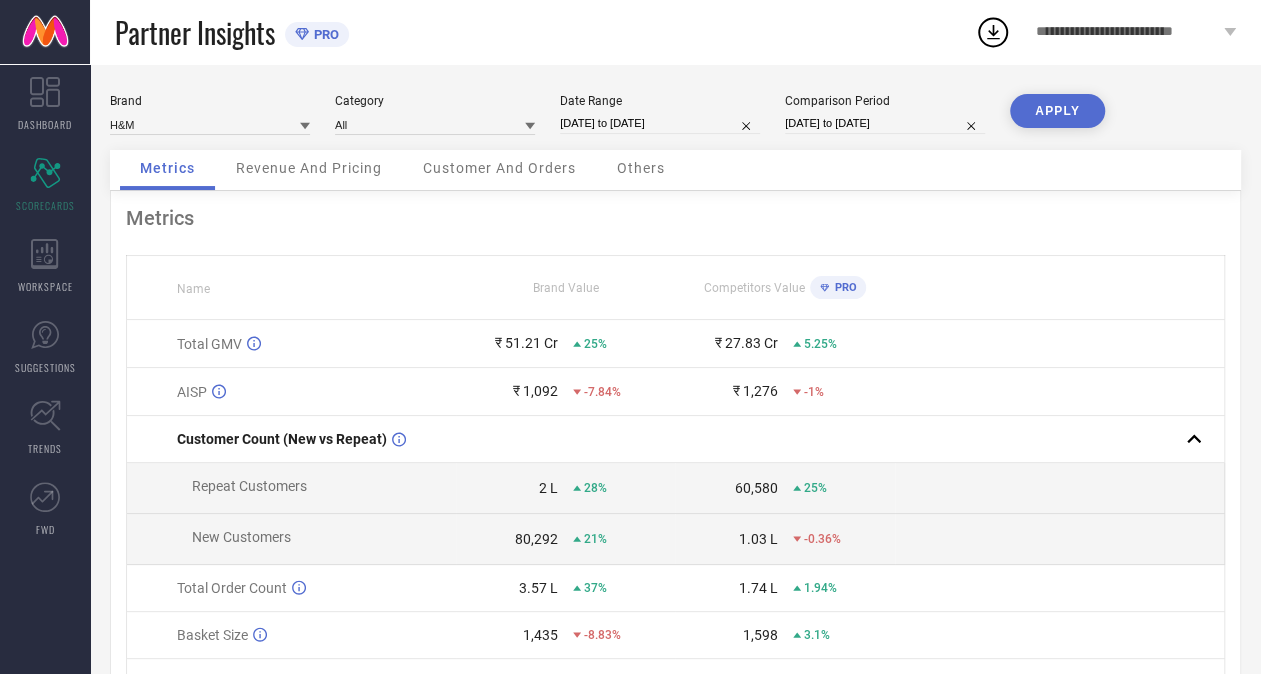 click on "APPLY" at bounding box center (1057, 111) 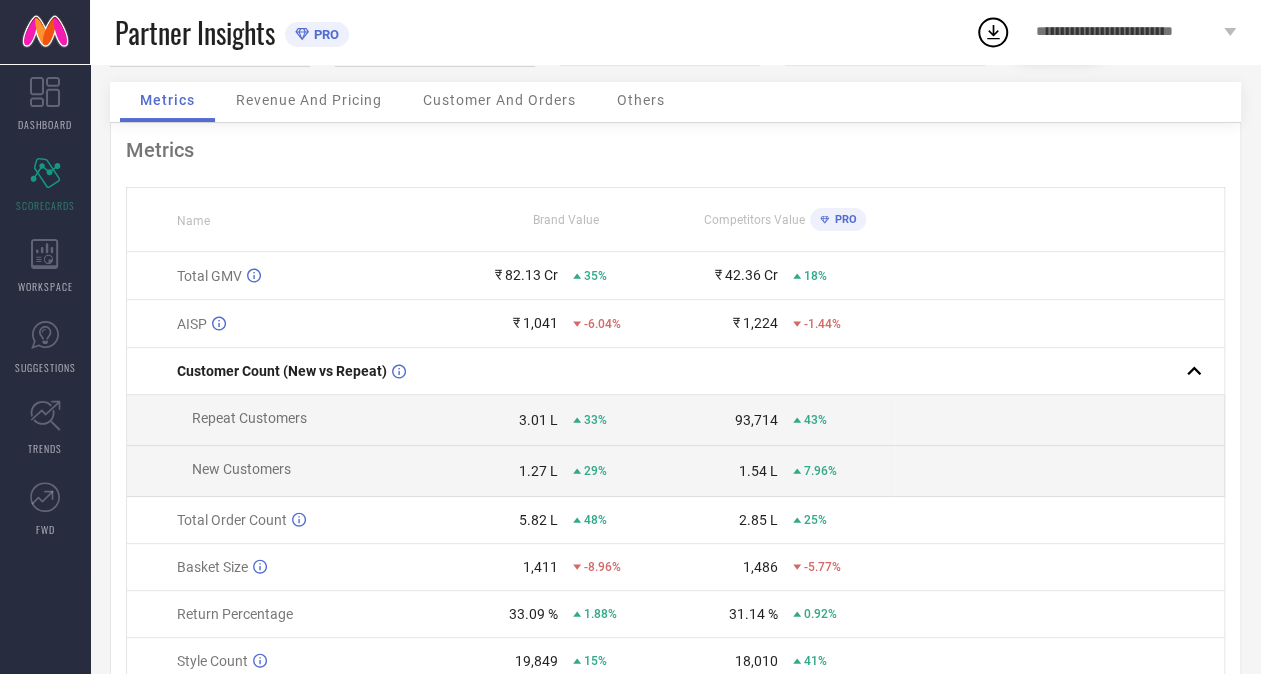 scroll, scrollTop: 100, scrollLeft: 0, axis: vertical 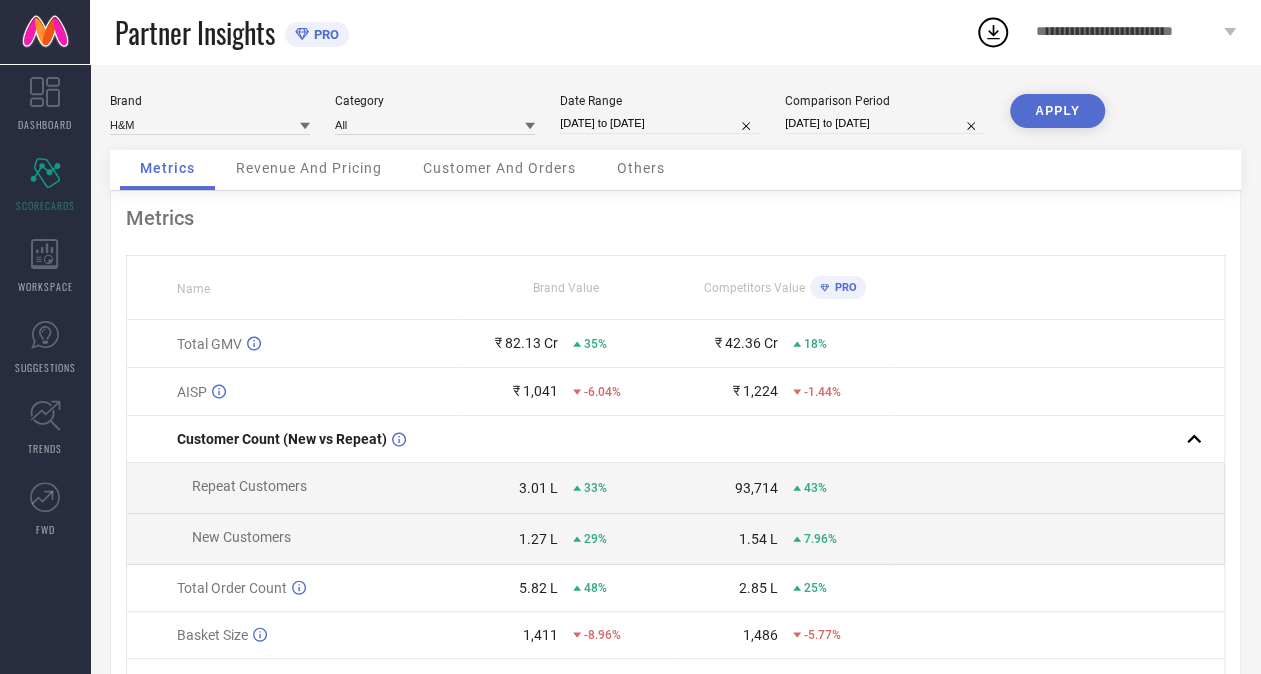 select on "2" 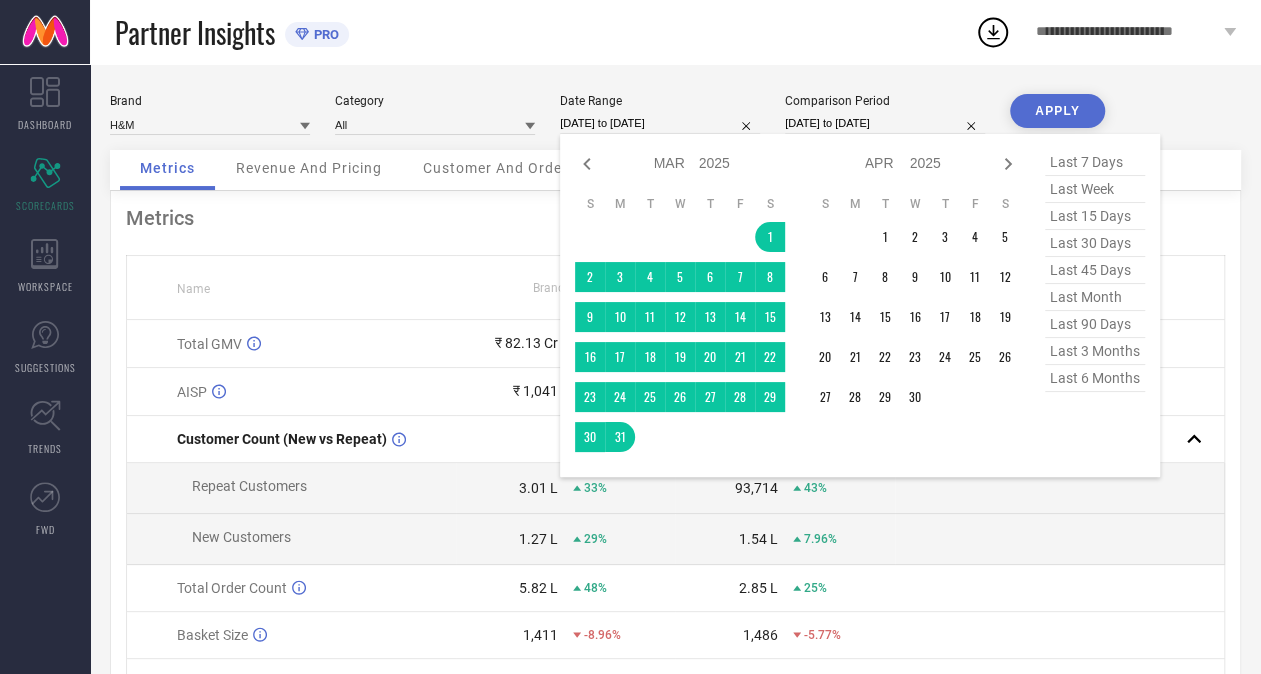 click on "[DATE] to [DATE]" at bounding box center [660, 123] 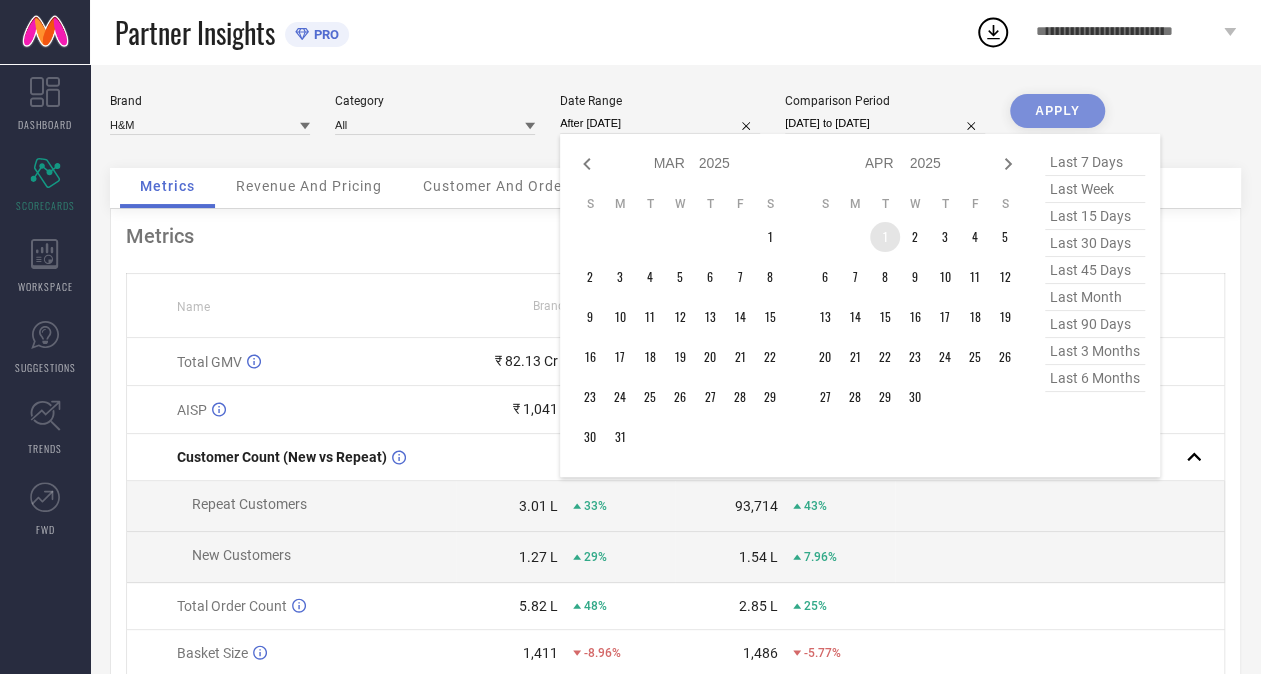 click on "1" at bounding box center (885, 237) 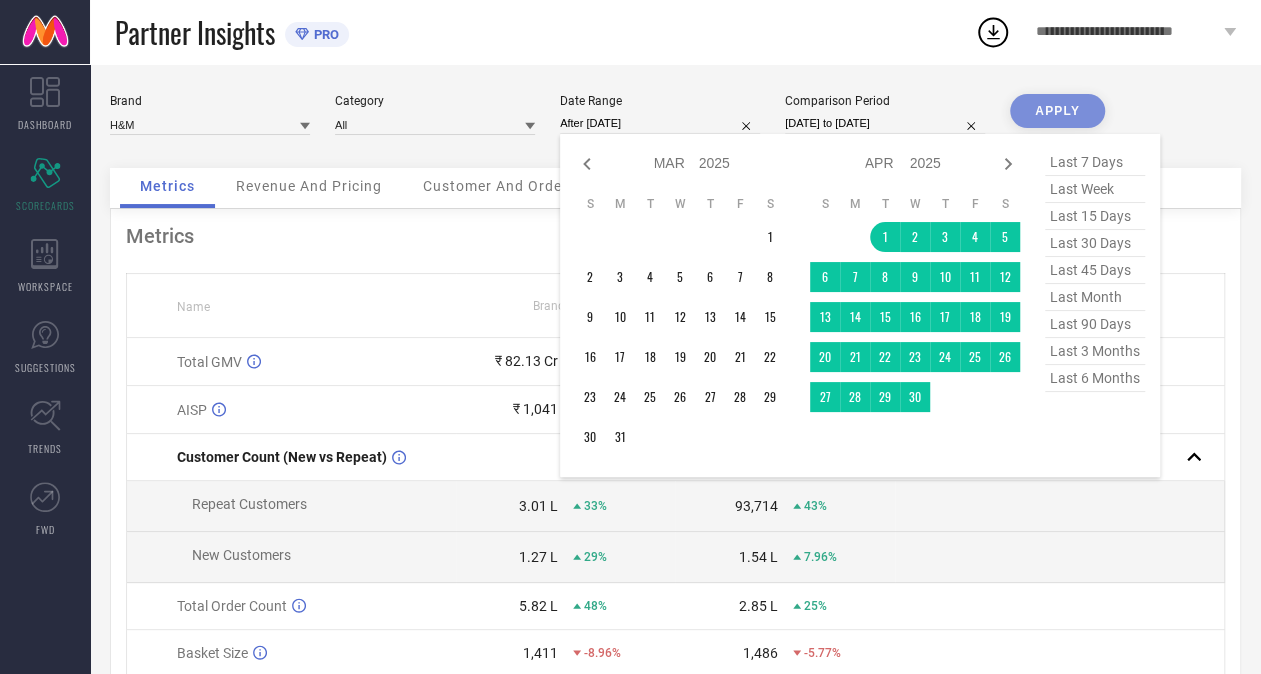 click at bounding box center (945, 397) 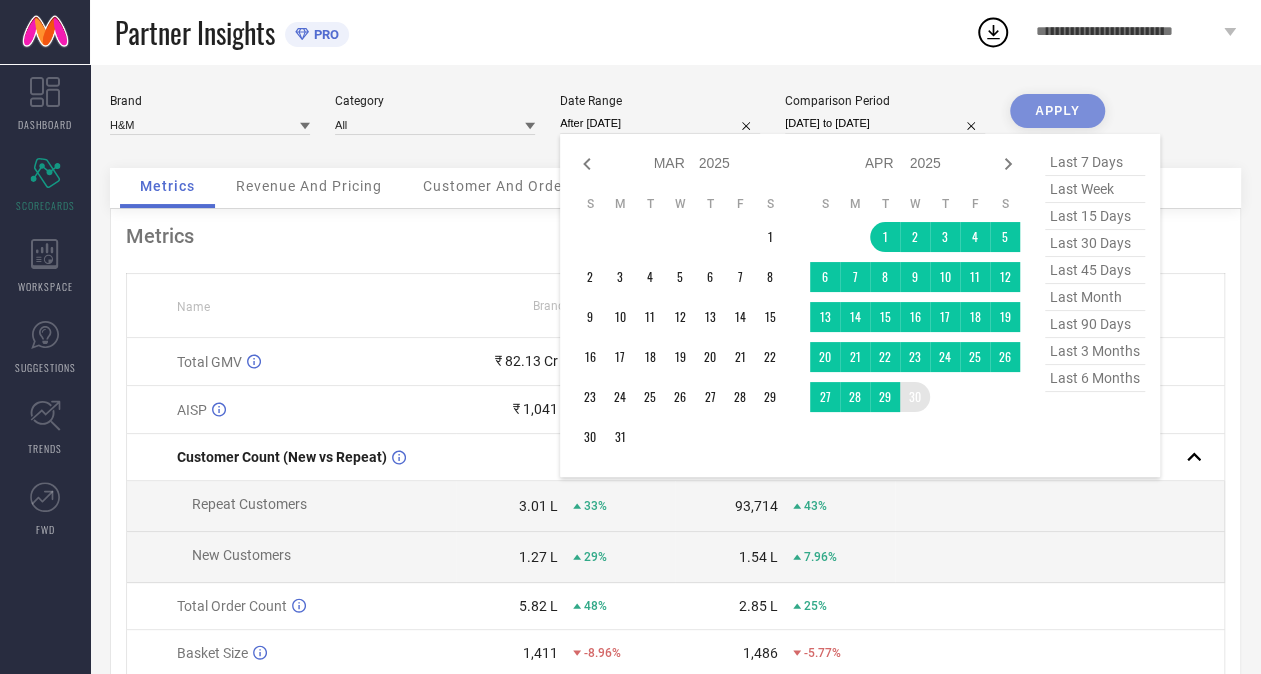 type on "[DATE] to [DATE]" 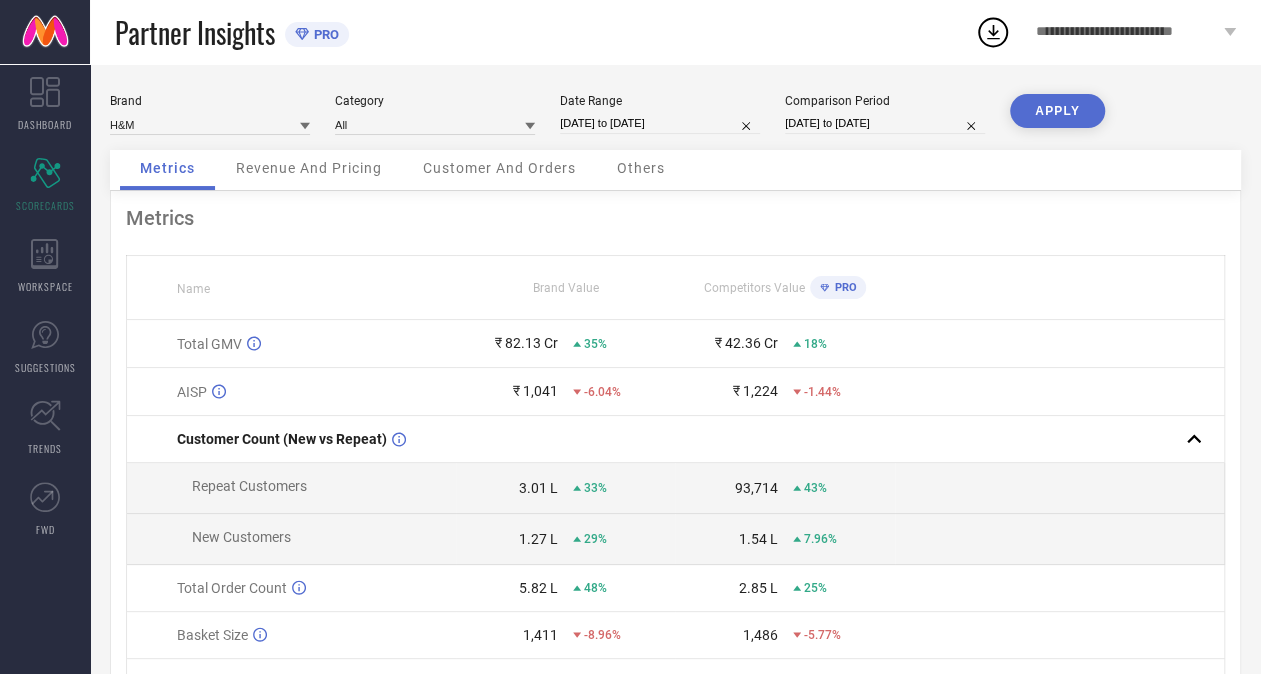 select on "2" 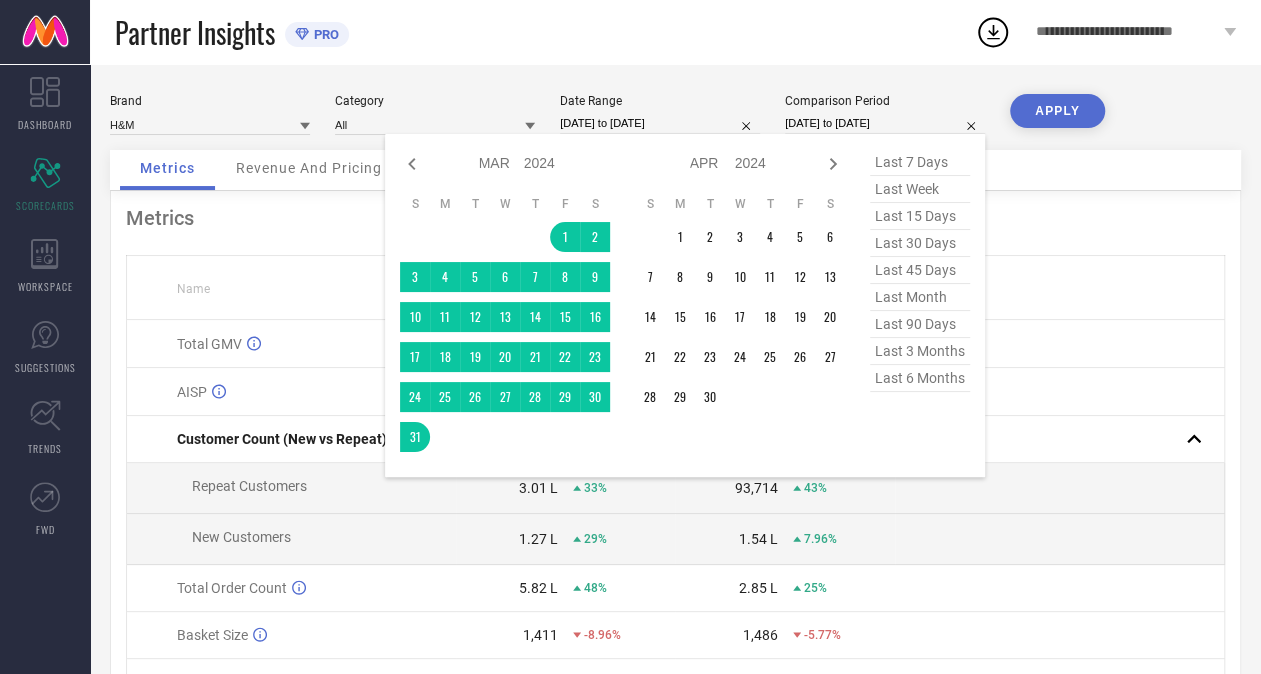 click on "[DATE] to [DATE]" at bounding box center (885, 123) 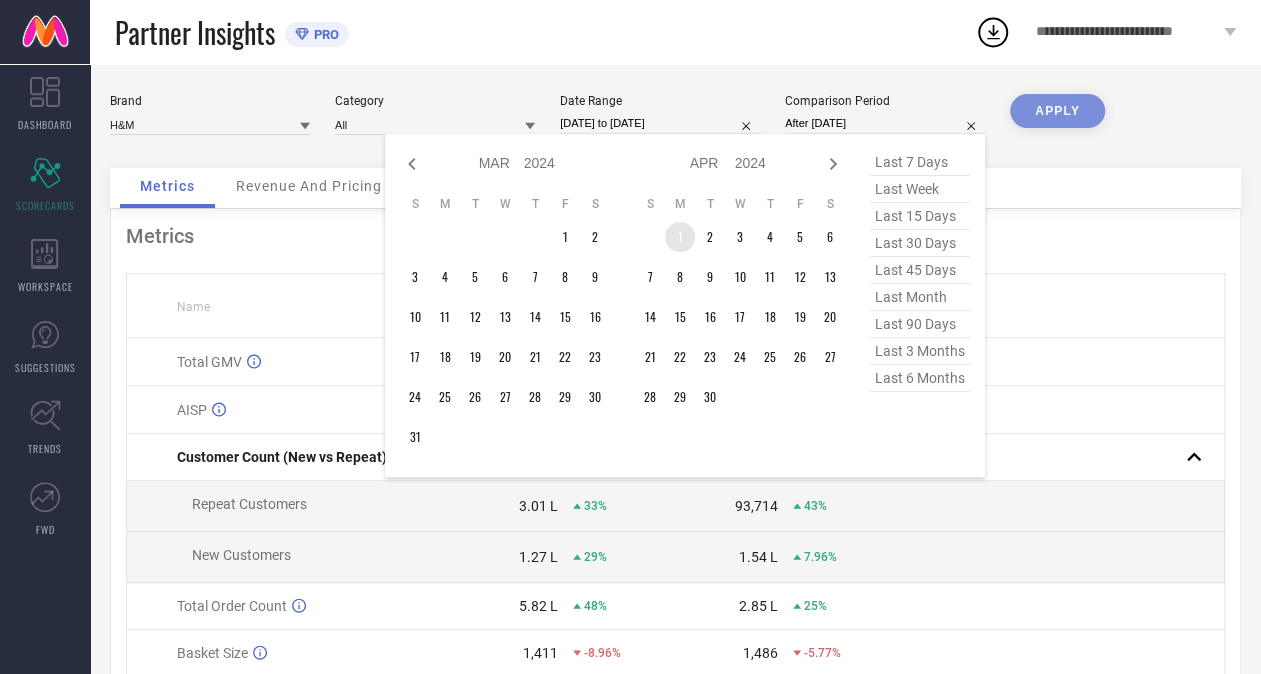 click on "1" at bounding box center (680, 237) 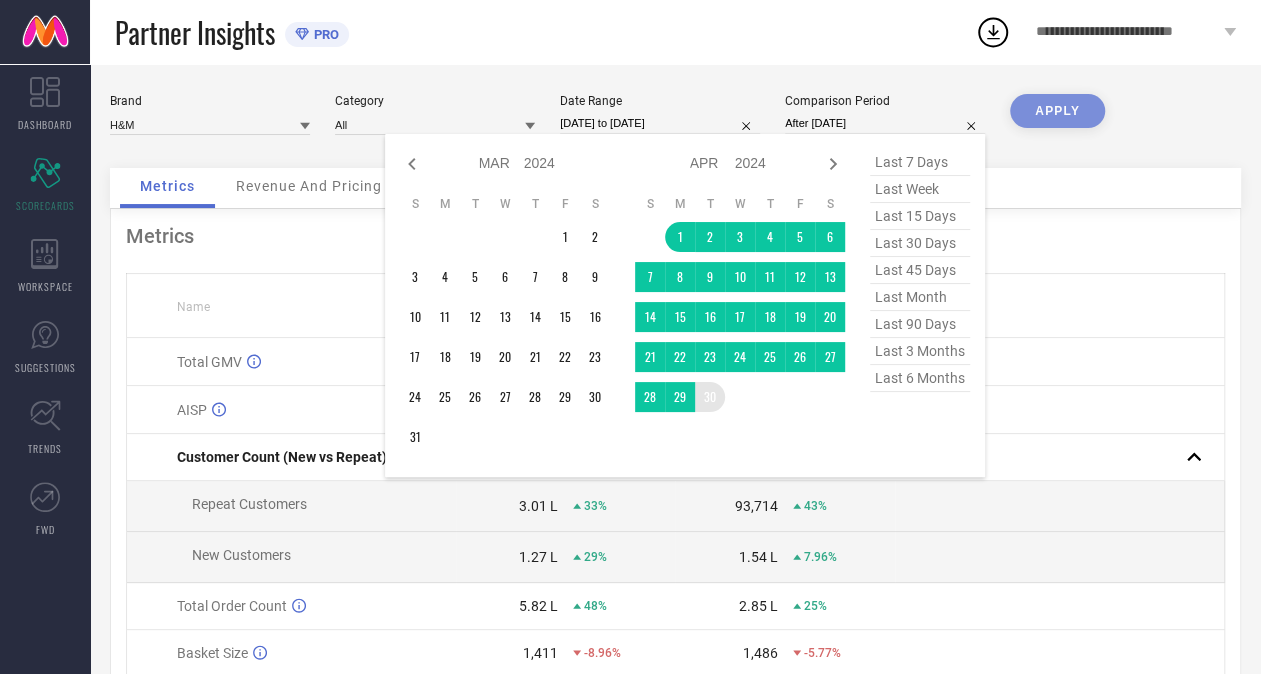 type on "[DATE] to [DATE]" 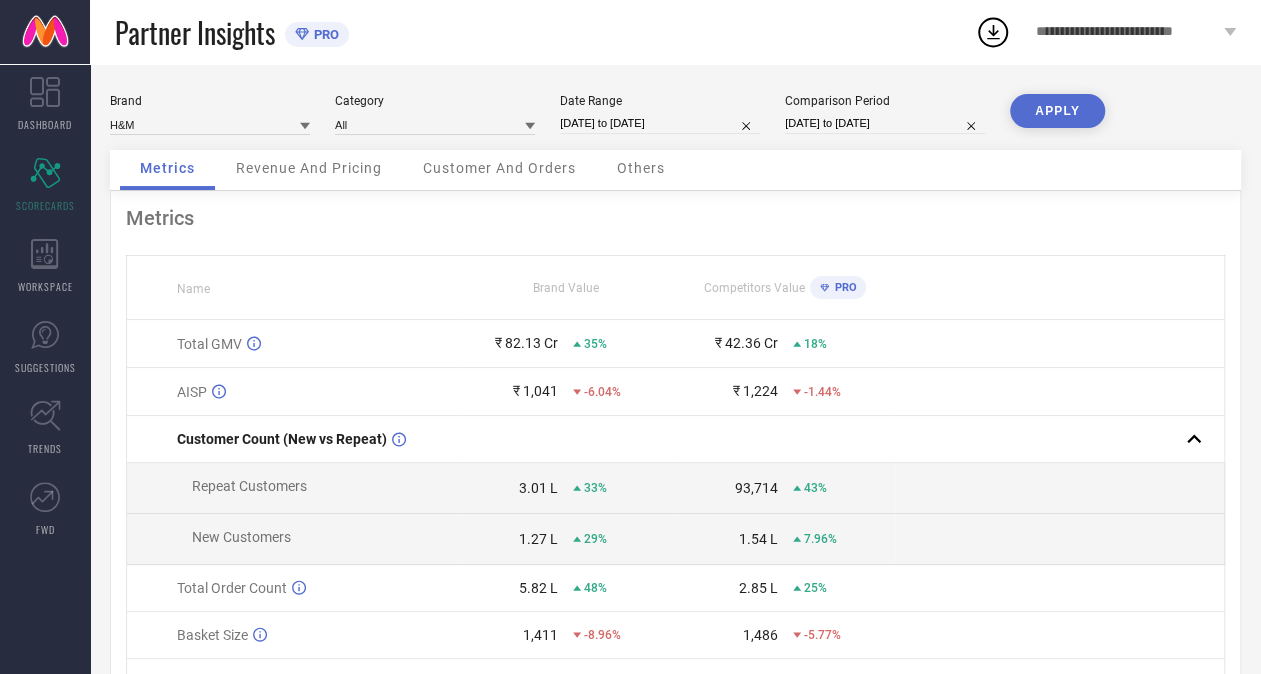 click on "APPLY" at bounding box center [1057, 111] 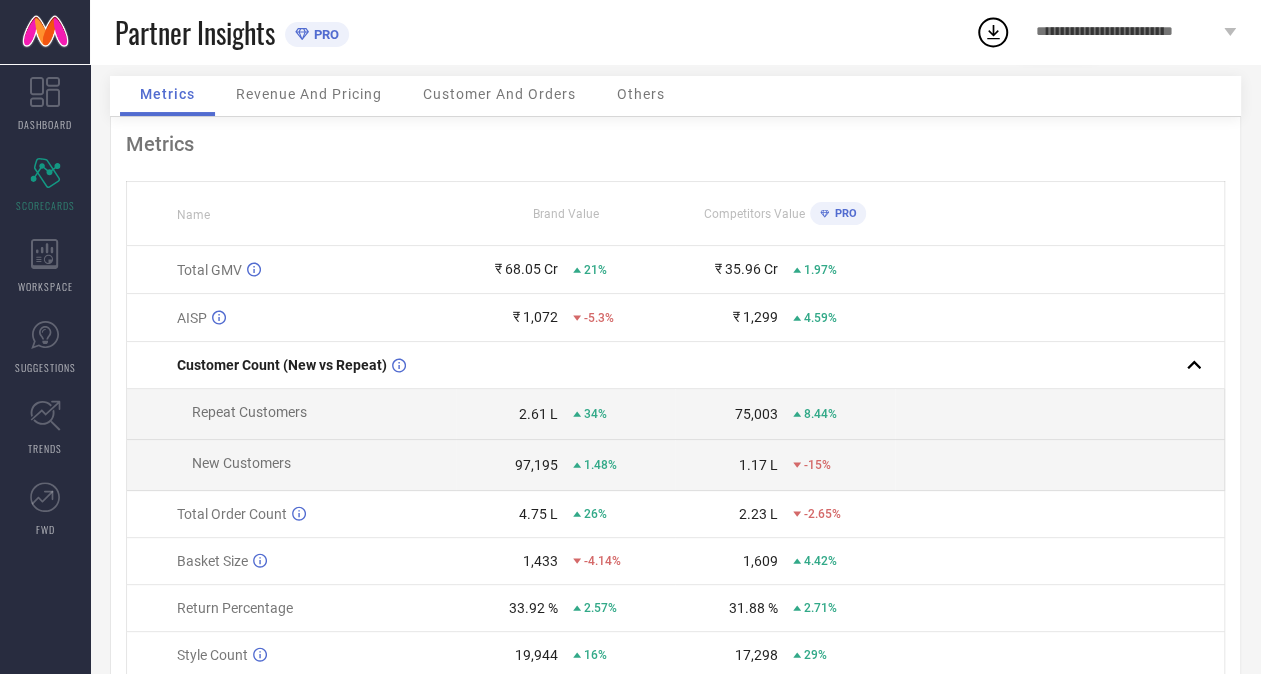 scroll, scrollTop: 100, scrollLeft: 0, axis: vertical 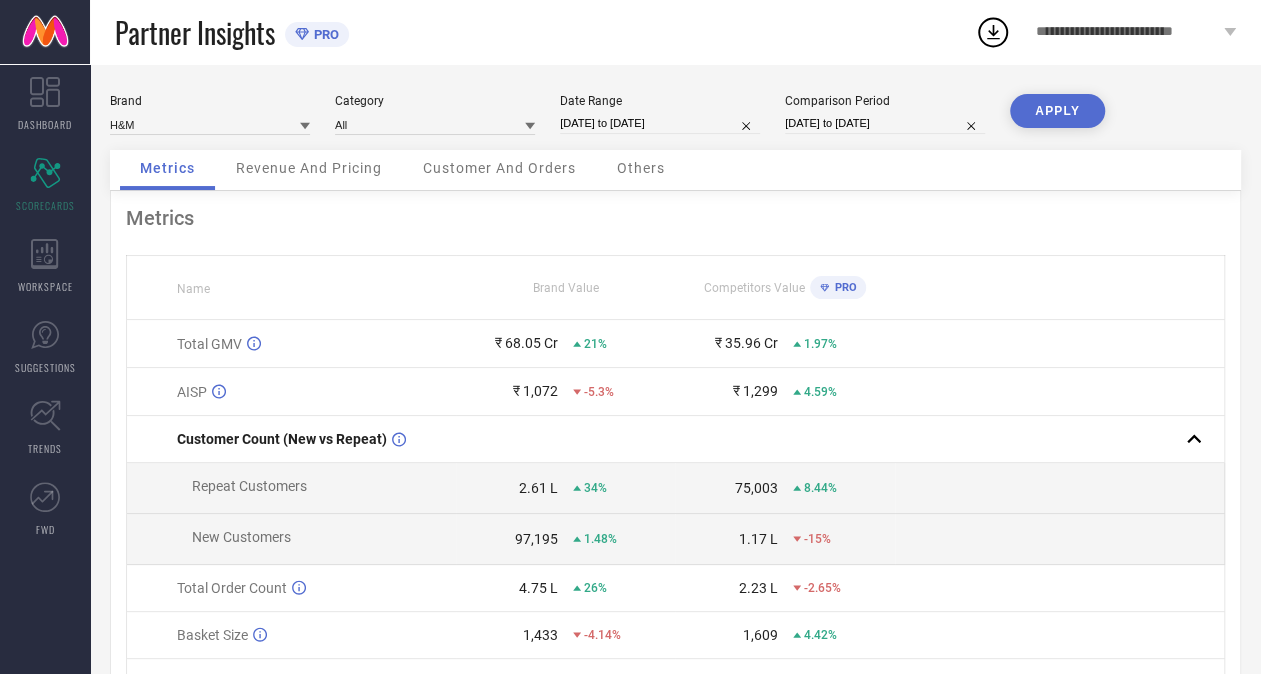select on "3" 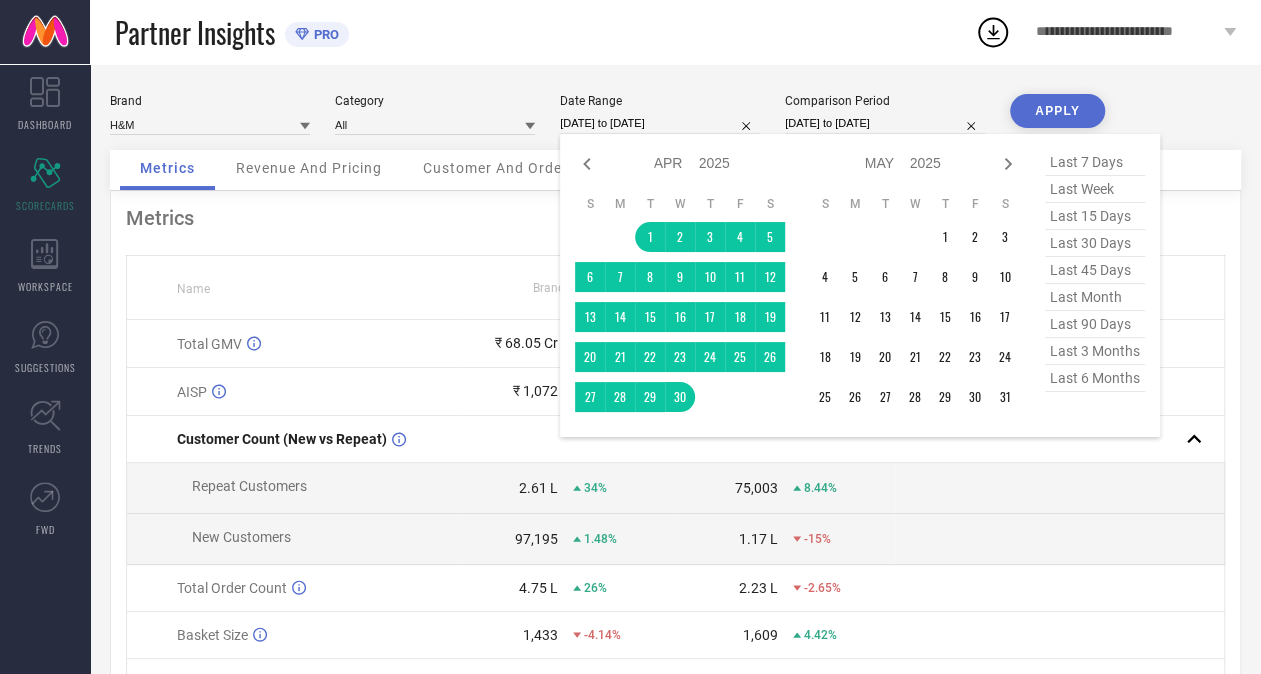 click on "[DATE] to [DATE]" at bounding box center (660, 123) 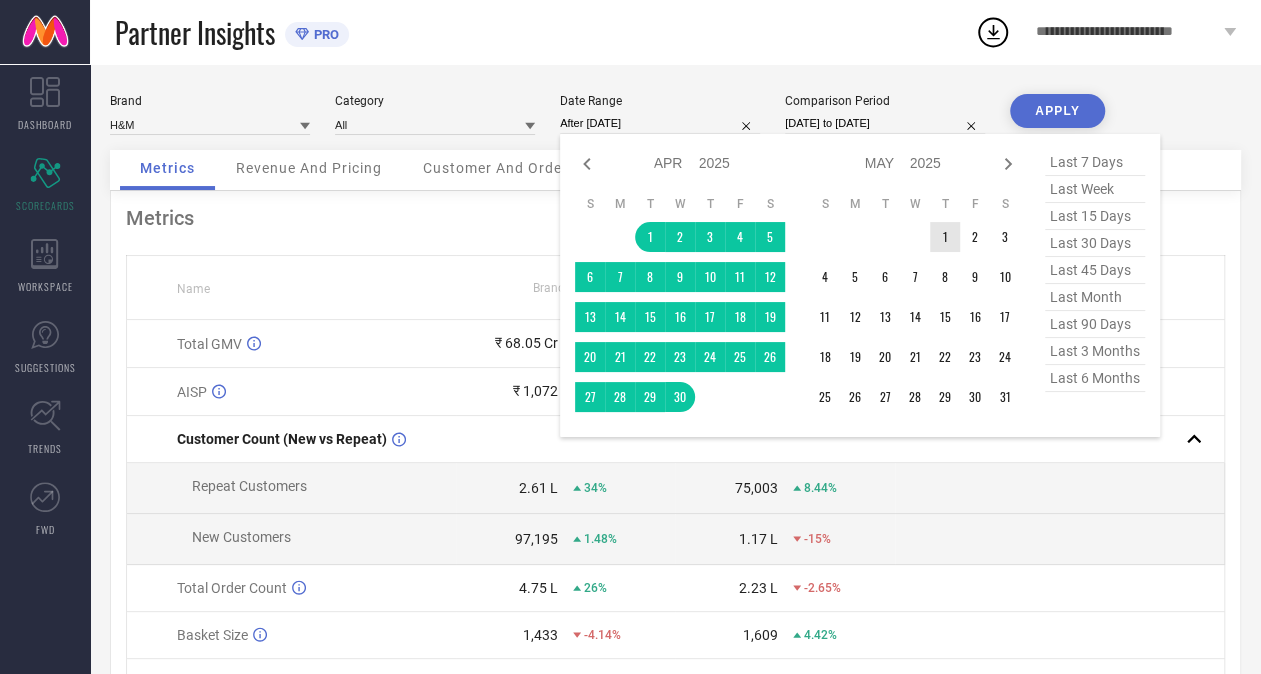 click on "1" at bounding box center (945, 237) 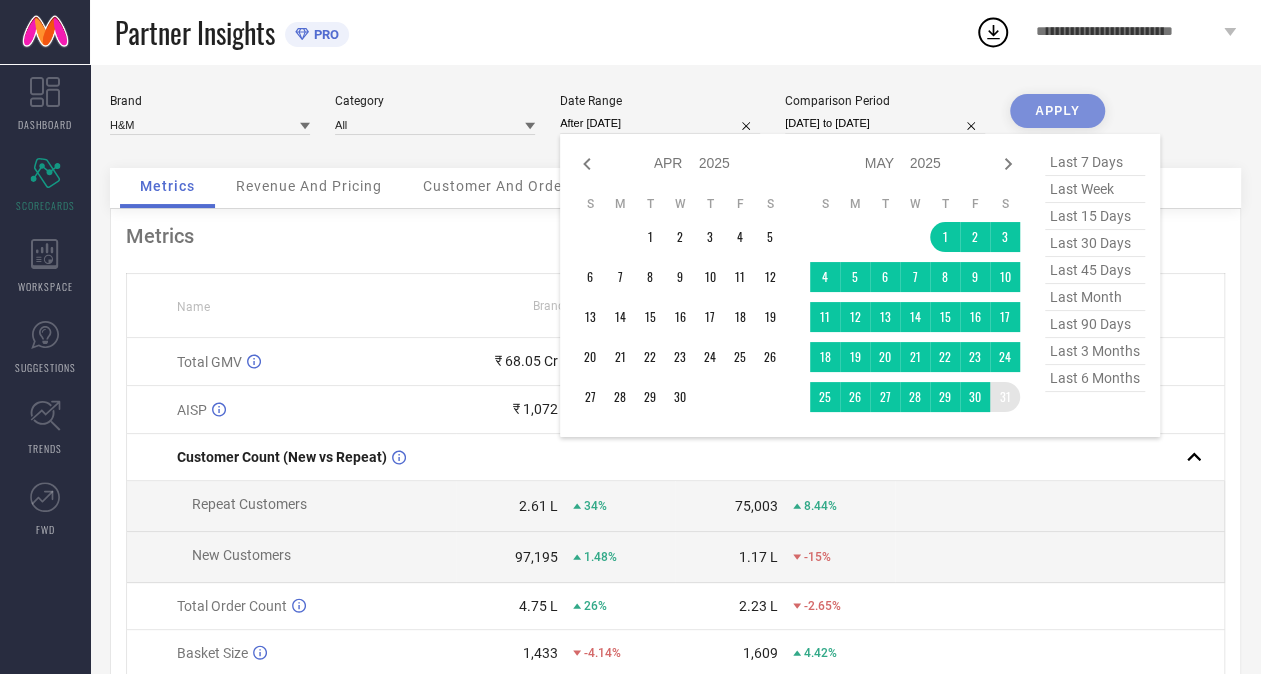 type on "[DATE] to [DATE]" 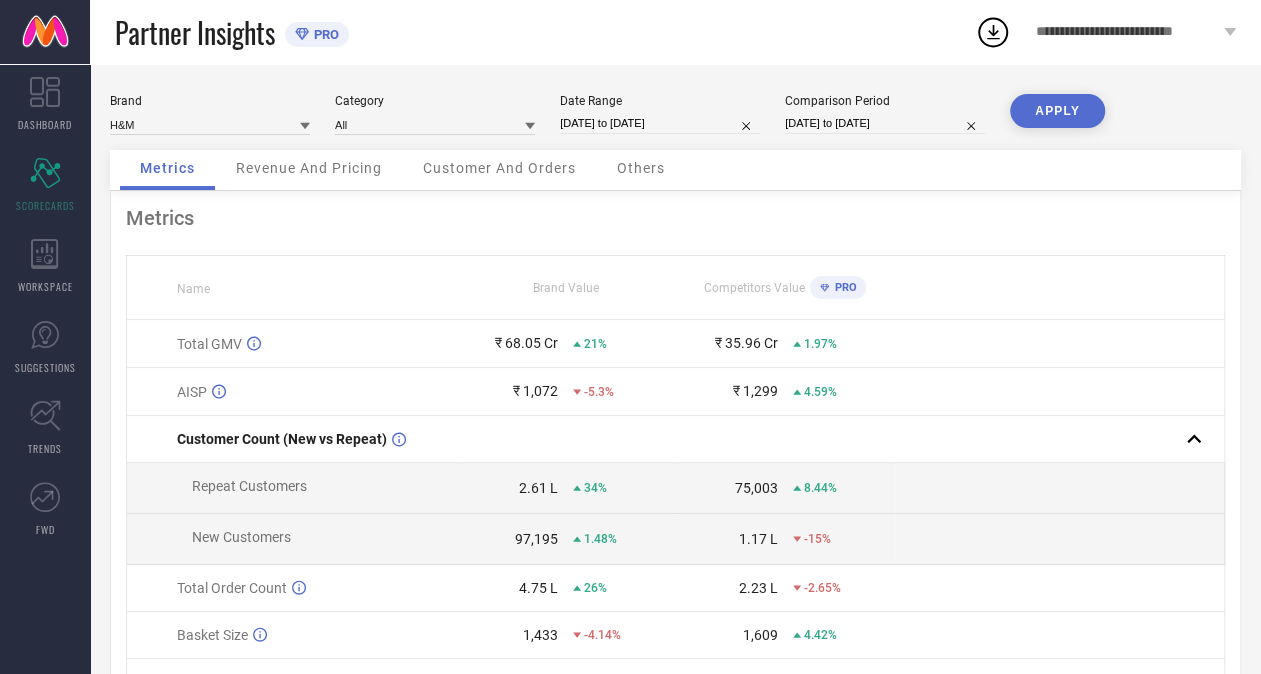 click on "[DATE] to [DATE]" at bounding box center (885, 123) 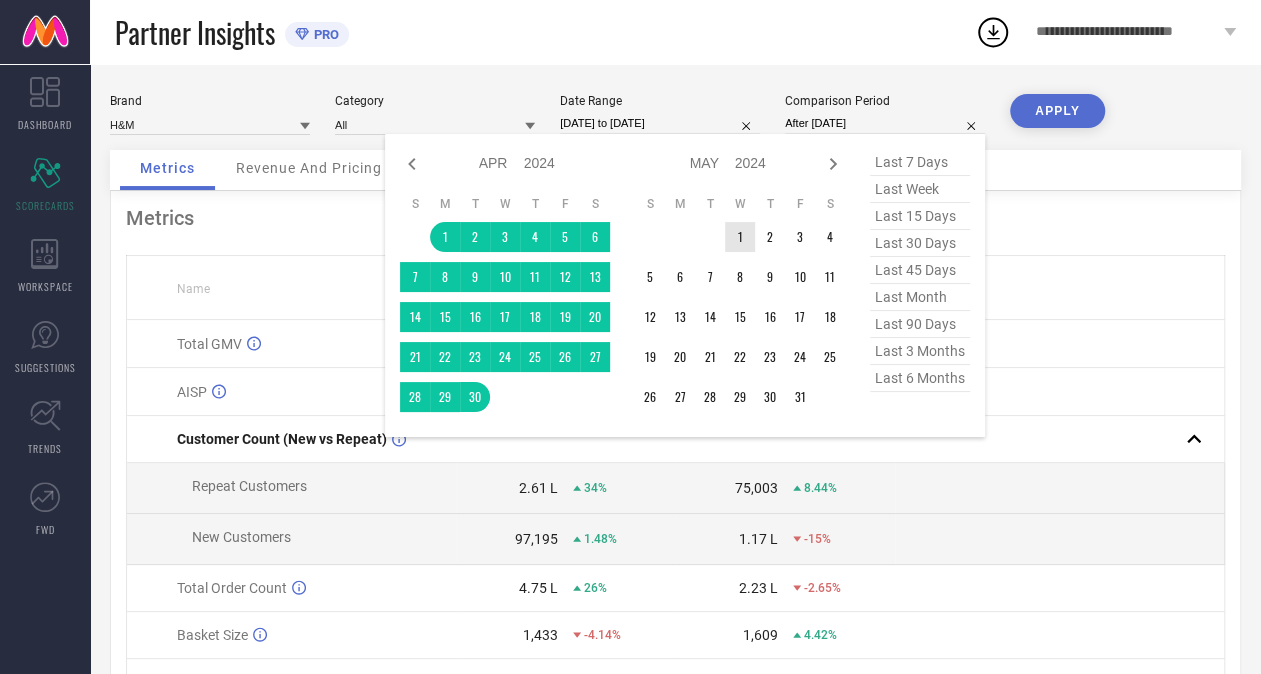 click on "1" at bounding box center [740, 237] 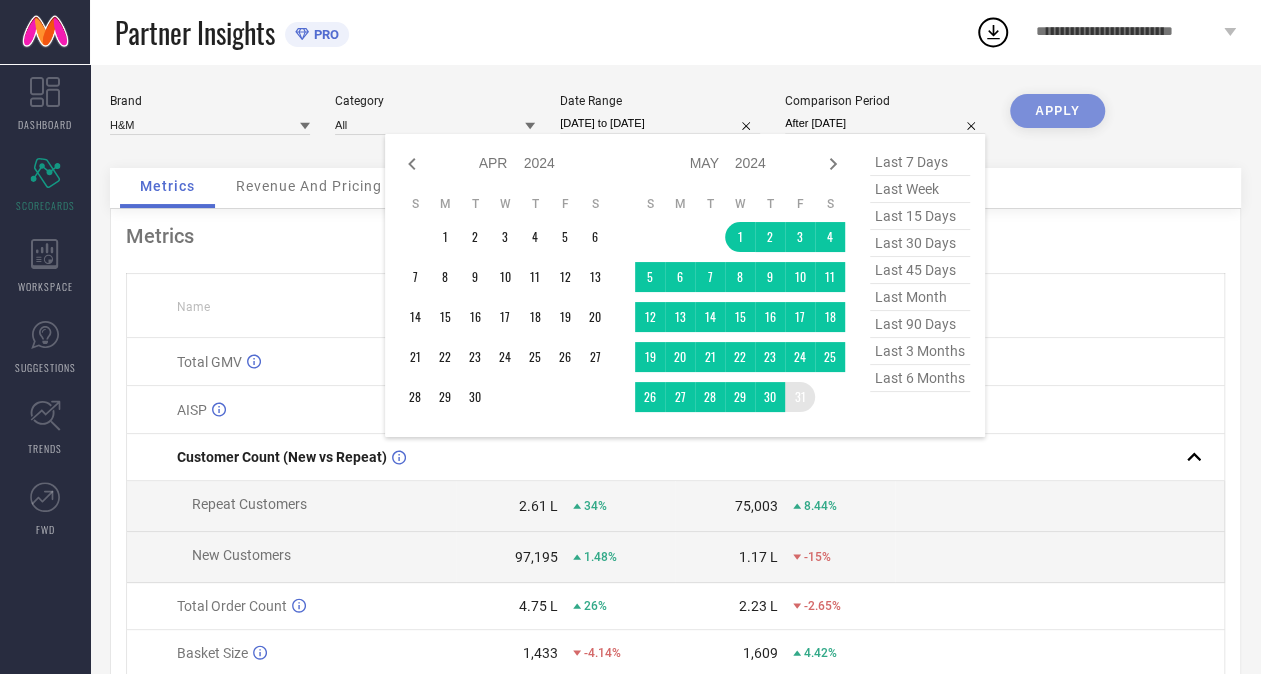 type on "[DATE] to [DATE]" 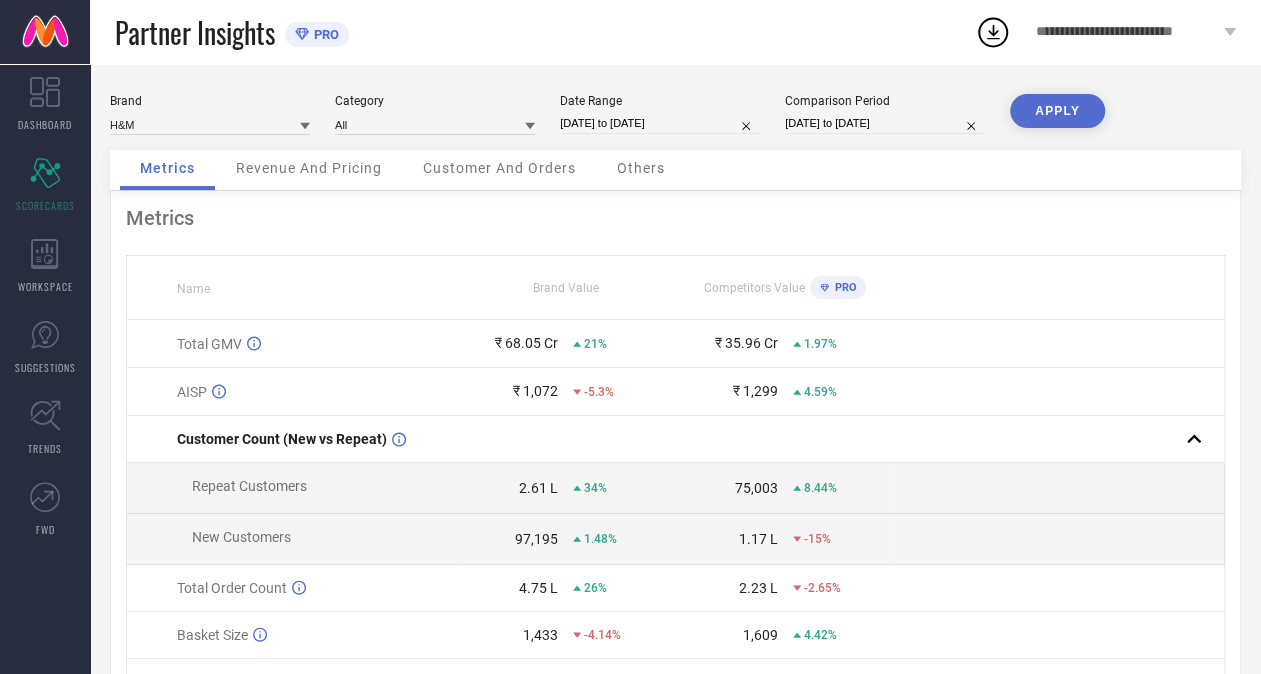 click on "APPLY" at bounding box center [1057, 111] 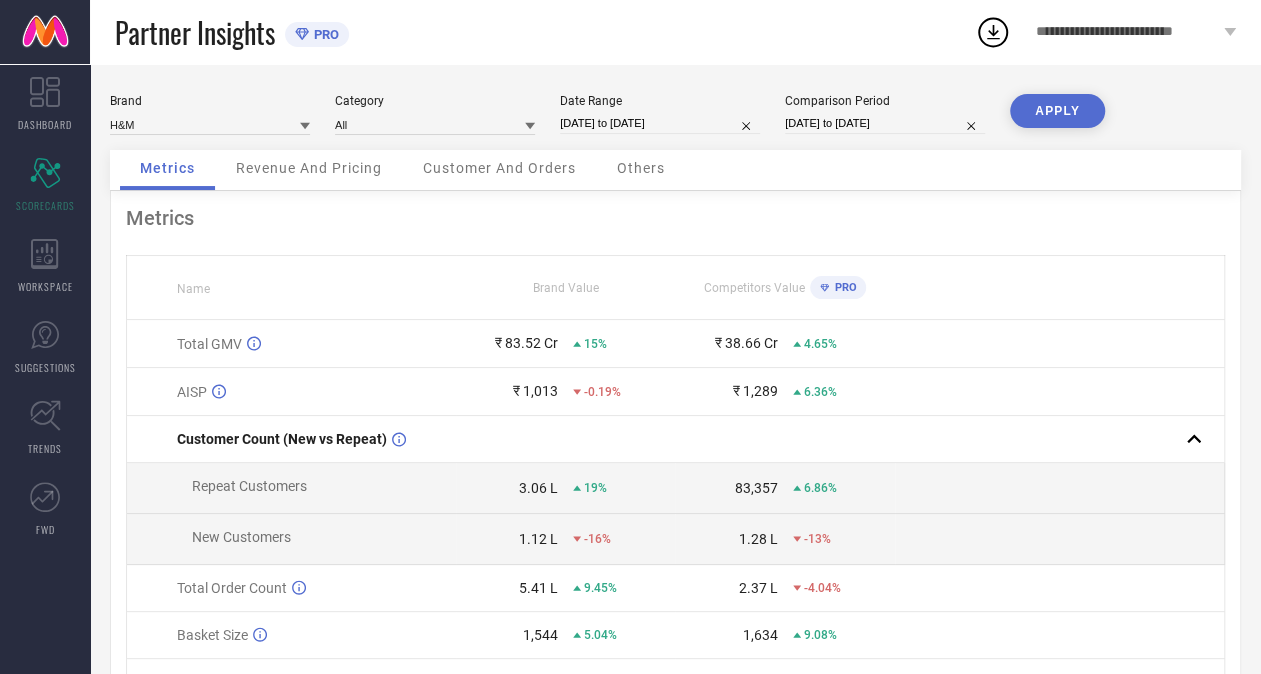 scroll, scrollTop: 100, scrollLeft: 0, axis: vertical 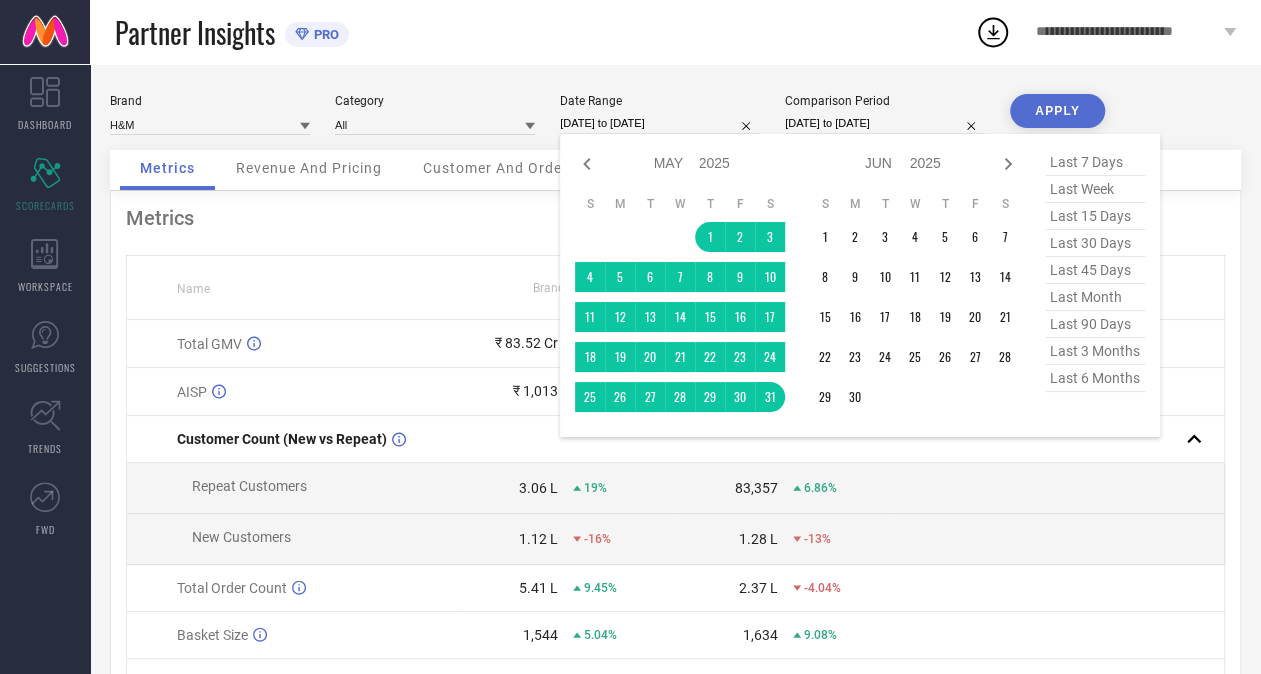 click on "[DATE] to [DATE]" at bounding box center (660, 123) 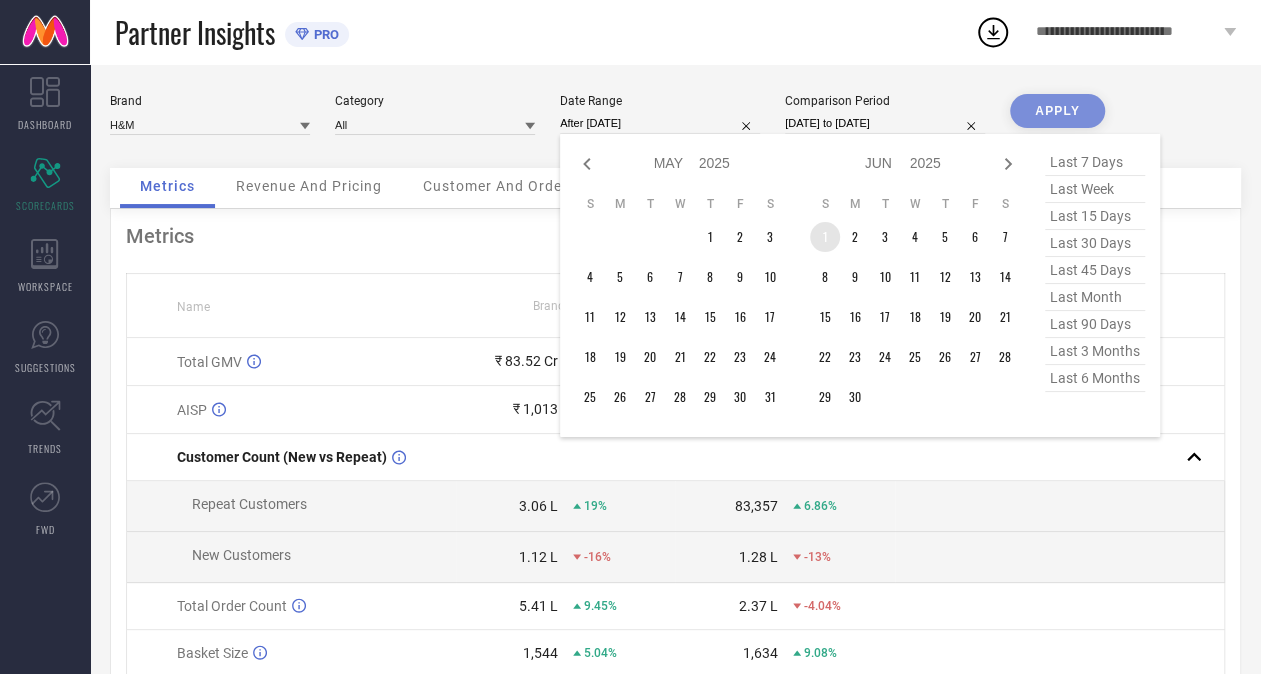 click on "1" at bounding box center [825, 237] 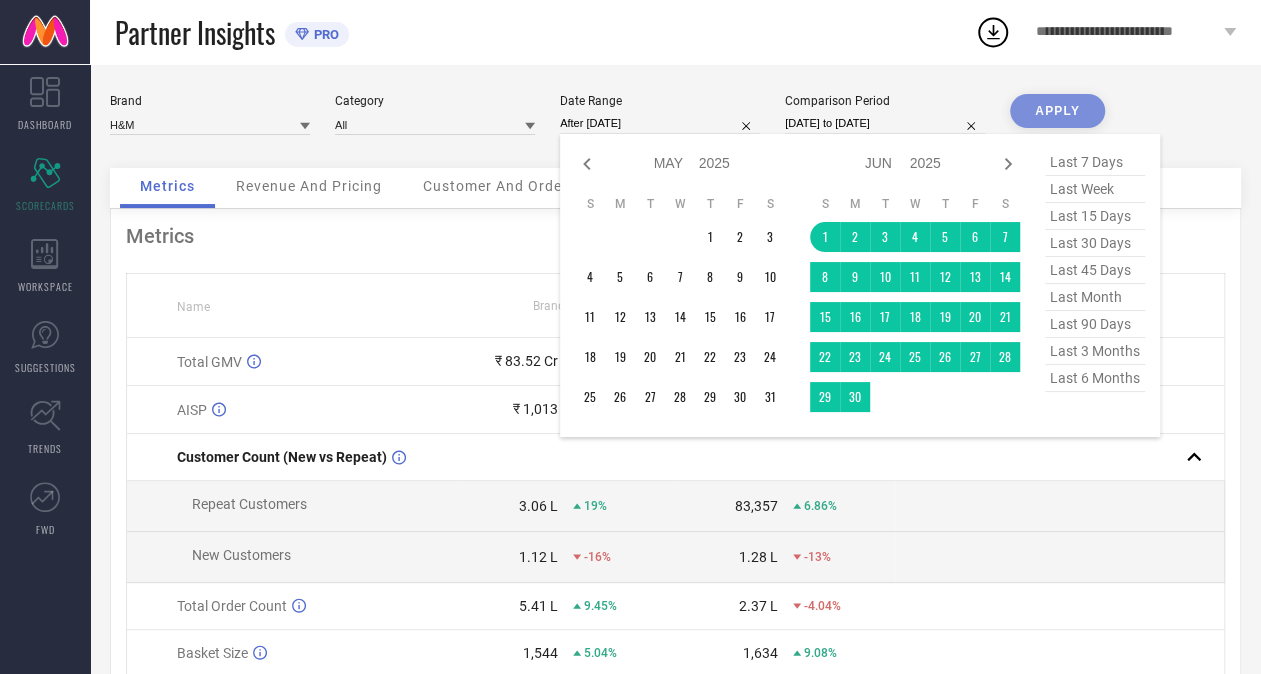 type on "[DATE] to [DATE]" 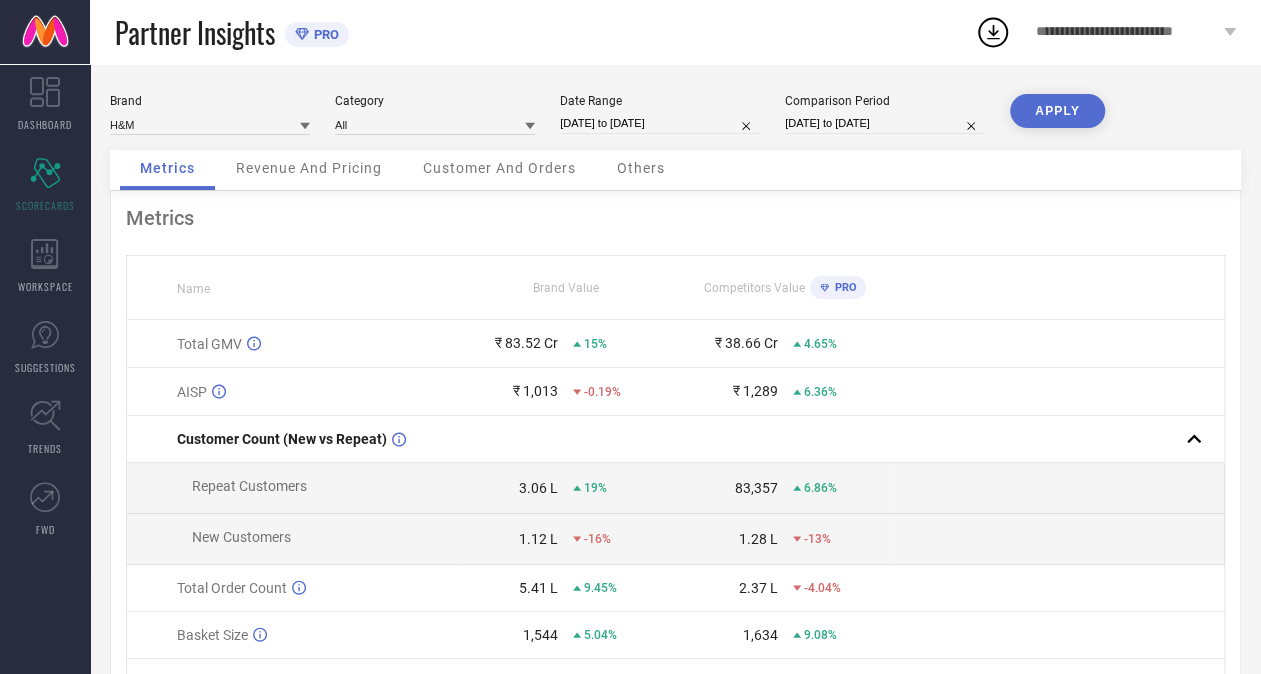 click on "[DATE] to [DATE]" at bounding box center [885, 123] 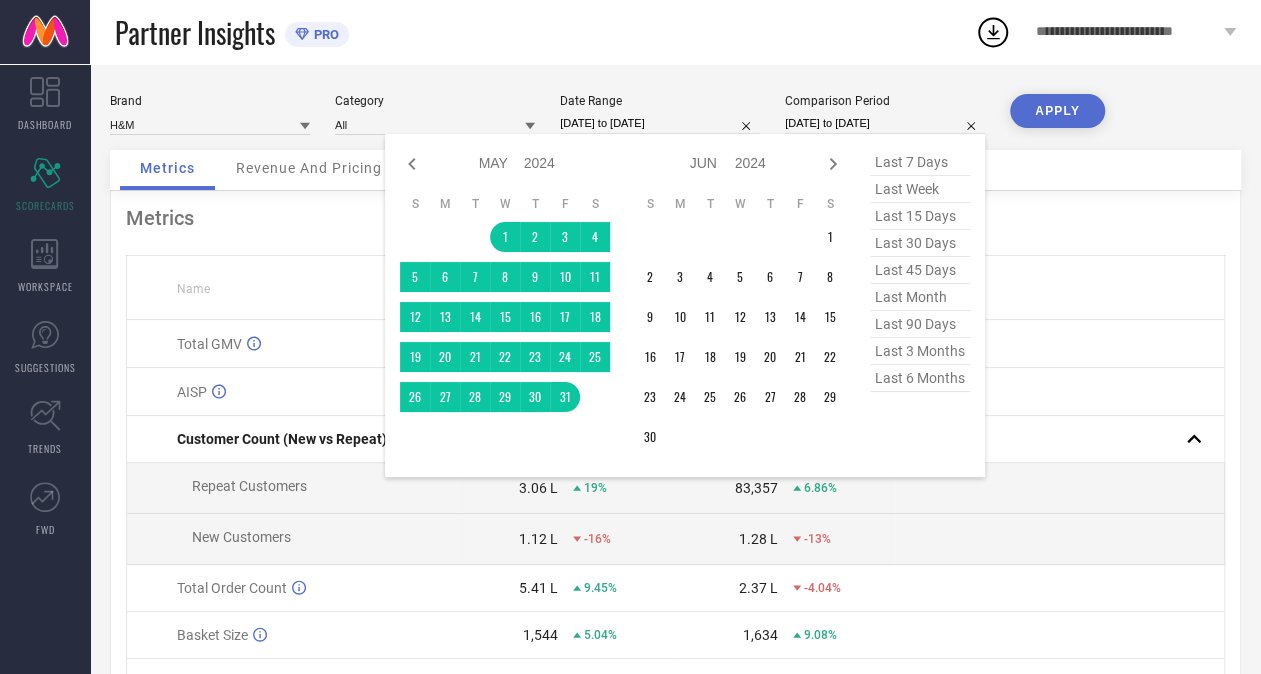 click on "Jan Feb Mar Apr May Jun [DATE] Aug Sep Oct Nov [DATE] 2015 2016 2017 2018 2019 2020 2021 2022 2023 2024 2025 2026 2027 2028 2029 2030 2031 2032 2033 S M T W T F S 1 2 3 4 5 6 7 8 9 10 11 12 13 14 15 16 17 18 19 20 21 22 23 24 25 26 27 28 29 30 [DATE] Feb Mar Apr May Jun [DATE] Aug Sep Oct Nov [DATE] 2015 2016 2017 2018 2019 2020 2021 2022 2023 2024 2025 2026 2027 2028 2029 2030 2031 2032 2033 S M T W T F S 1 2 3 4 5 6 7 8 9 10 11 12 13 14 15 16 17 18 19 20 21 22 23 24 25 26 27 28 29 30 last 7 days last week last 15 days last 30 days last 45 days last month last 90 days last 3 months last 6 months" at bounding box center [685, 305] 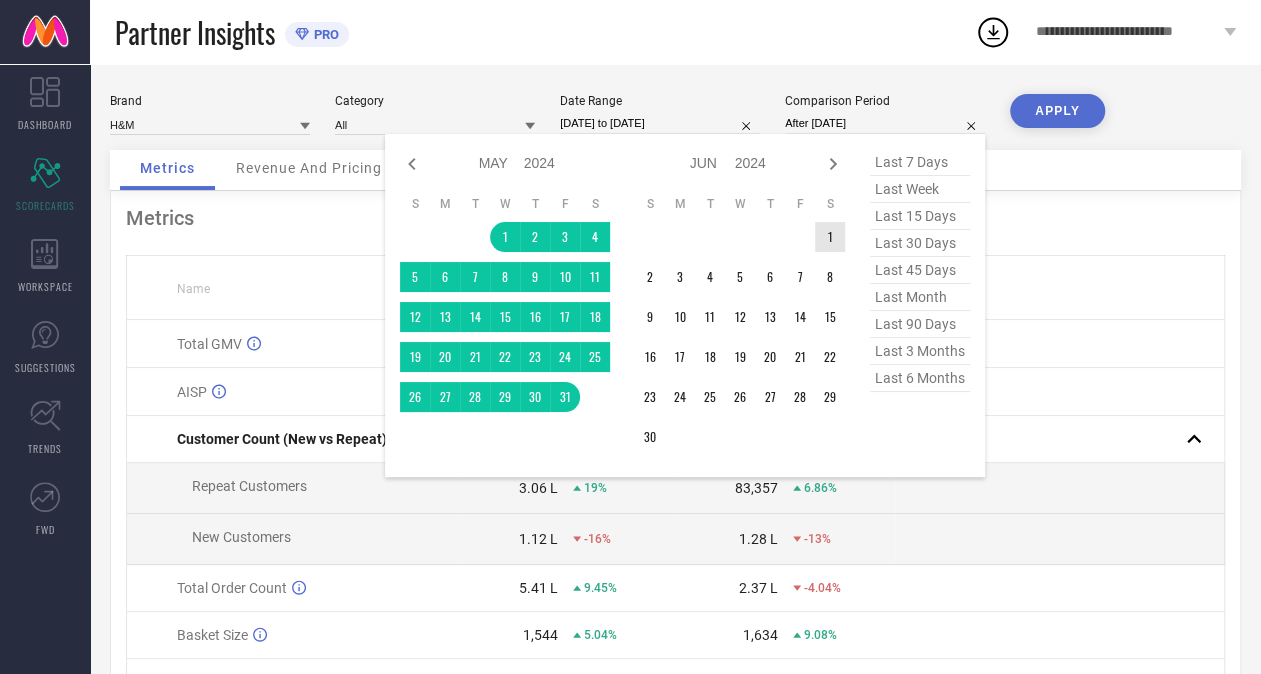 click on "1" at bounding box center [830, 237] 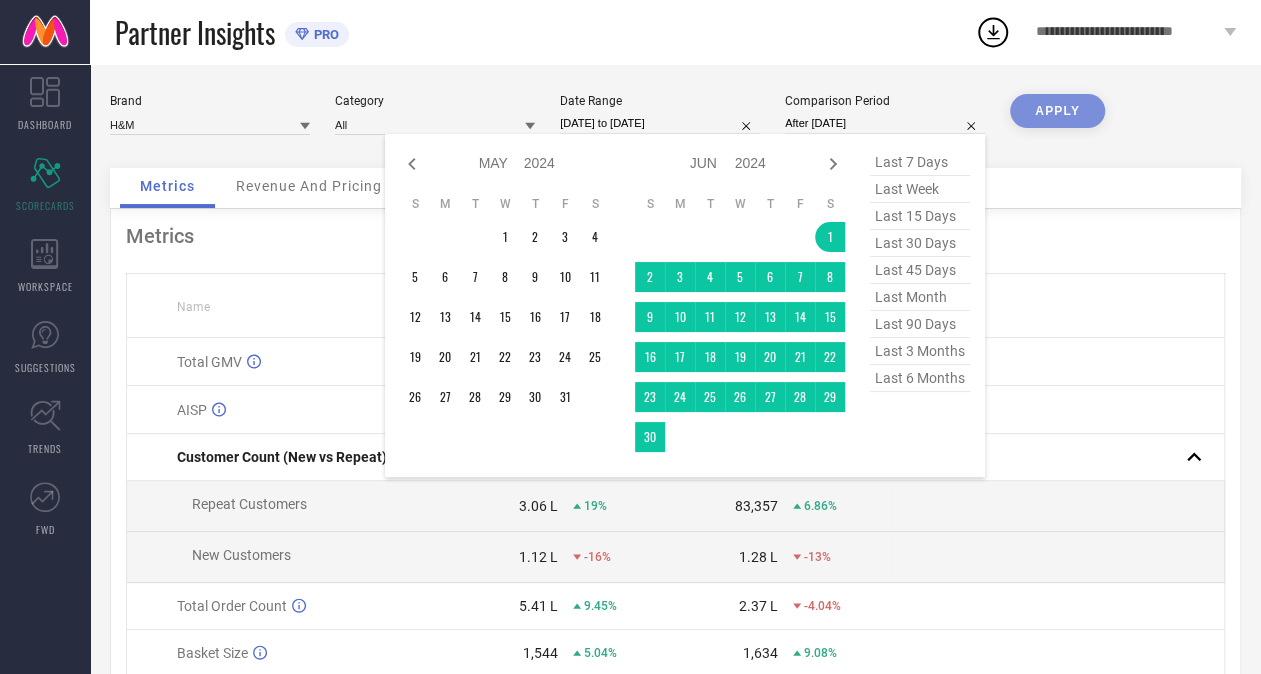 type on "[DATE] to [DATE]" 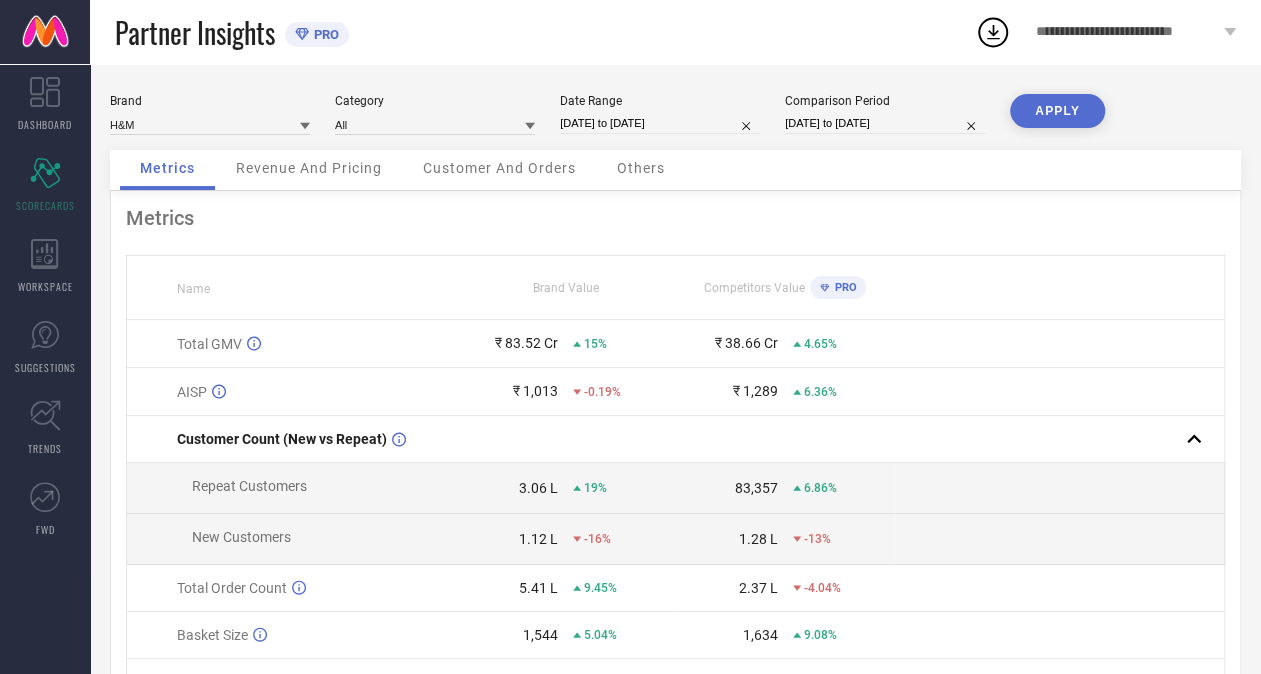 click on "APPLY" at bounding box center (1057, 111) 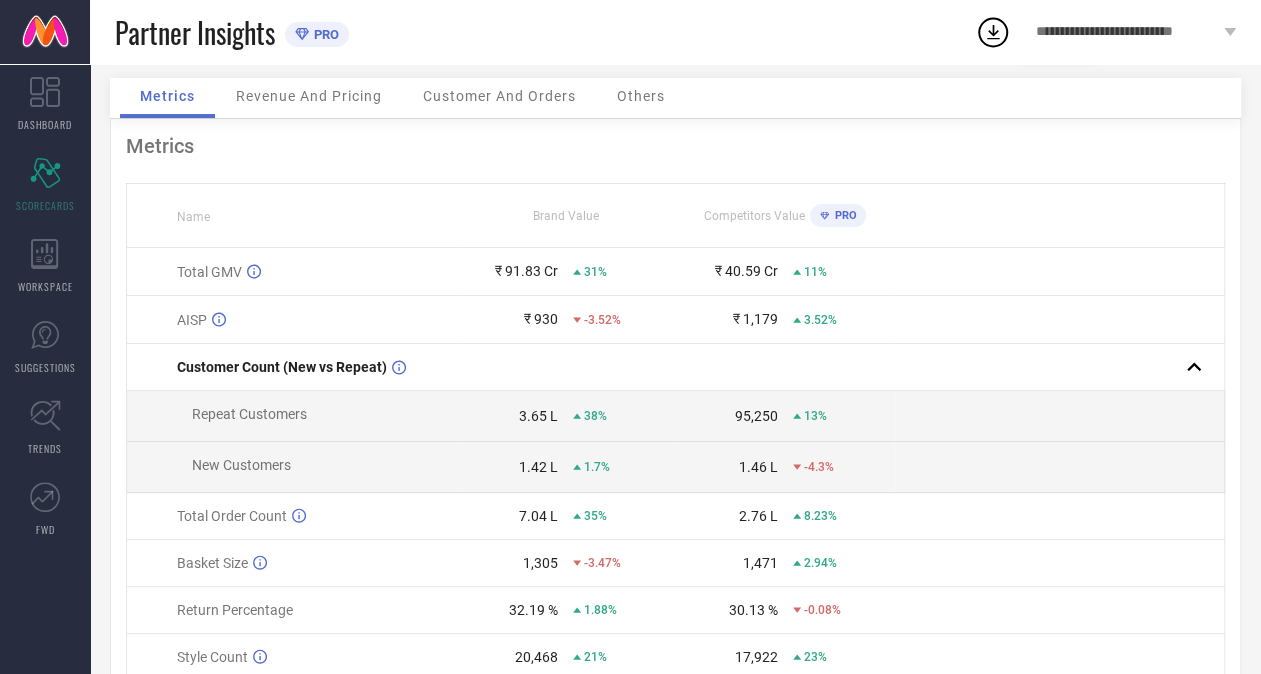scroll, scrollTop: 162, scrollLeft: 0, axis: vertical 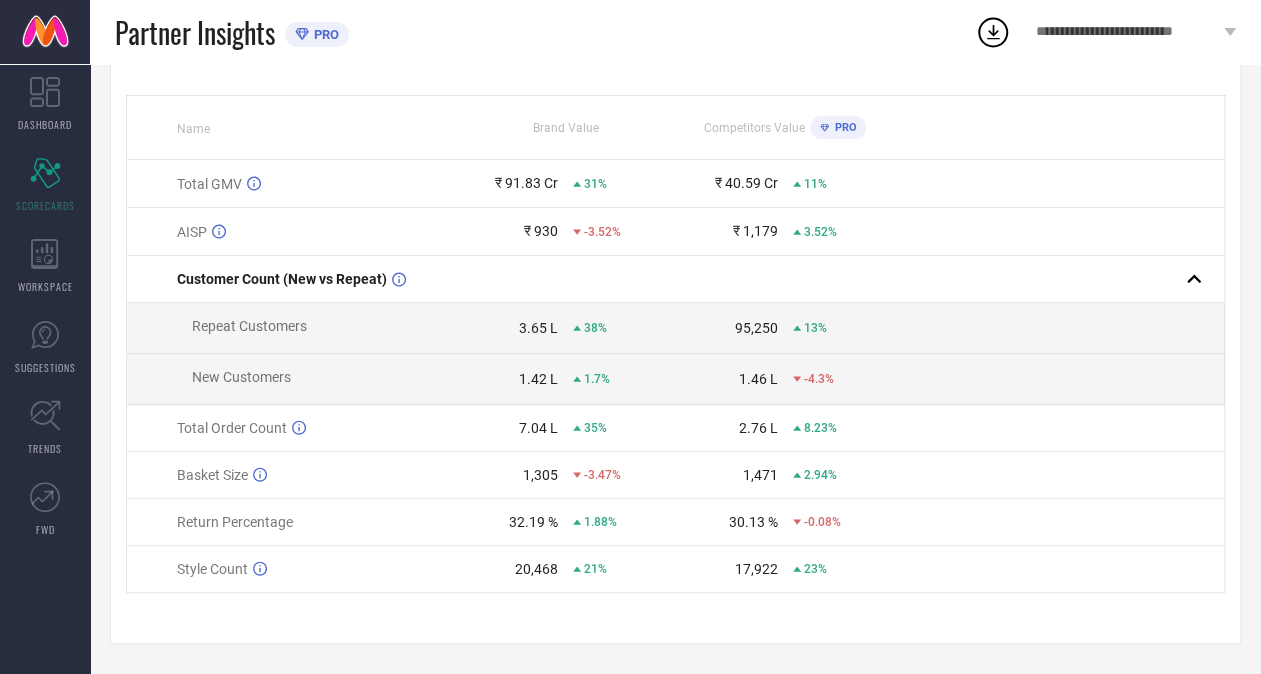 click on "1.7%" at bounding box center (597, 379) 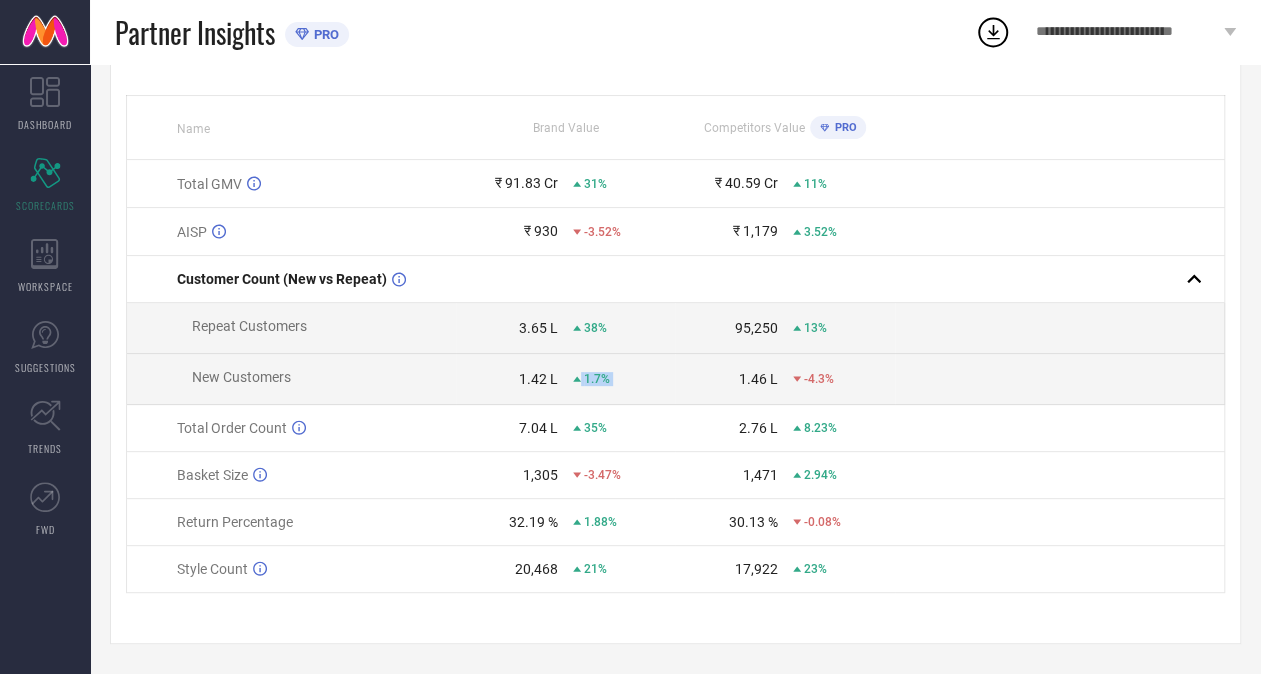drag, startPoint x: 608, startPoint y: 379, endPoint x: 598, endPoint y: 377, distance: 10.198039 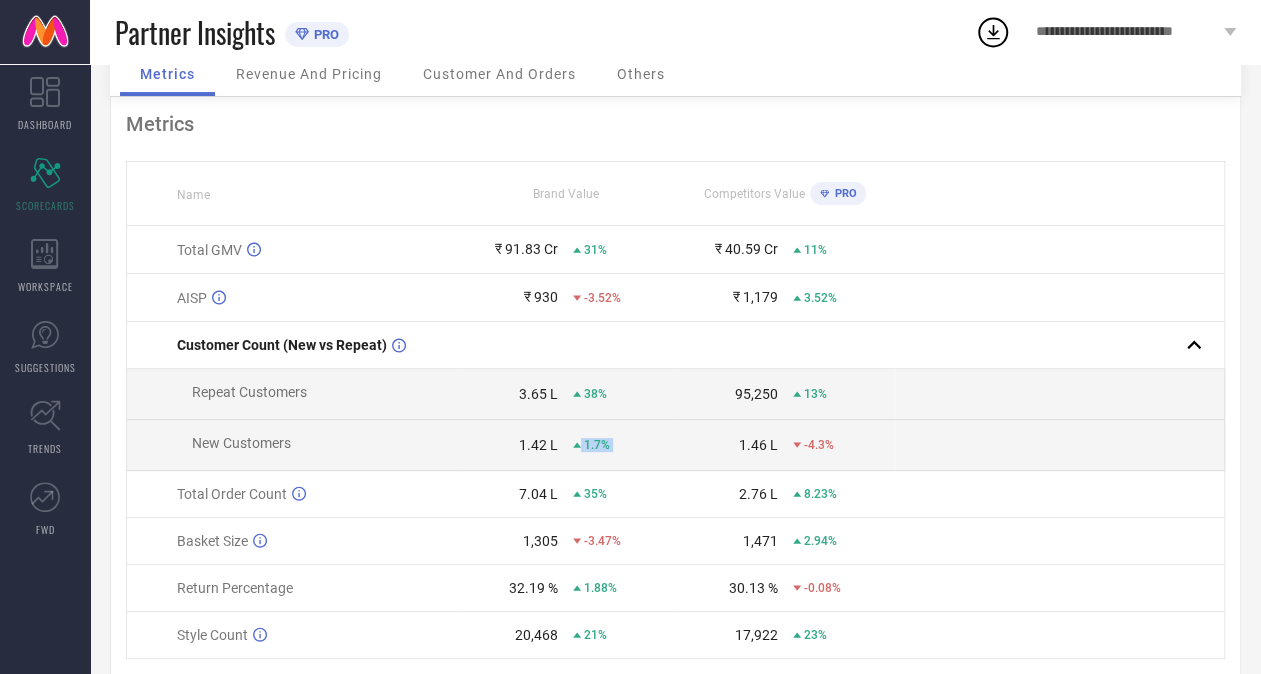 scroll, scrollTop: 62, scrollLeft: 0, axis: vertical 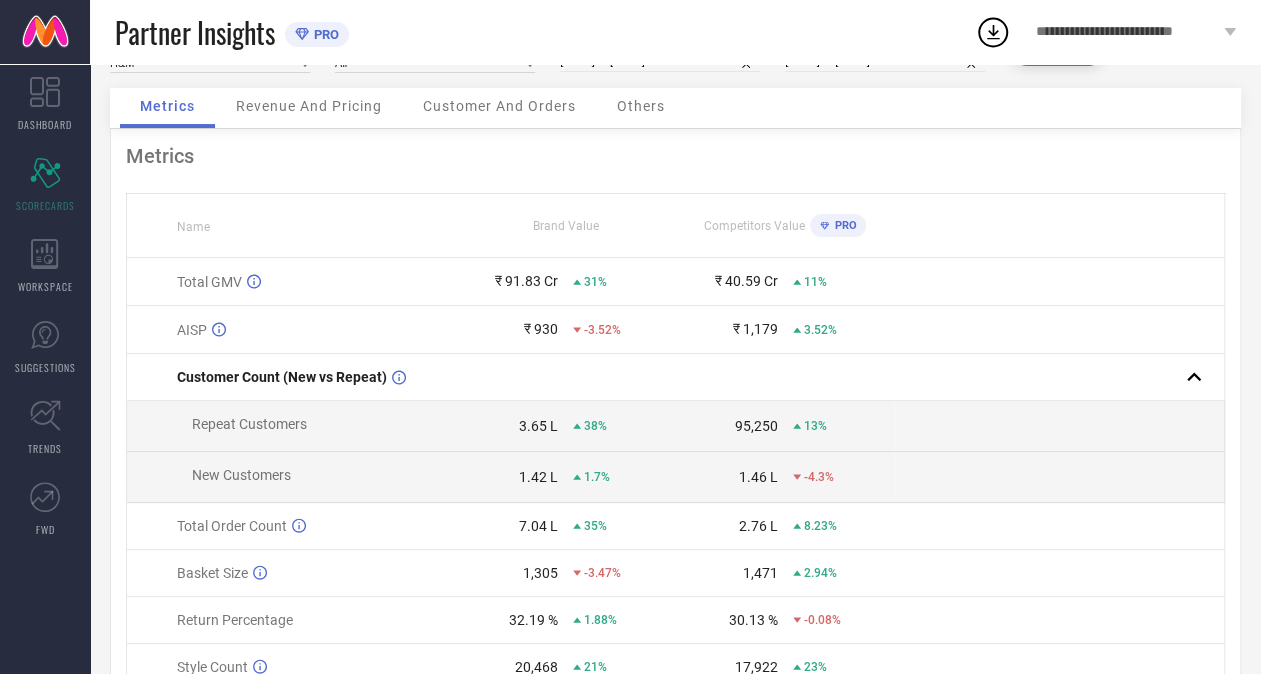 click on "1.46 L" at bounding box center [758, 477] 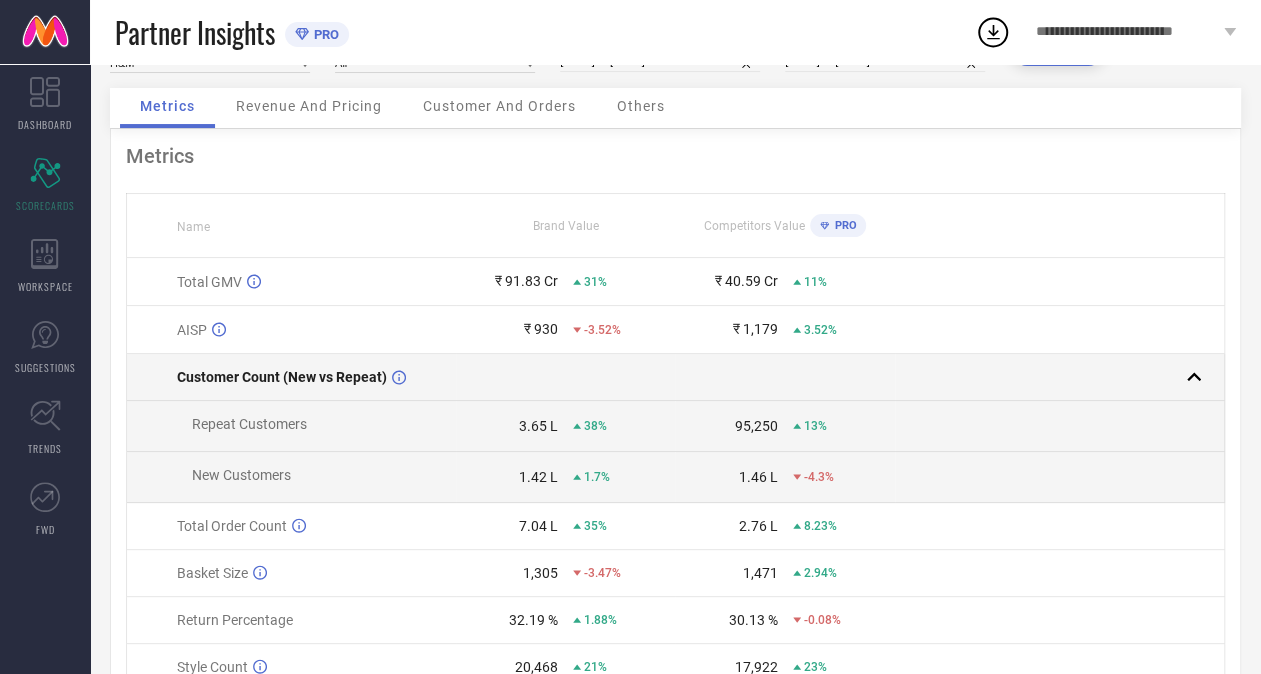 scroll, scrollTop: 0, scrollLeft: 0, axis: both 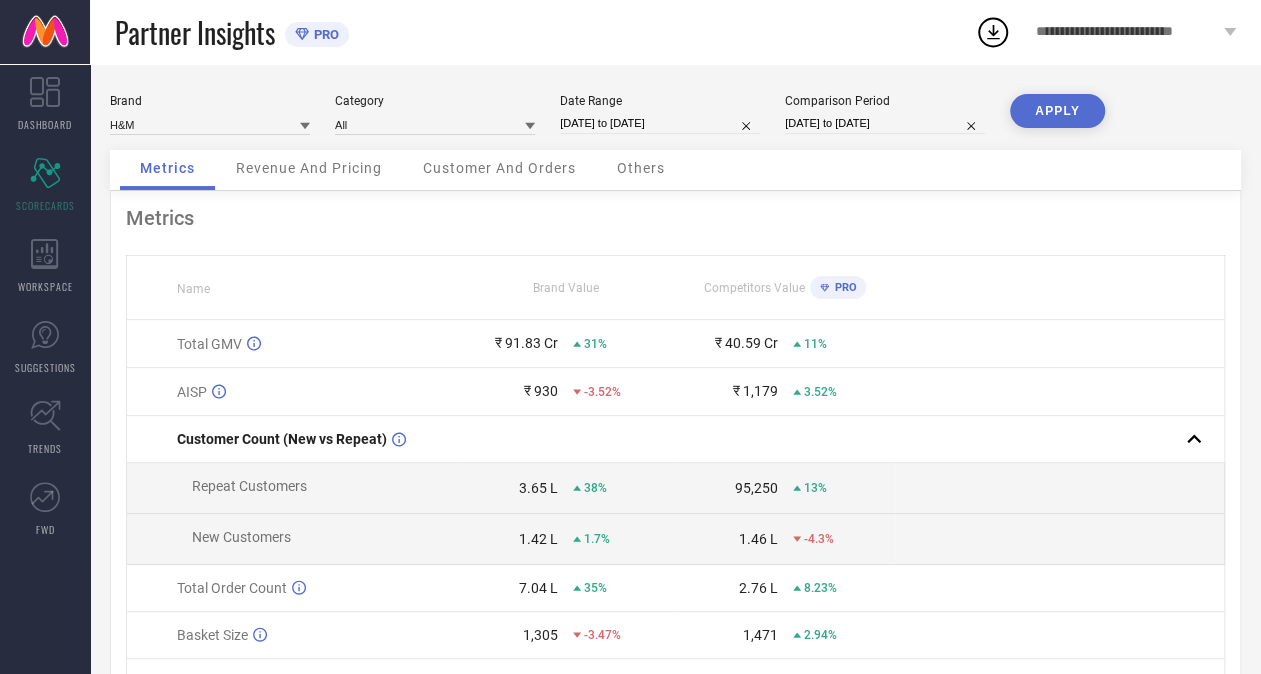 select on "5" 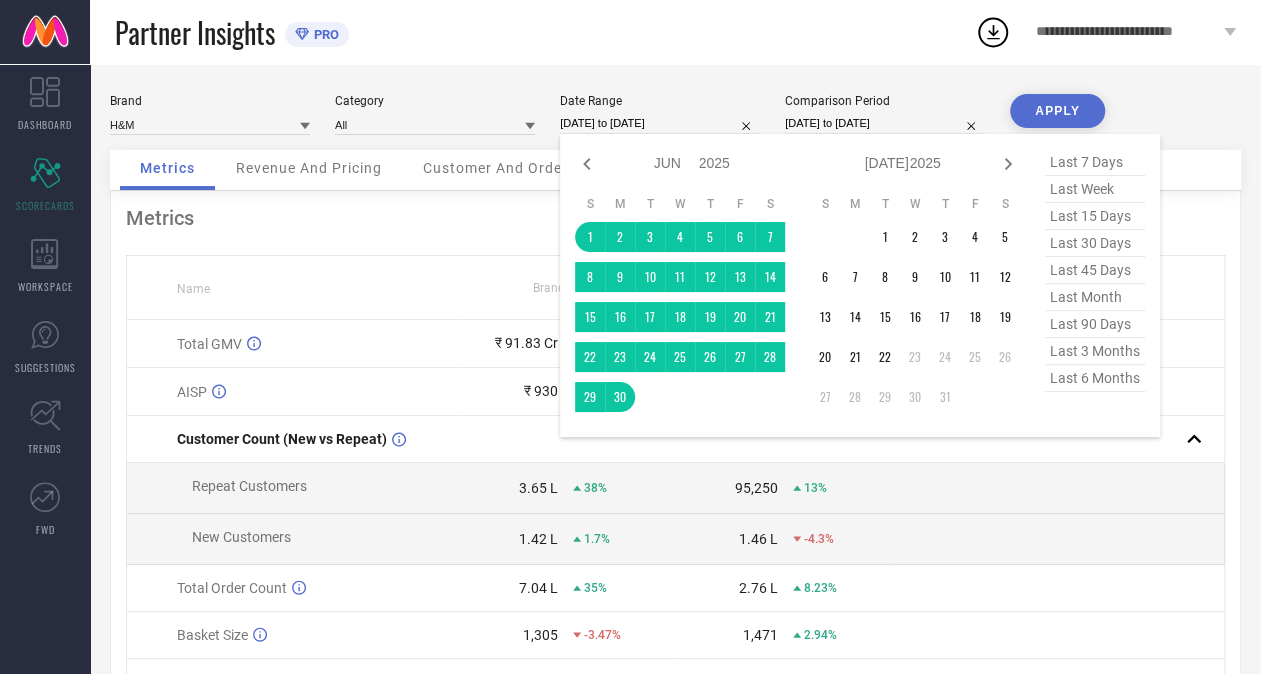 click on "[DATE] to [DATE]" at bounding box center (660, 123) 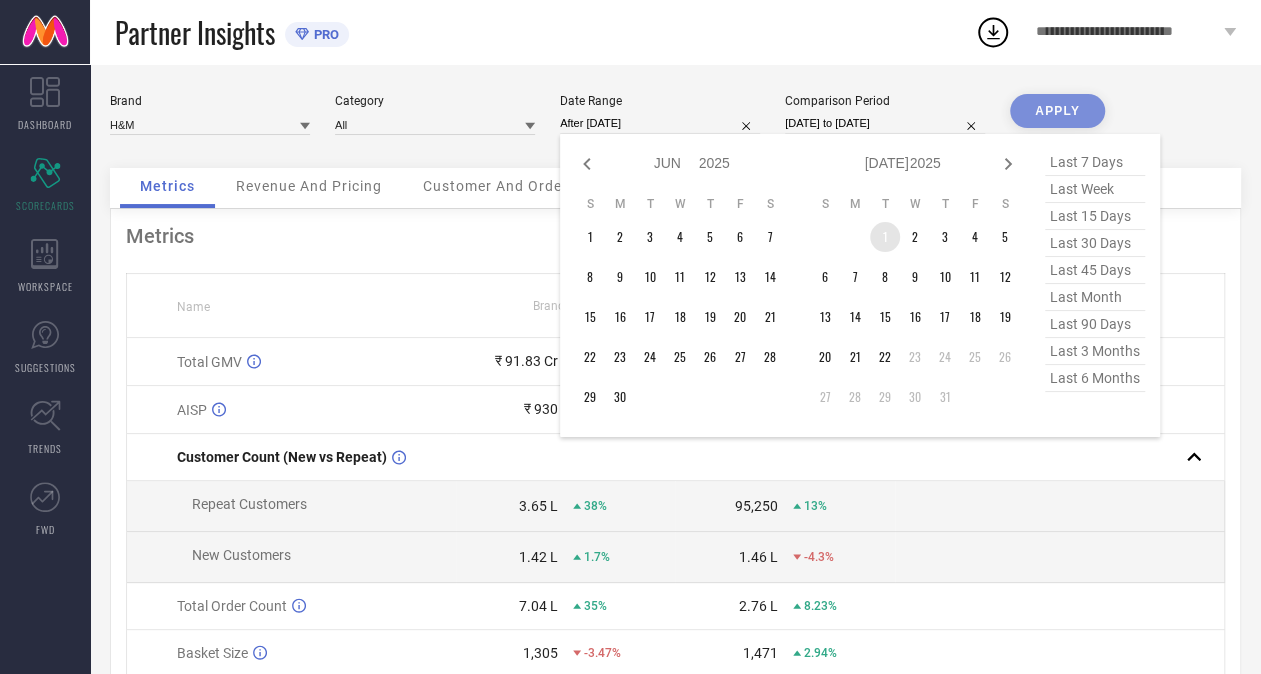 click on "1" at bounding box center (885, 237) 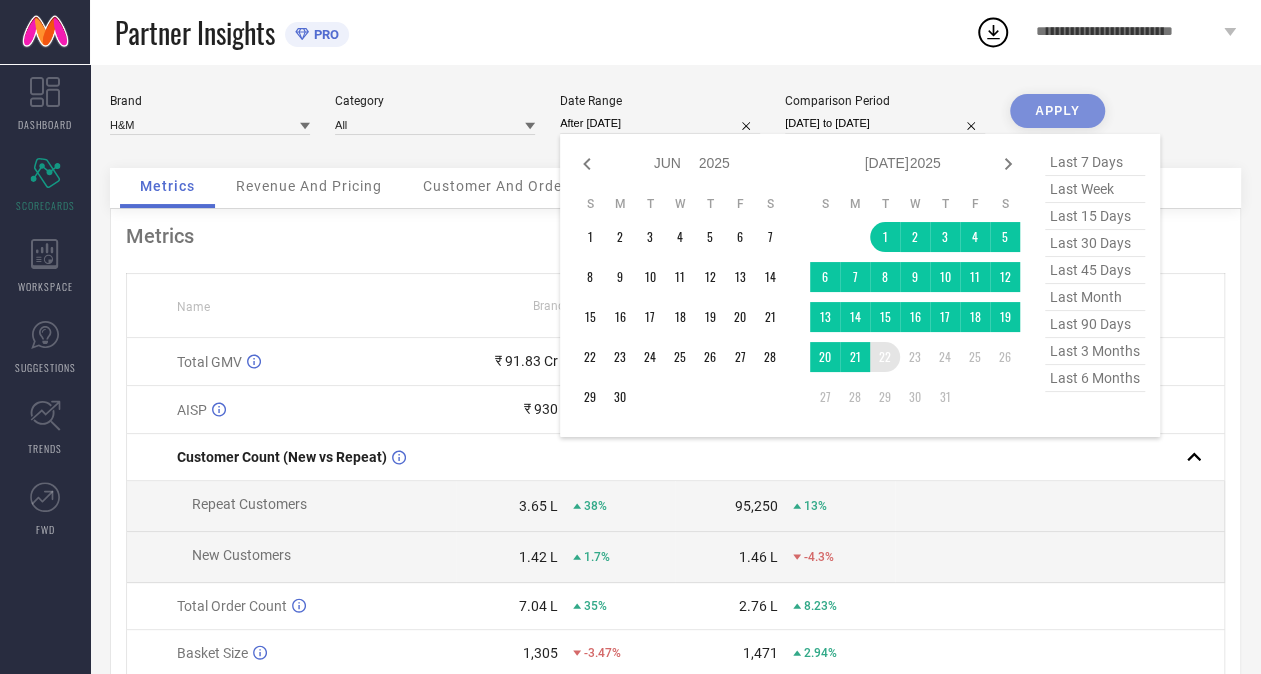 type on "[DATE] to [DATE]" 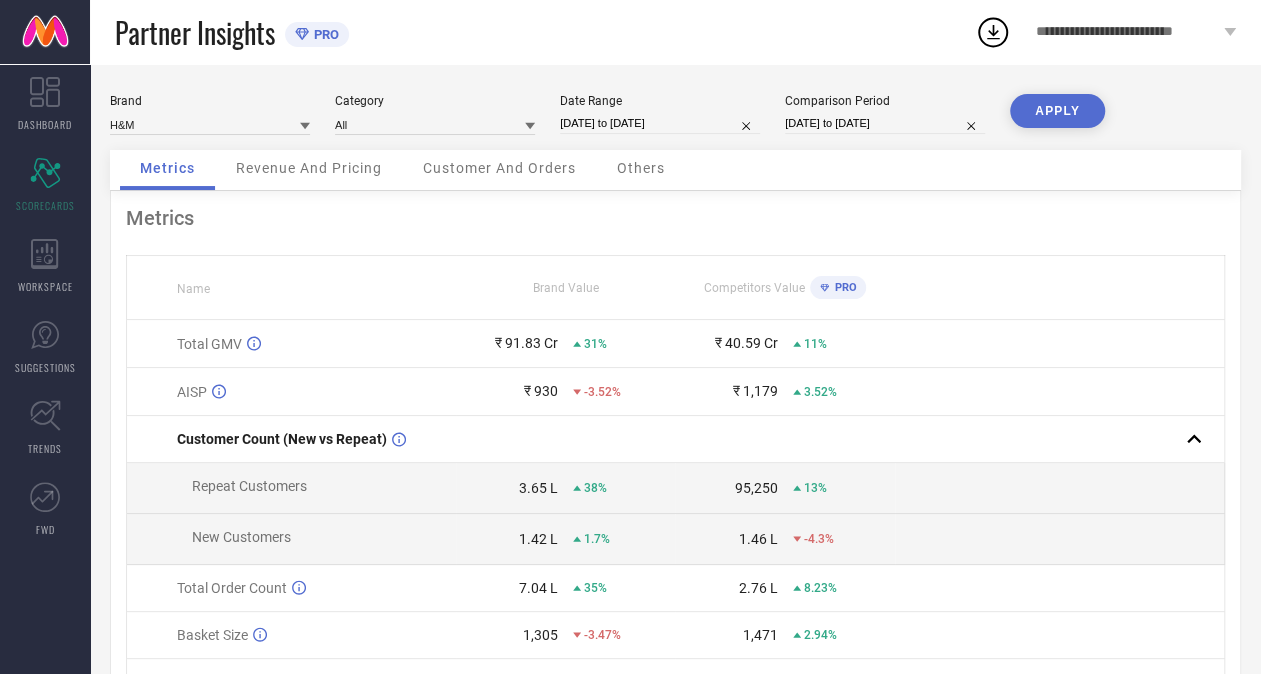 select on "5" 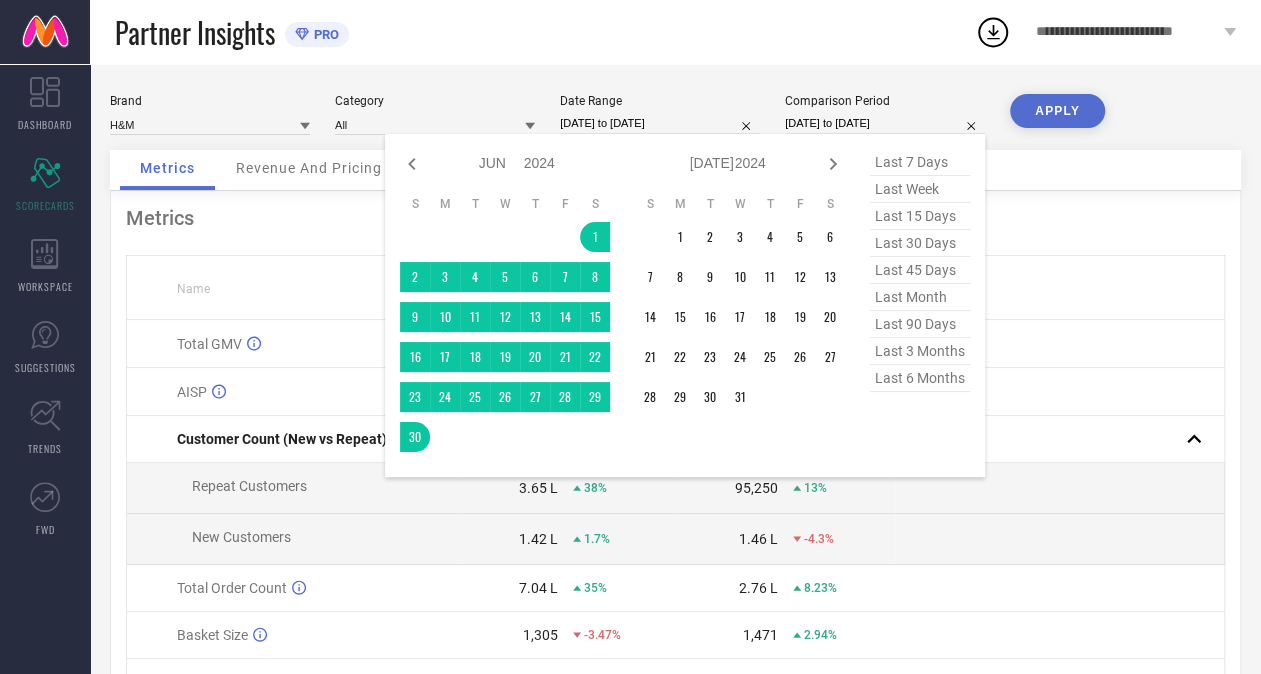 click on "[DATE] to [DATE]" at bounding box center [885, 123] 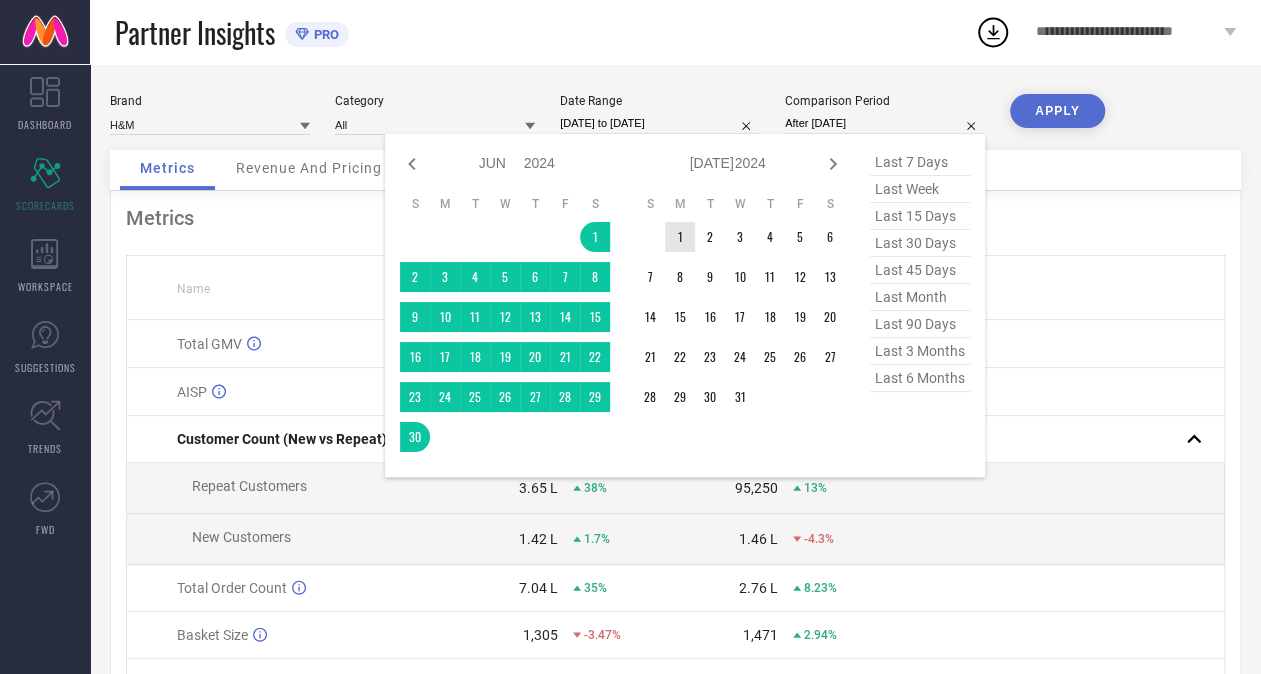 click on "1" at bounding box center [680, 237] 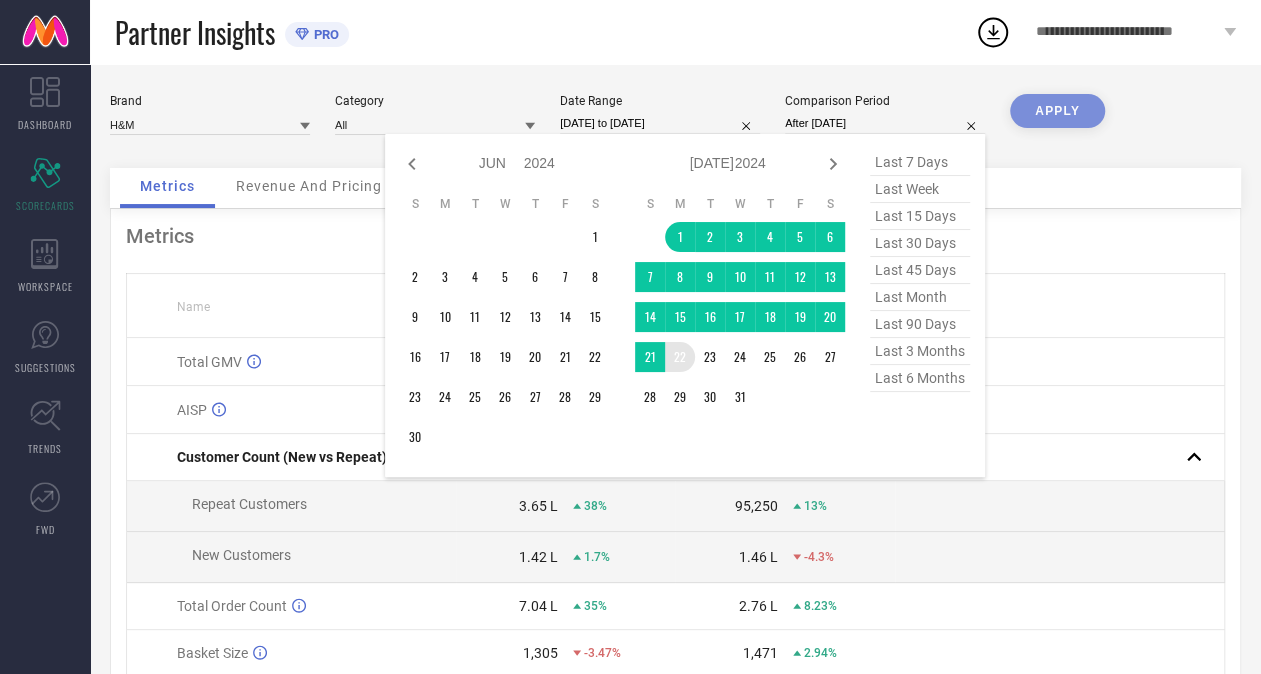 type on "[DATE] to [DATE]" 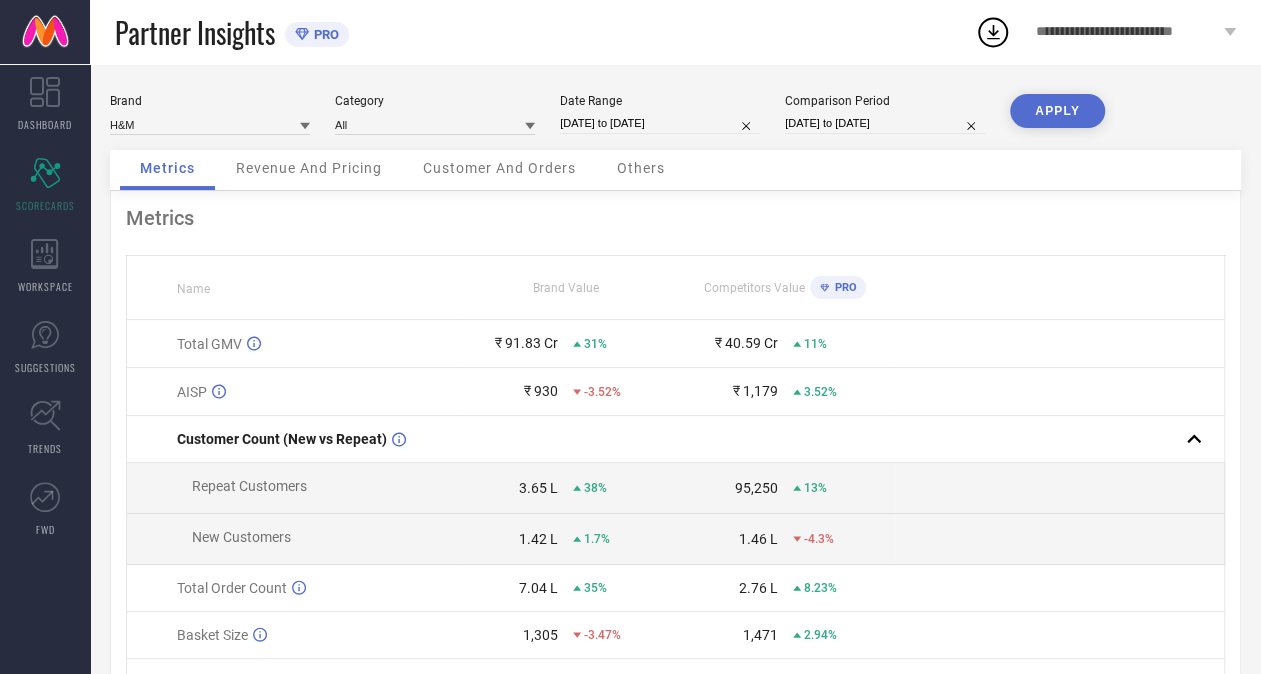 click on "Brand H&M Category All Date Range [DATE] to [DATE] Comparison Period [DATE] to [DATE] APPLY" at bounding box center [675, 122] 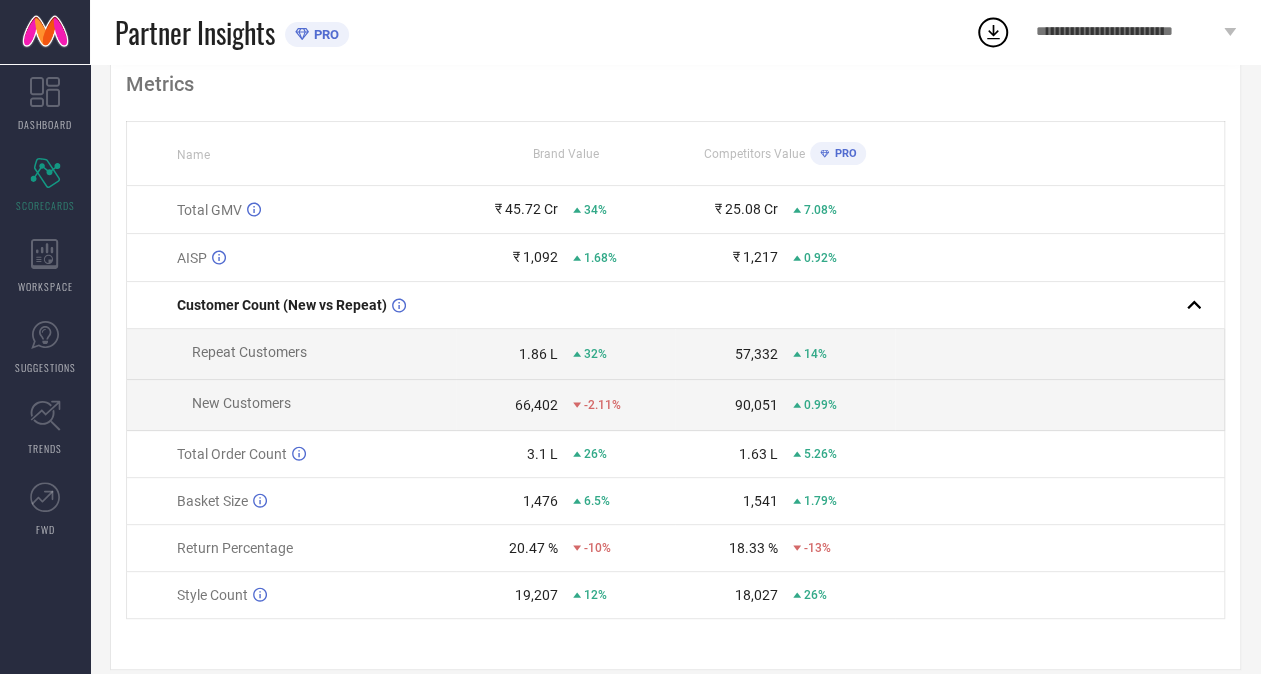 scroll, scrollTop: 62, scrollLeft: 0, axis: vertical 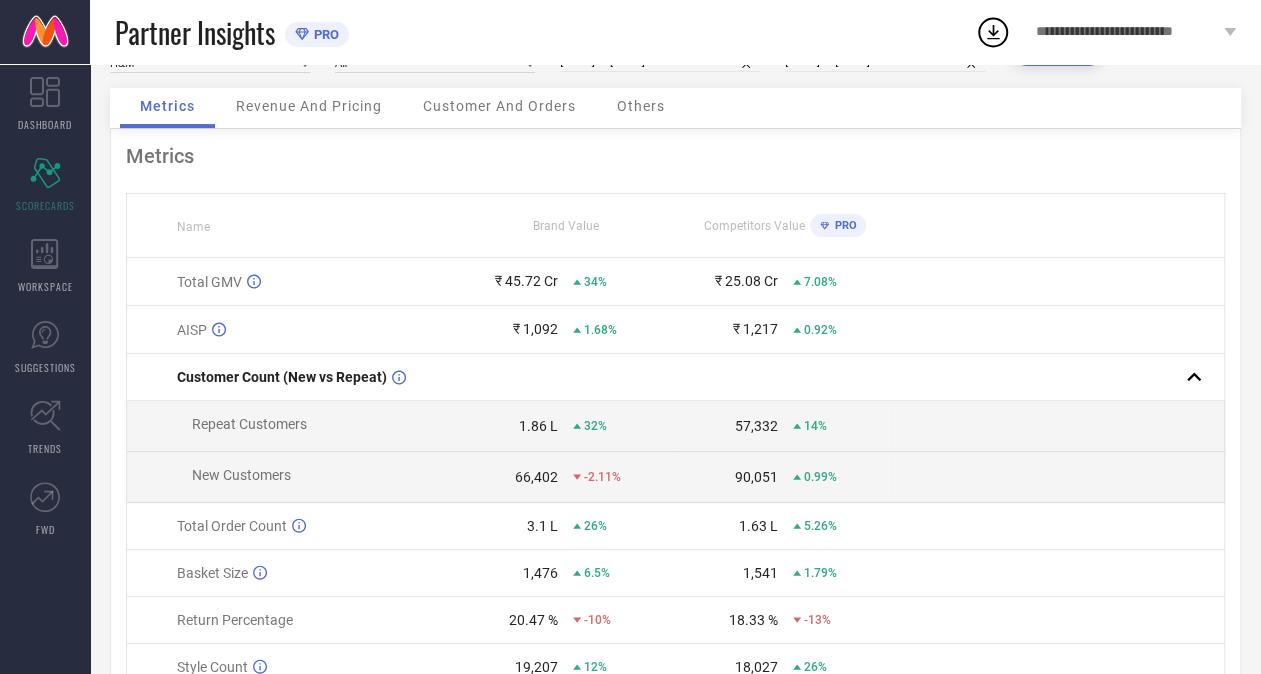 click on "66,402" at bounding box center (536, 477) 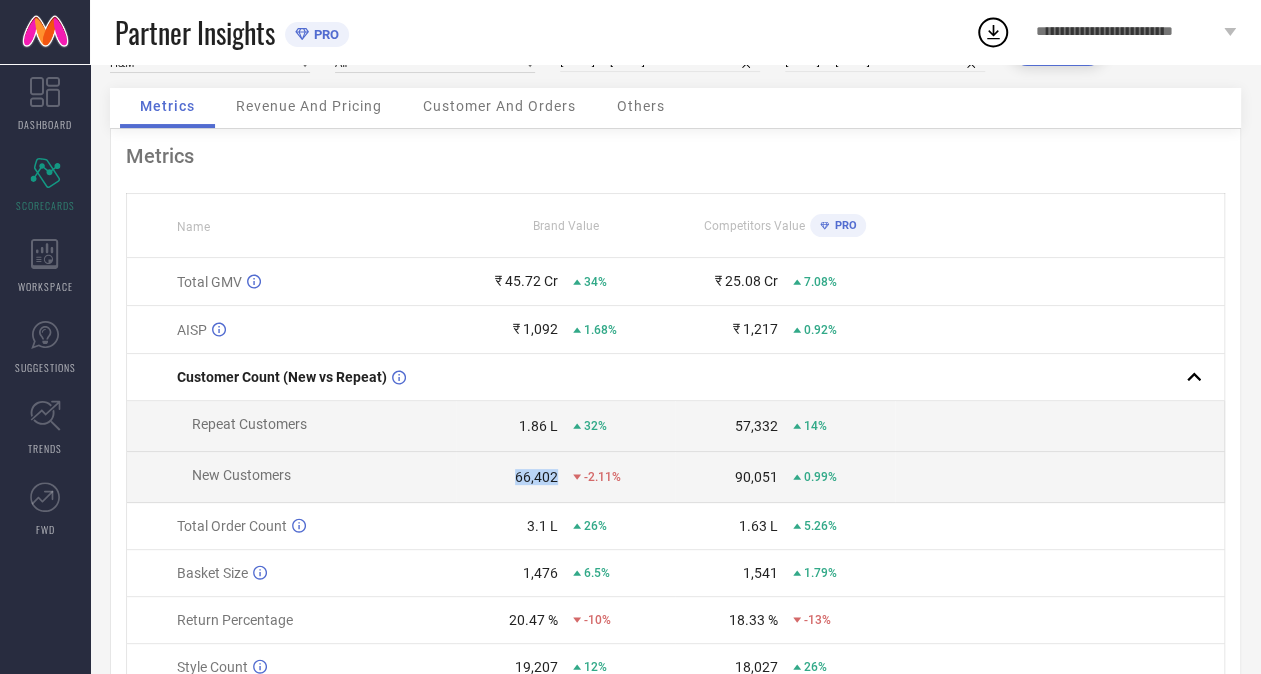 click on "66,402" at bounding box center (536, 477) 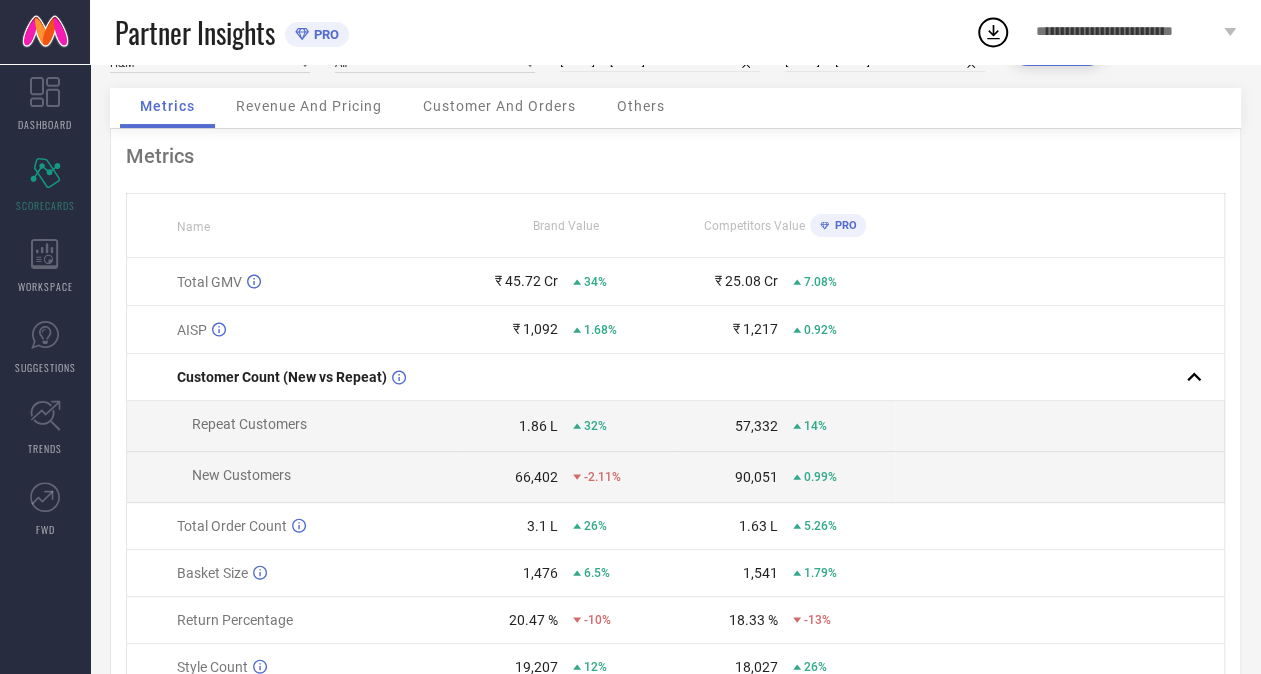 click on "1.86 L   32%" at bounding box center (566, 426) 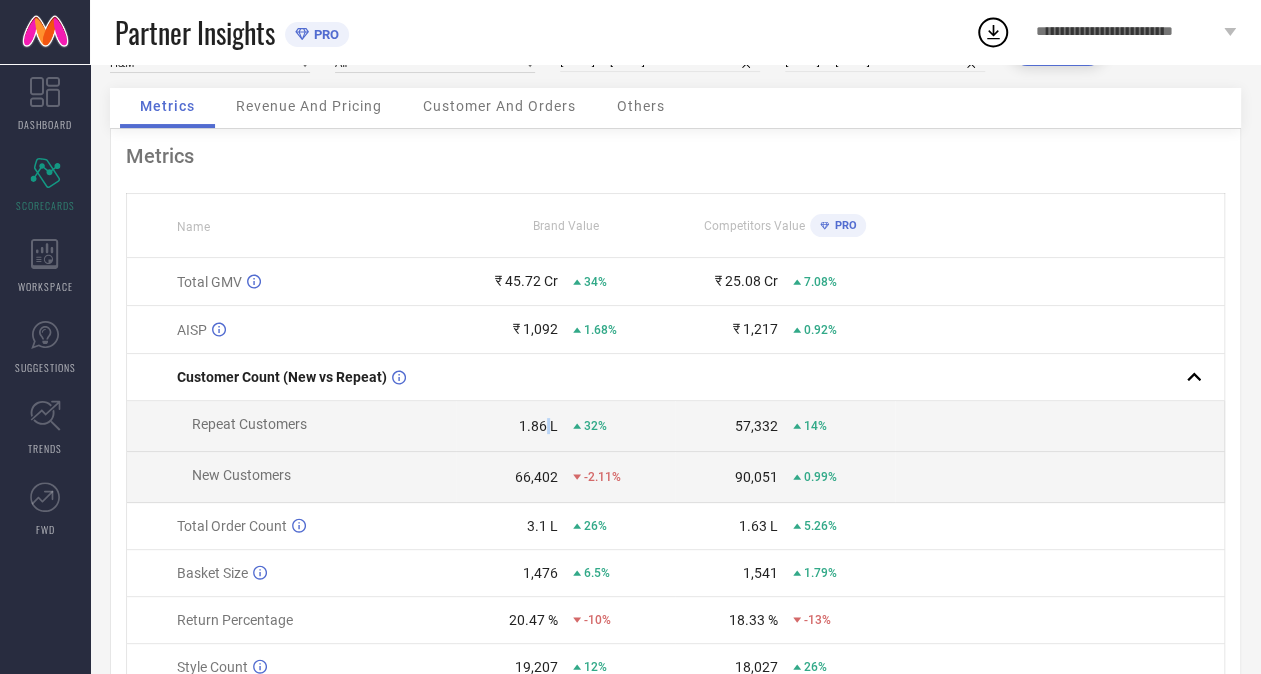 click on "1.86 L" at bounding box center (538, 426) 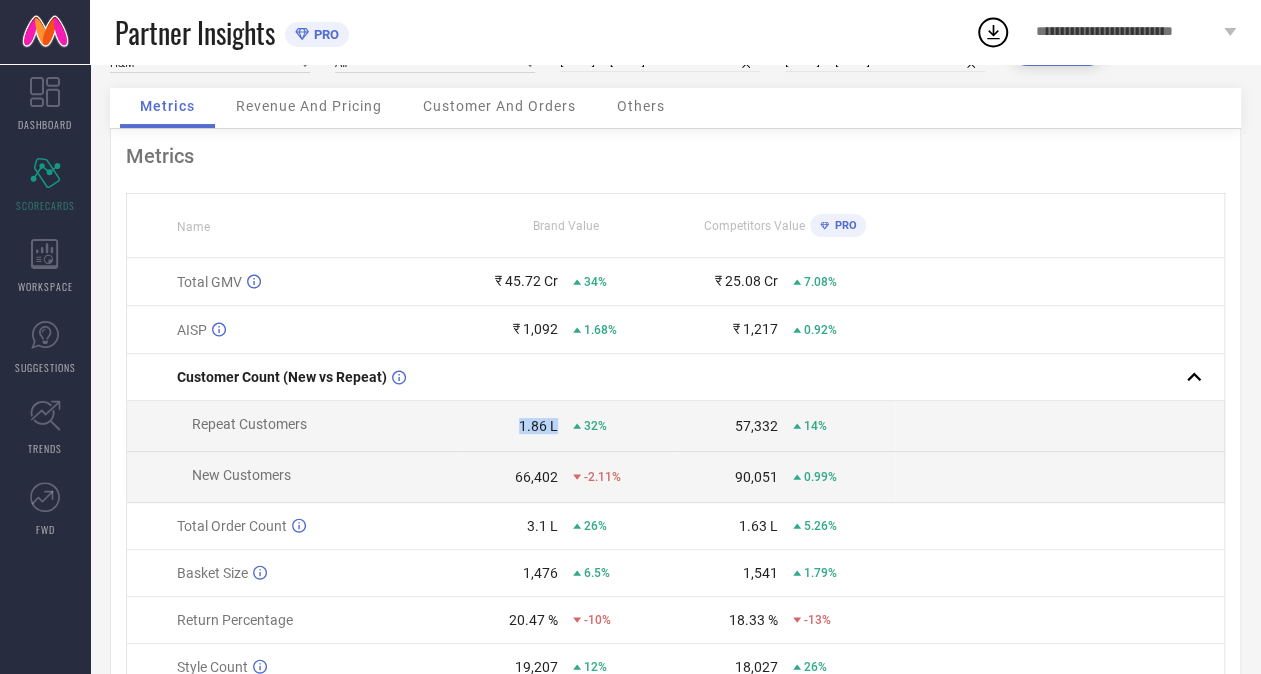 click on "1.86 L" at bounding box center [538, 426] 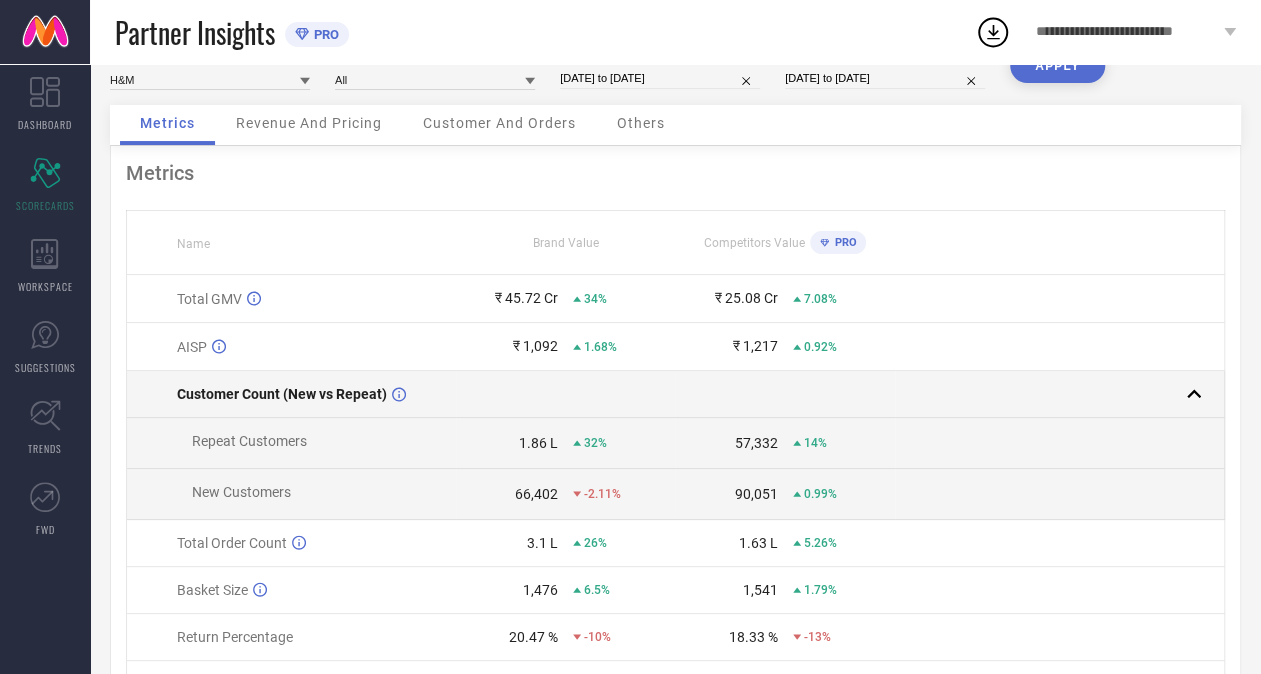 scroll, scrollTop: 0, scrollLeft: 0, axis: both 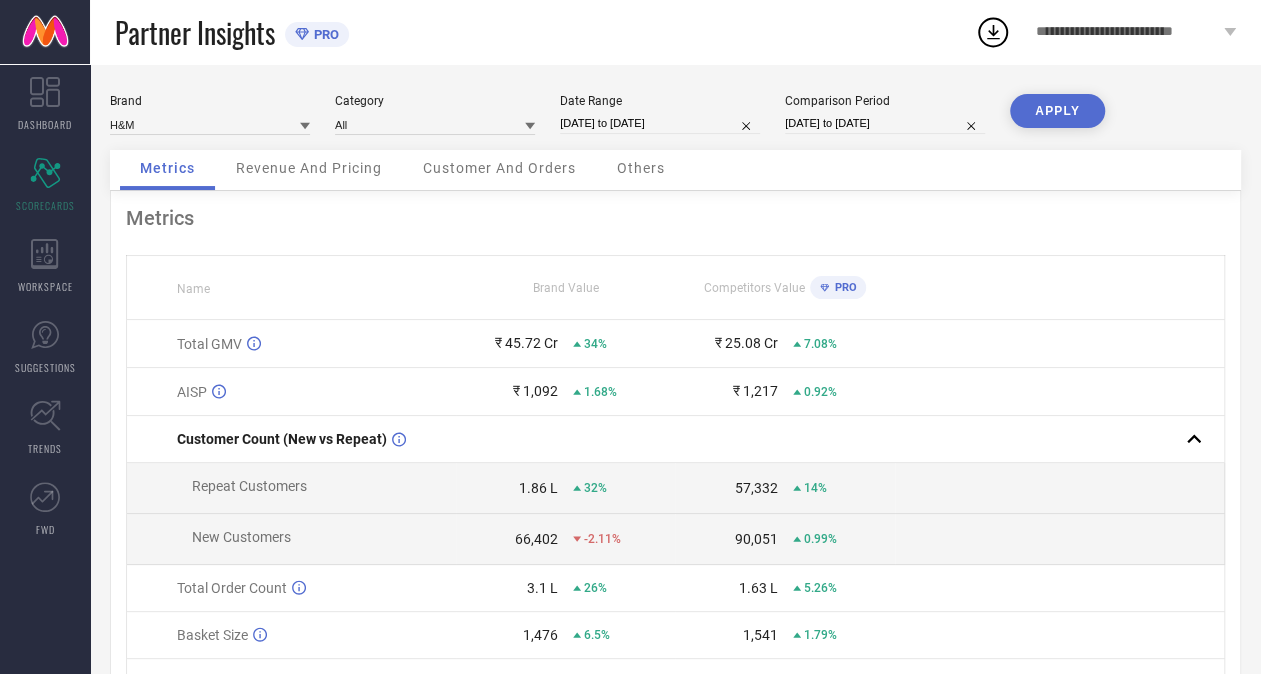 click on "[DATE] to [DATE]" at bounding box center (660, 123) 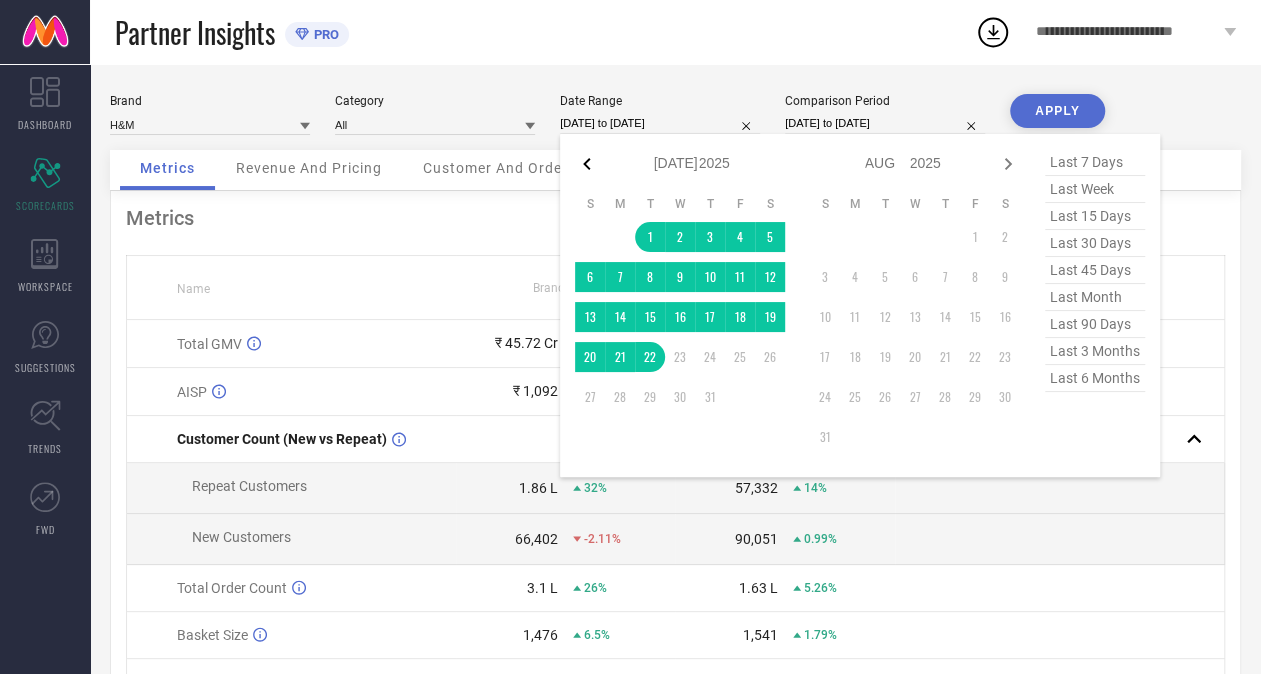 click 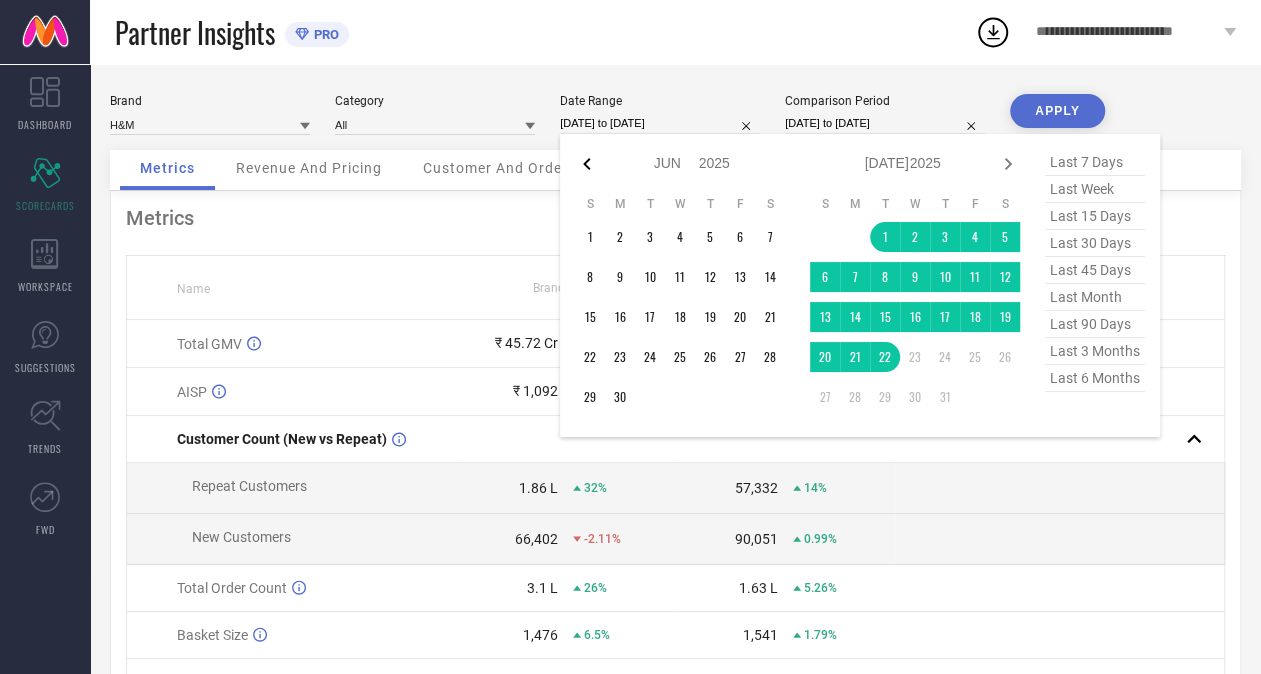 click 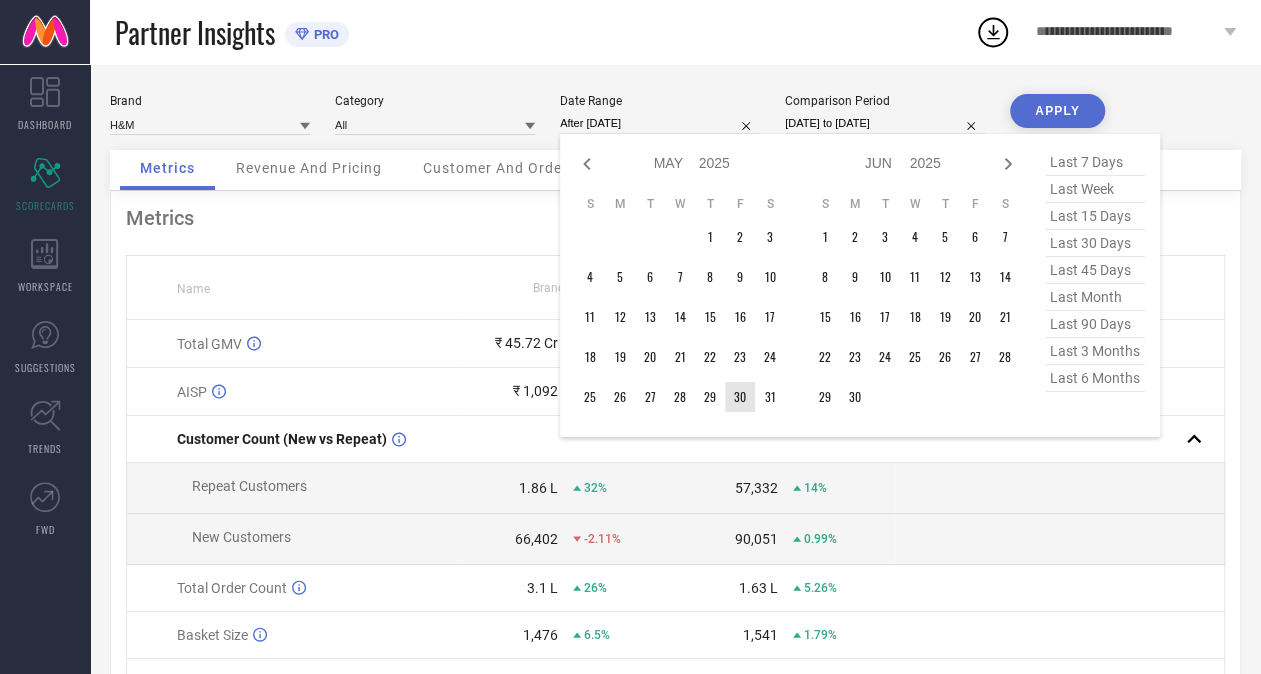 click on "30" at bounding box center [740, 397] 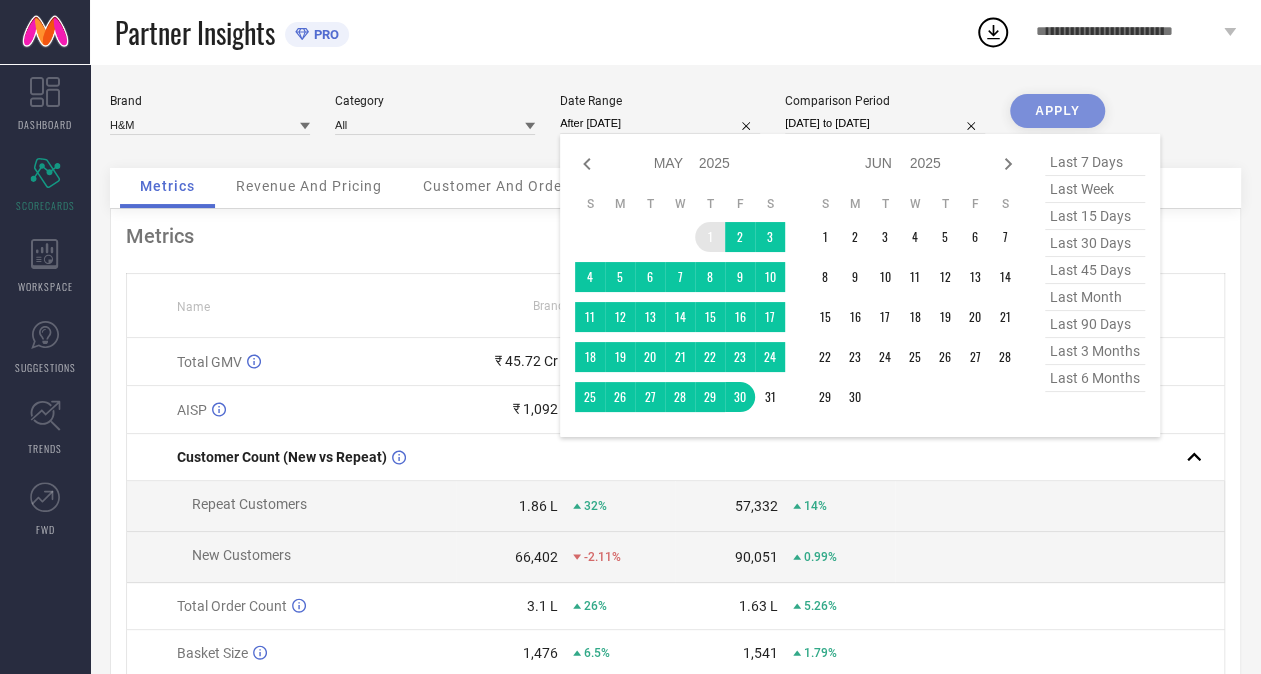 type on "[DATE] to [DATE]" 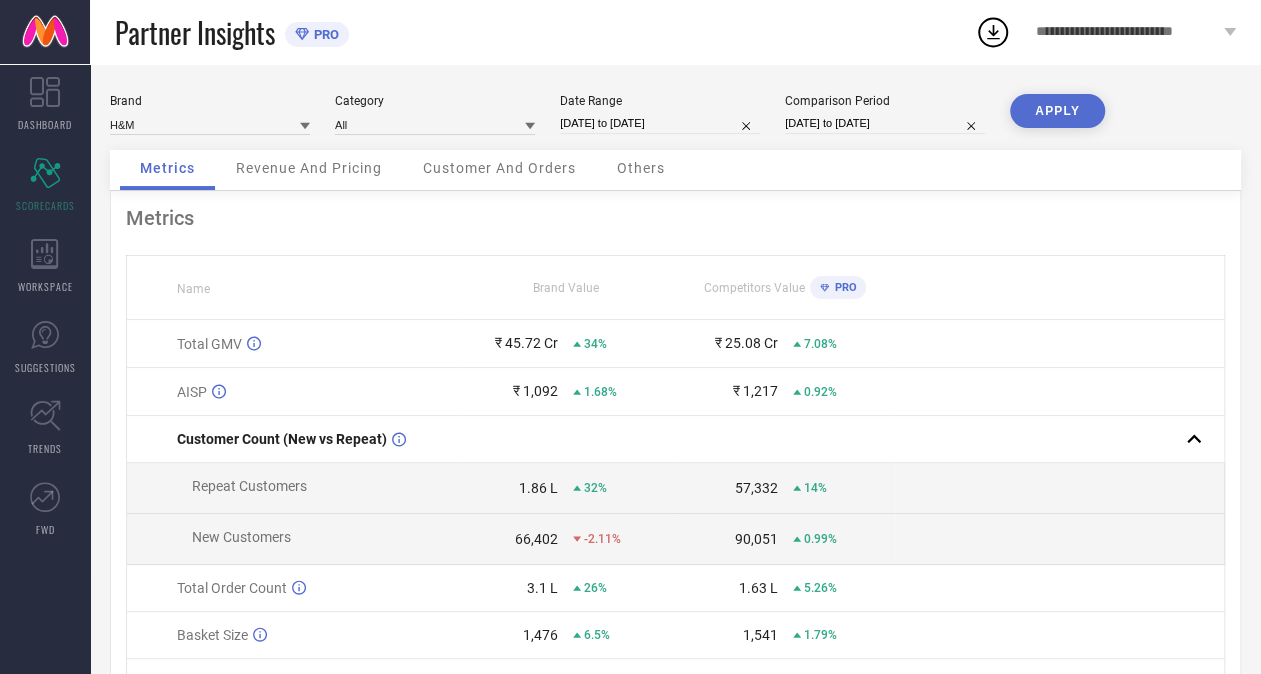 select on "4" 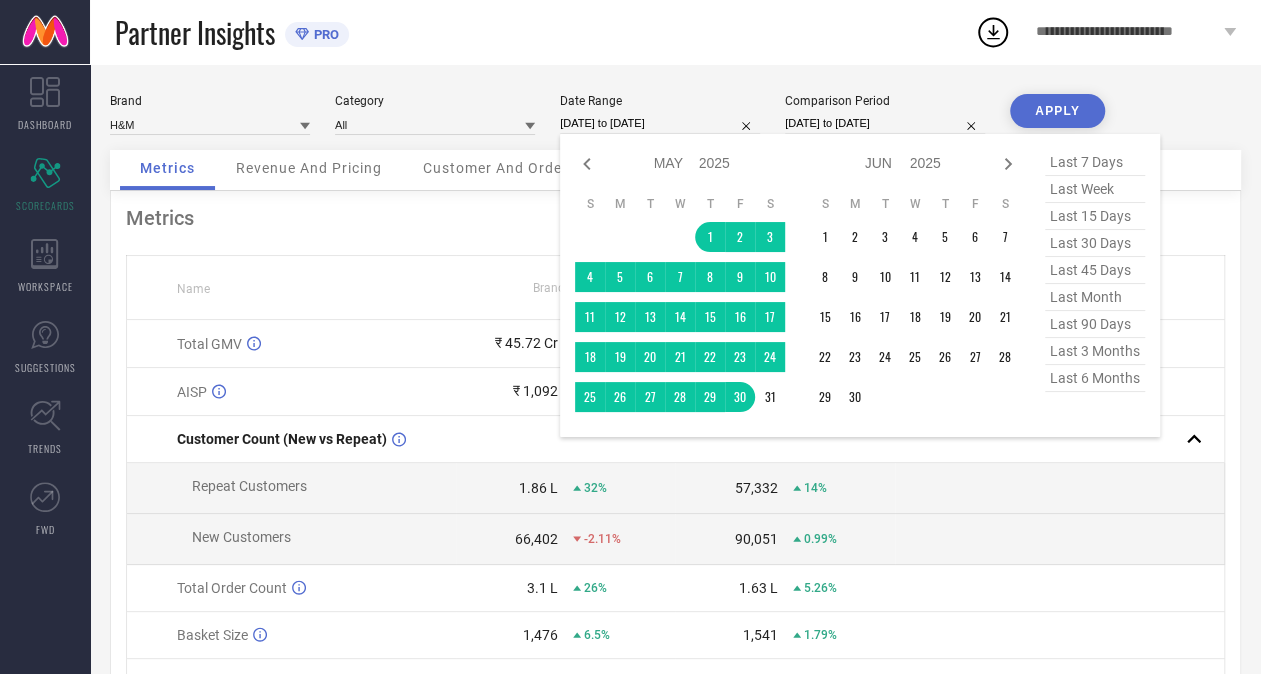 click on "[DATE] to [DATE]" at bounding box center (660, 123) 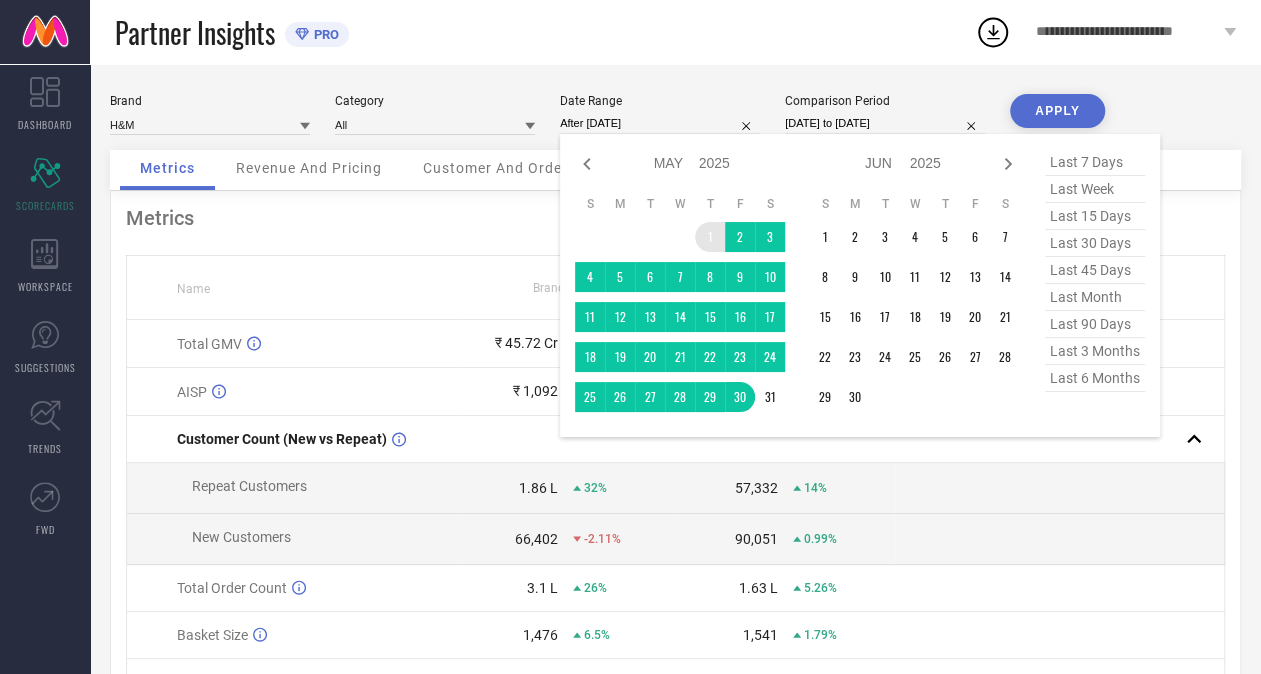 click on "1" at bounding box center (710, 237) 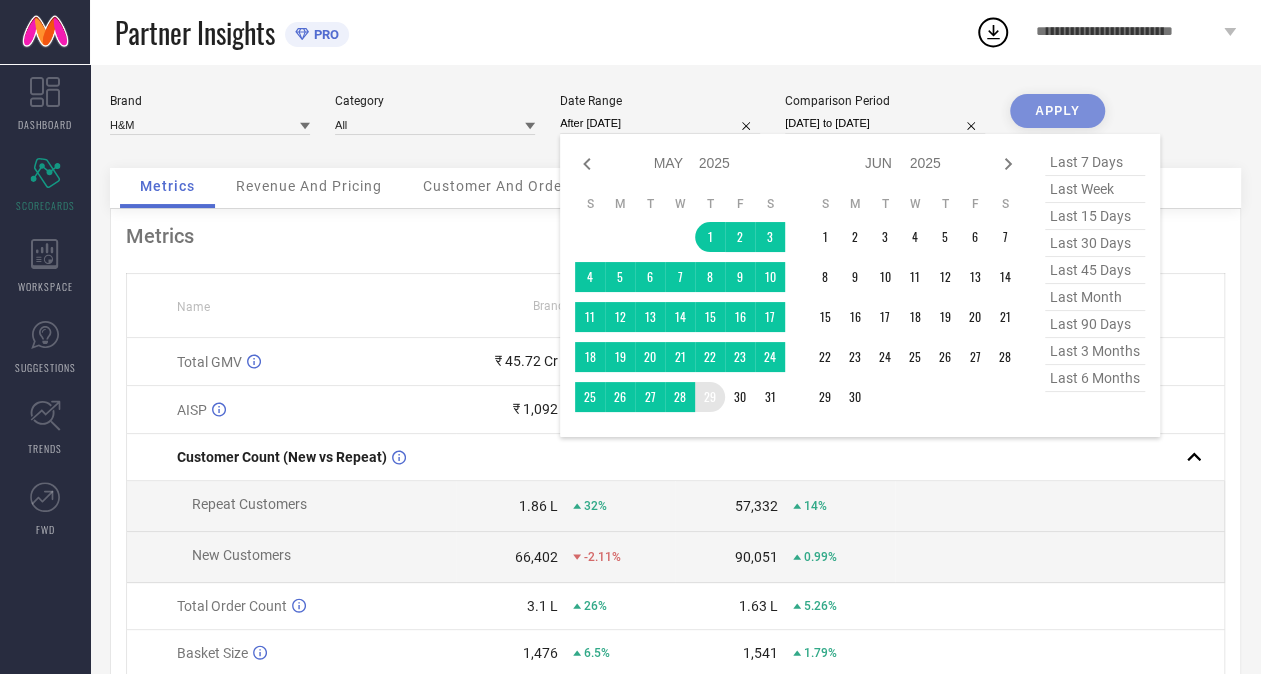 type on "[DATE] to [DATE]" 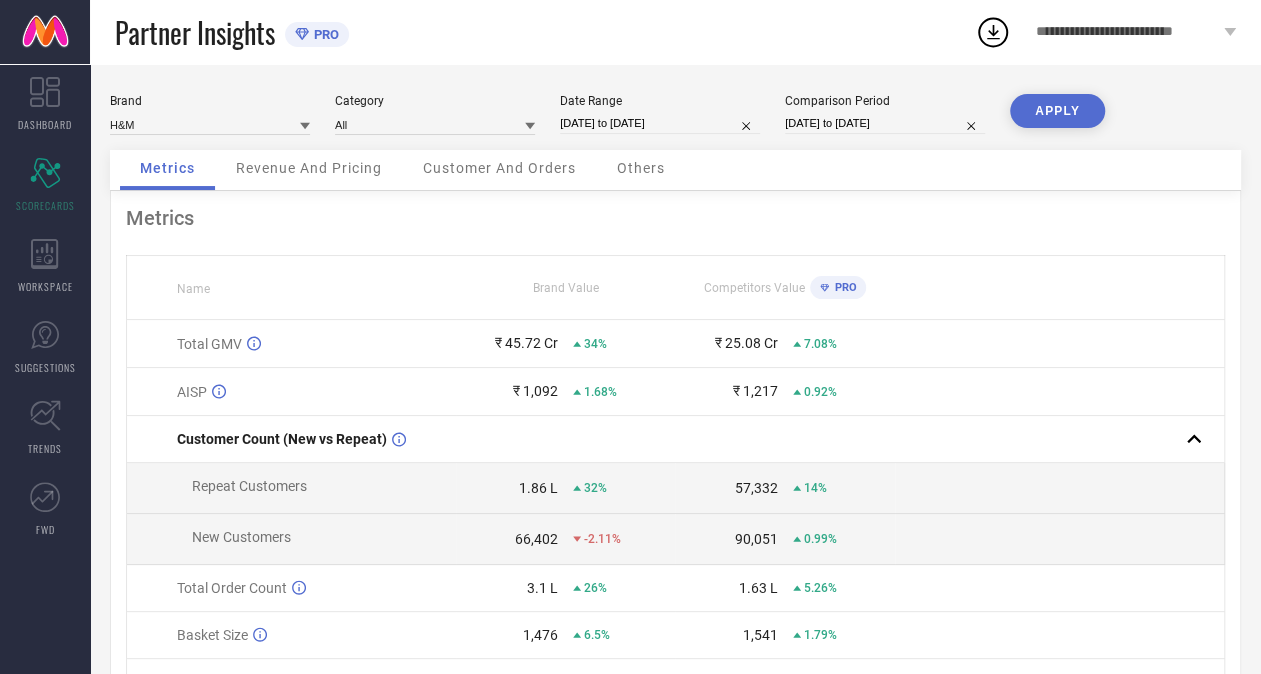 click on "Brand H&M Category All Date Range [DATE] to [DATE] Comparison Period [DATE] to [DATE] APPLY" at bounding box center (675, 122) 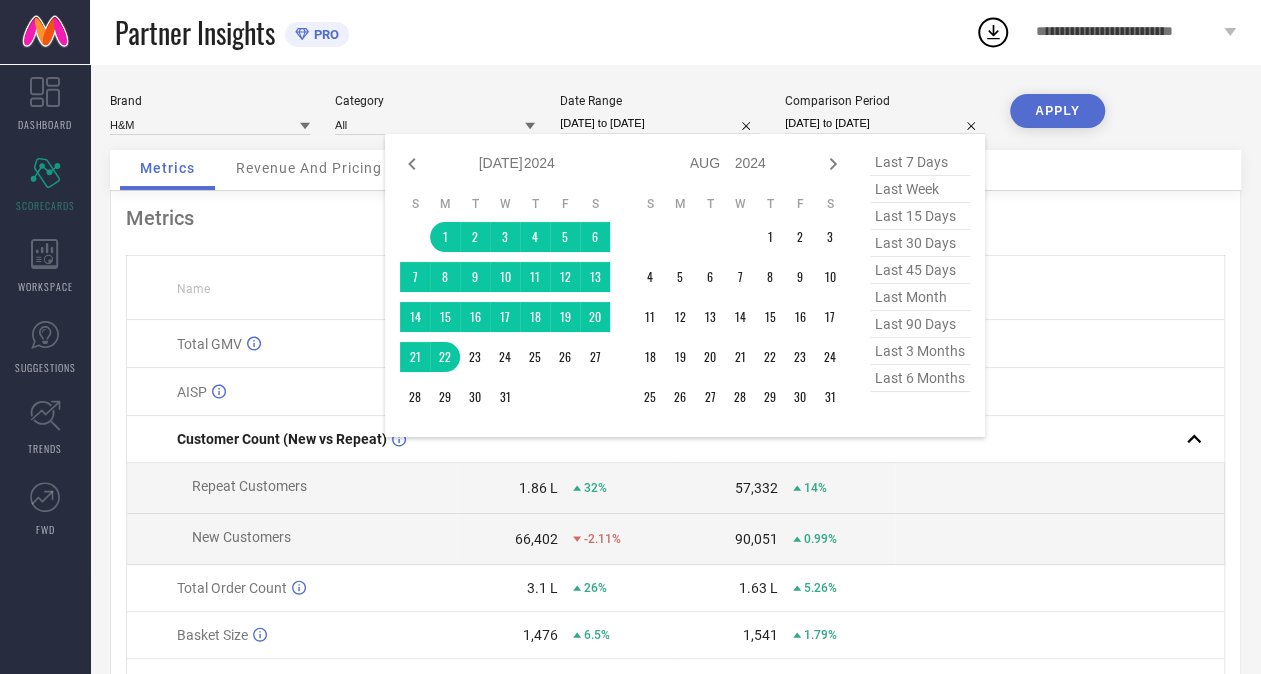 click on "[DATE] to [DATE]" at bounding box center [885, 123] 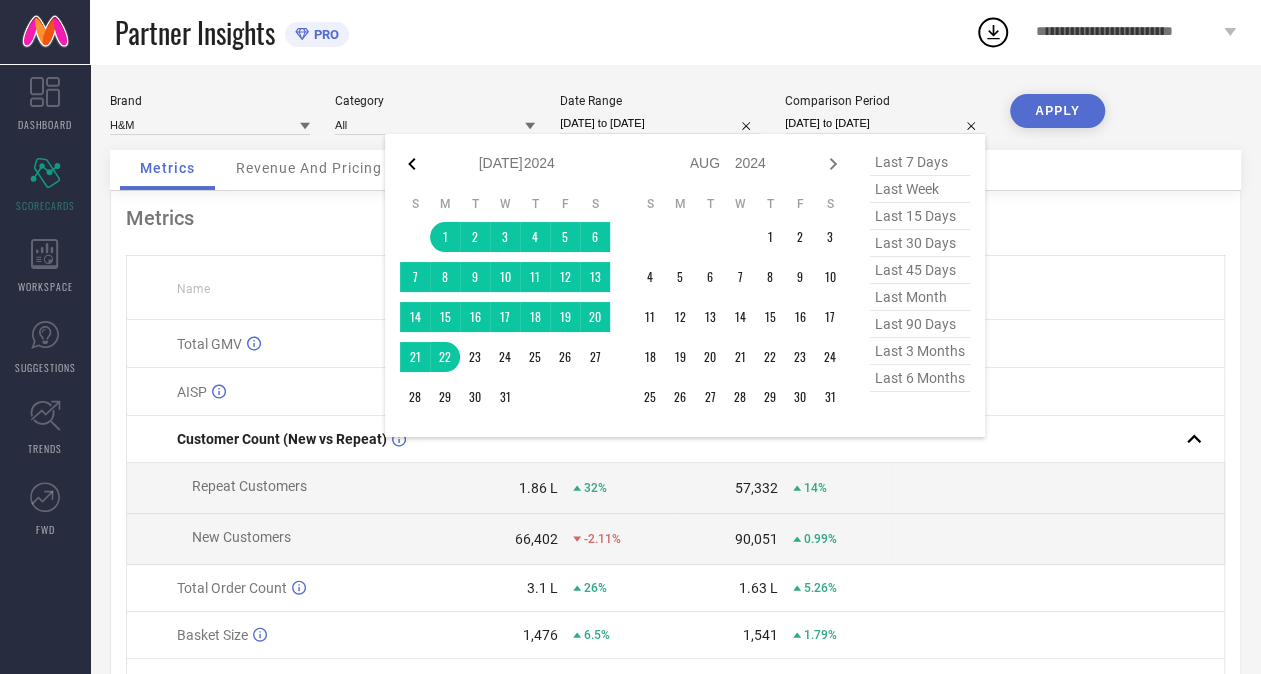 drag, startPoint x: 394, startPoint y: 168, endPoint x: 404, endPoint y: 164, distance: 10.770329 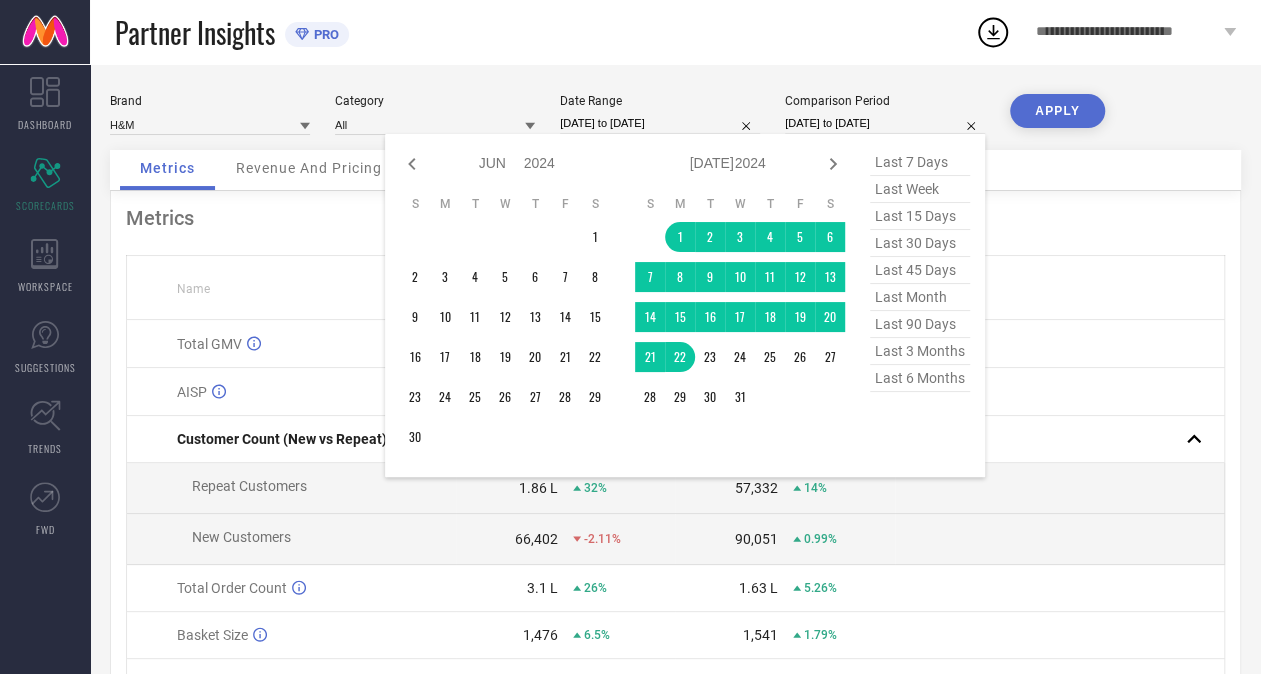 click 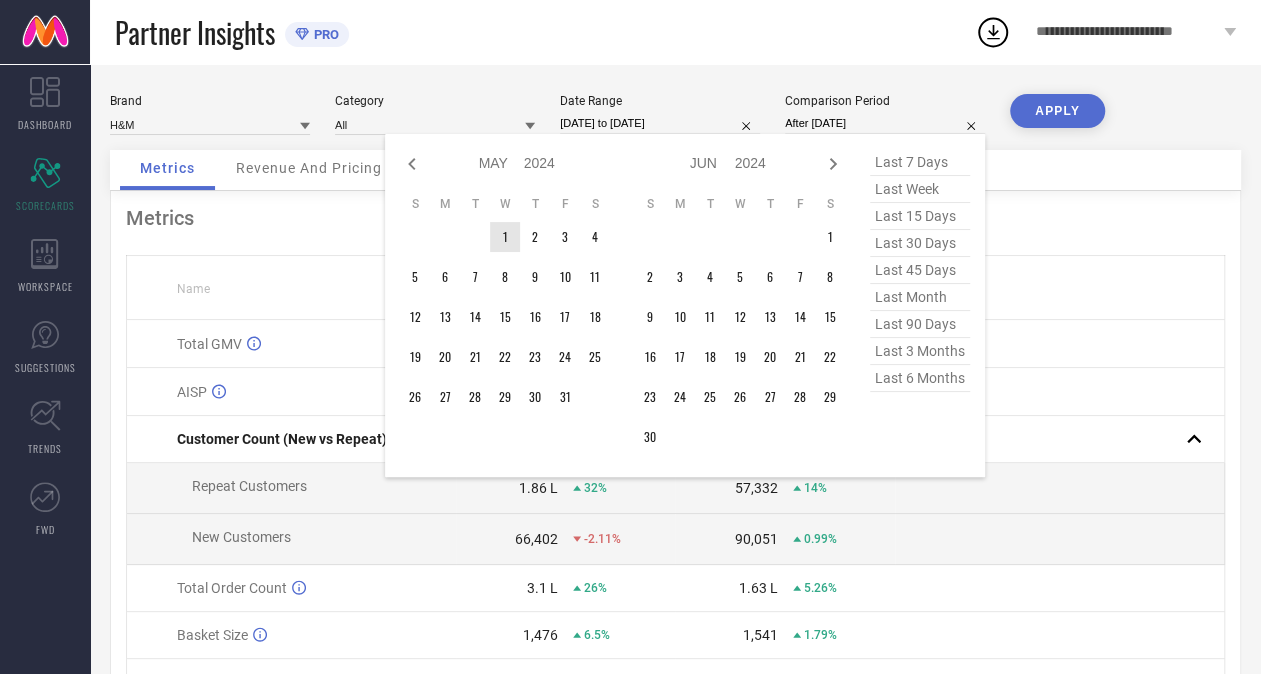 click on "1" at bounding box center [505, 237] 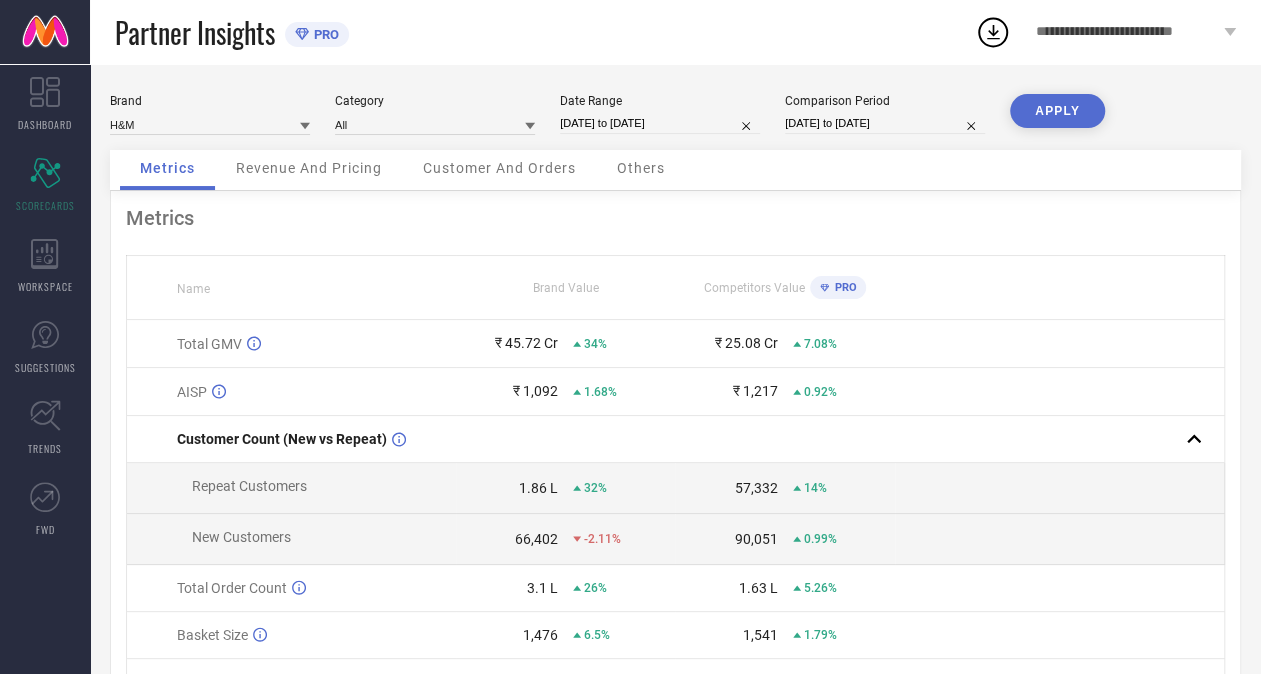 click on "APPLY" at bounding box center (1057, 111) 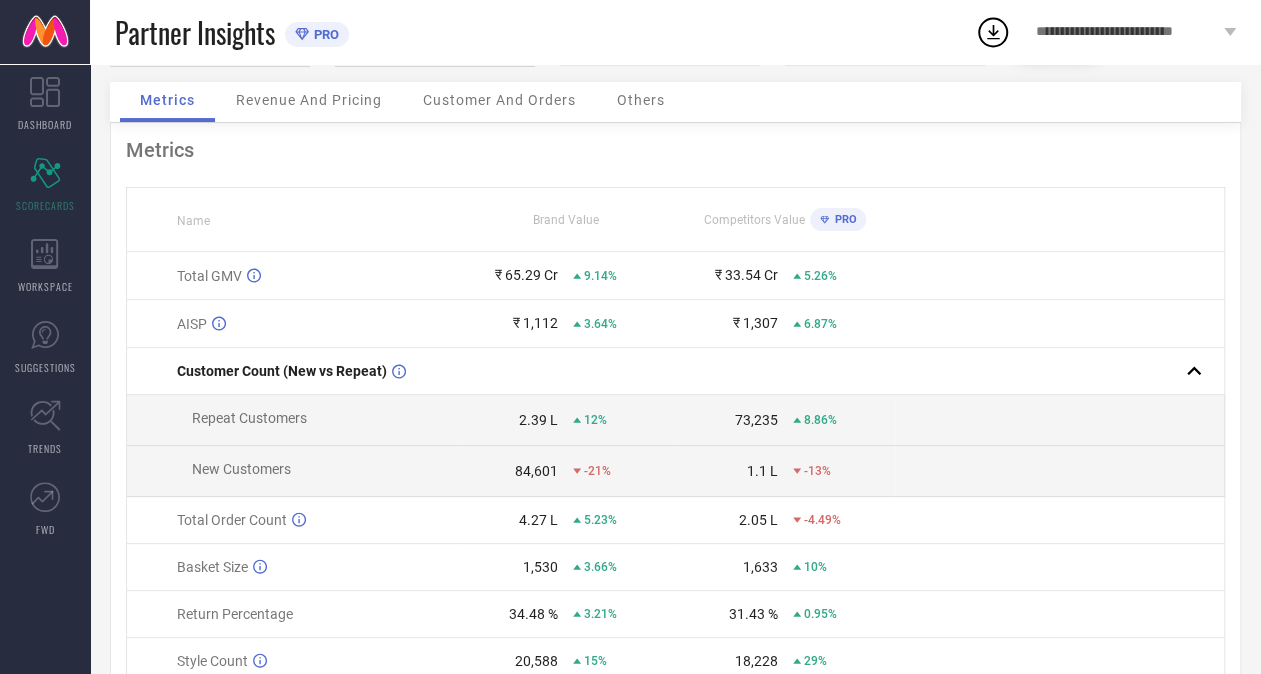 scroll, scrollTop: 100, scrollLeft: 0, axis: vertical 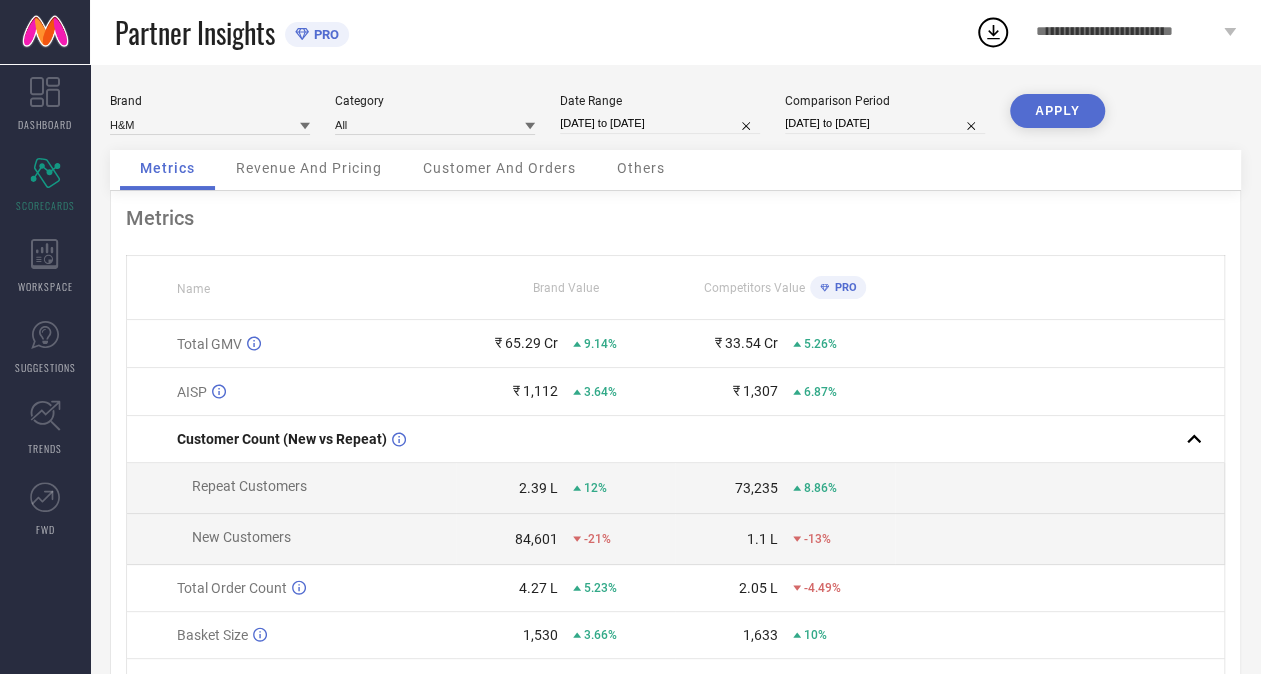 click on "Date Range [DATE] to [DATE]" at bounding box center [660, 114] 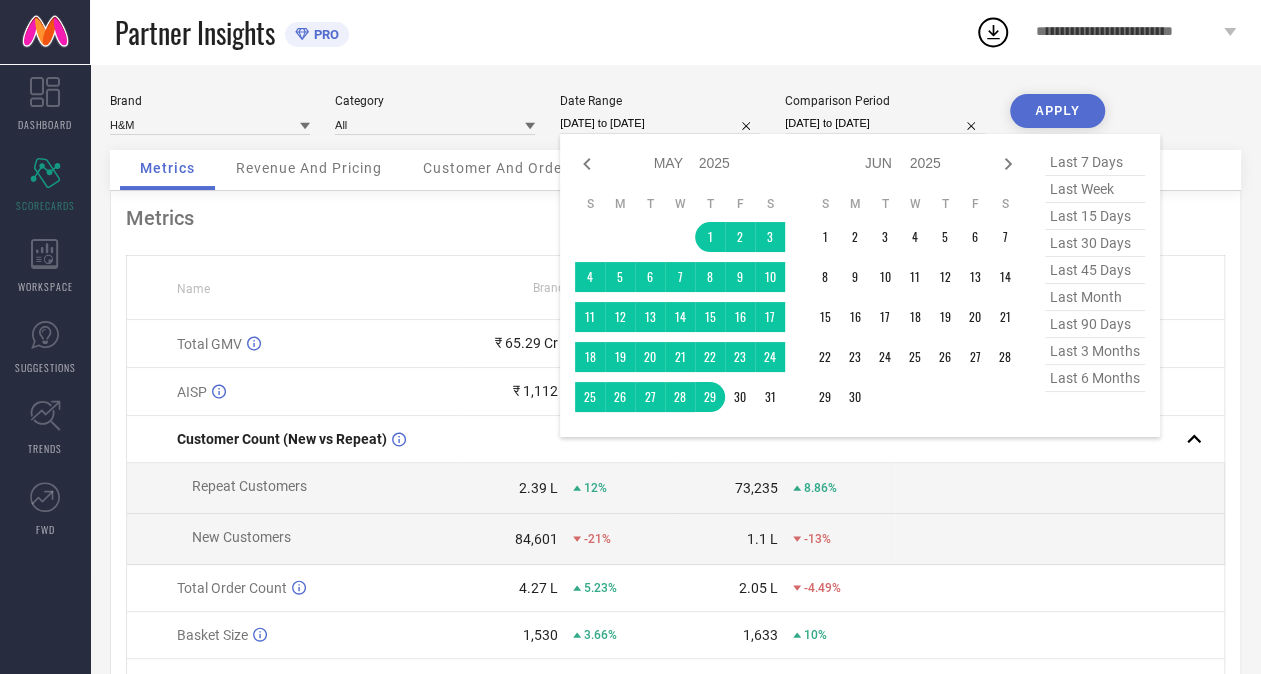 click on "[DATE] to [DATE]" at bounding box center (660, 123) 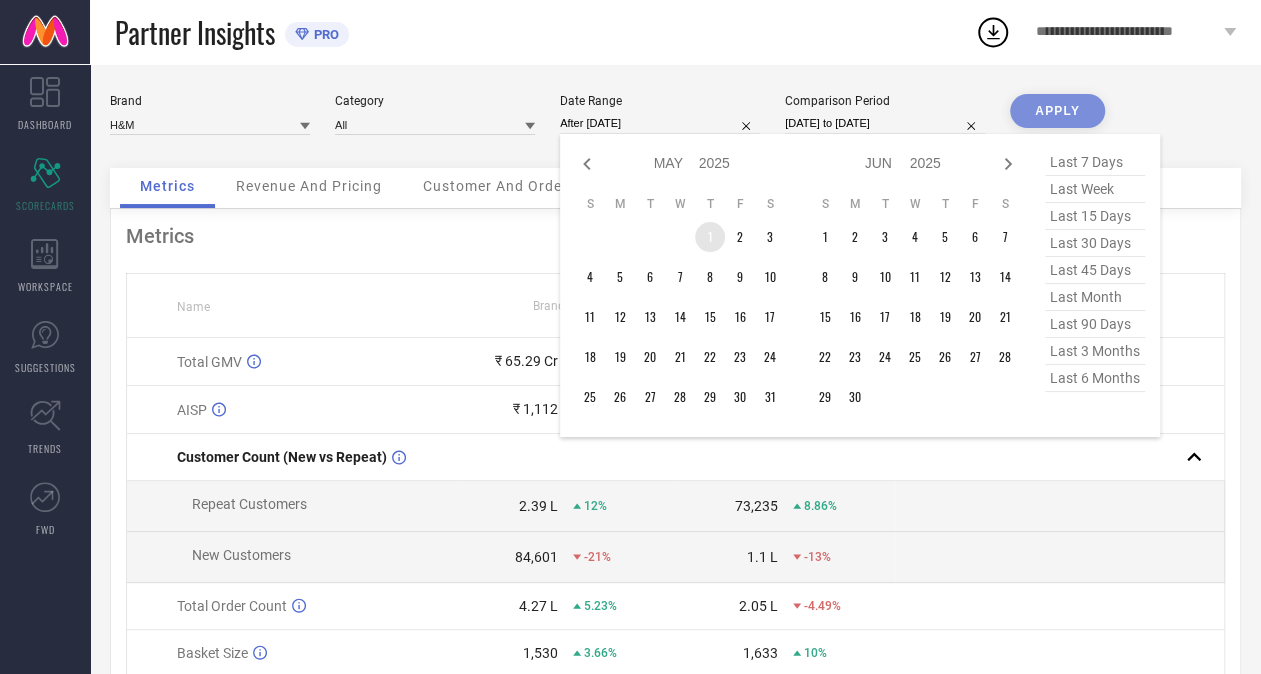 click on "1" at bounding box center (710, 237) 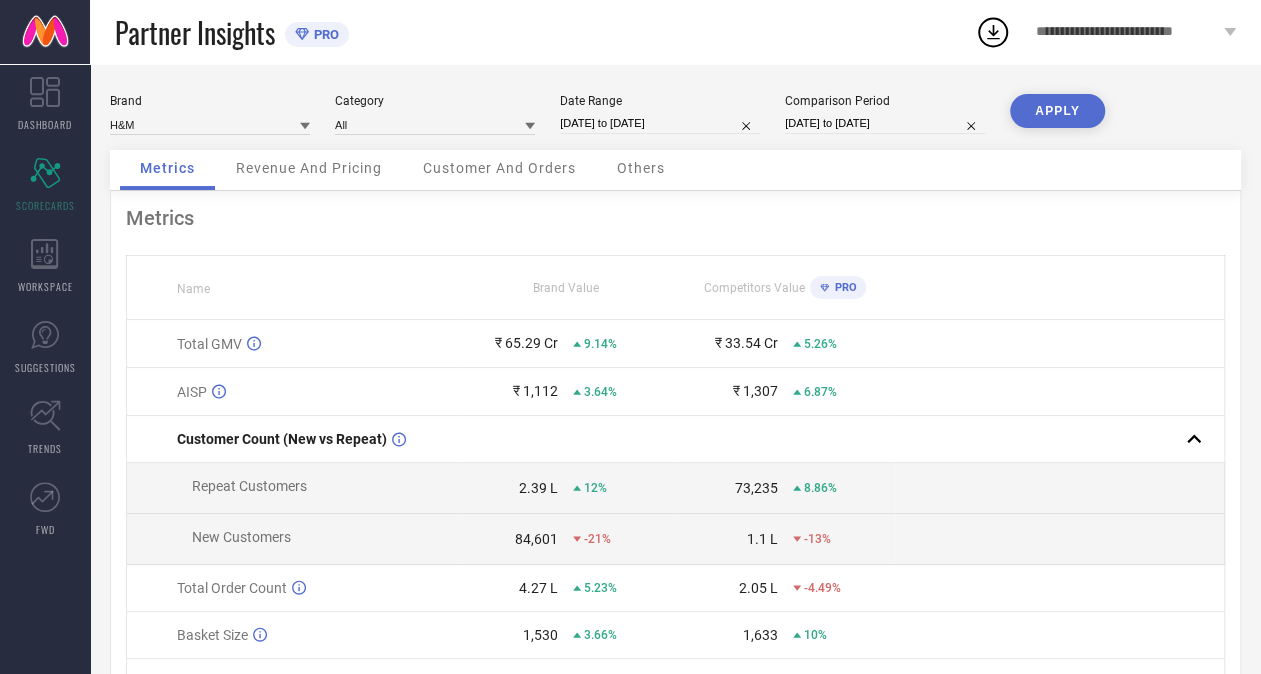 click on "[DATE] to [DATE]" at bounding box center [885, 123] 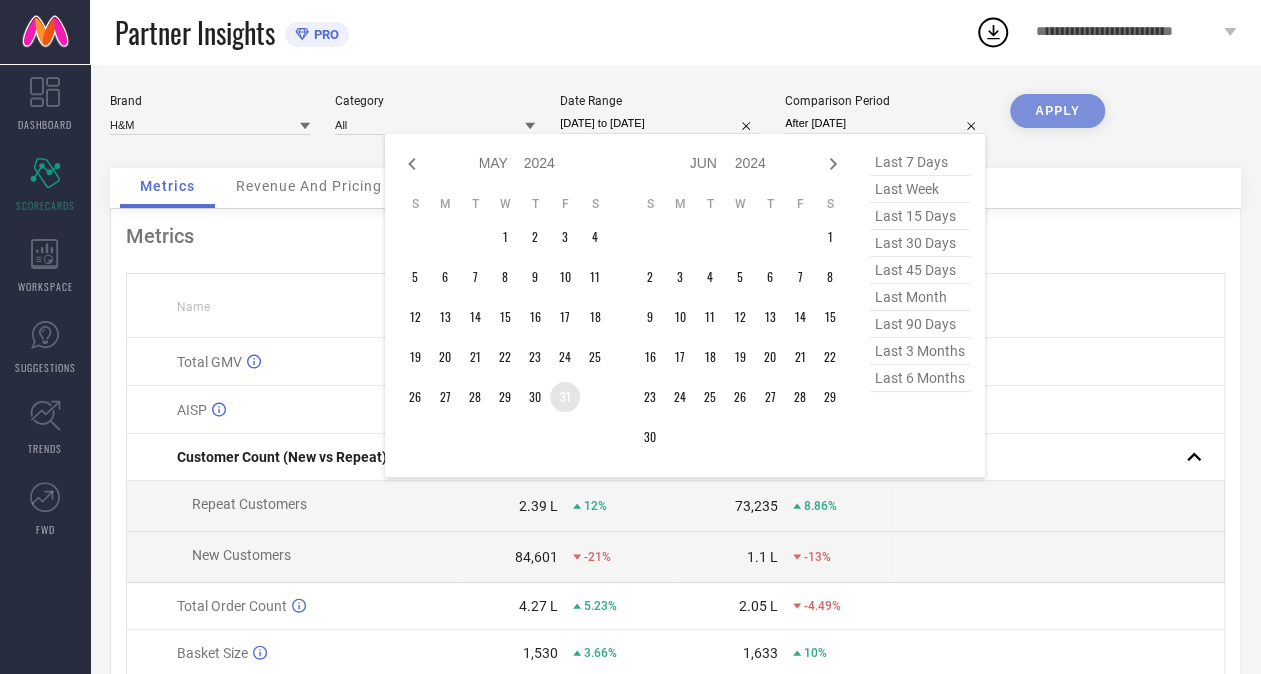 click on "31" at bounding box center (565, 397) 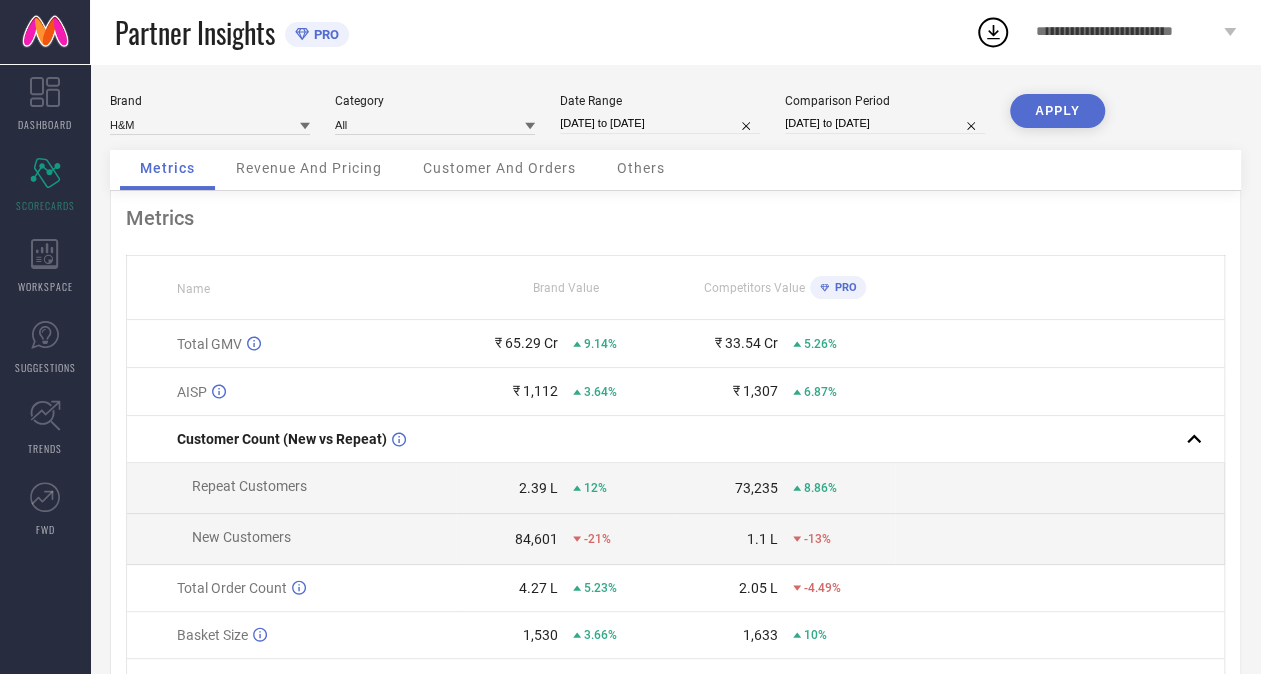 click on "APPLY" at bounding box center (1057, 111) 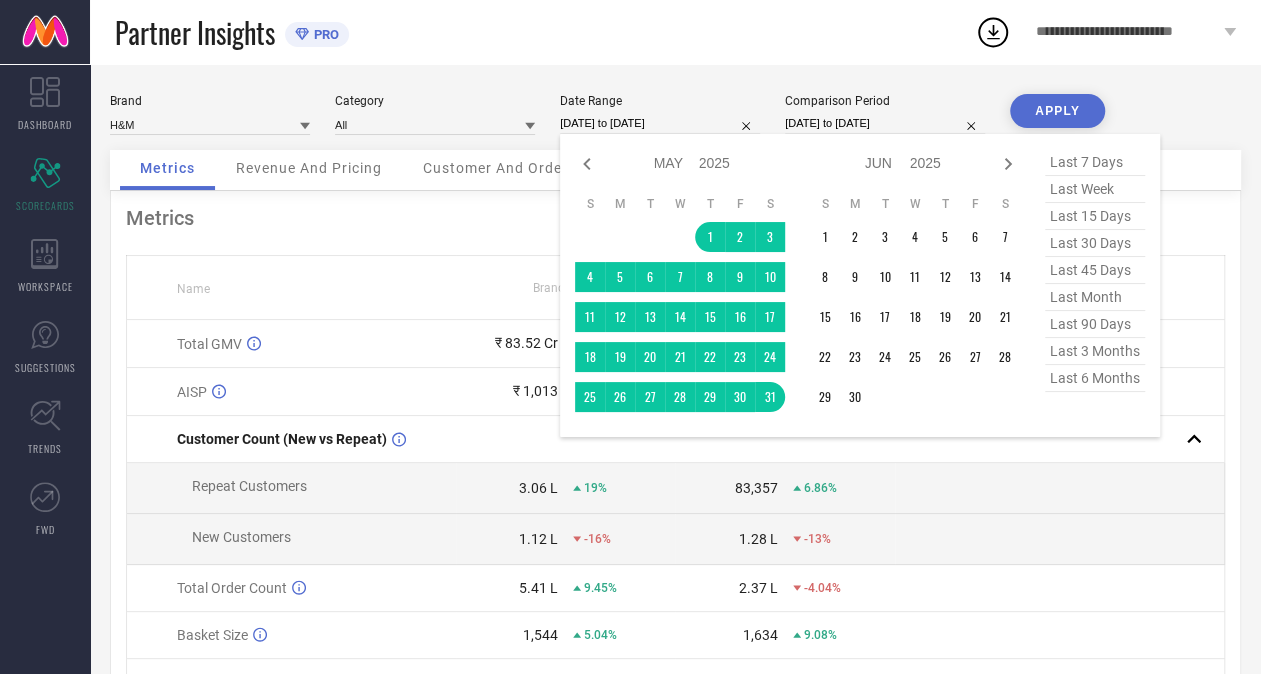 click on "[DATE] to [DATE]" at bounding box center [660, 123] 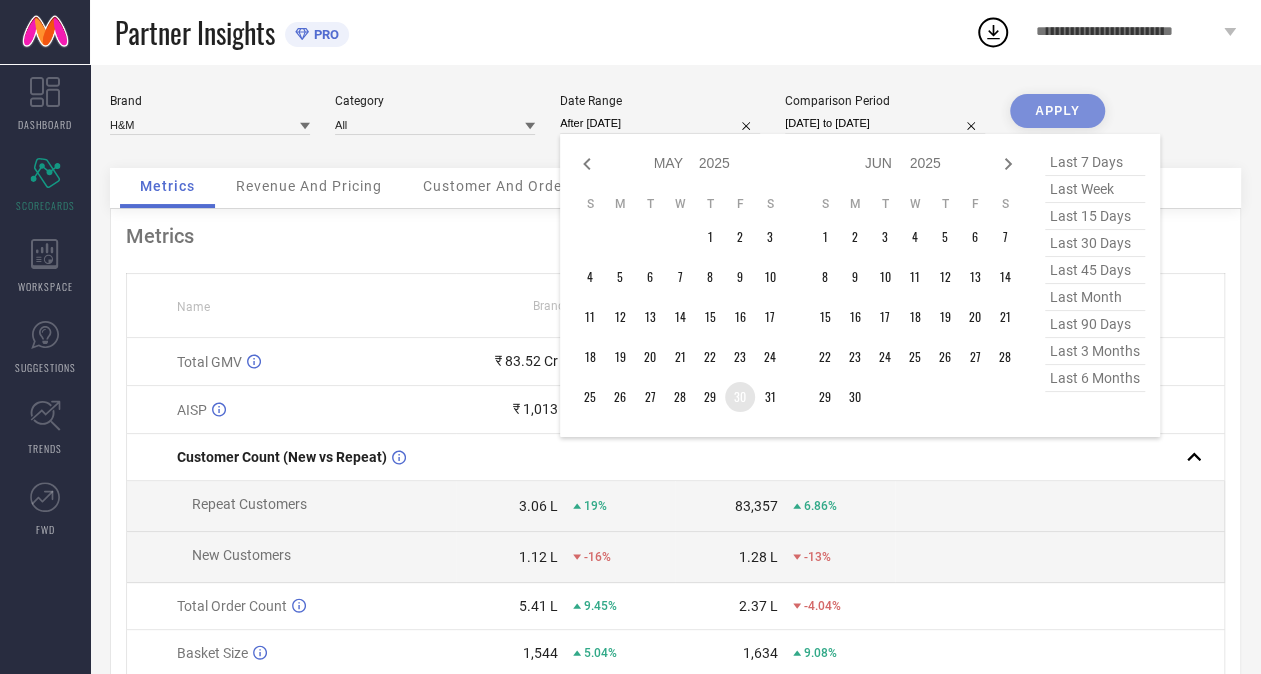 click on "30" at bounding box center [740, 397] 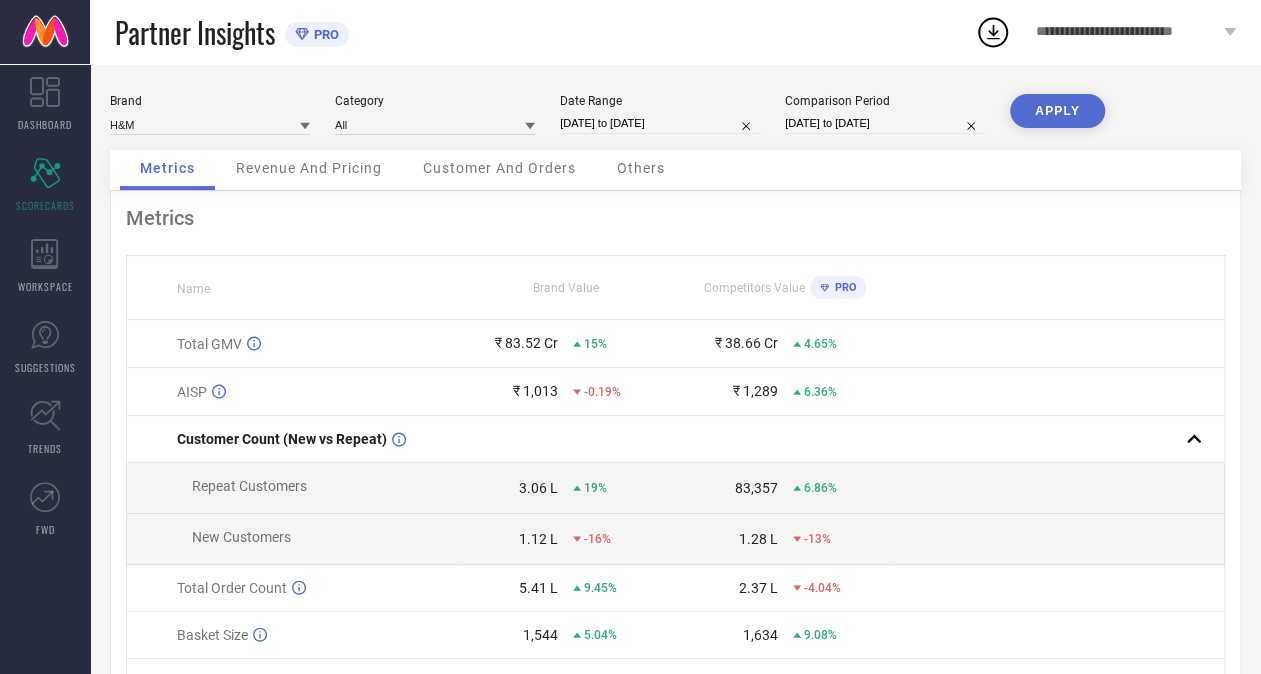 click on "[DATE] to [DATE]" at bounding box center (885, 123) 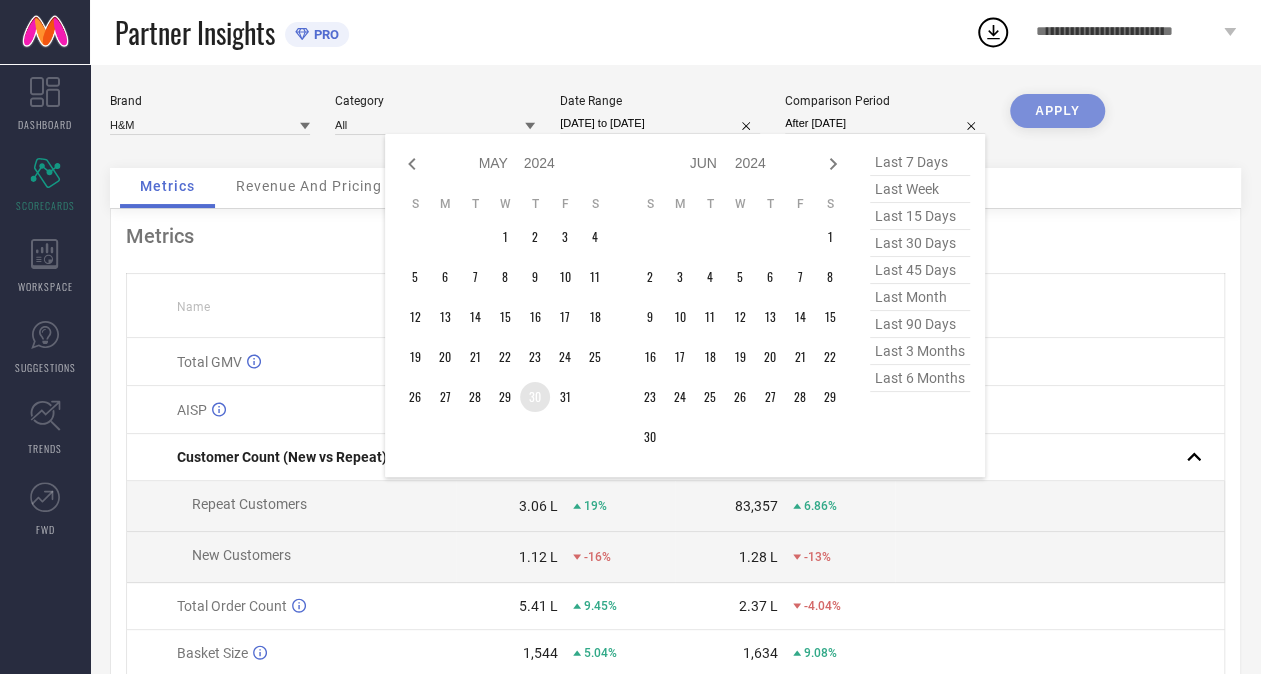 click on "30" at bounding box center [535, 397] 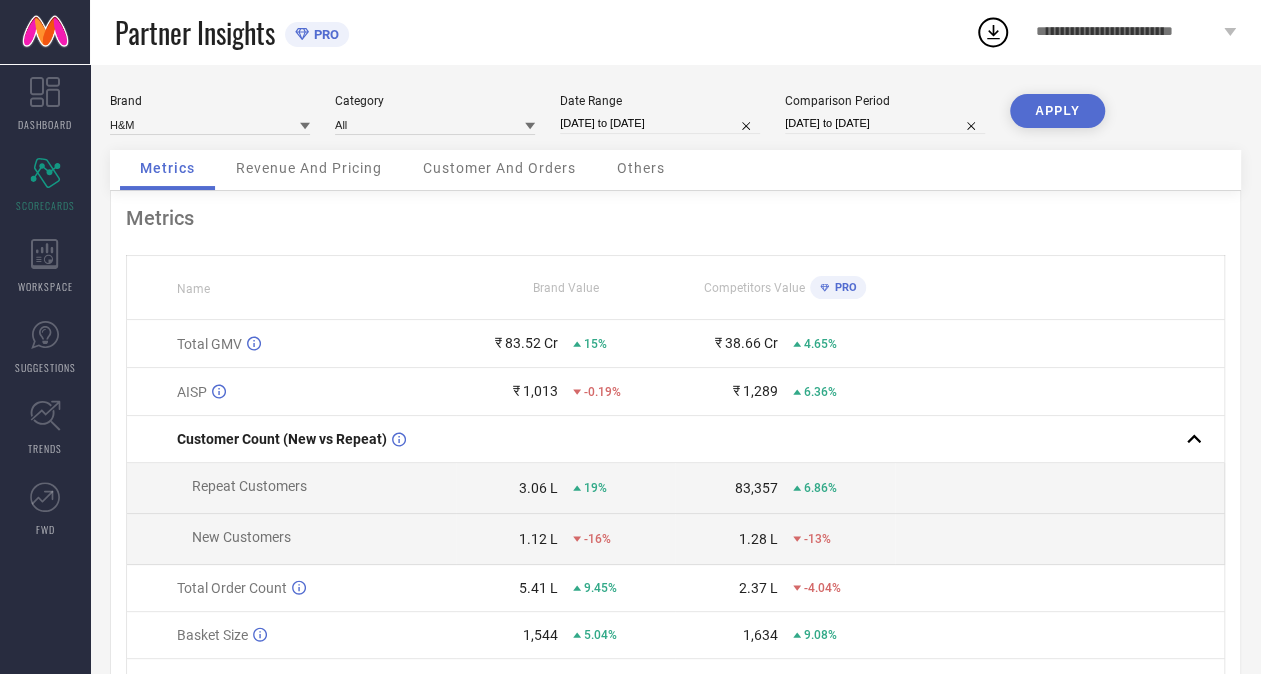 click on "APPLY" at bounding box center [1057, 111] 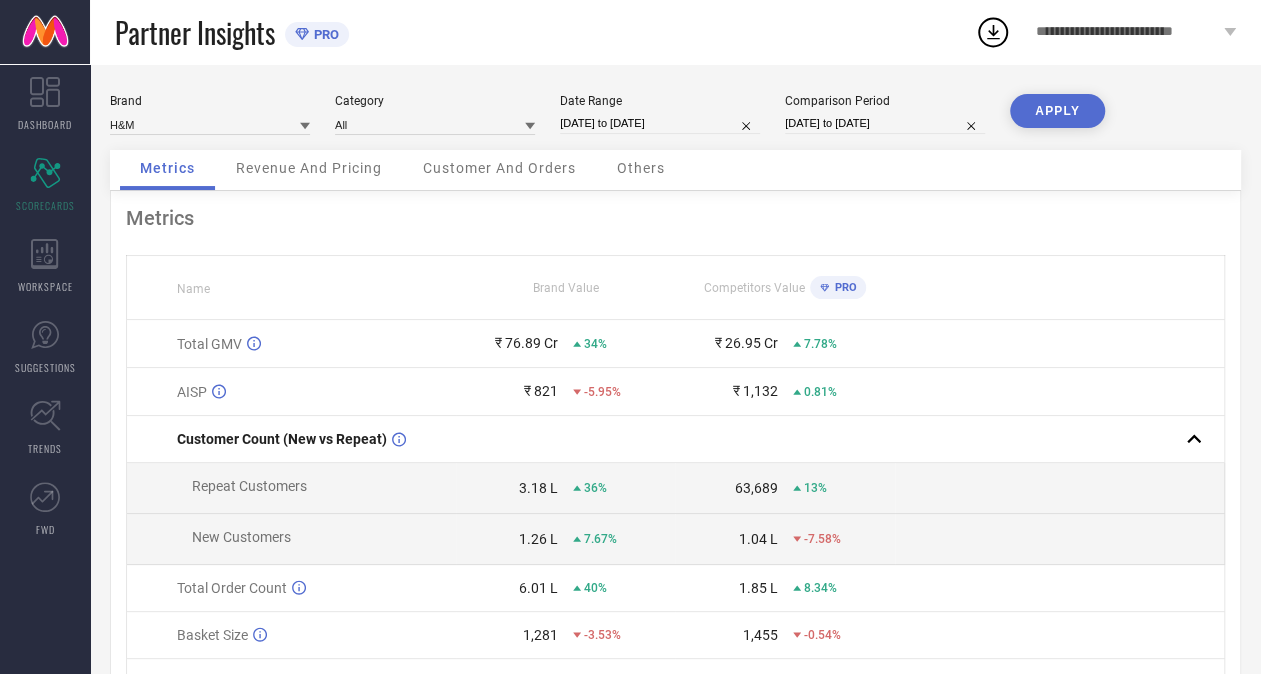 click on "Customer And Orders" at bounding box center [499, 168] 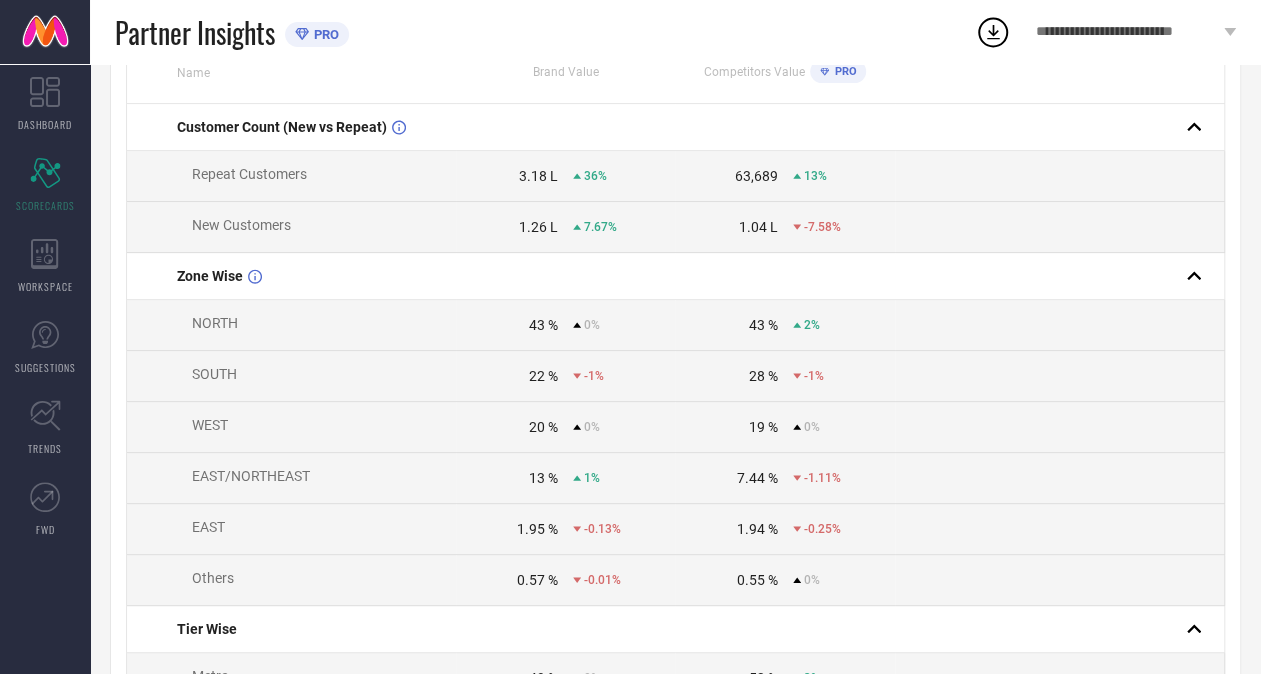 scroll, scrollTop: 176, scrollLeft: 0, axis: vertical 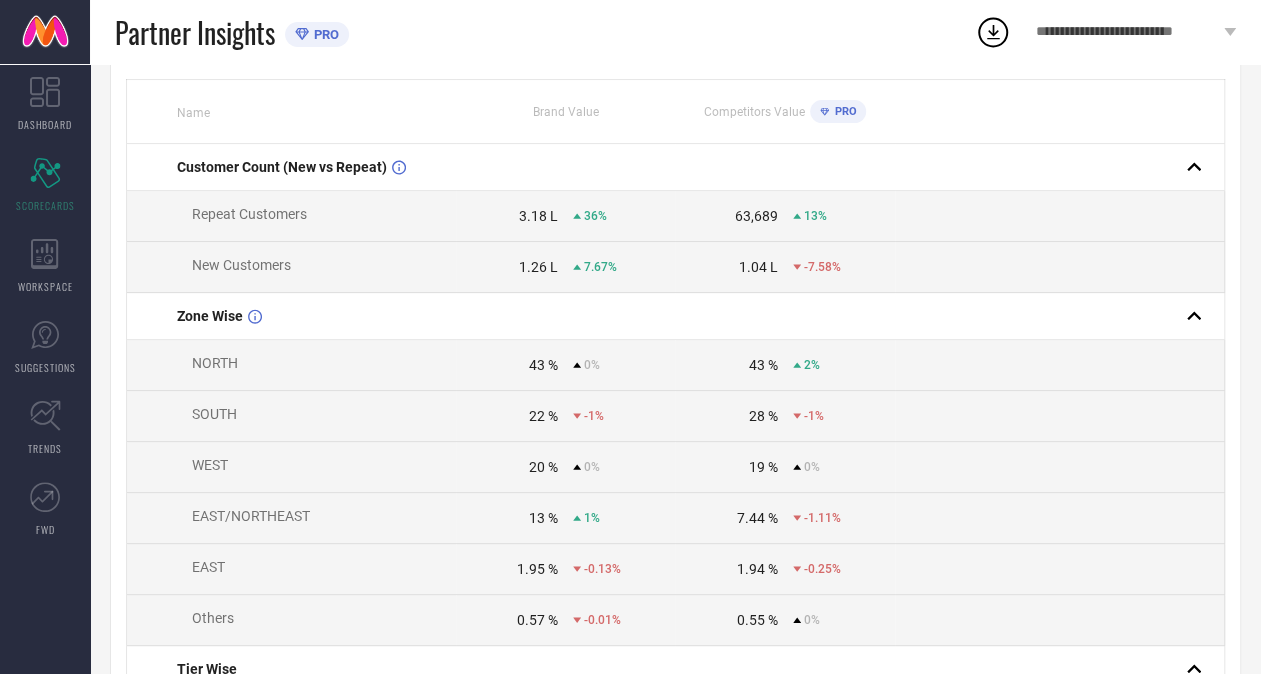 click 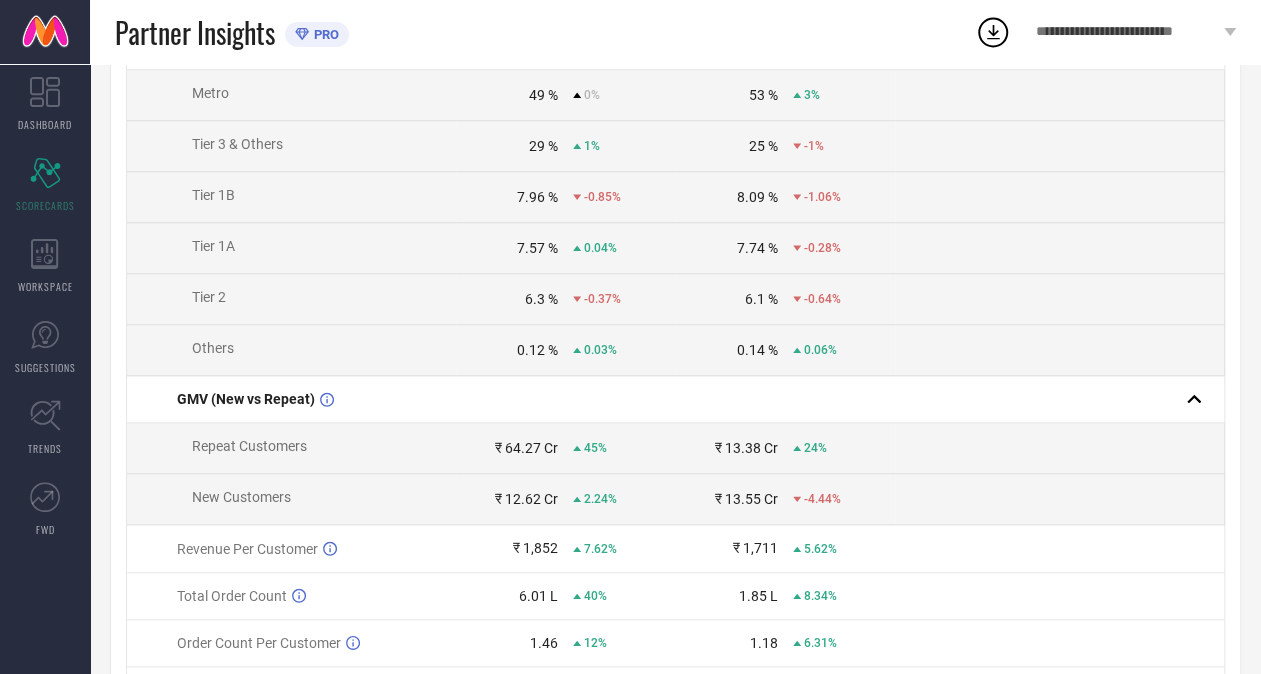 scroll, scrollTop: 800, scrollLeft: 0, axis: vertical 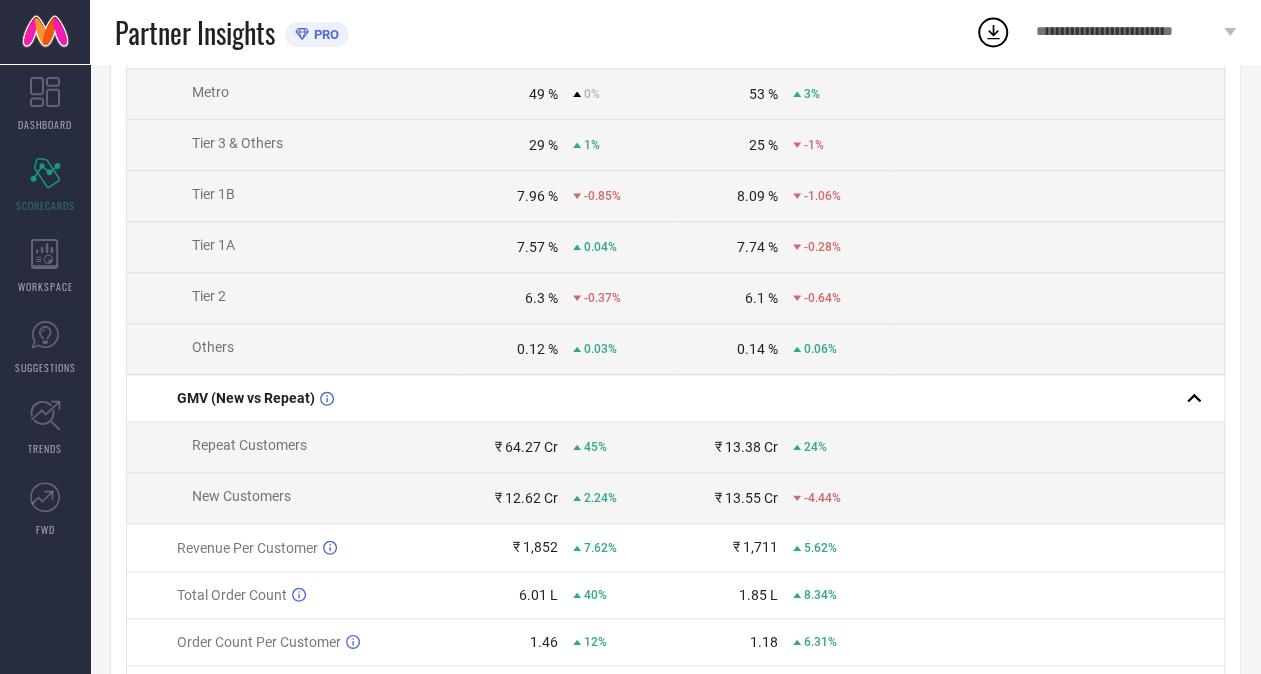 click on "₹ 13.38 Cr   24%" at bounding box center (785, 447) 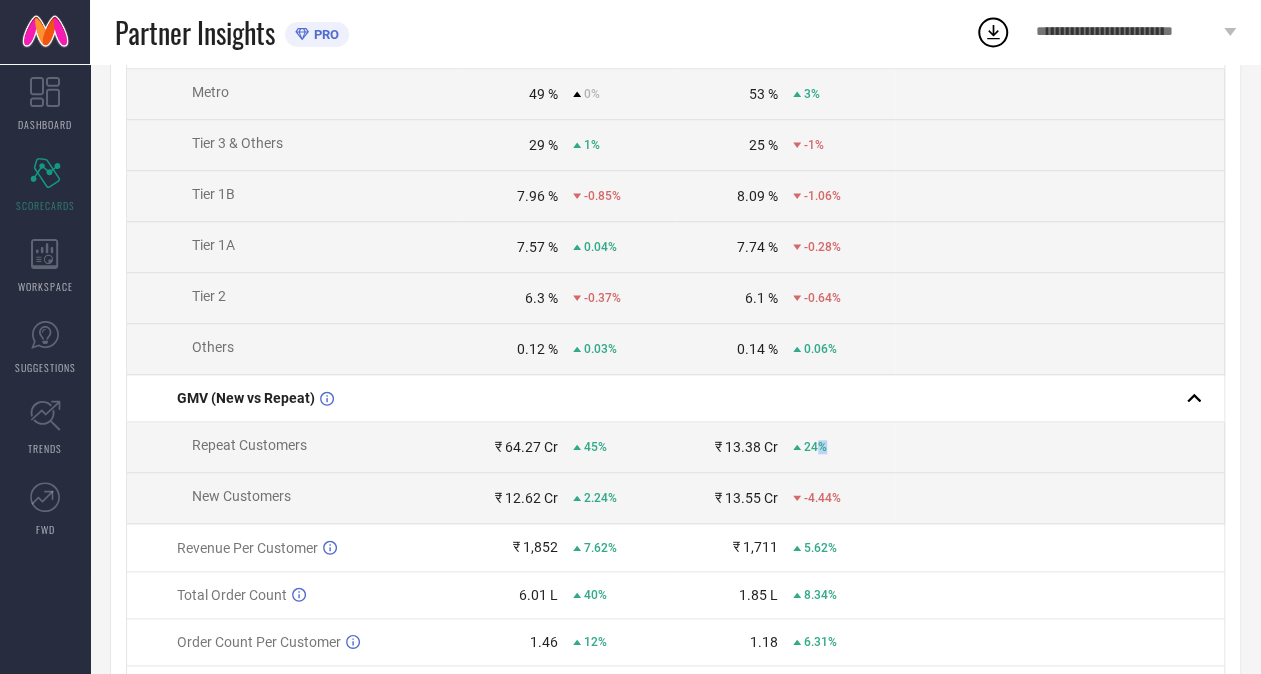 click on "₹ 13.38 Cr   24%" at bounding box center (785, 447) 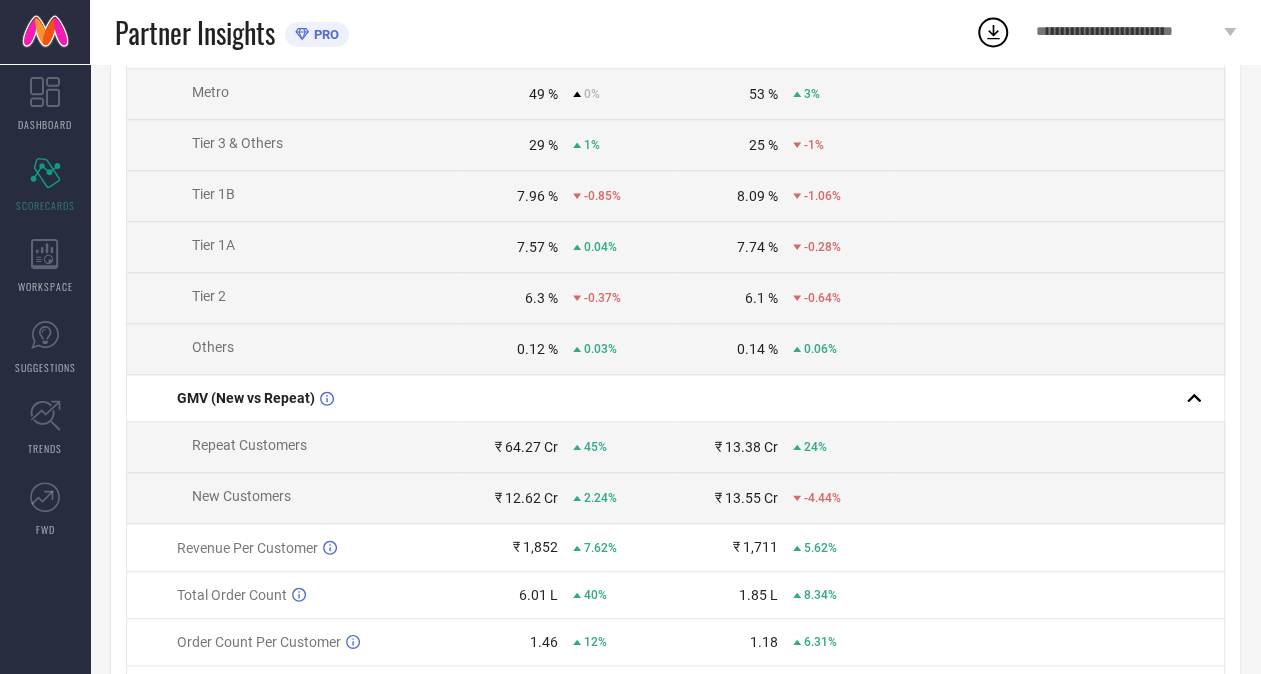 click on "₹ 13.38 Cr   24%" at bounding box center [785, 447] 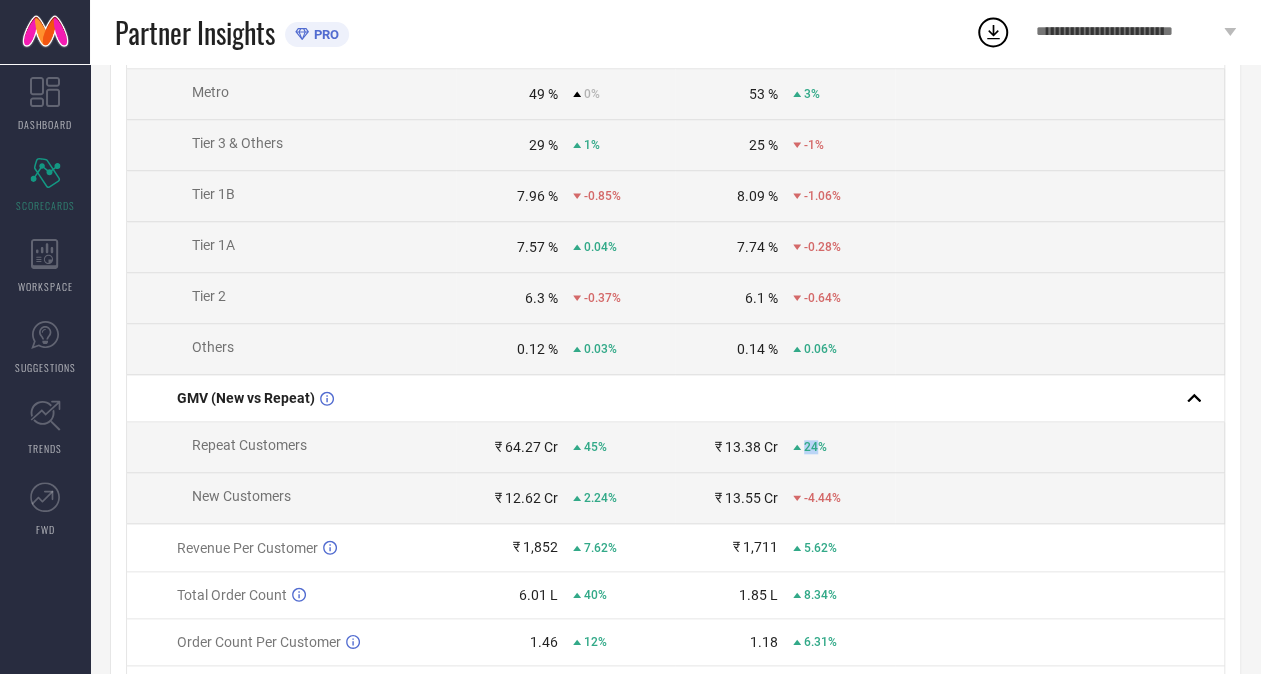 click on "₹ 13.38 Cr   24%" at bounding box center (785, 447) 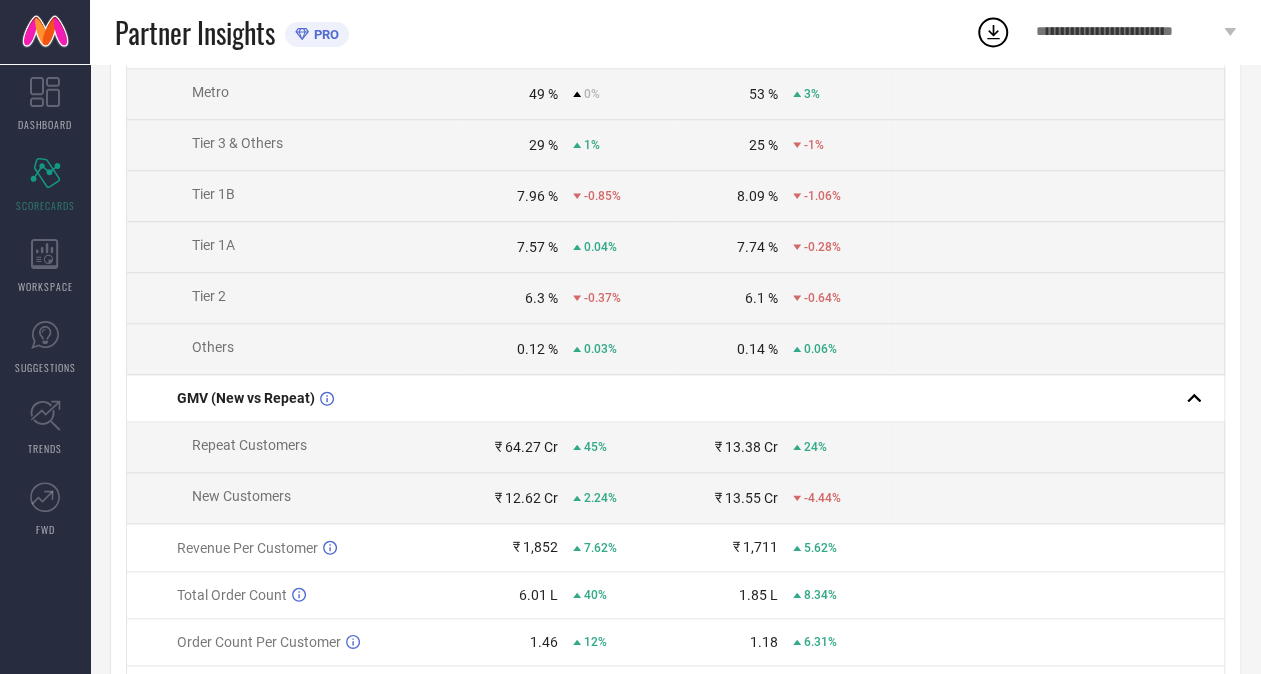drag, startPoint x: 805, startPoint y: 466, endPoint x: 805, endPoint y: 504, distance: 38 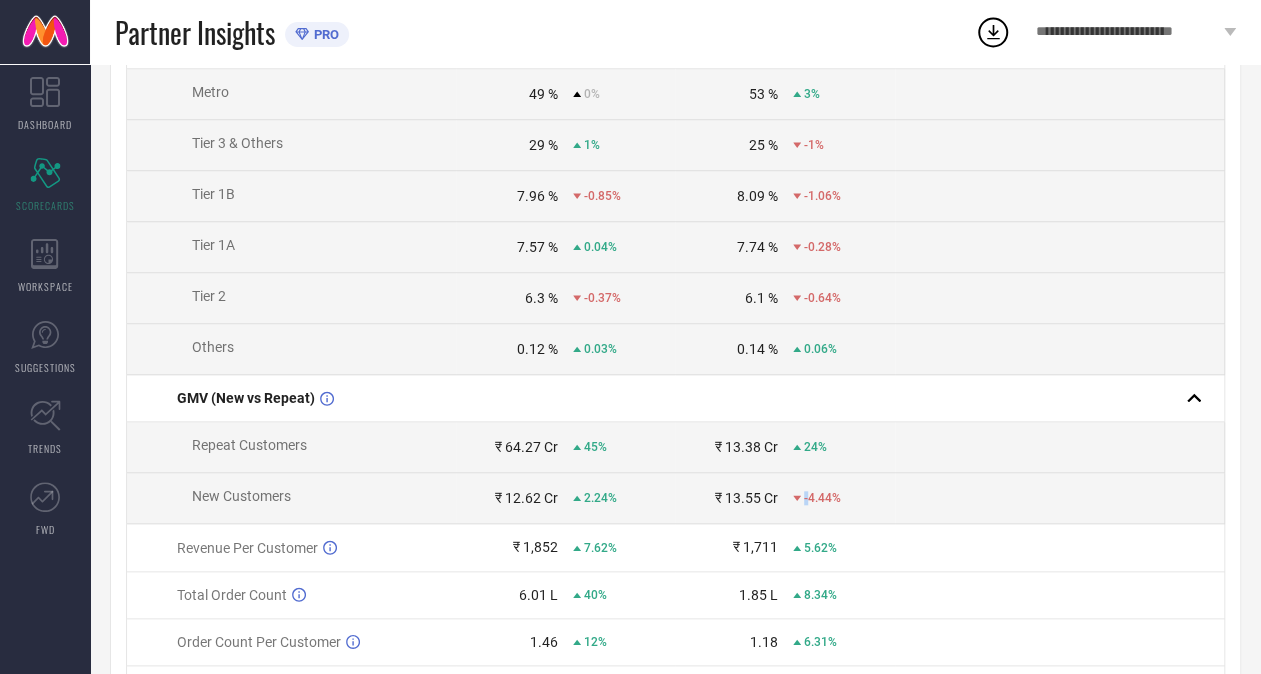 click on "-4.44%" at bounding box center [822, 498] 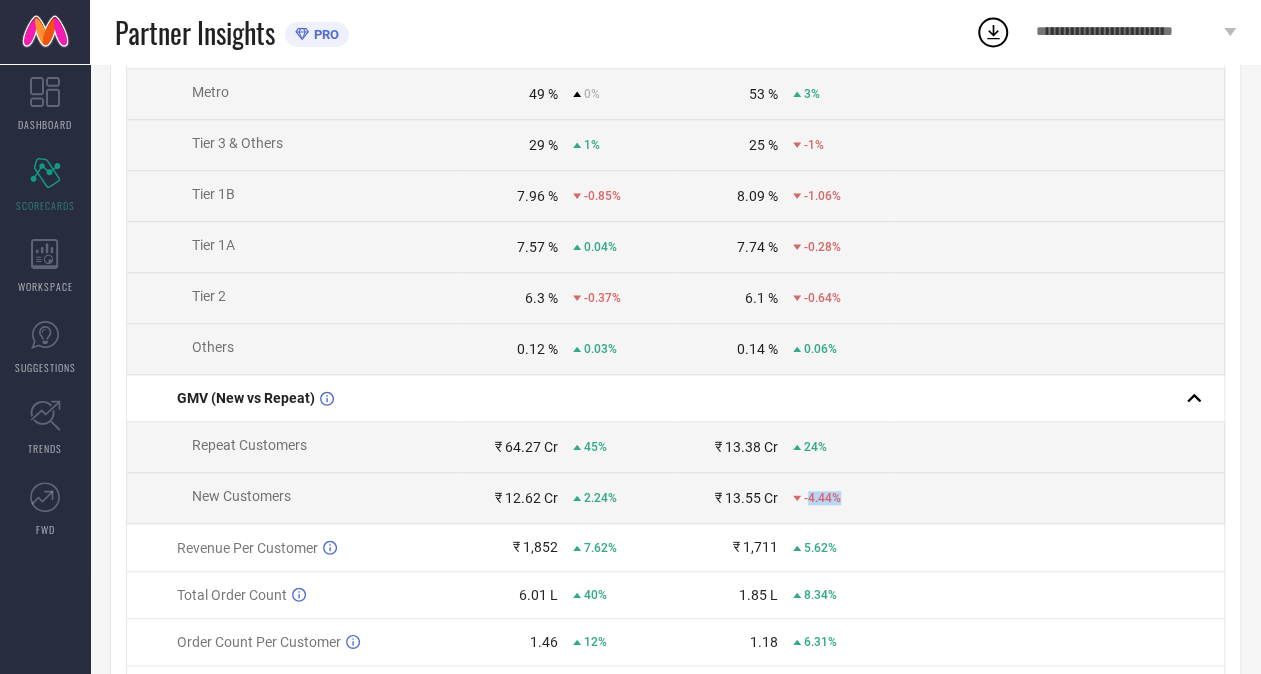 click on "-4.44%" at bounding box center [843, 498] 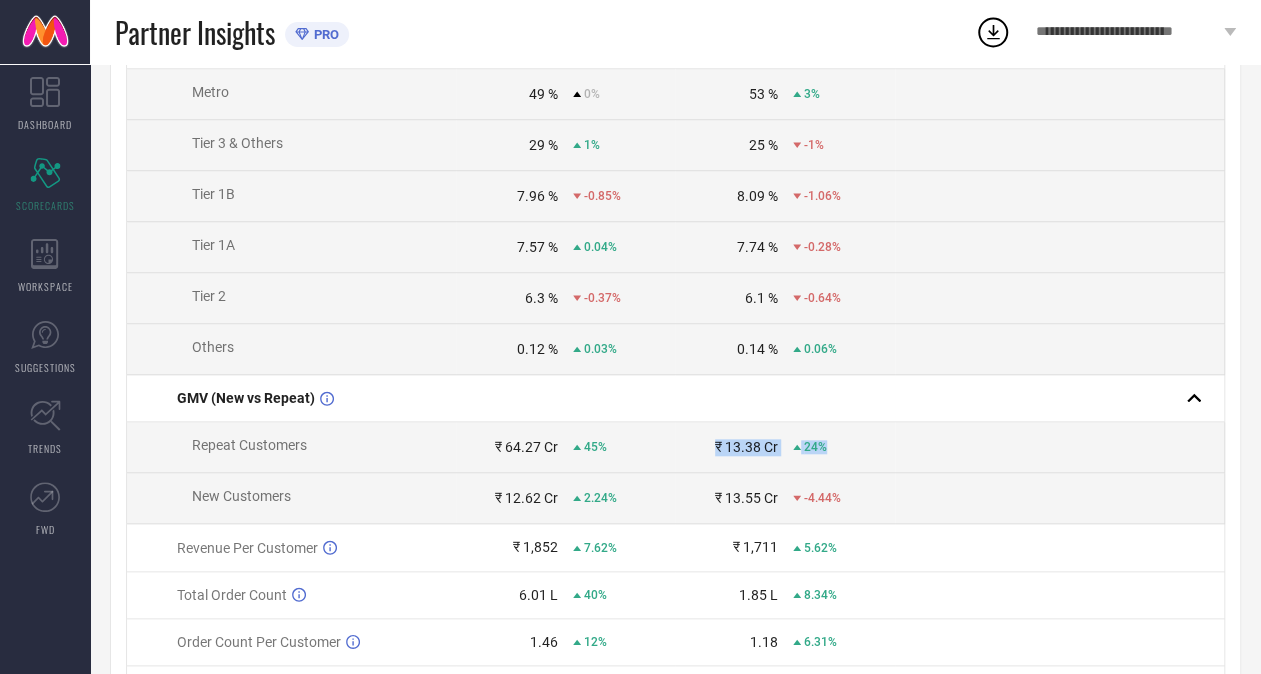 drag, startPoint x: 829, startPoint y: 456, endPoint x: 708, endPoint y: 458, distance: 121.016525 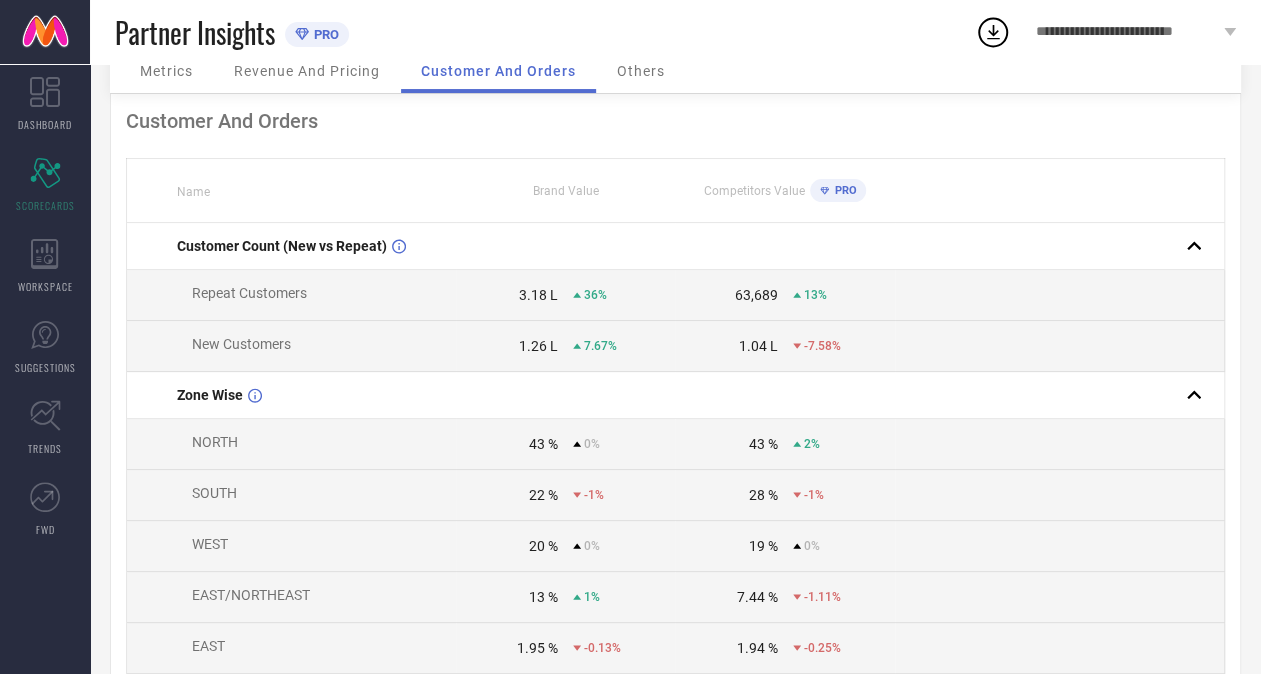 scroll, scrollTop: 0, scrollLeft: 0, axis: both 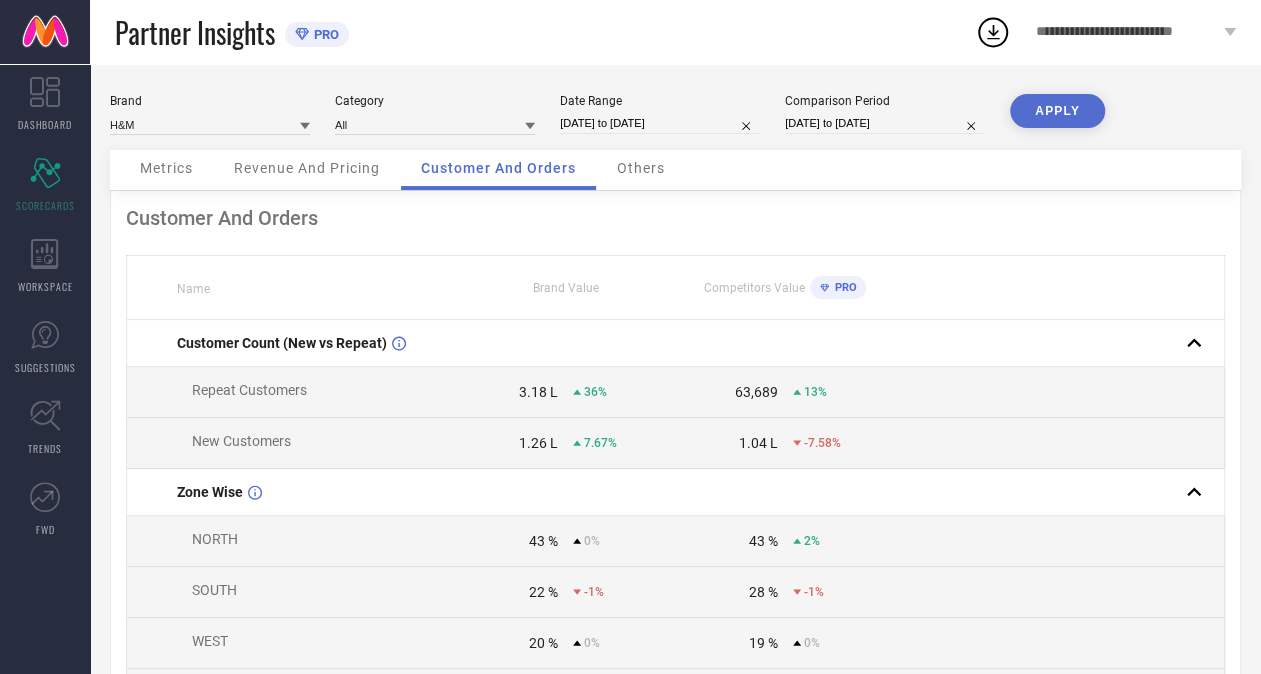 click on "Revenue And Pricing" at bounding box center (307, 168) 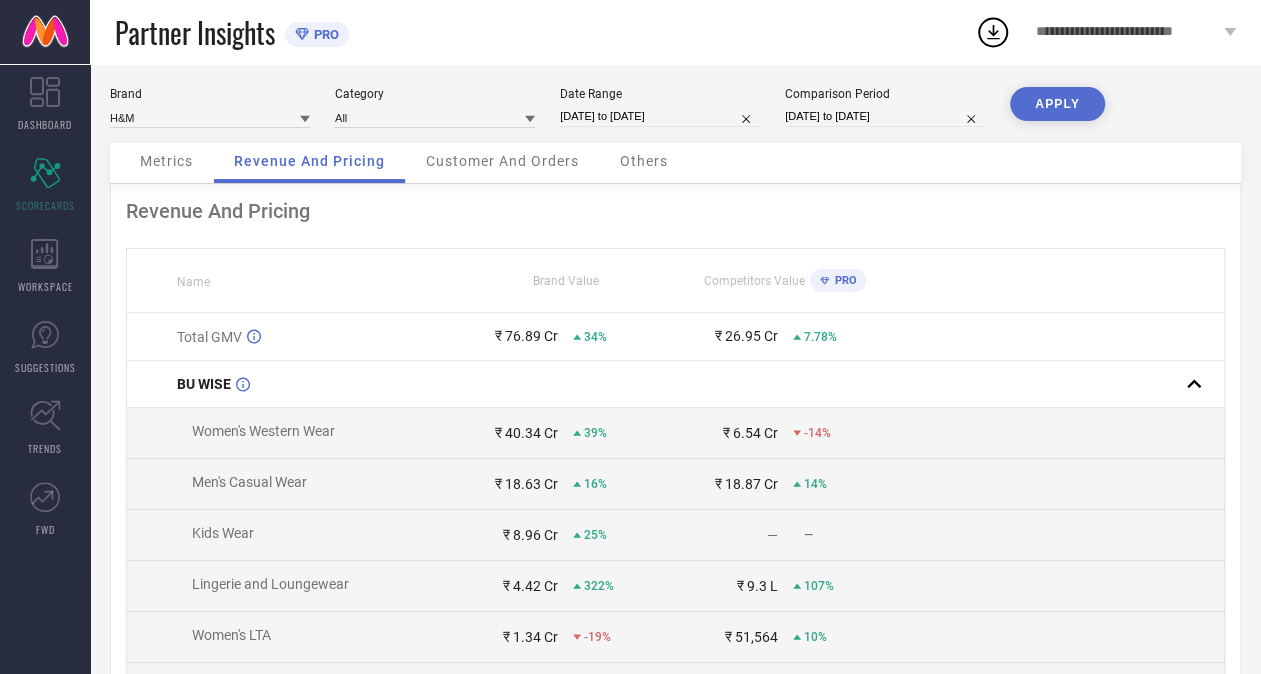 scroll, scrollTop: 0, scrollLeft: 0, axis: both 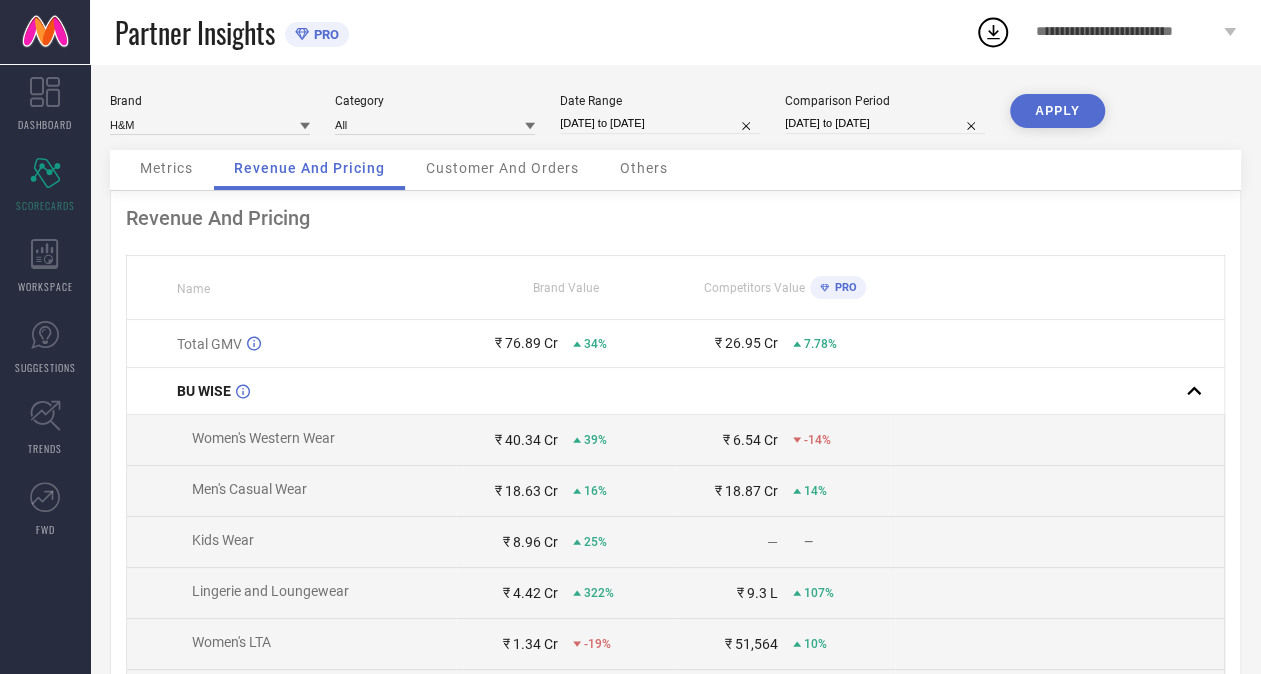 click on "Metrics" at bounding box center [166, 168] 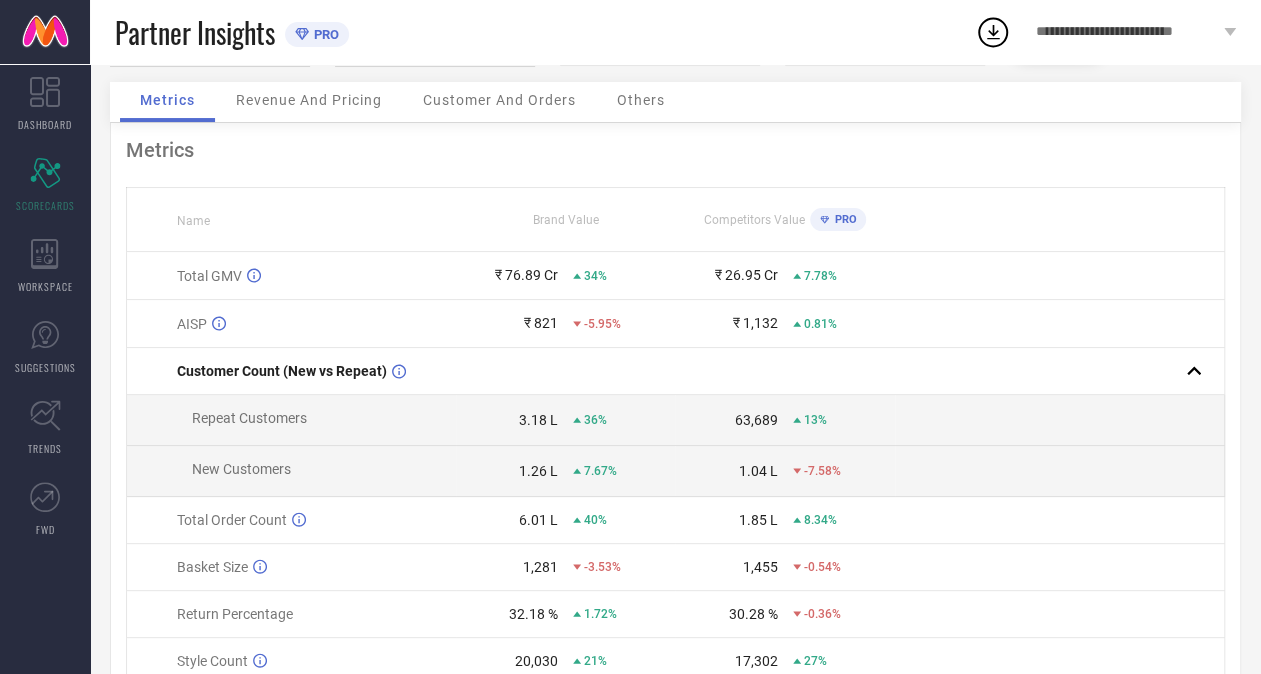 scroll, scrollTop: 100, scrollLeft: 0, axis: vertical 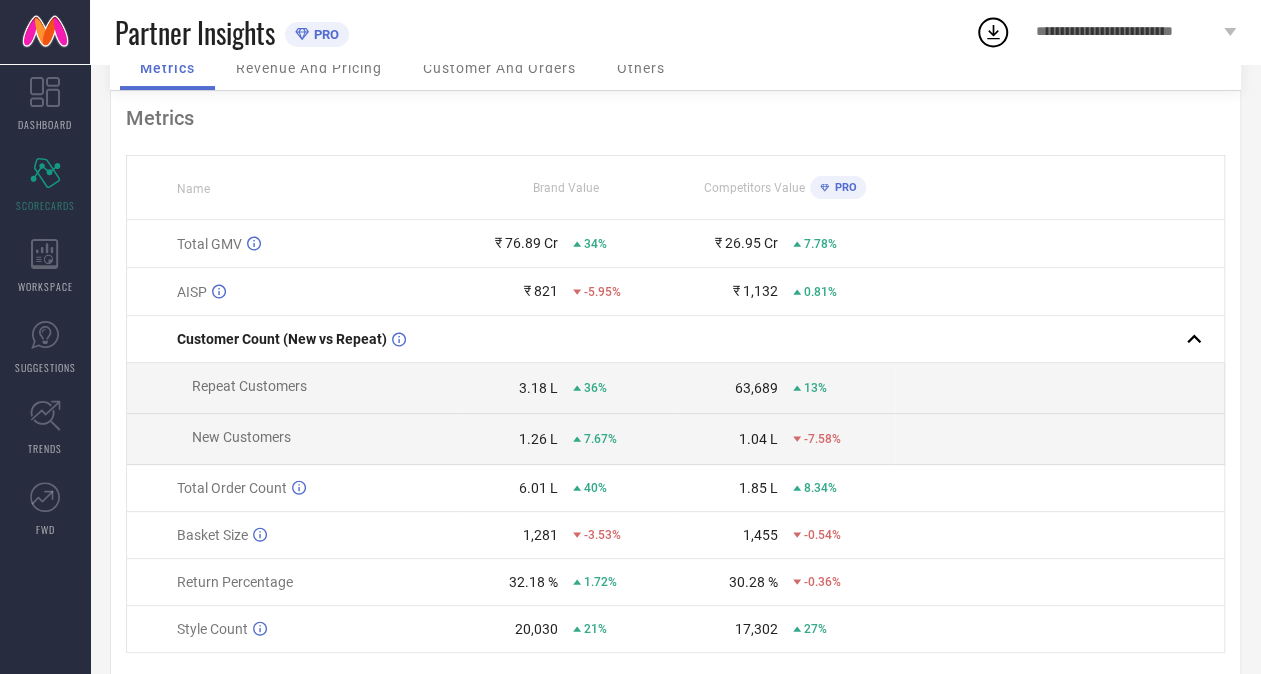 click on "8.34%" at bounding box center [820, 488] 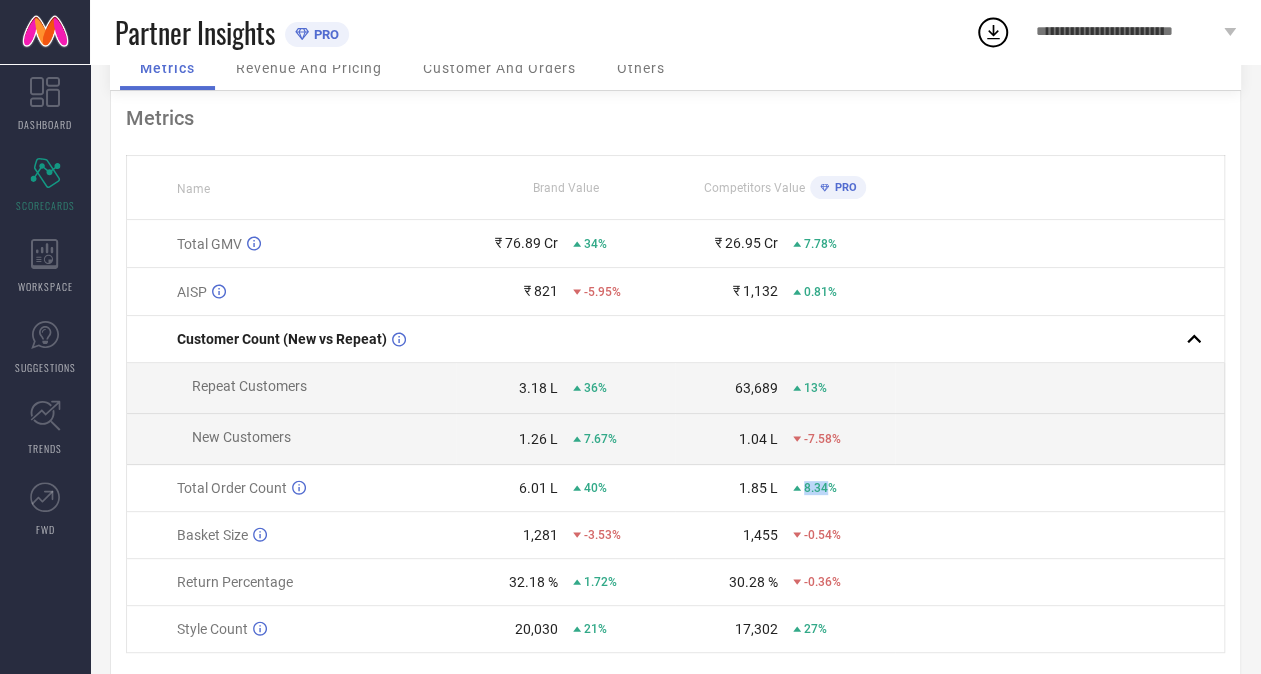 click on "8.34%" at bounding box center [820, 488] 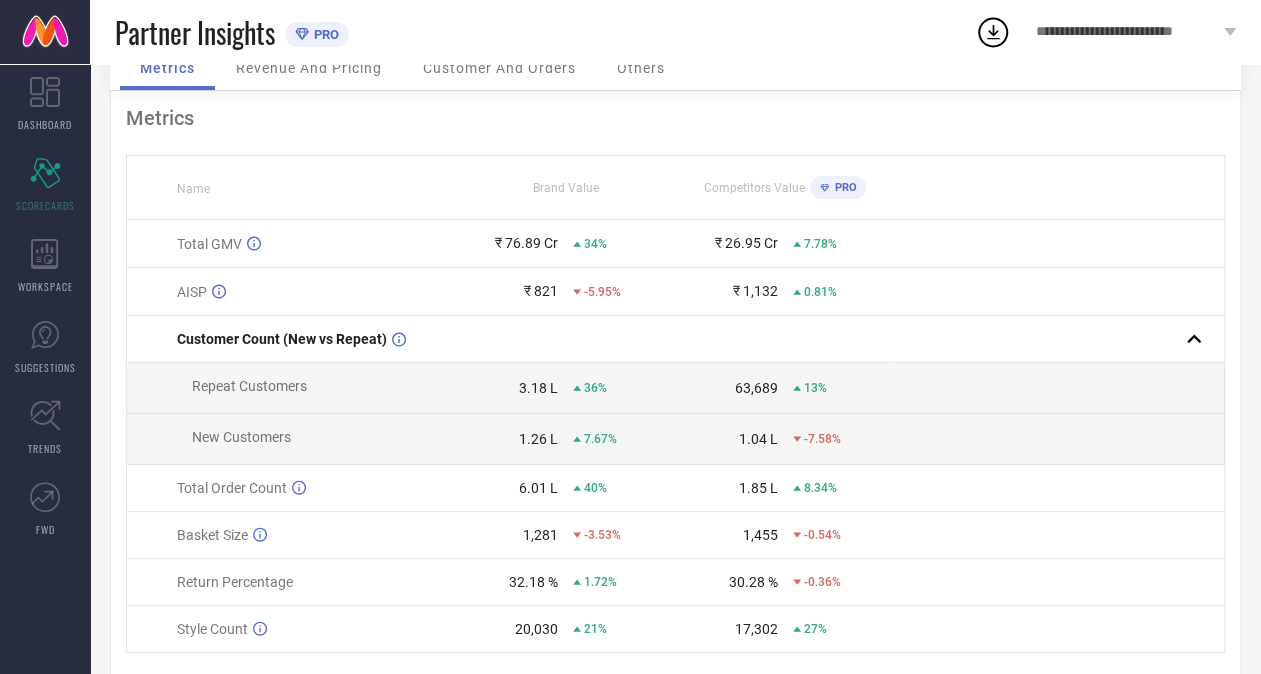 click on "6.01 L   40%" at bounding box center (566, 488) 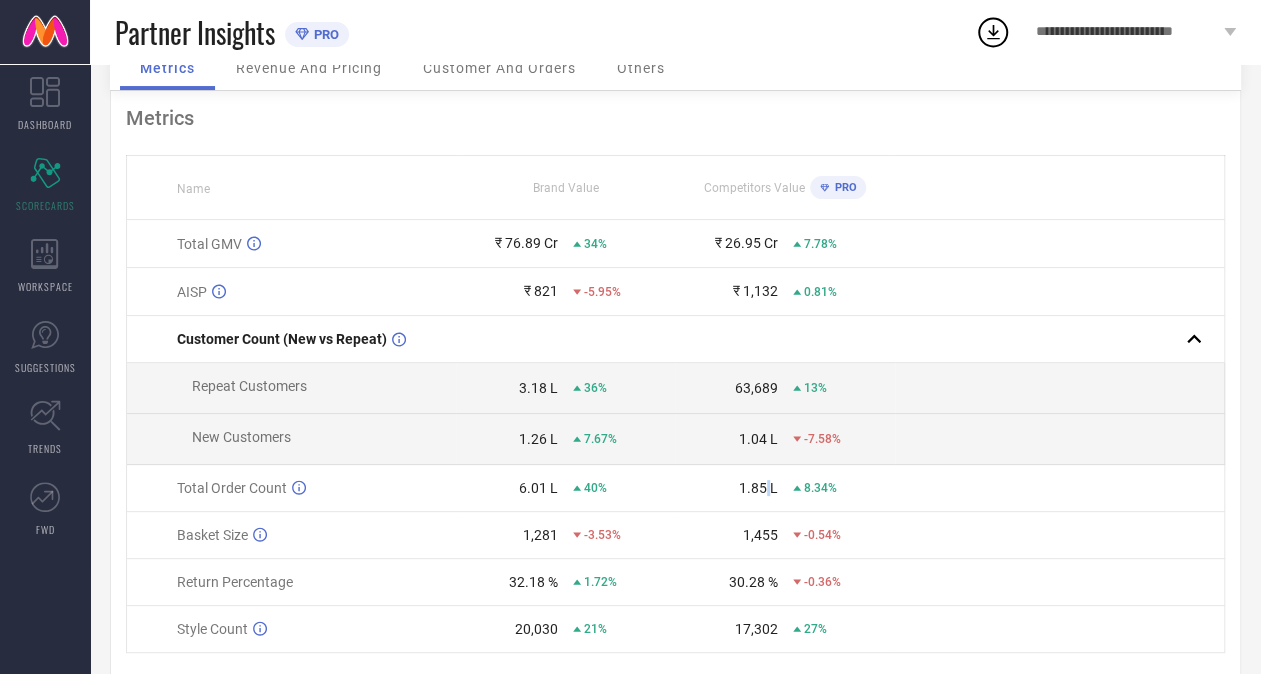 click on "1.85 L" at bounding box center (758, 488) 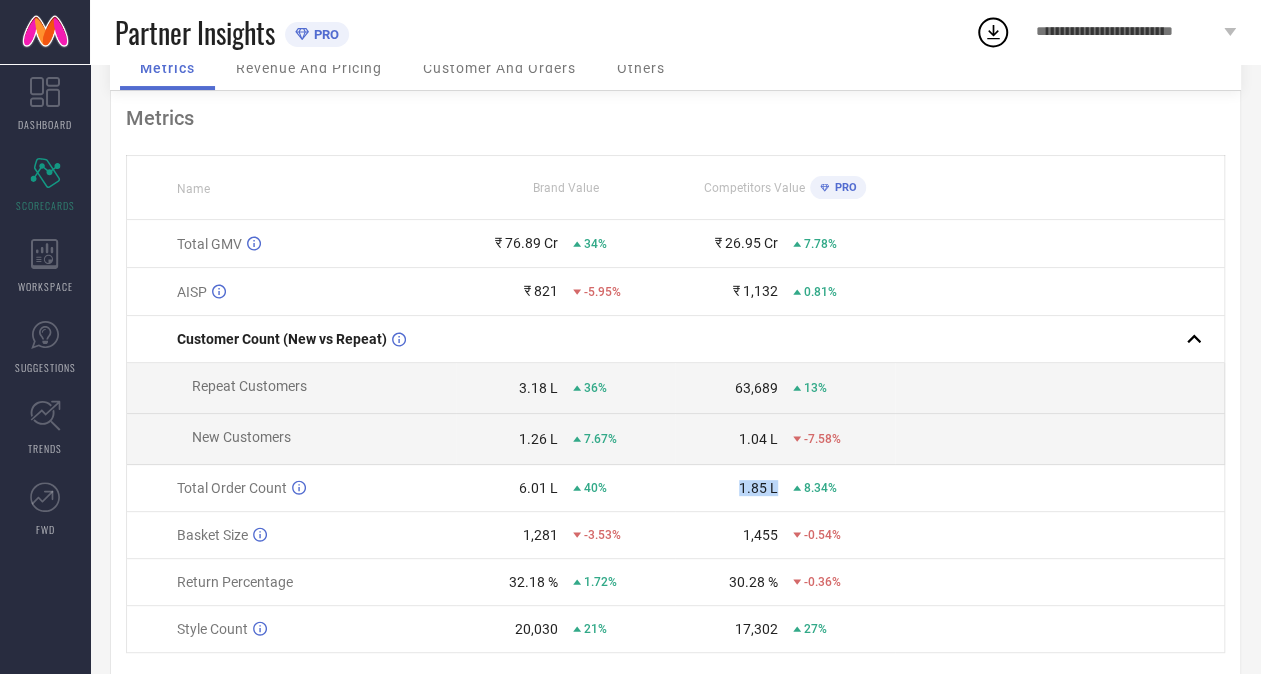 click on "1.85 L" at bounding box center [758, 488] 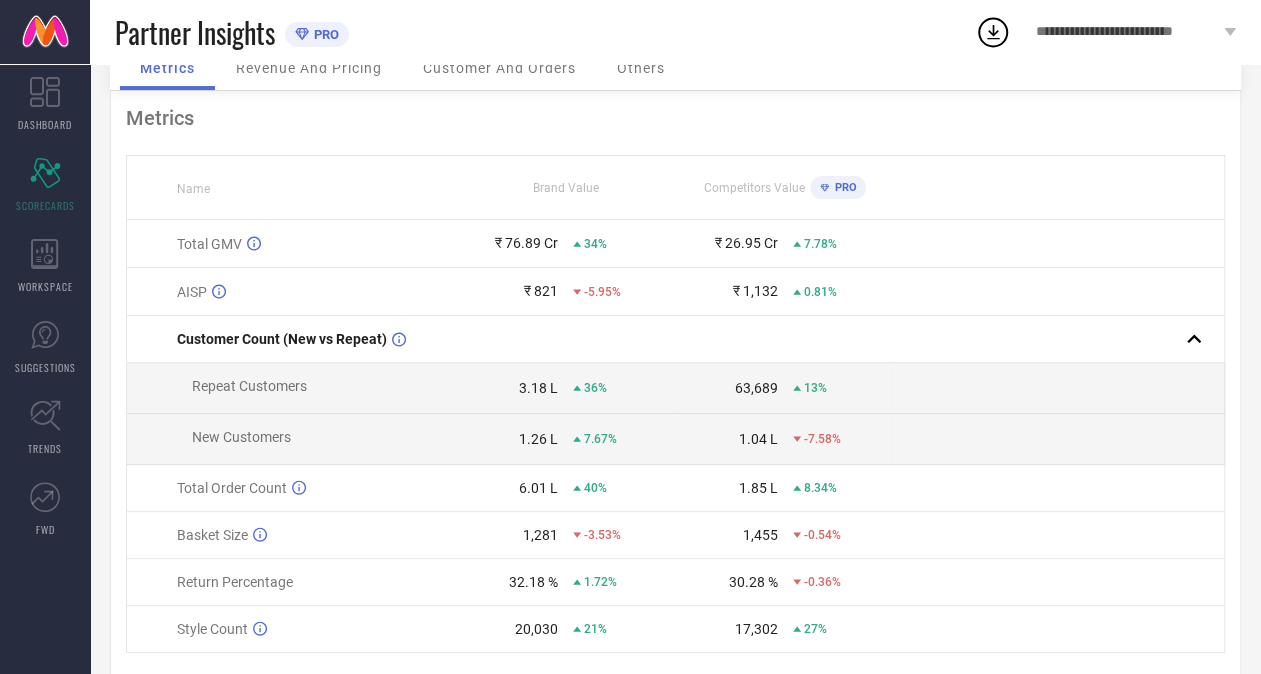 click on "6.01 L   40%" at bounding box center (566, 488) 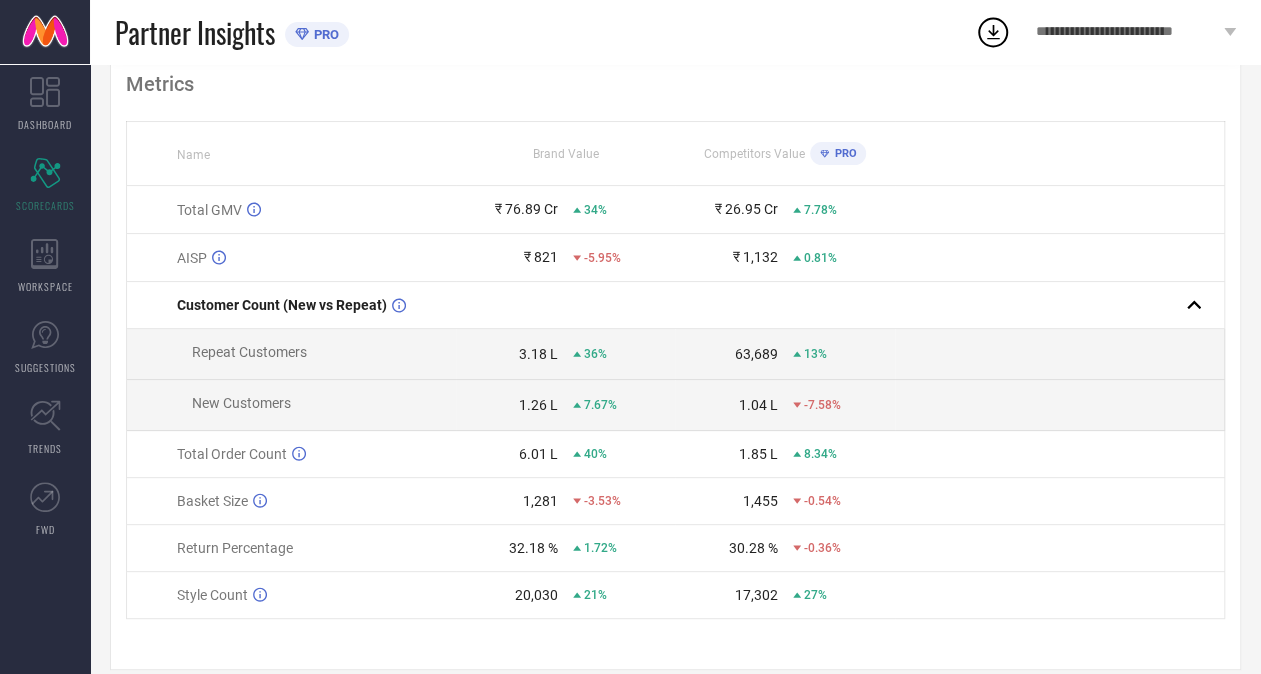 scroll, scrollTop: 162, scrollLeft: 0, axis: vertical 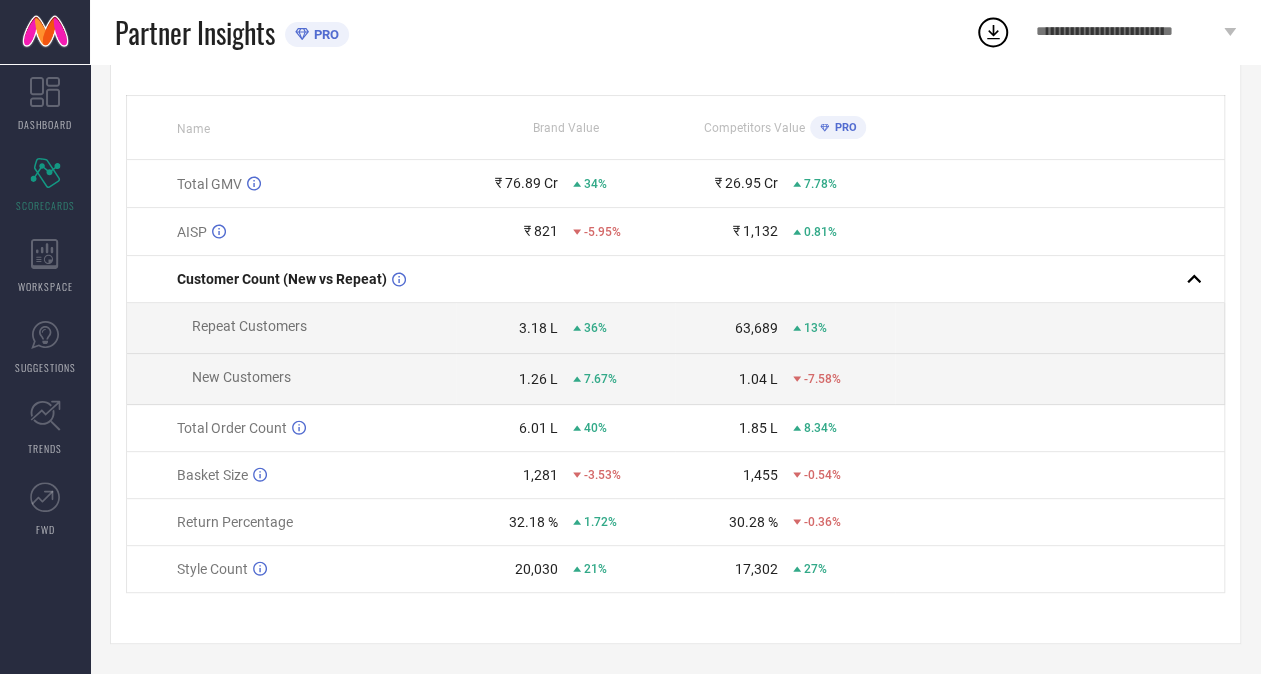 click on "40%" at bounding box center (595, 428) 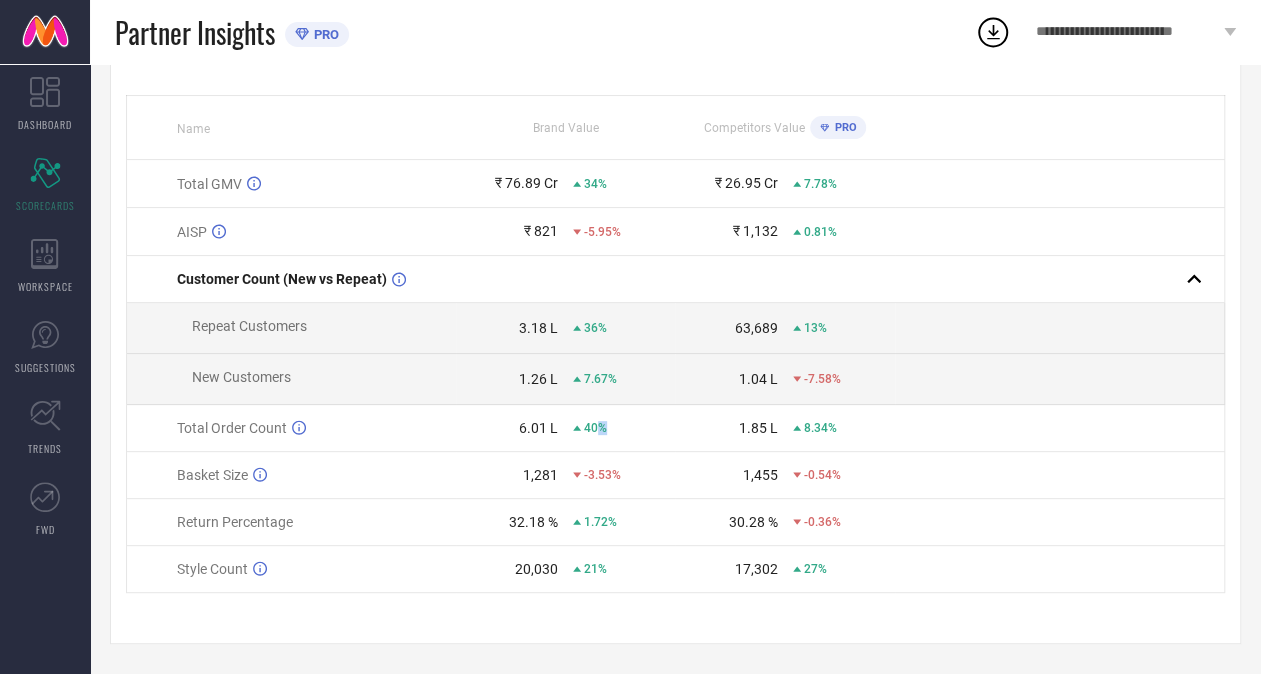 click on "40%" at bounding box center [595, 428] 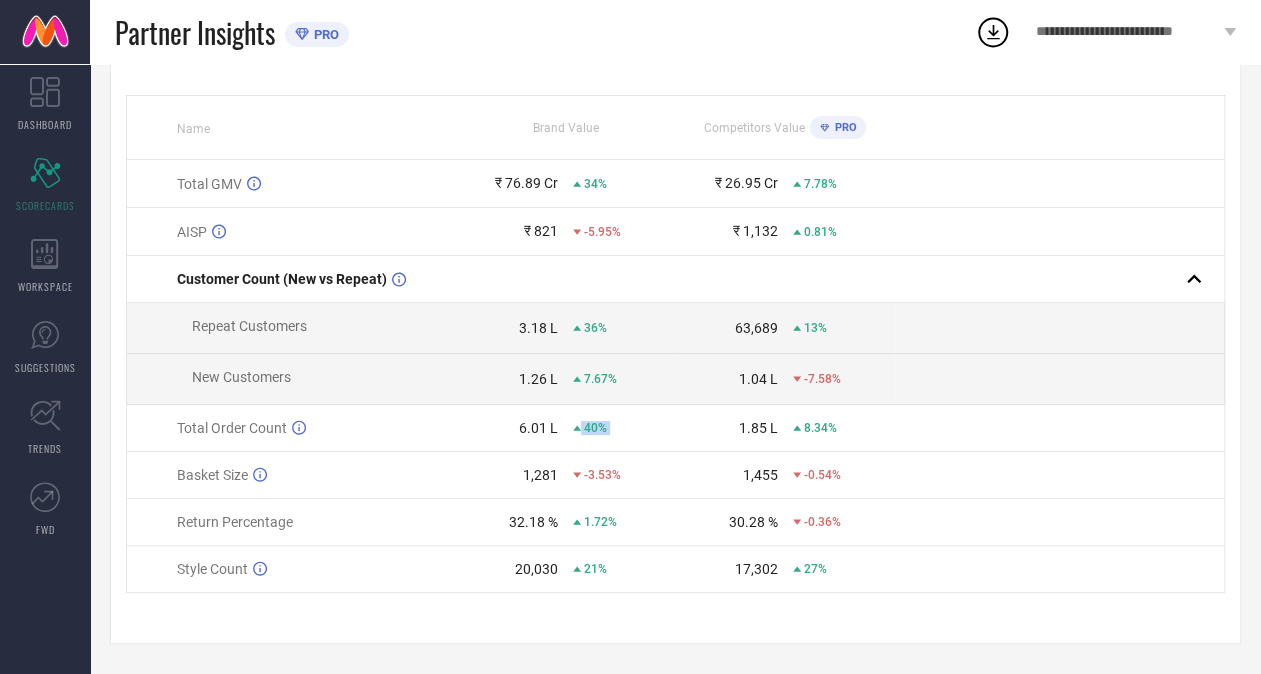 click on "40%" at bounding box center (595, 428) 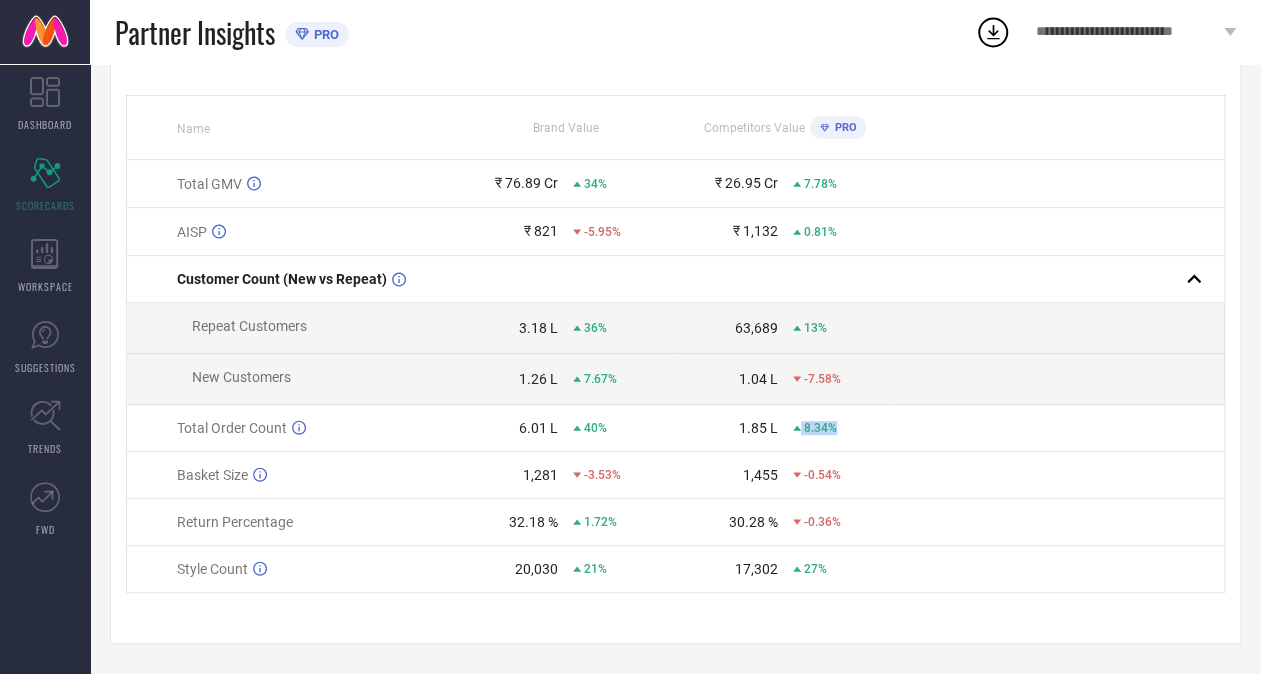 drag, startPoint x: 837, startPoint y: 428, endPoint x: 788, endPoint y: 424, distance: 49.162994 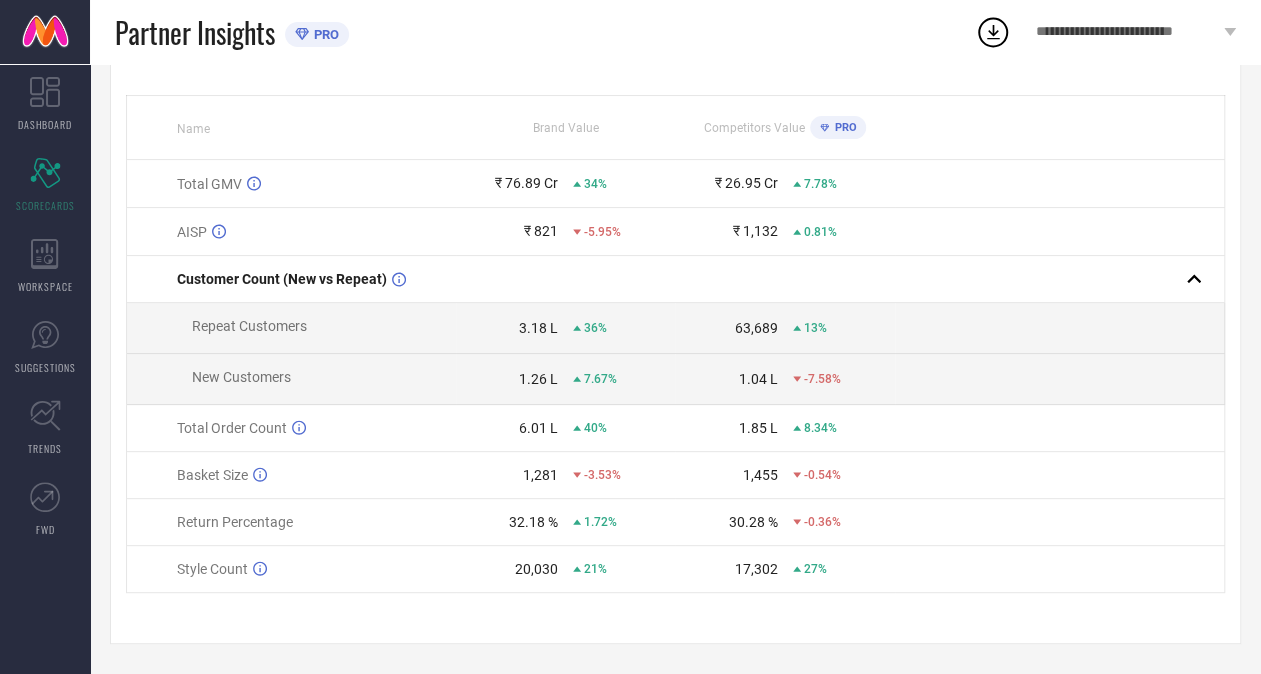 click at bounding box center (1059, 428) 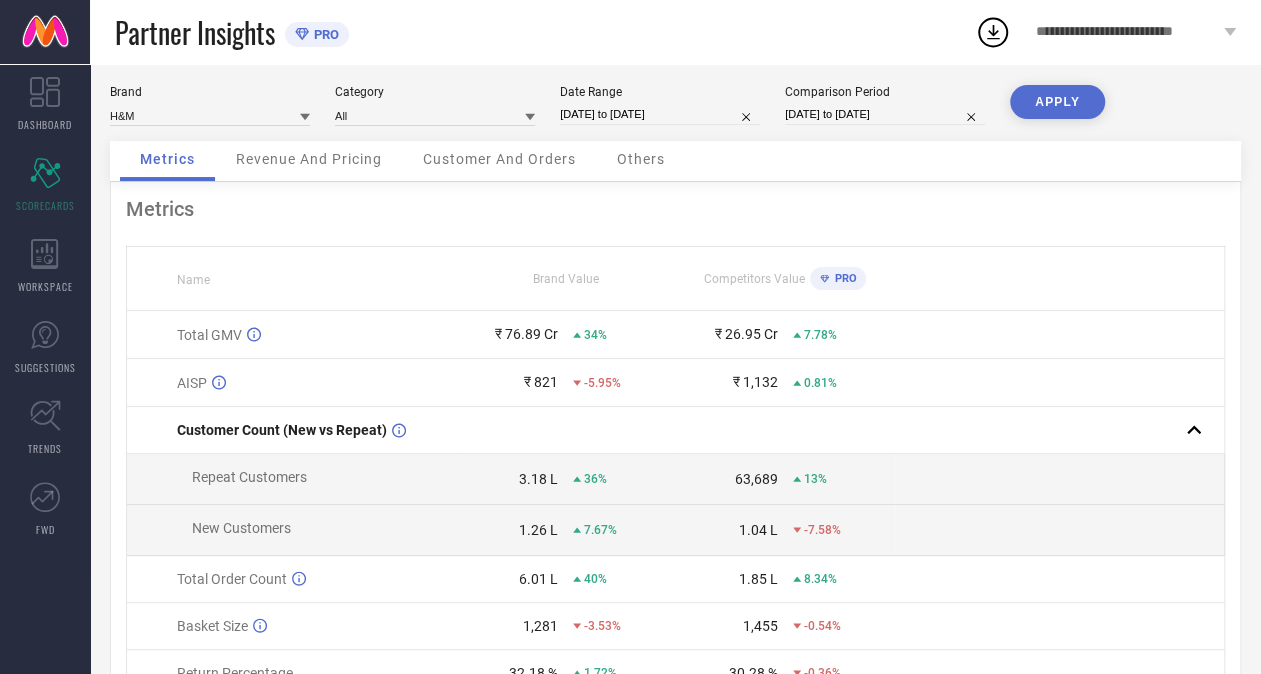 scroll, scrollTop: 0, scrollLeft: 0, axis: both 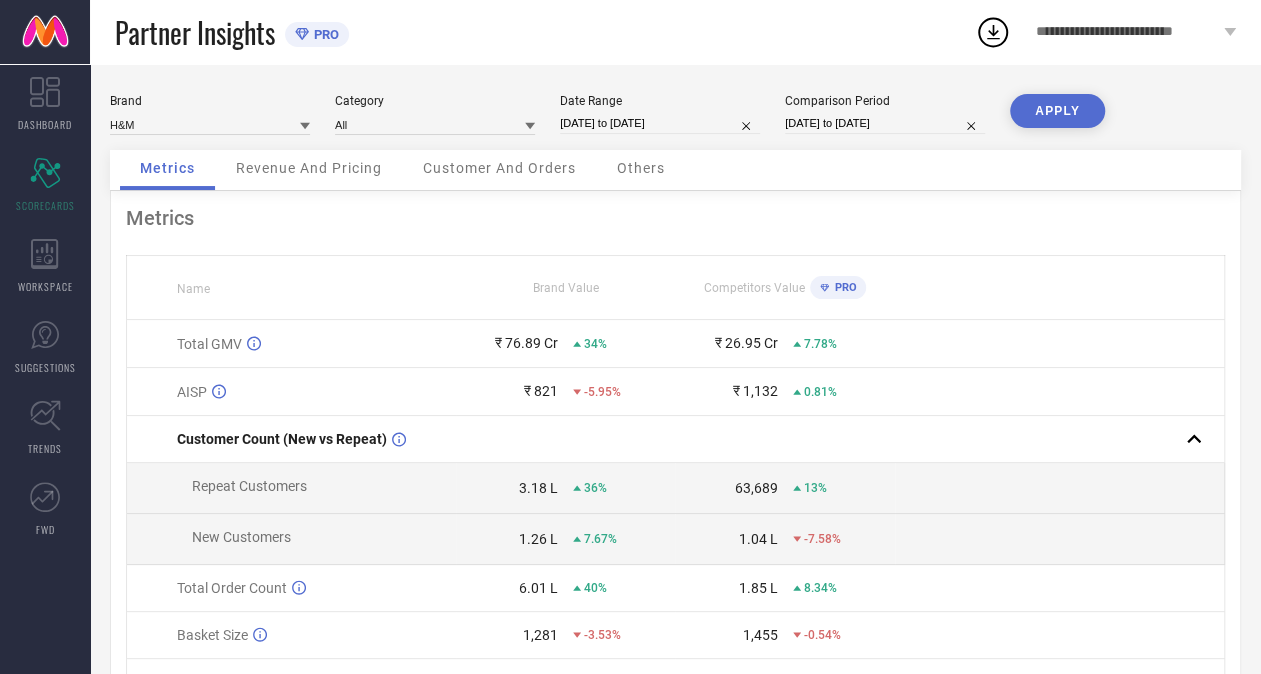 click on "Metrics Name Brand Value   Competitors Value   PRO Total GMV ₹ 76.89 Cr   34% ₹ 26.95 Cr   7.78% AISP ₹ 821   -5.95% ₹ 1,132   0.81% Customer Count (New vs Repeat)  Repeat Customers 3.18 L   36% 63,689   13% New Customers 1.26 L   7.67% 1.04 L   -7.58% Total Order Count  6.01 L   40% 1.85 L   8.34% Basket Size  1,281   -3.53% 1,455   -0.54% Return Percentage  32.18 %   1.72% 30.28 %   -0.36% Style Count  20,030   21% 17,302   27%" at bounding box center [675, 497] 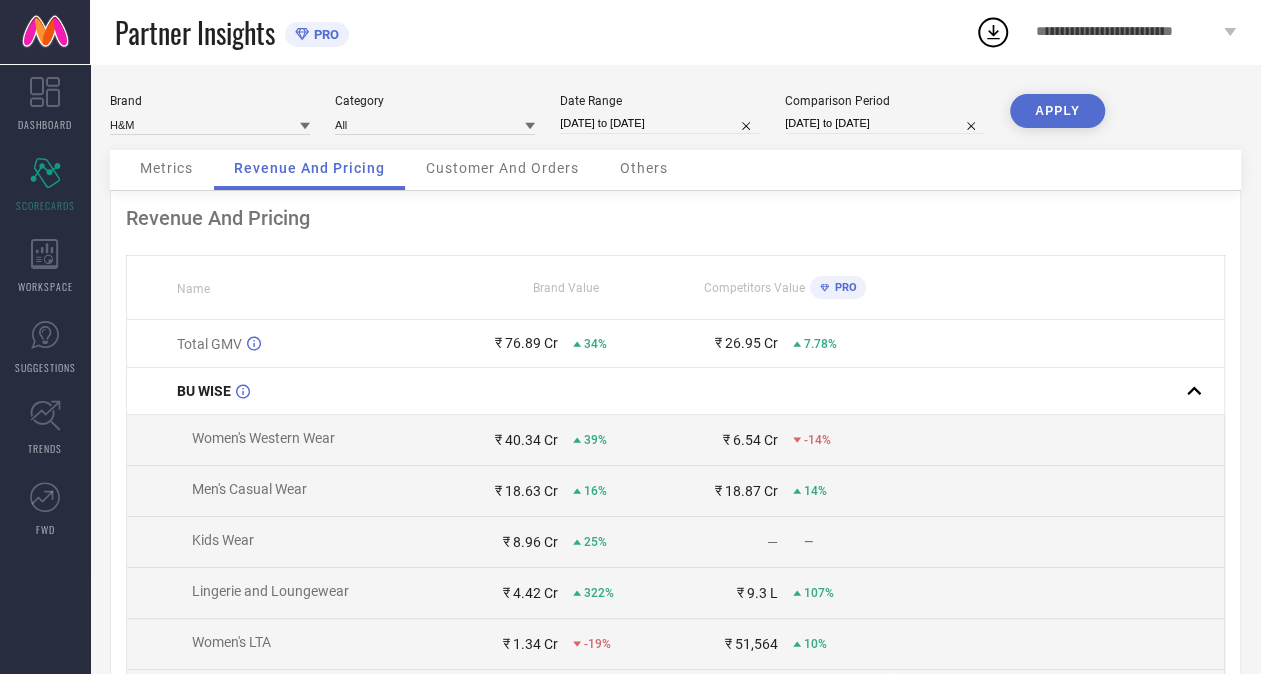 click on "₹ 40.34 Cr   39%" at bounding box center [566, 440] 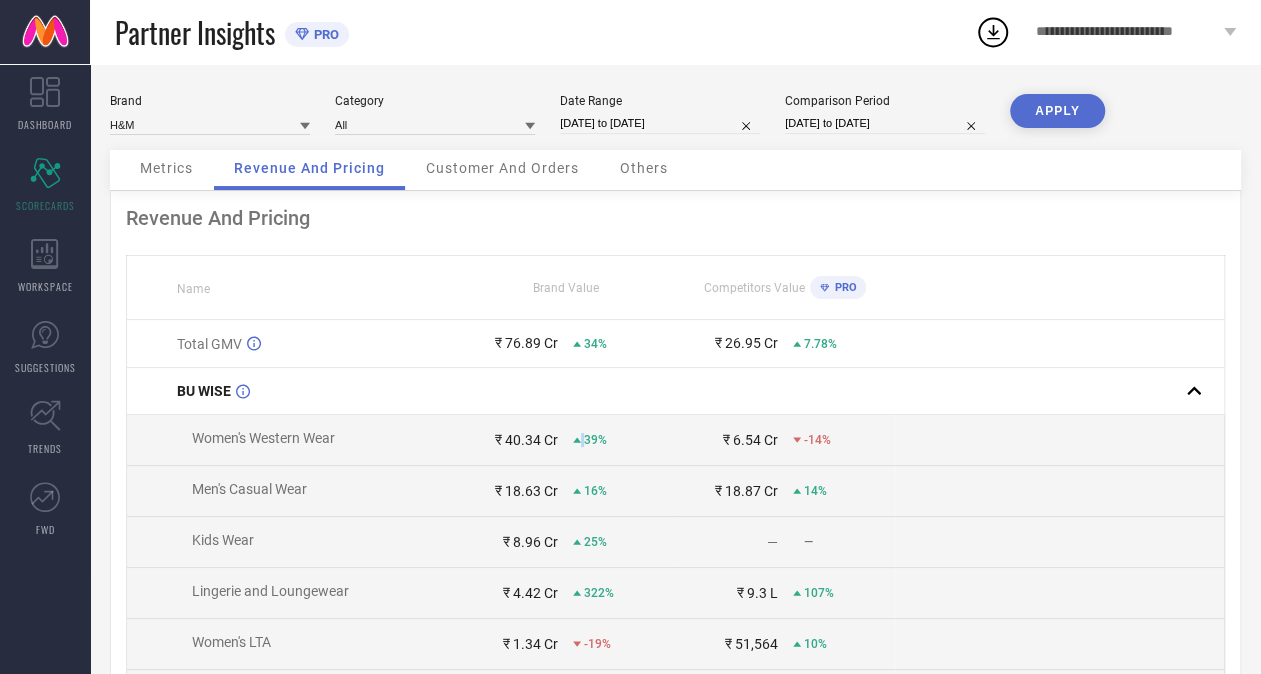 click on "₹ 40.34 Cr   39%" at bounding box center [566, 440] 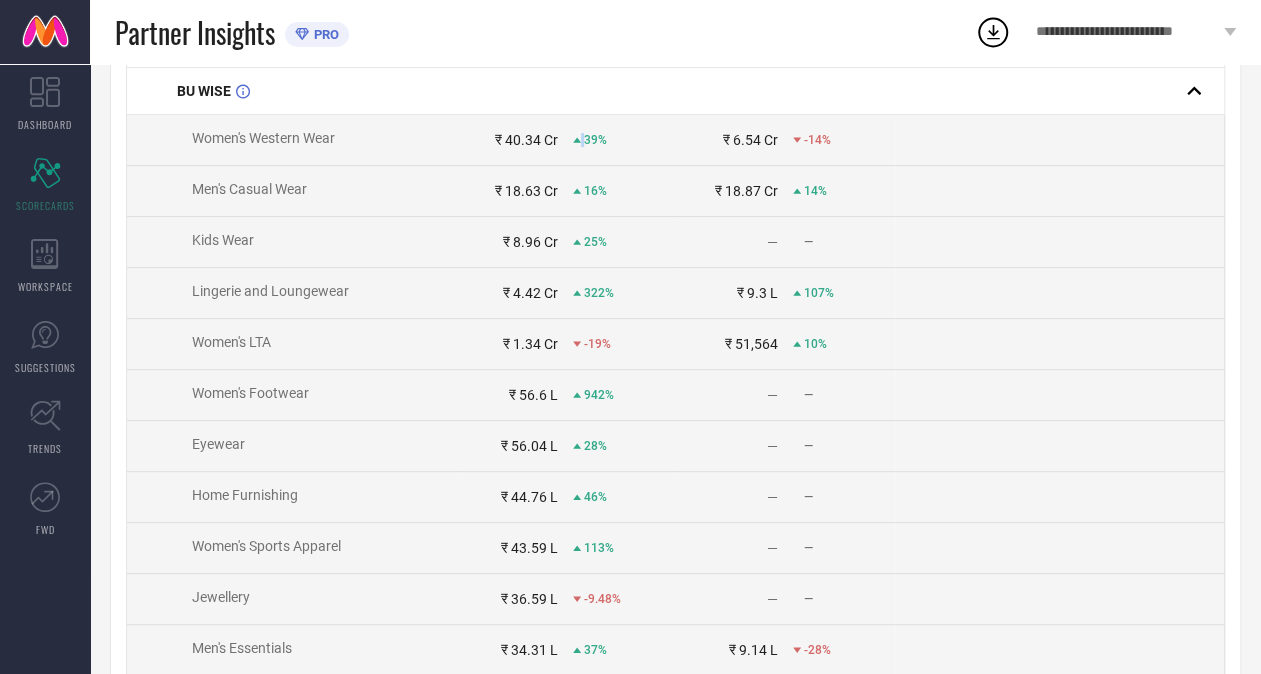 scroll, scrollTop: 200, scrollLeft: 0, axis: vertical 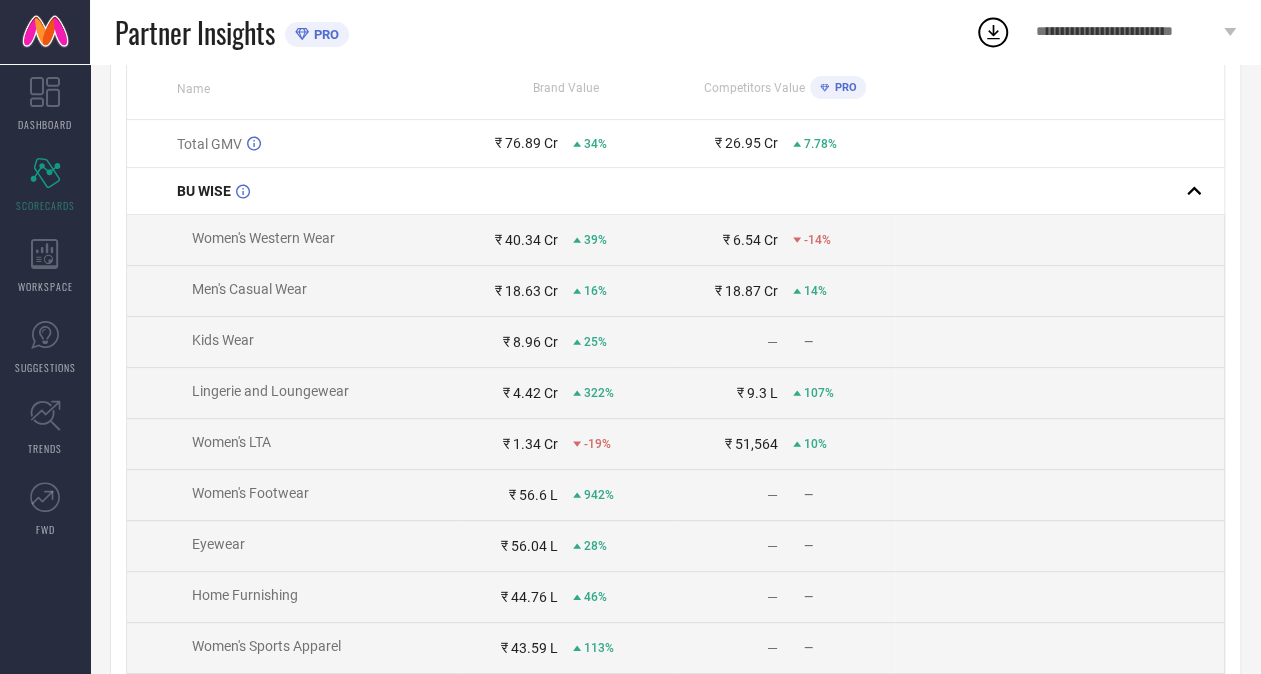 click on "-19%" at bounding box center [623, 444] 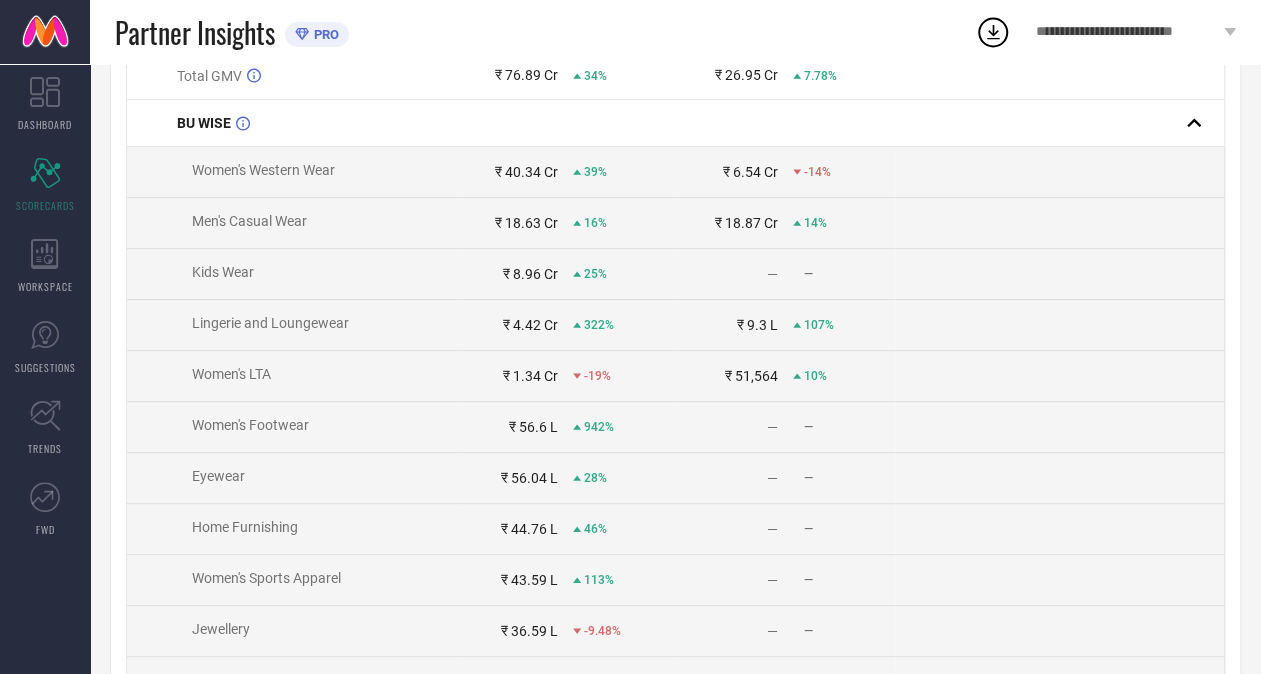 scroll, scrollTop: 300, scrollLeft: 0, axis: vertical 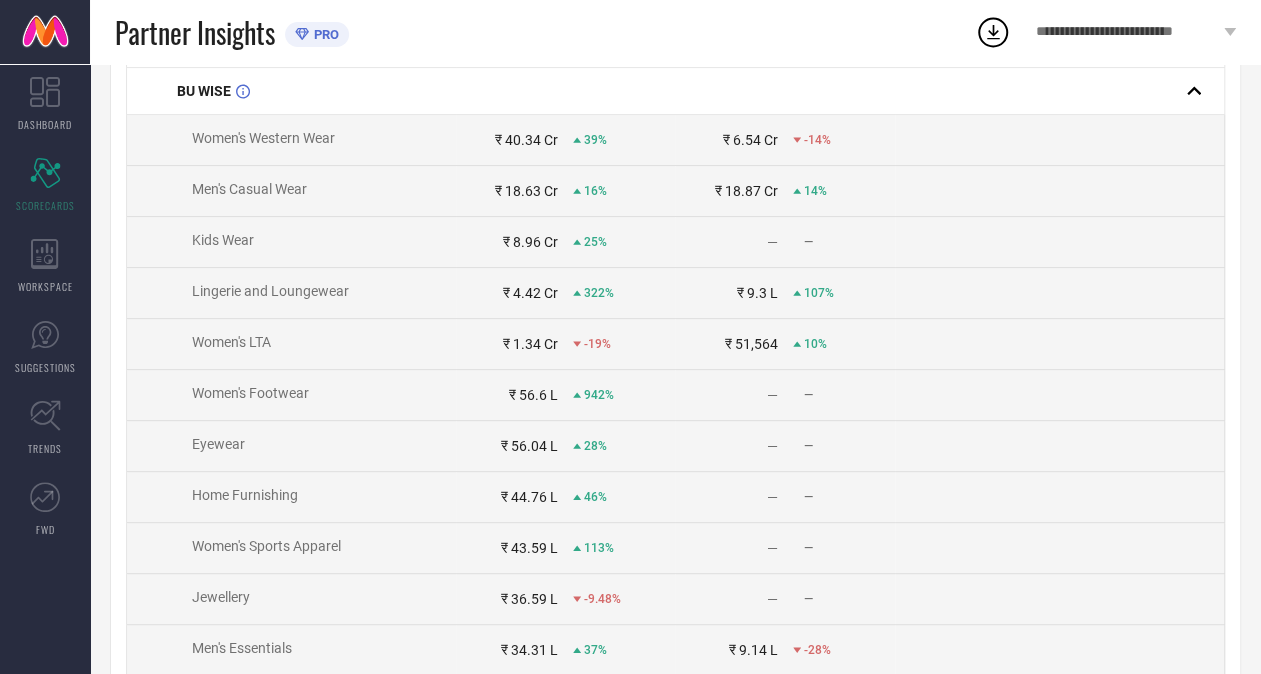 click on "₹ 18.63 Cr" at bounding box center (526, 191) 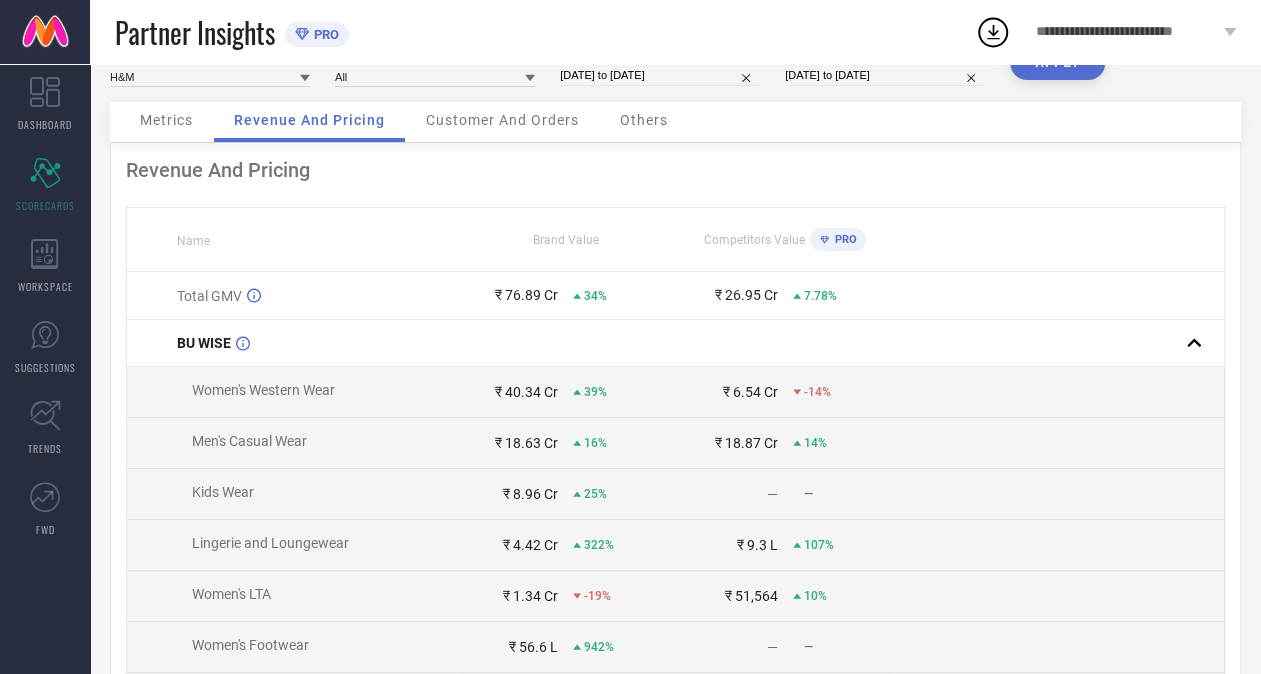 scroll, scrollTop: 0, scrollLeft: 0, axis: both 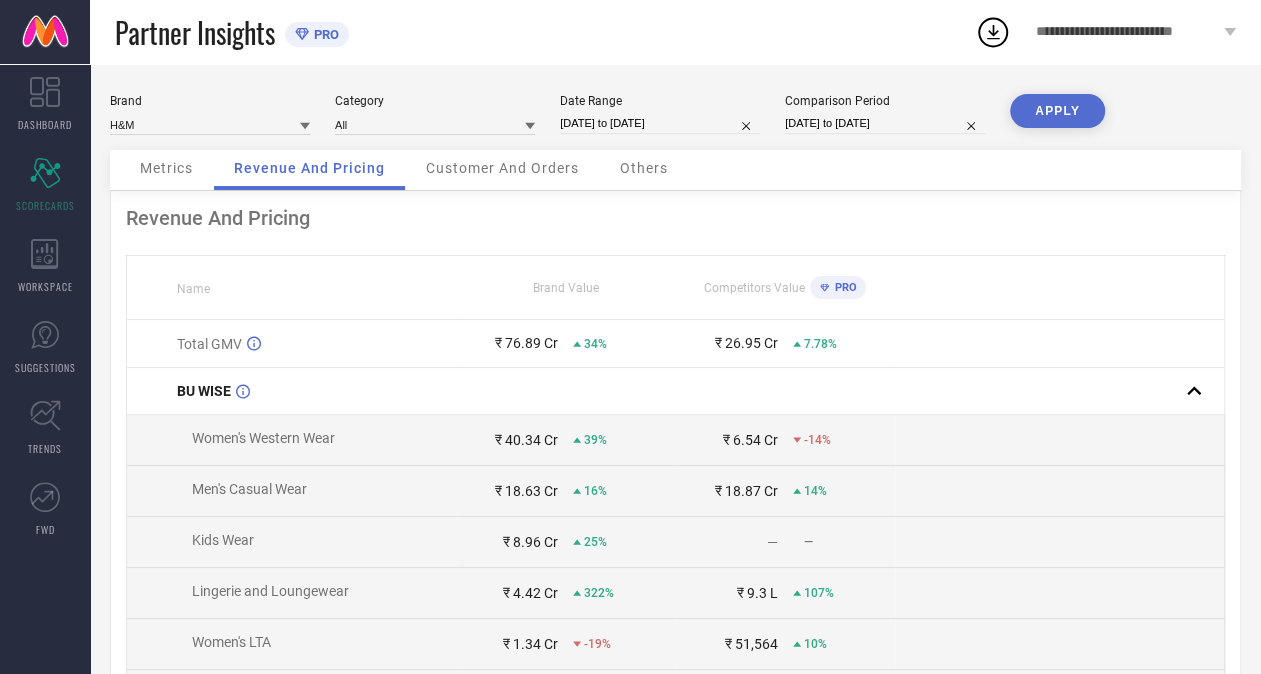 click 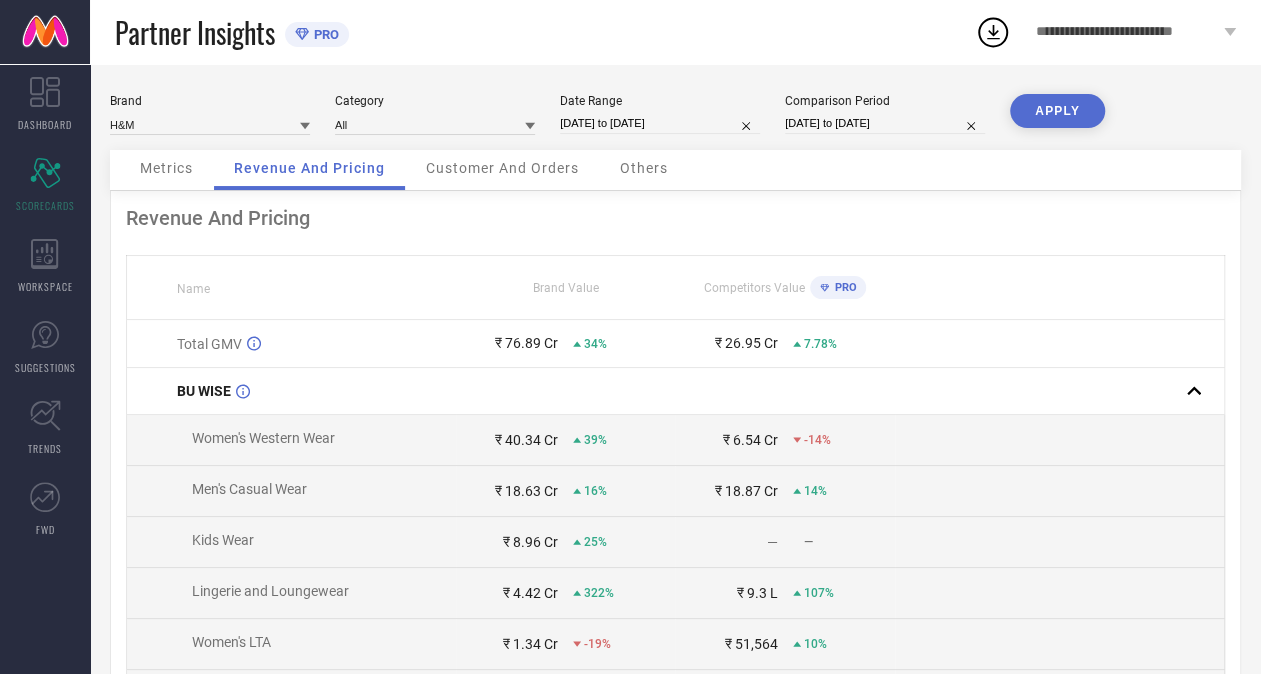 click 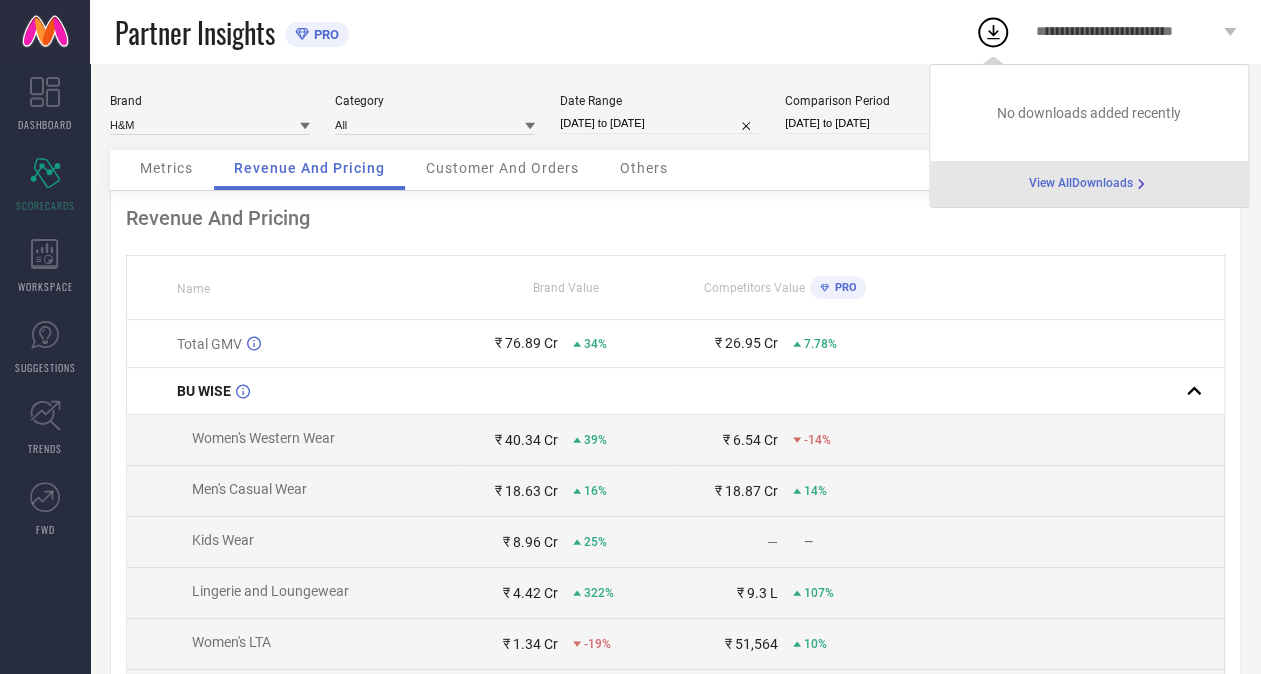 click 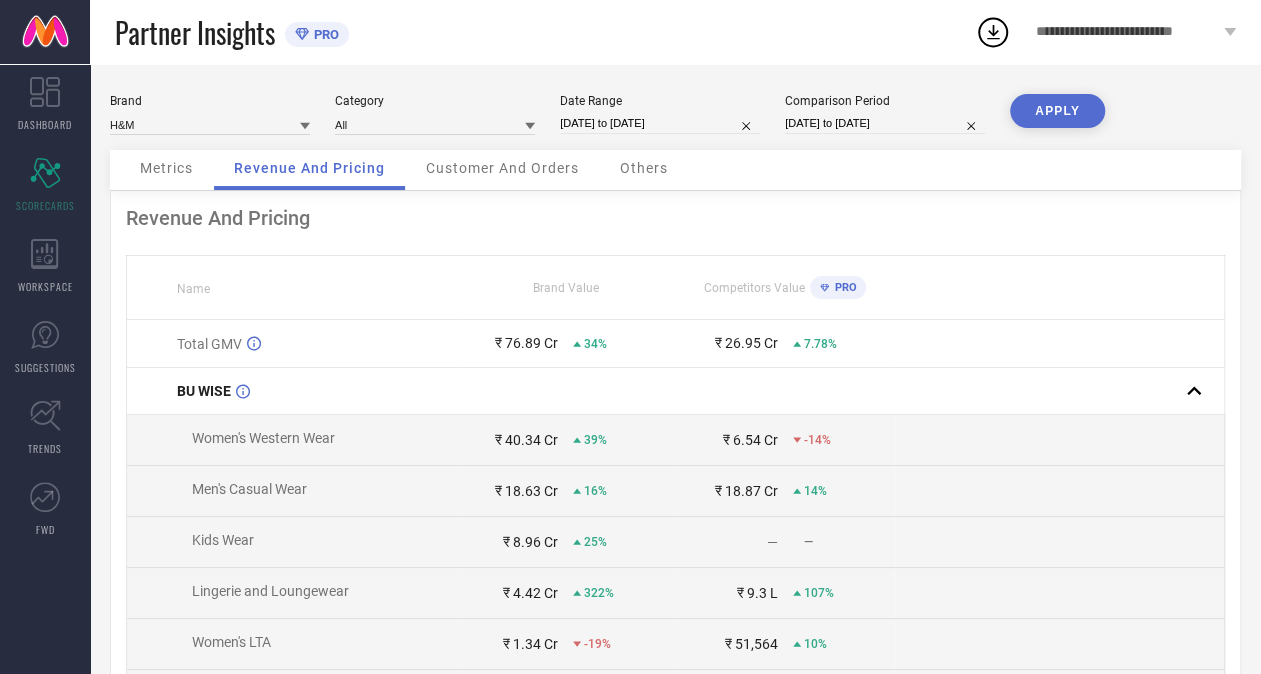 click at bounding box center (1059, 288) 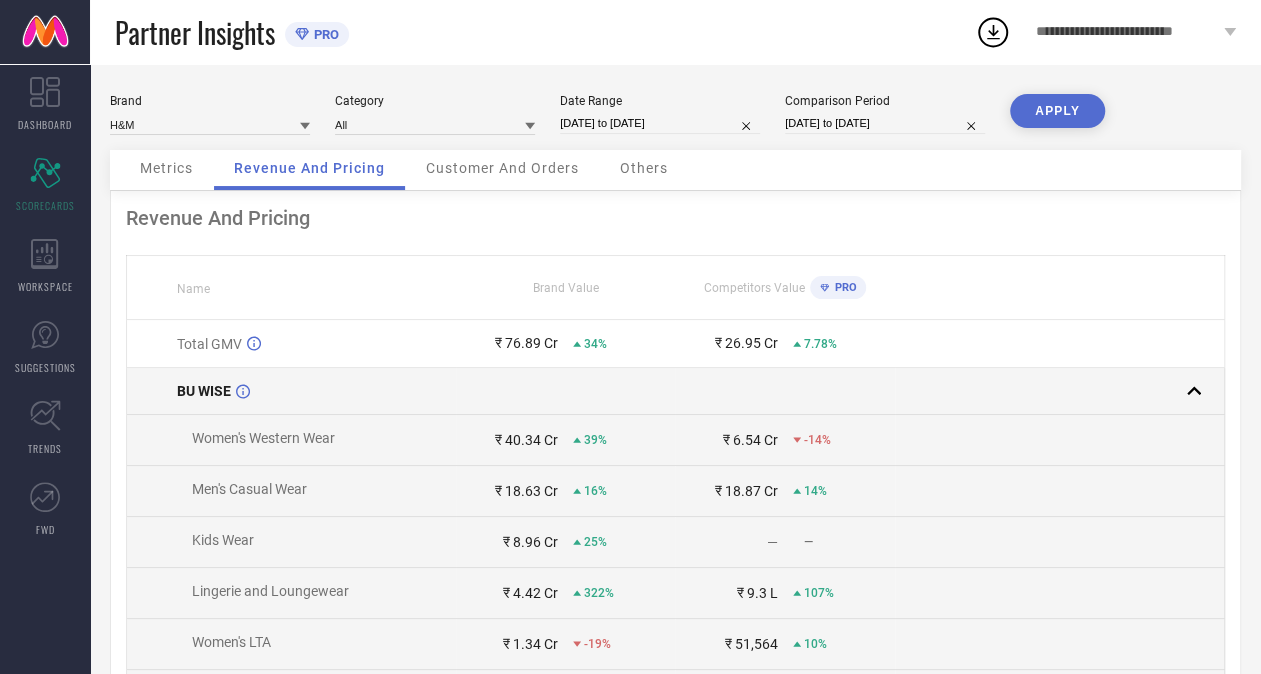 click at bounding box center [1052, 391] 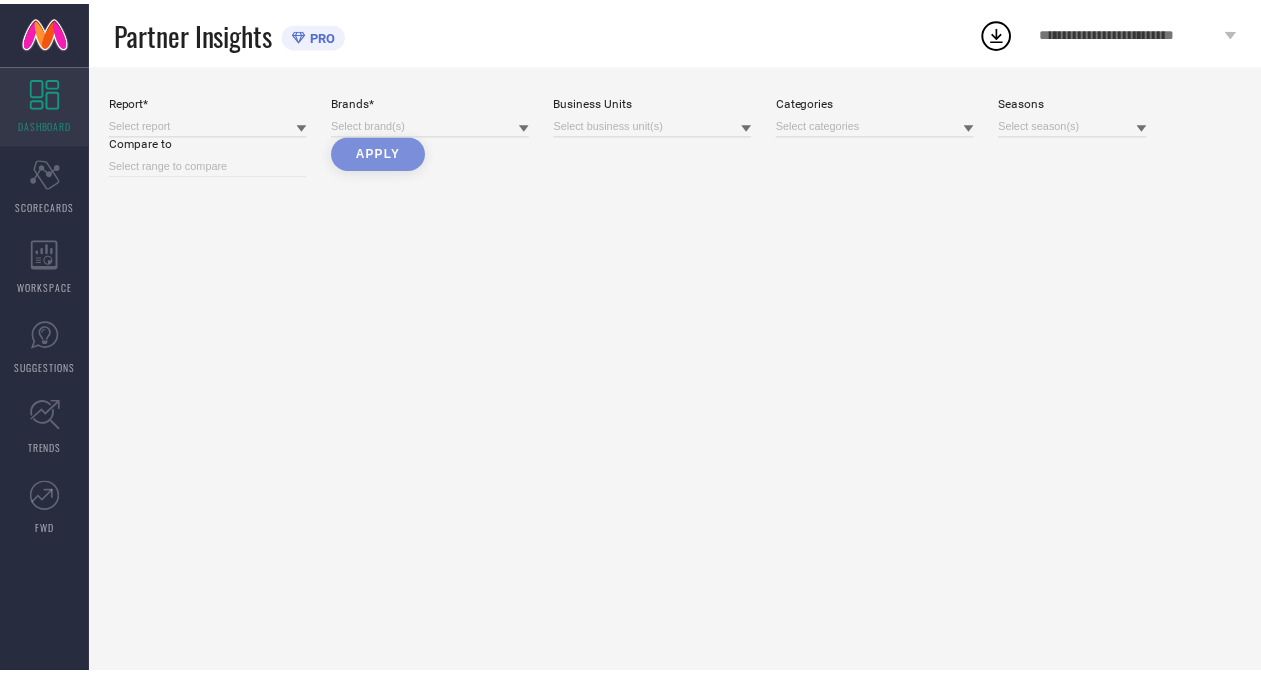 scroll, scrollTop: 0, scrollLeft: 0, axis: both 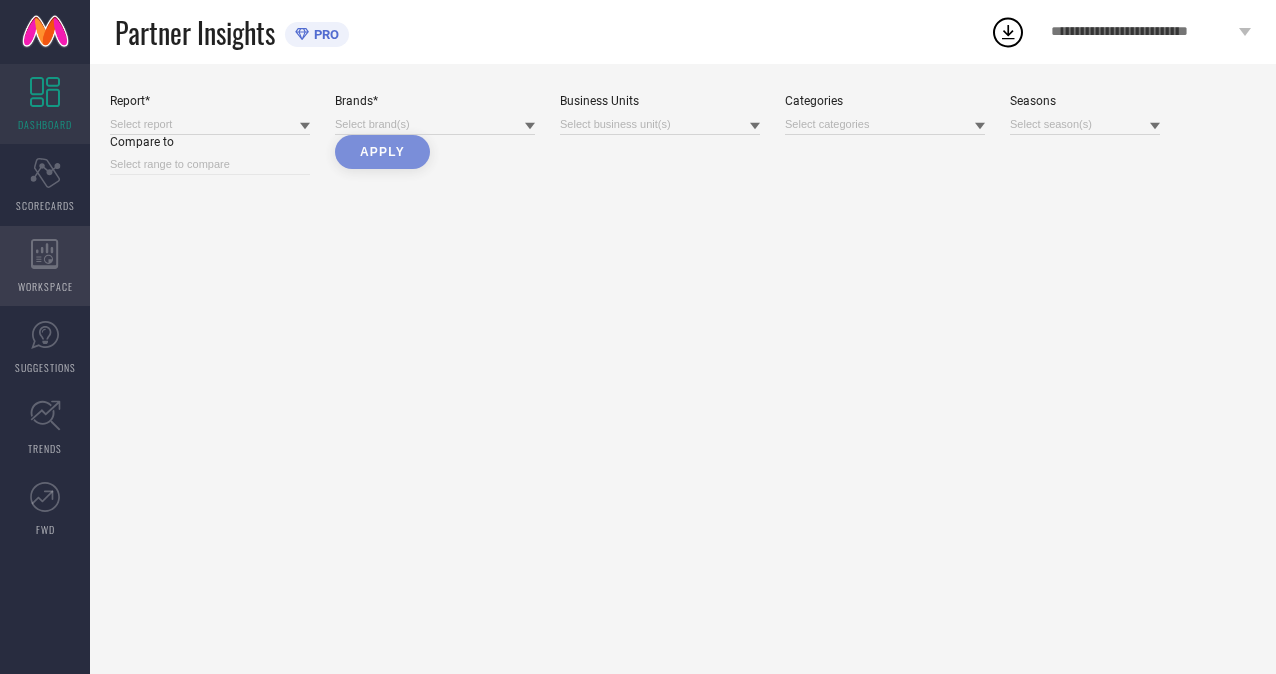 click on "WORKSPACE" at bounding box center (45, 286) 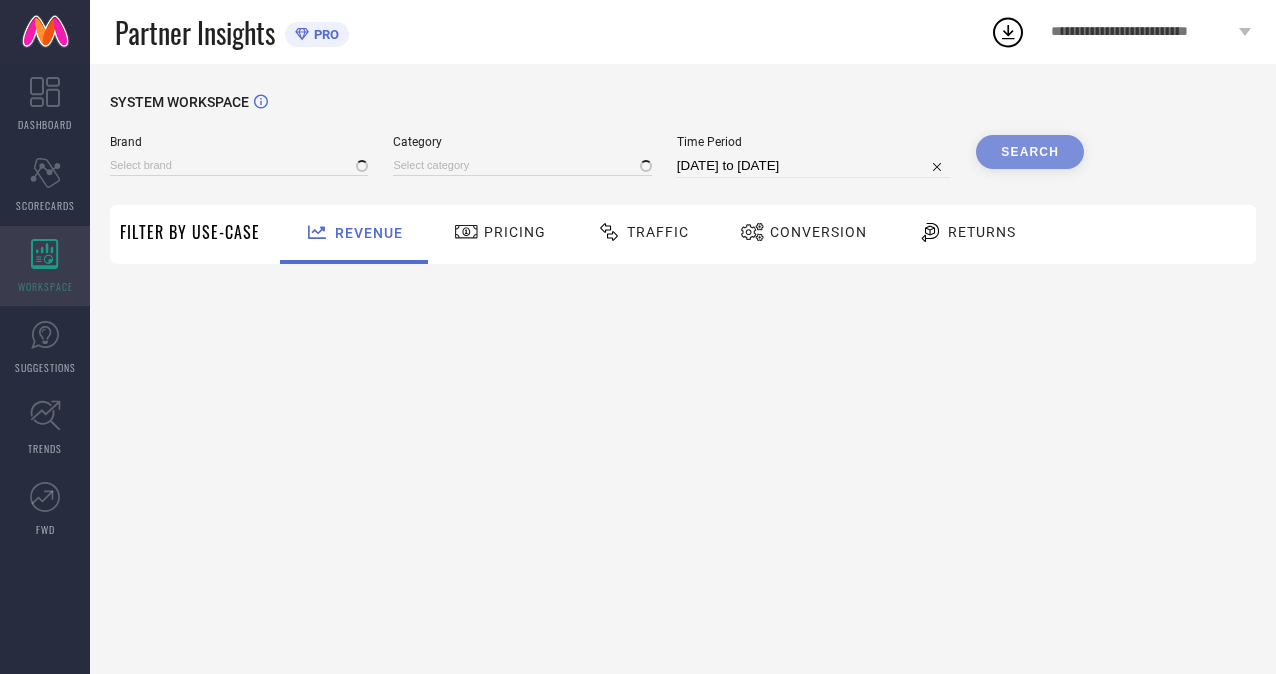 type on "H&M" 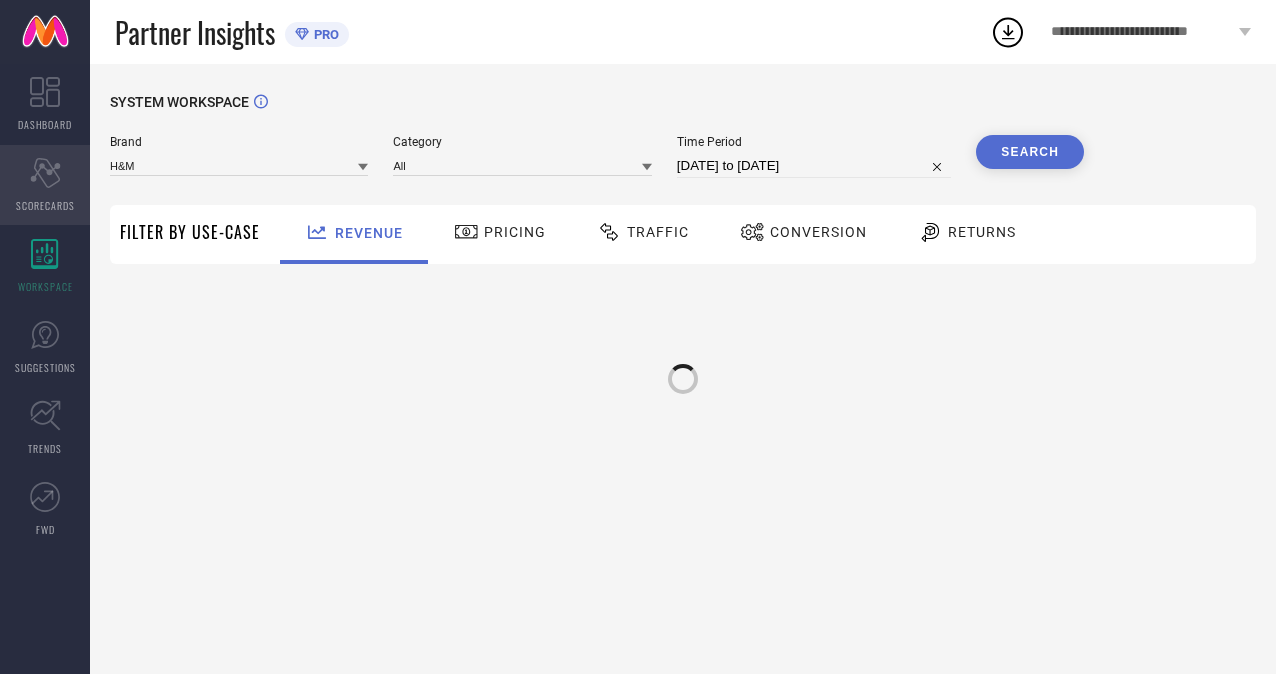click on "Scorecard" 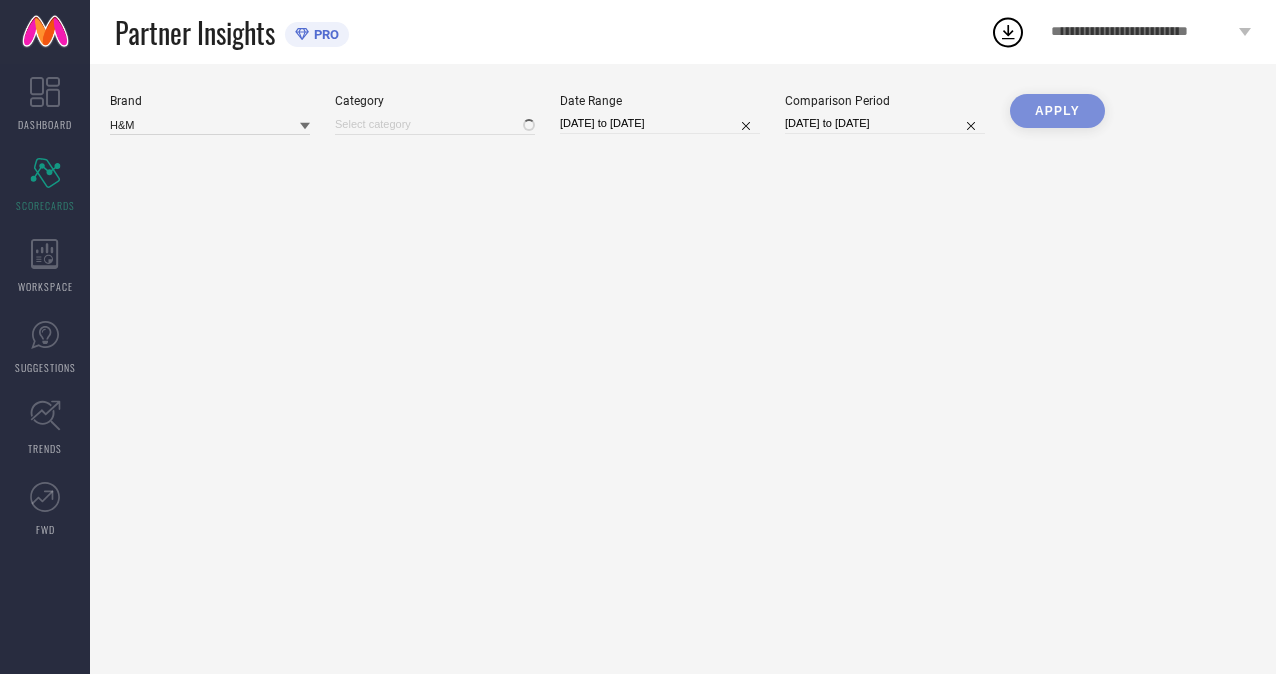 type on "All" 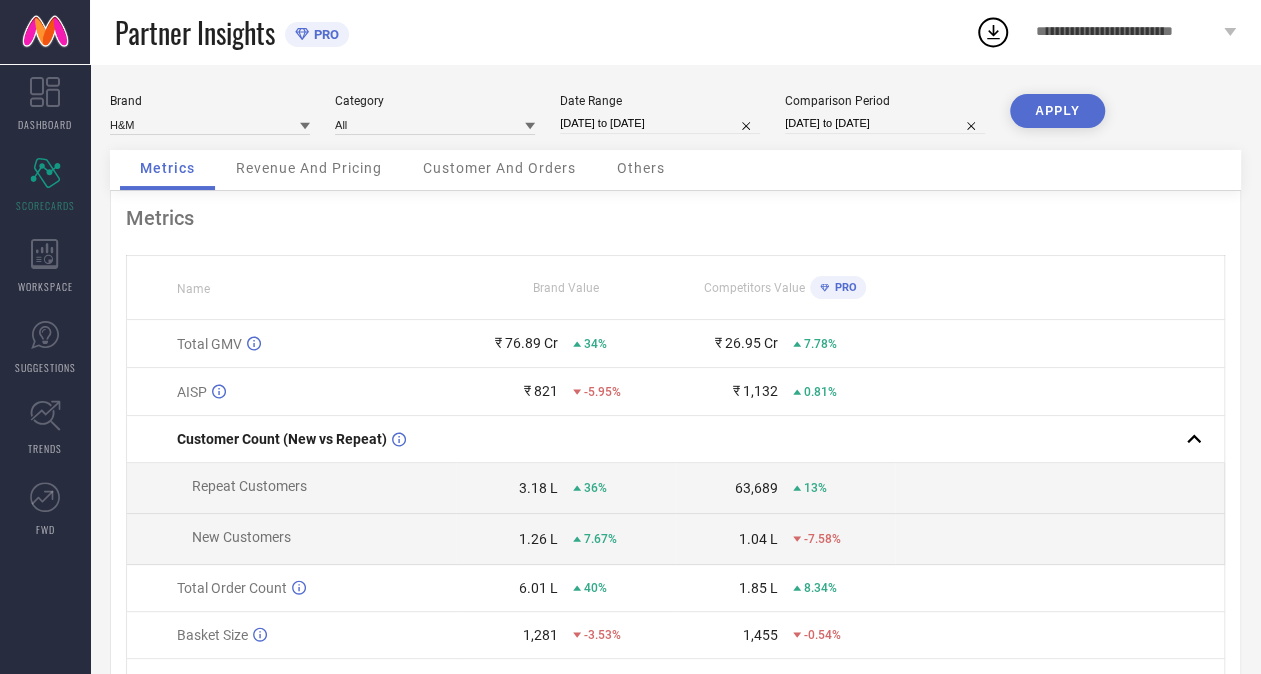 click on "Date Range 30-05-2025 to 12-06-2025" at bounding box center (660, 114) 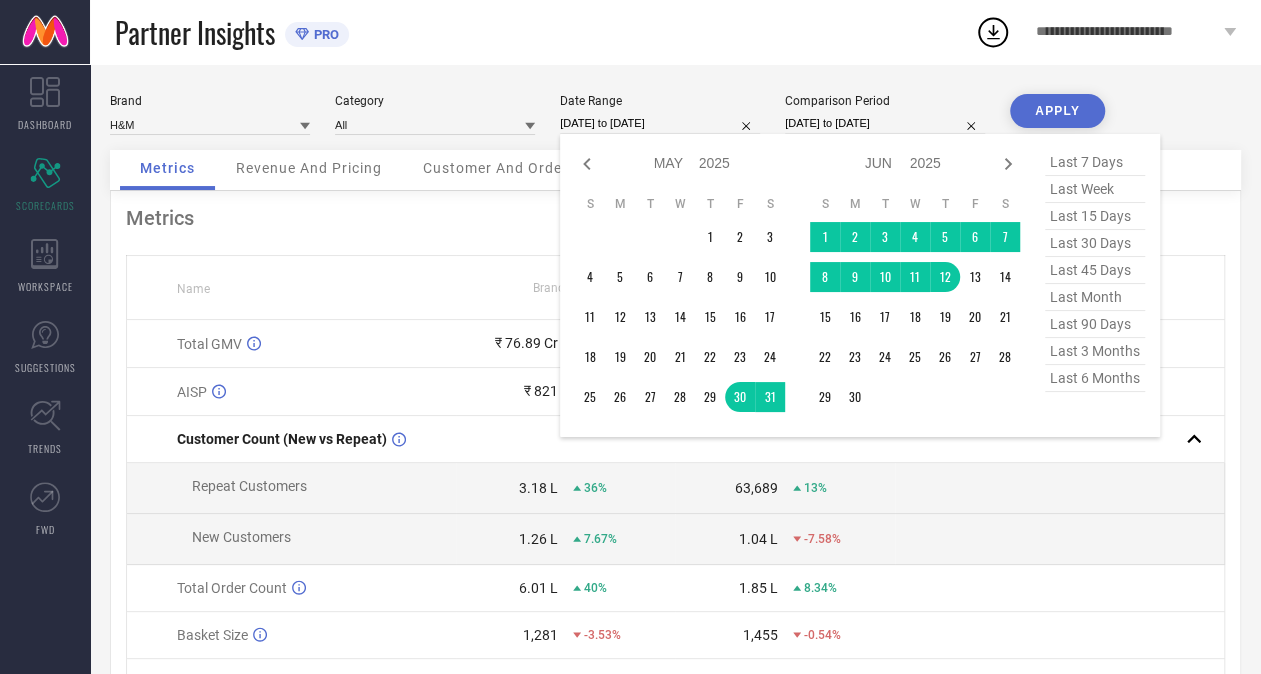 click on "[DATE] to [DATE]" at bounding box center [660, 123] 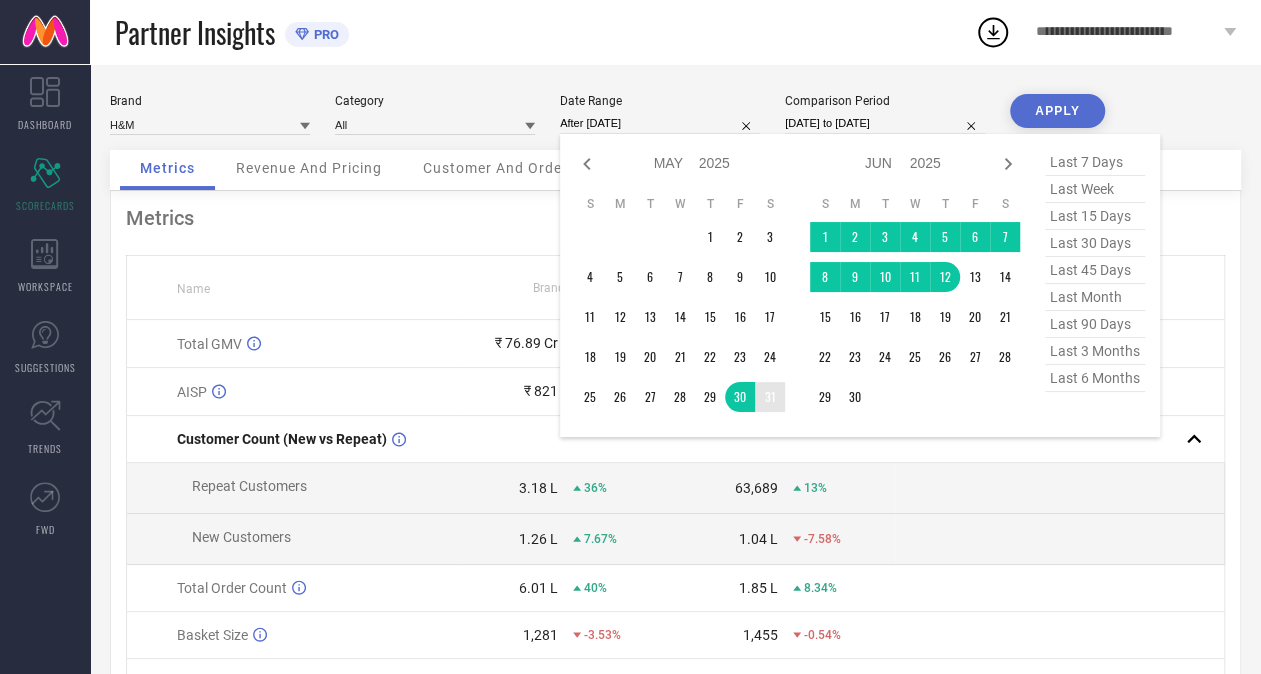 click on "31" at bounding box center [770, 397] 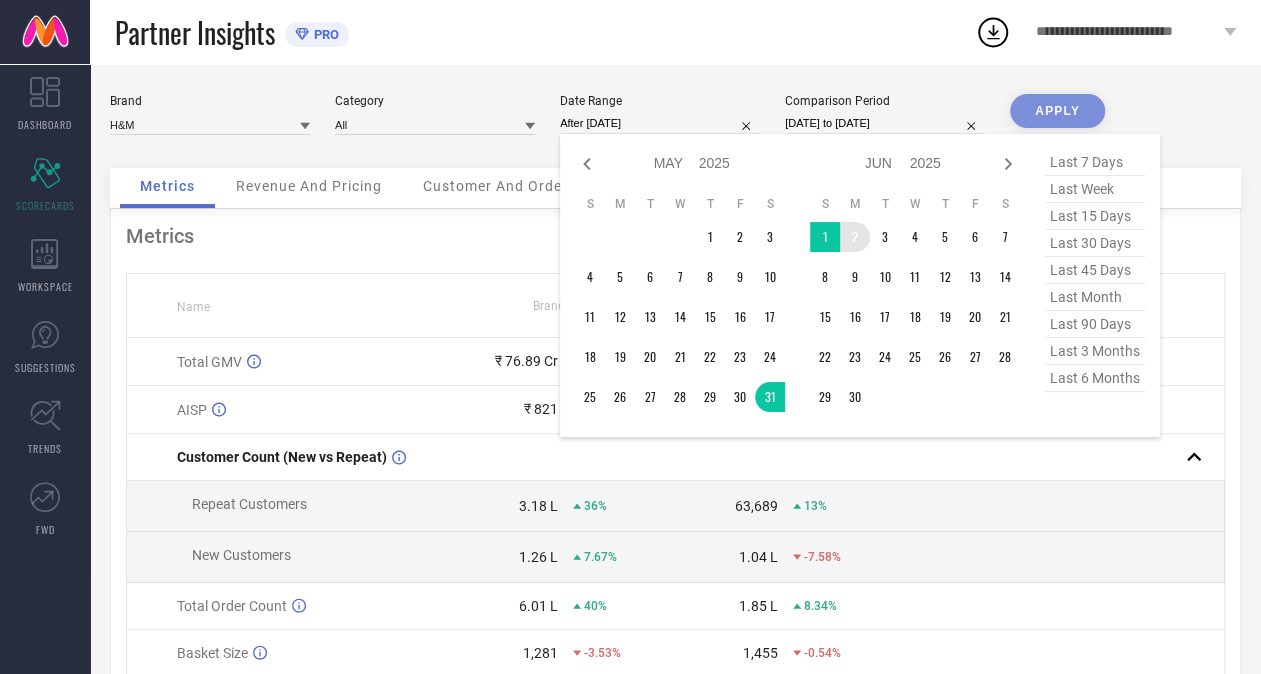 type on "31-05-2025 to 02-06-2025" 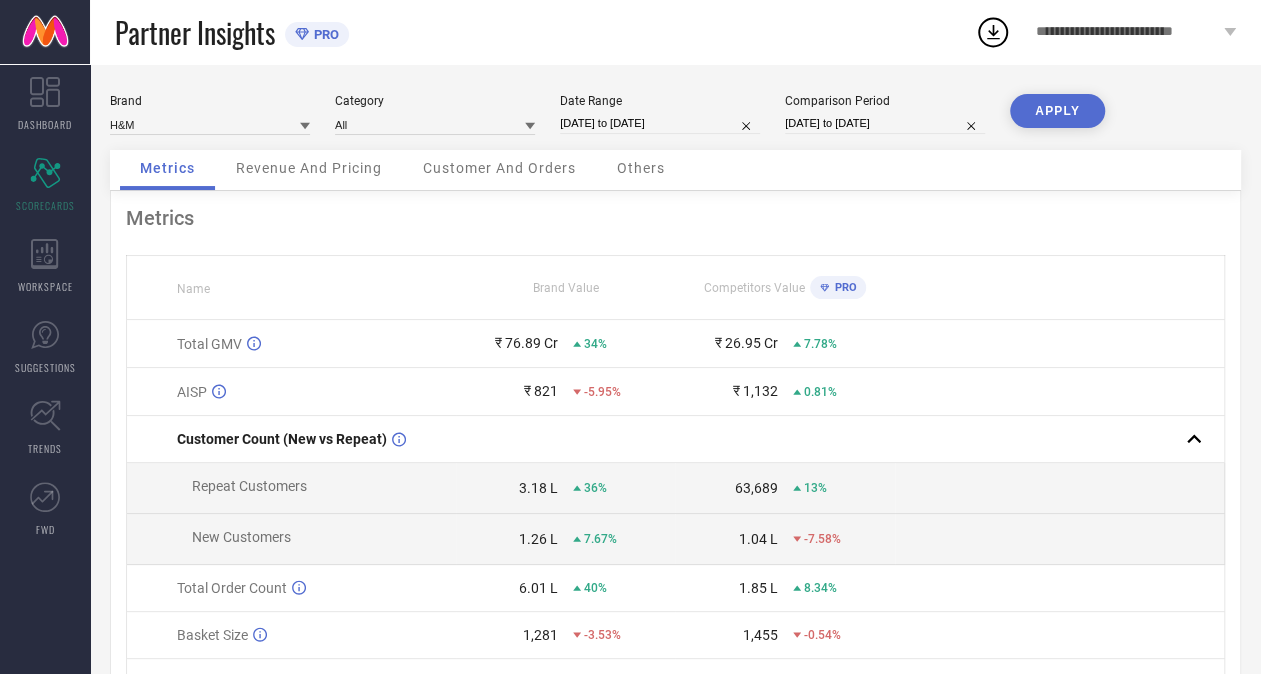 click on "Comparison Period 30-05-2024 to 12-06-2024" at bounding box center (885, 114) 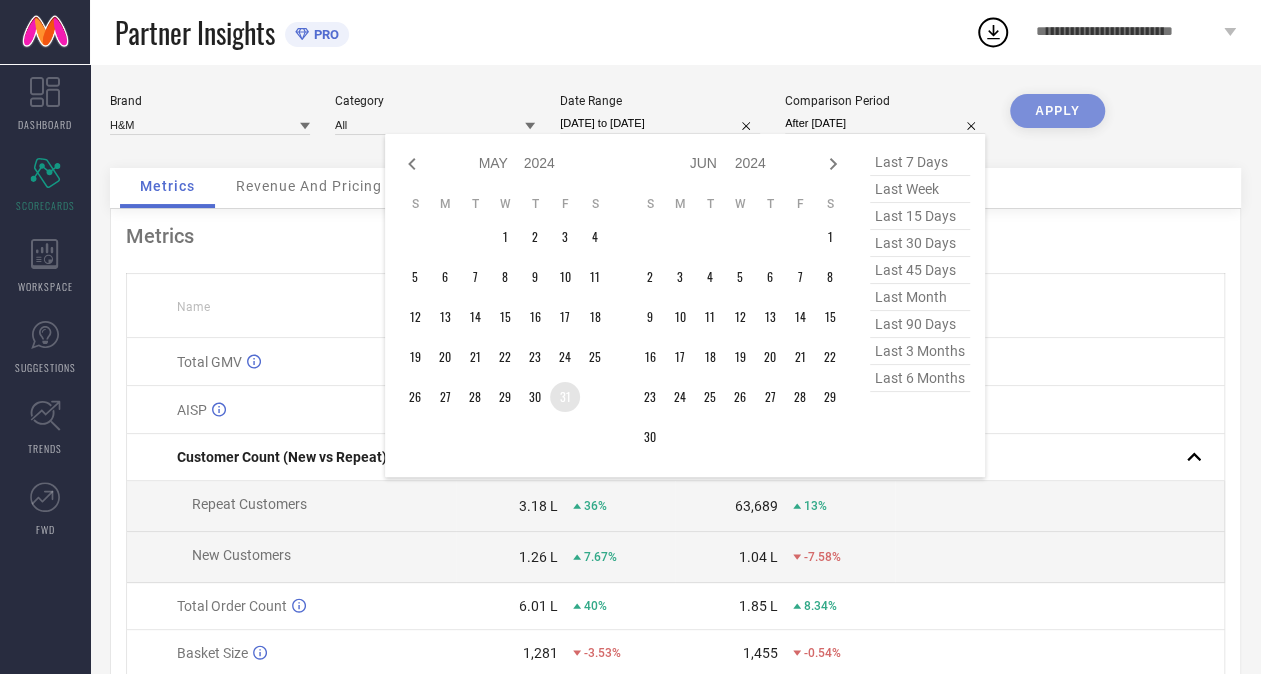 click on "31" at bounding box center [565, 397] 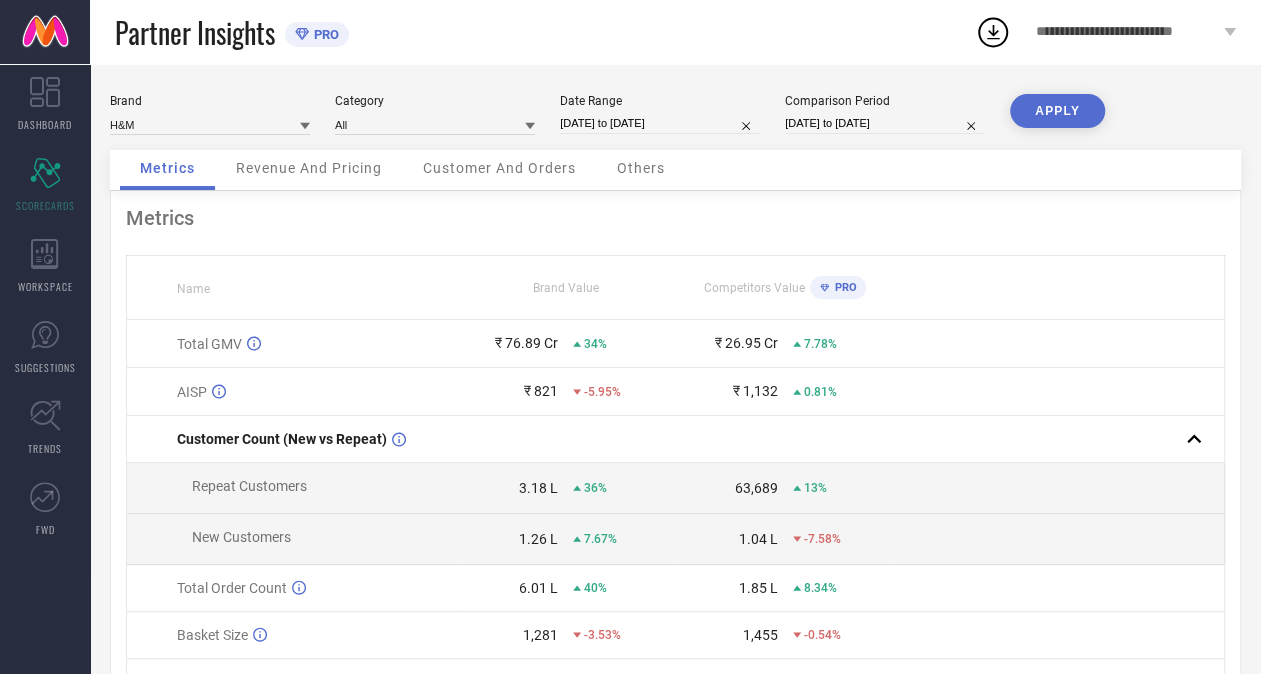 click on "31-05-2024 to 31-05-2024" at bounding box center (885, 123) 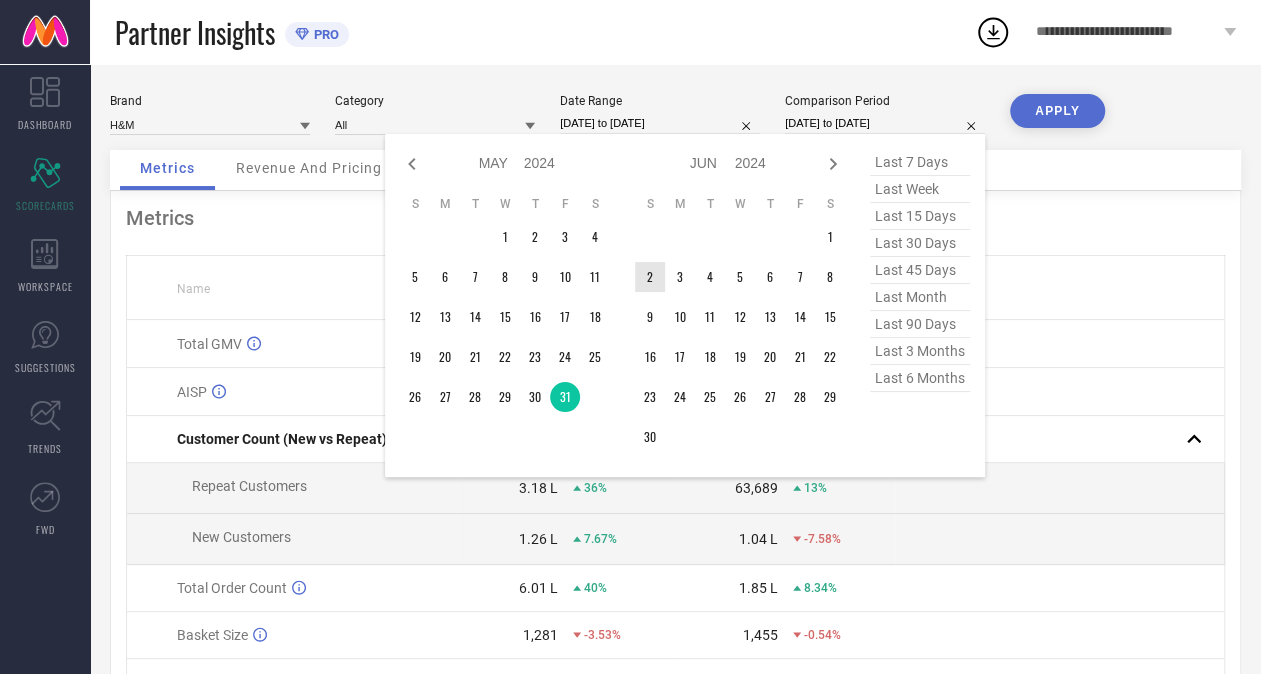 click on "Jan Feb Mar Apr May Jun Jul Aug Sep Oct Nov Dec 2014 2015 2016 2017 2018 2019 2020 2021 2022 2023 2024 2025 2026 2027 2028 2029 2030 2031 2032 2033 S M T W T F S 1 2 3 4 5 6 7 8 9 10 11 12 13 14 15 16 17 18 19 20 21 22 23 24 25 26 27 28 29 30 31 Jan Feb Mar Apr May Jun Jul Aug Sep Oct Nov Dec 2014 2015 2016 2017 2018 2019 2020 2021 2022 2023 2024 2025 2026 2027 2028 2029 2030 2031 2032 2033 S M T W T F S 1 2 3 4 5 6 7 8 9 10 11 12 13 14 15 16 17 18 19 20 21 22 23 24 25 26 27 28 29 30" at bounding box center [622, 305] 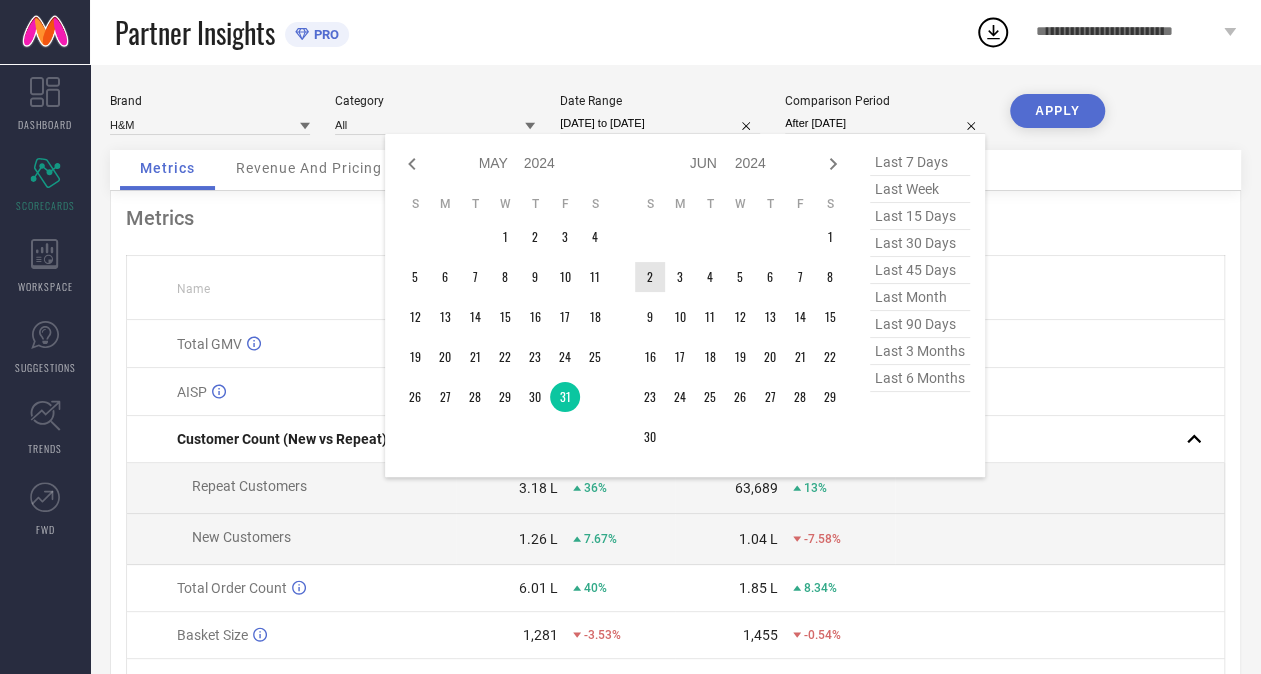 click on "2" at bounding box center (650, 277) 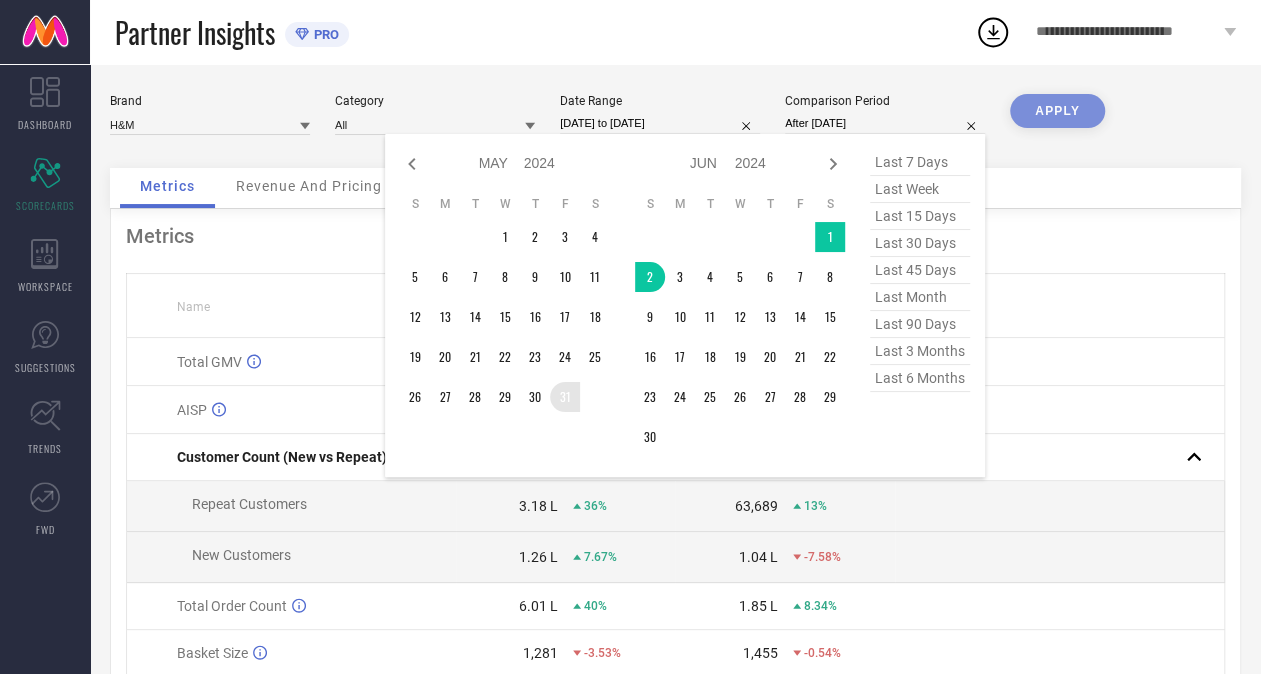 type on "31-05-2024 to 02-06-2024" 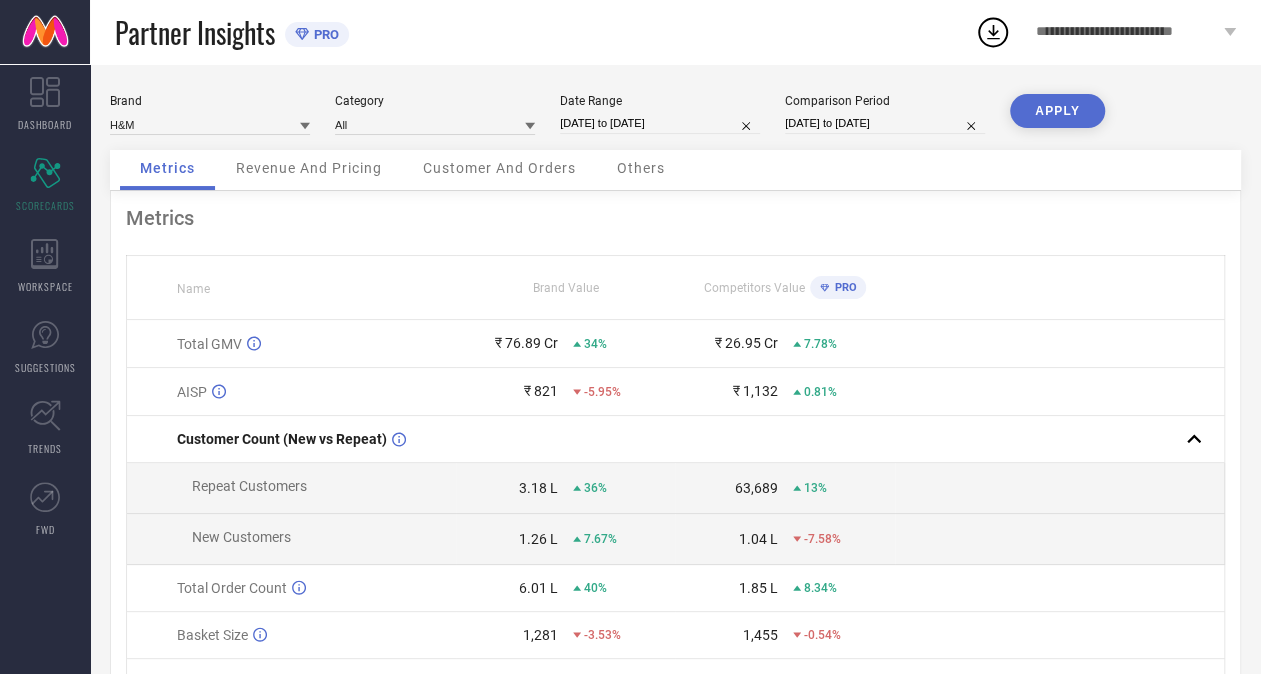 click on "APPLY" at bounding box center (1057, 111) 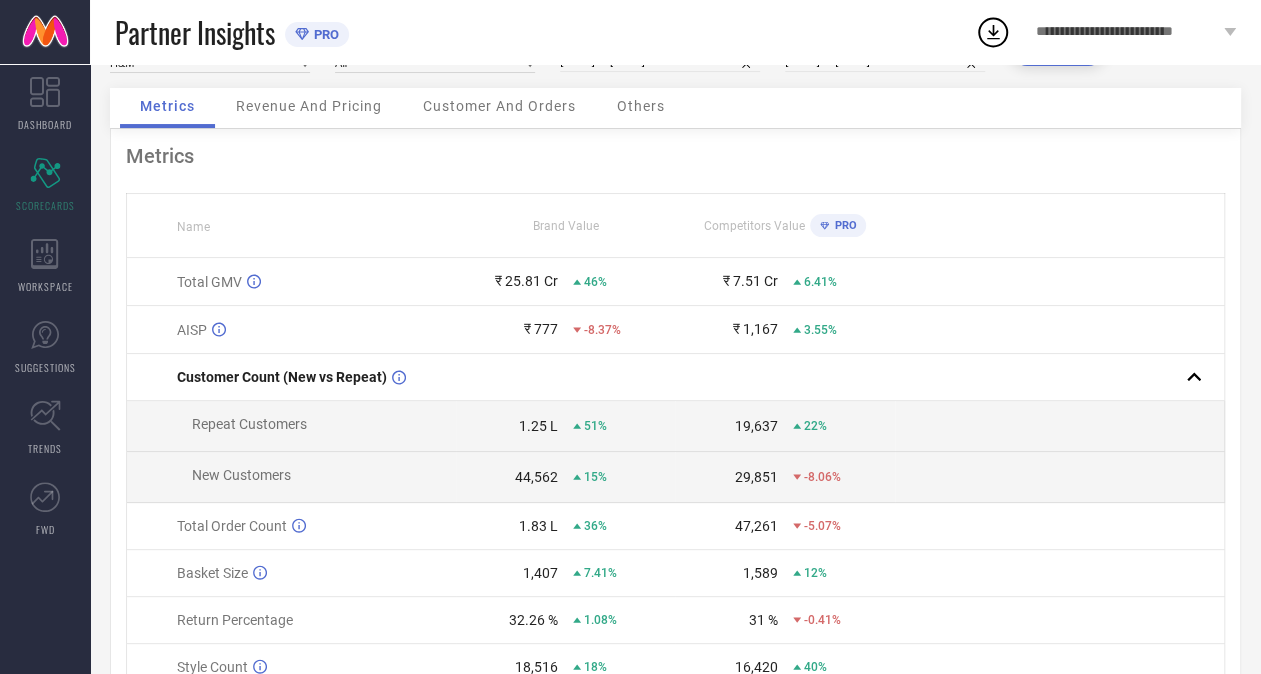 scroll, scrollTop: 0, scrollLeft: 0, axis: both 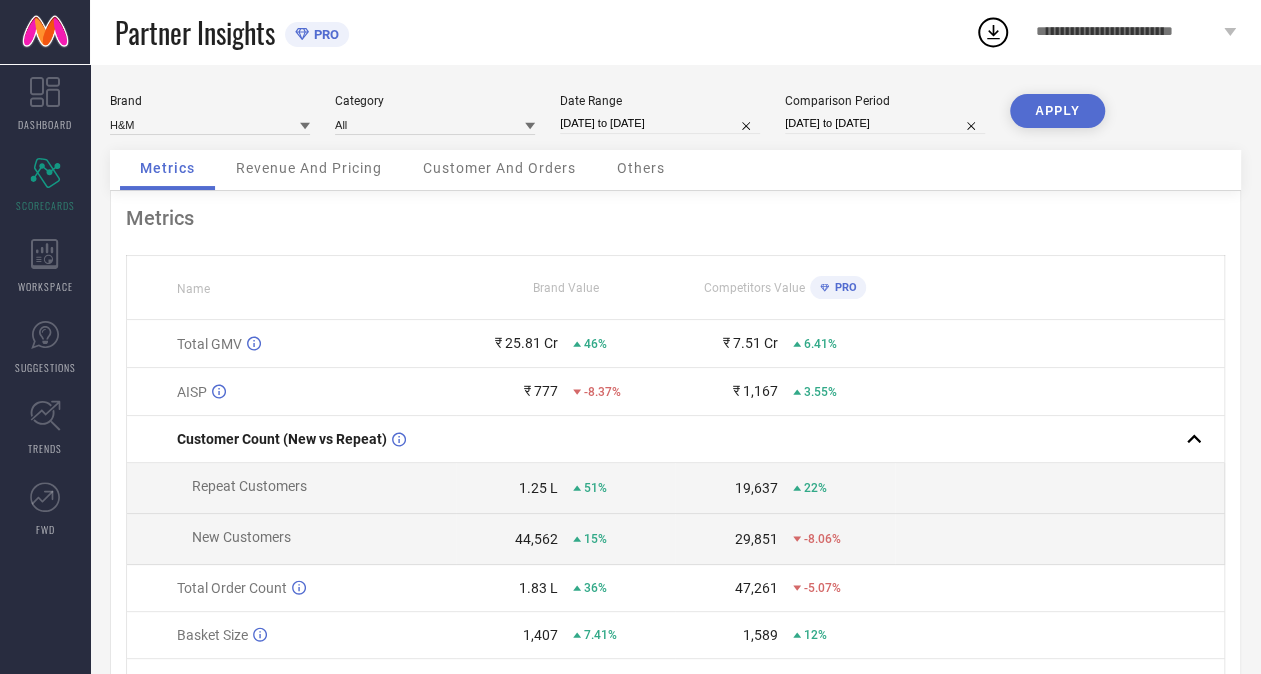 select on "4" 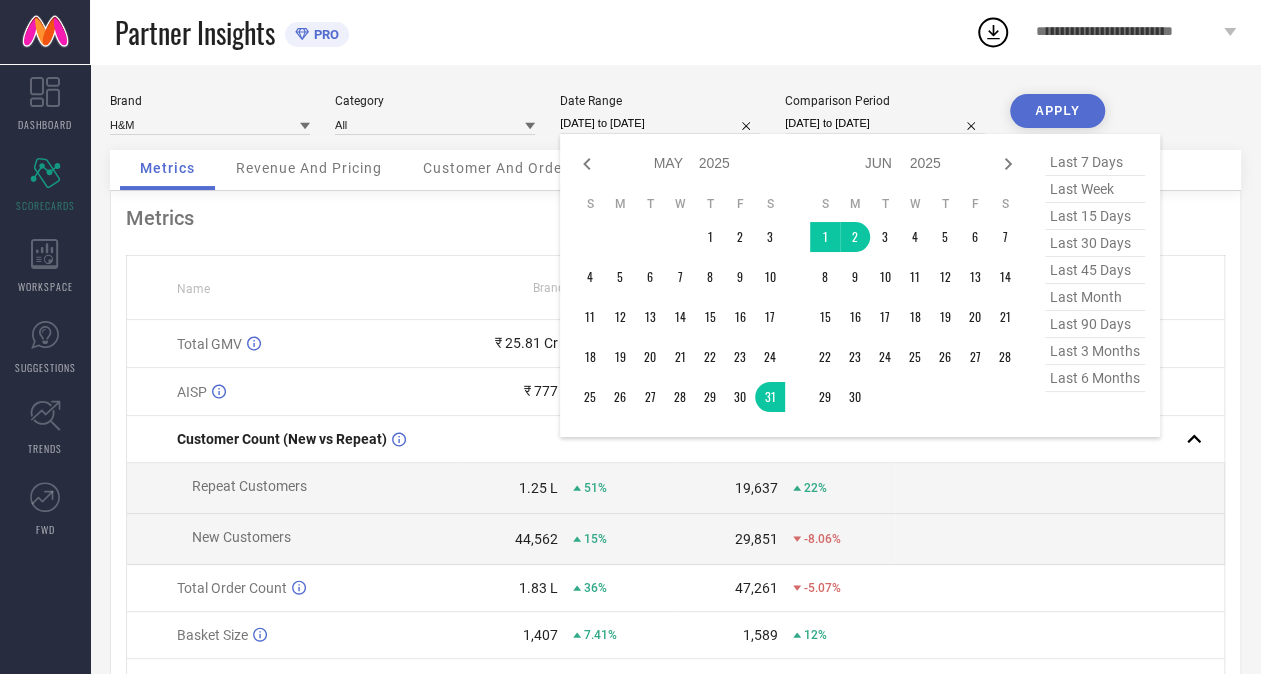 click on "31-05-2025 to 02-06-2025" at bounding box center [660, 123] 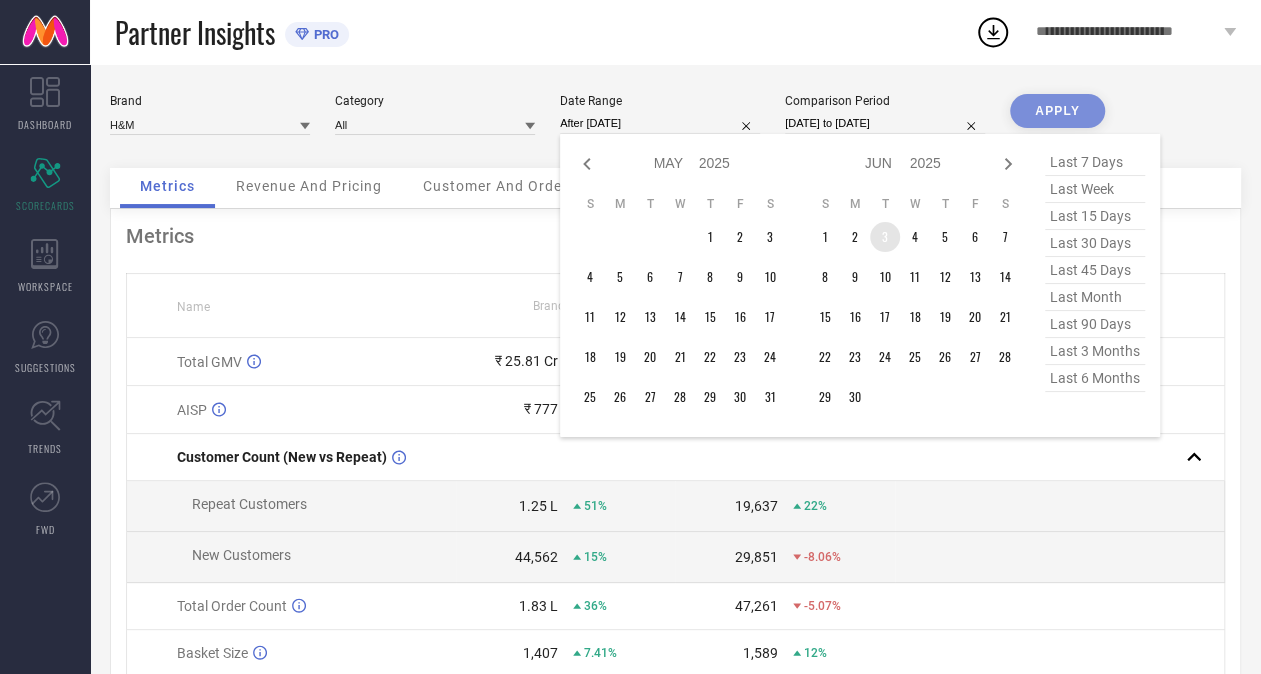 click on "3" at bounding box center [885, 237] 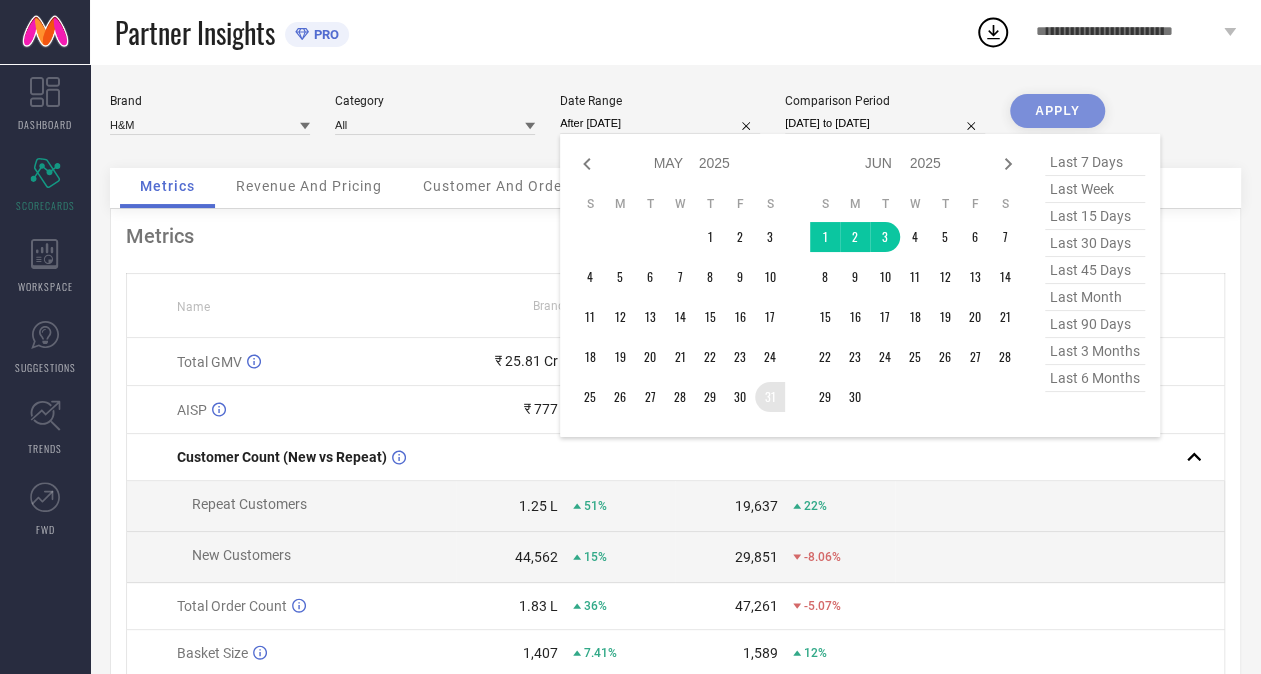 type on "31-05-2025 to 03-06-2025" 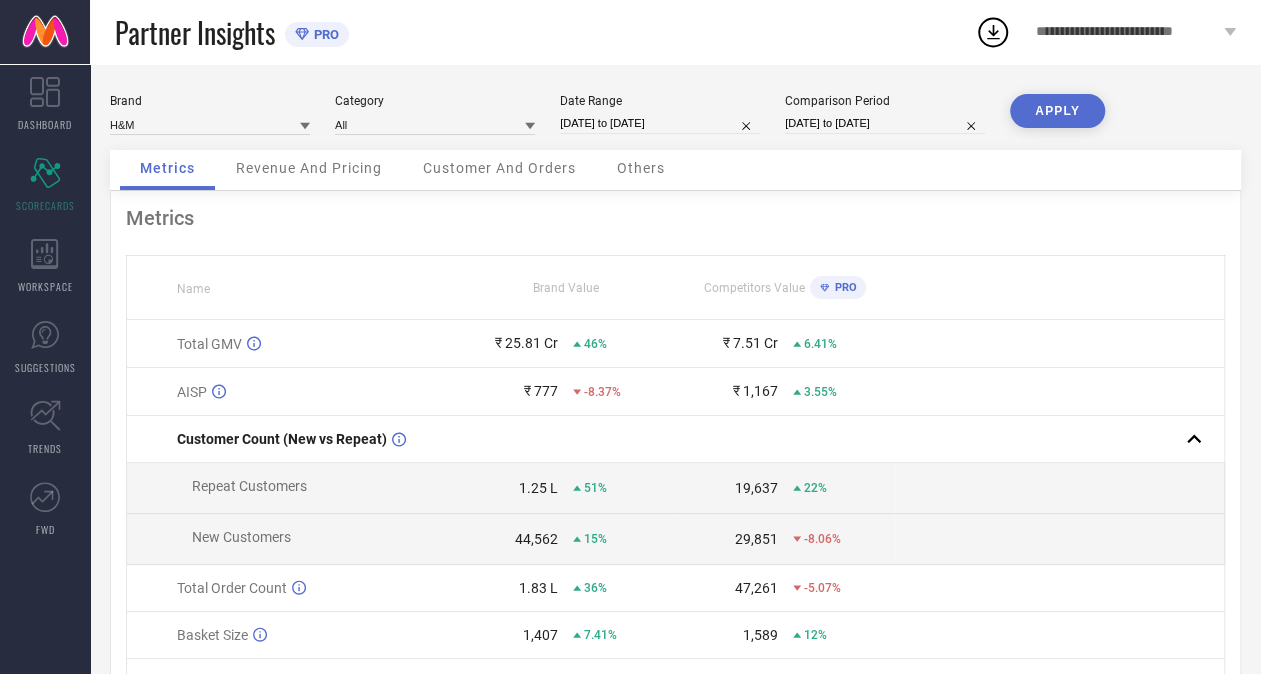 click on "31-05-2024 to 02-06-2024" at bounding box center (885, 123) 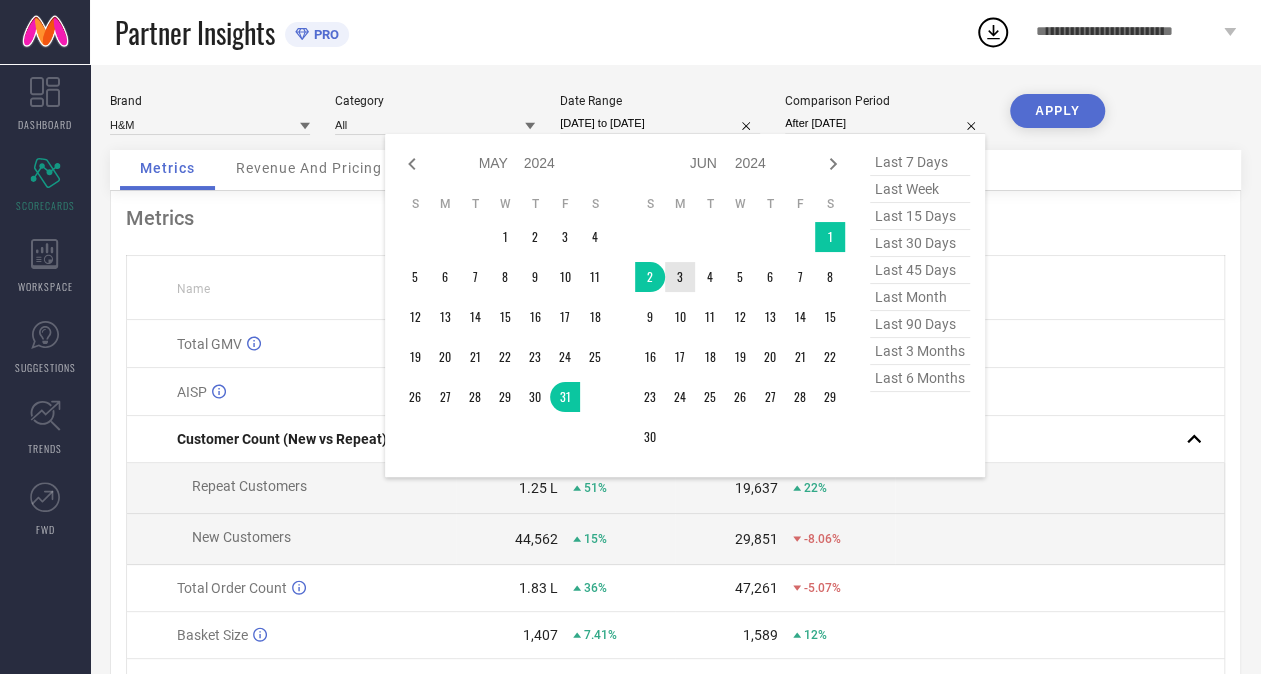 click on "3" at bounding box center (680, 277) 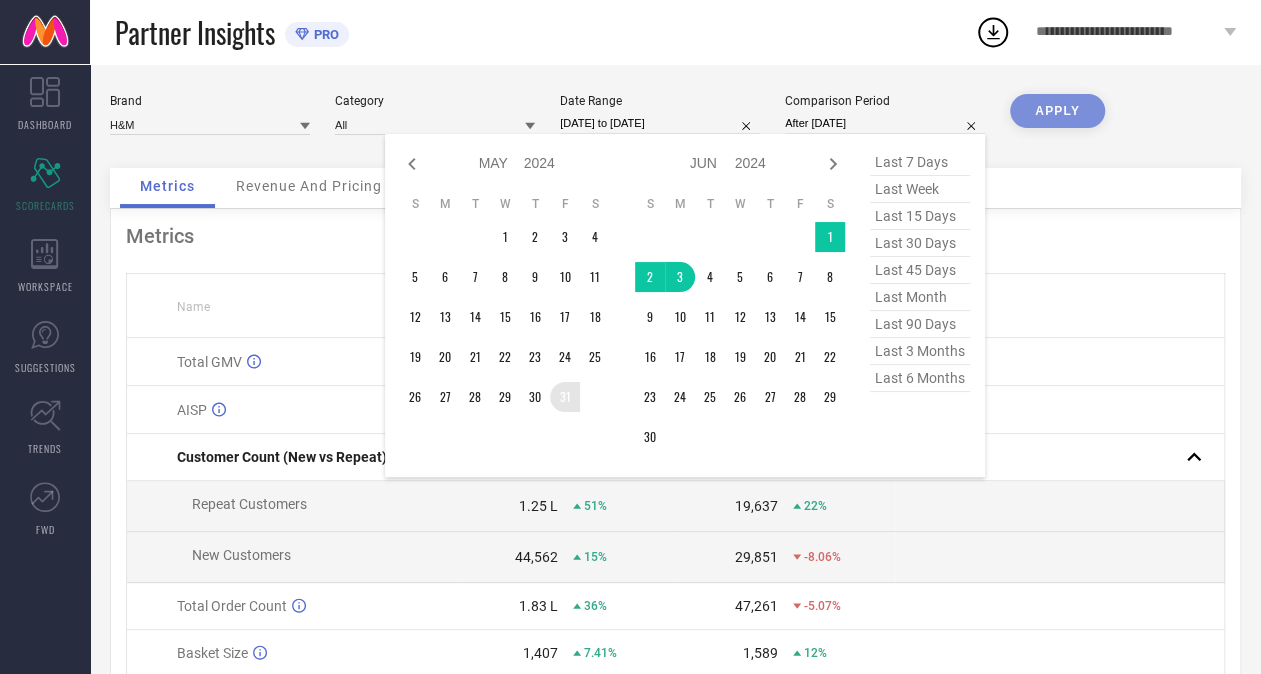 type on "31-05-2024 to 03-06-2024" 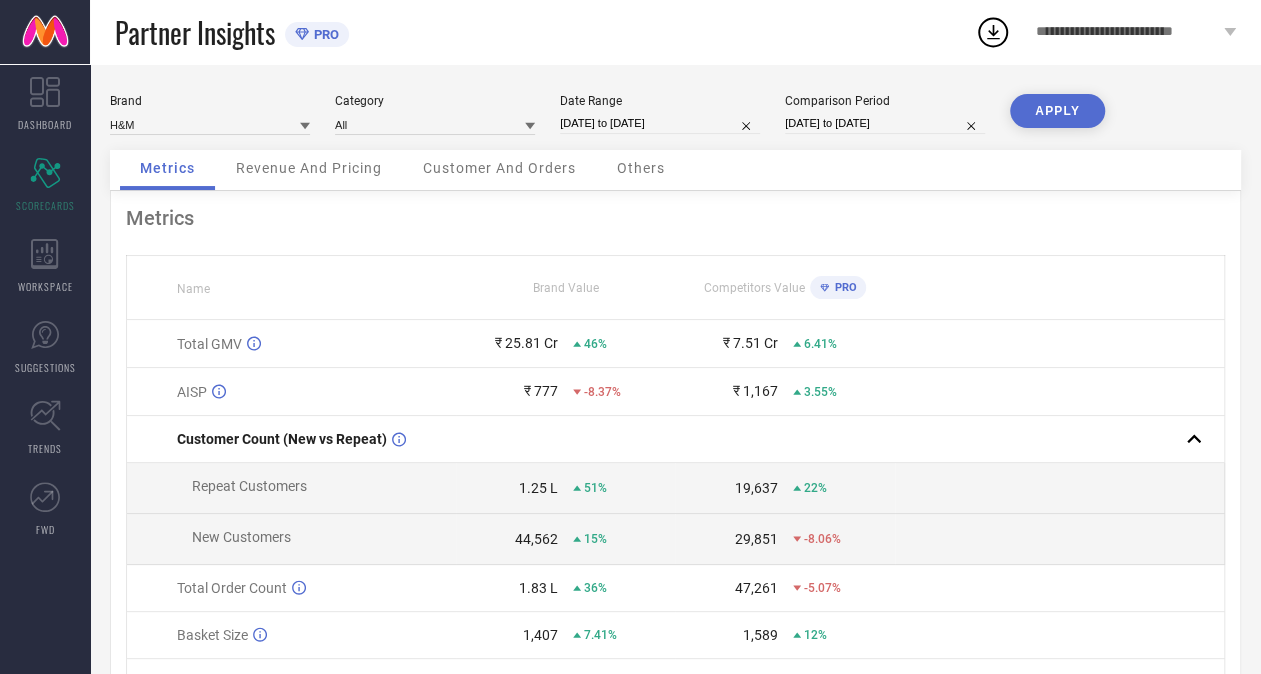 click on "APPLY" at bounding box center [1057, 111] 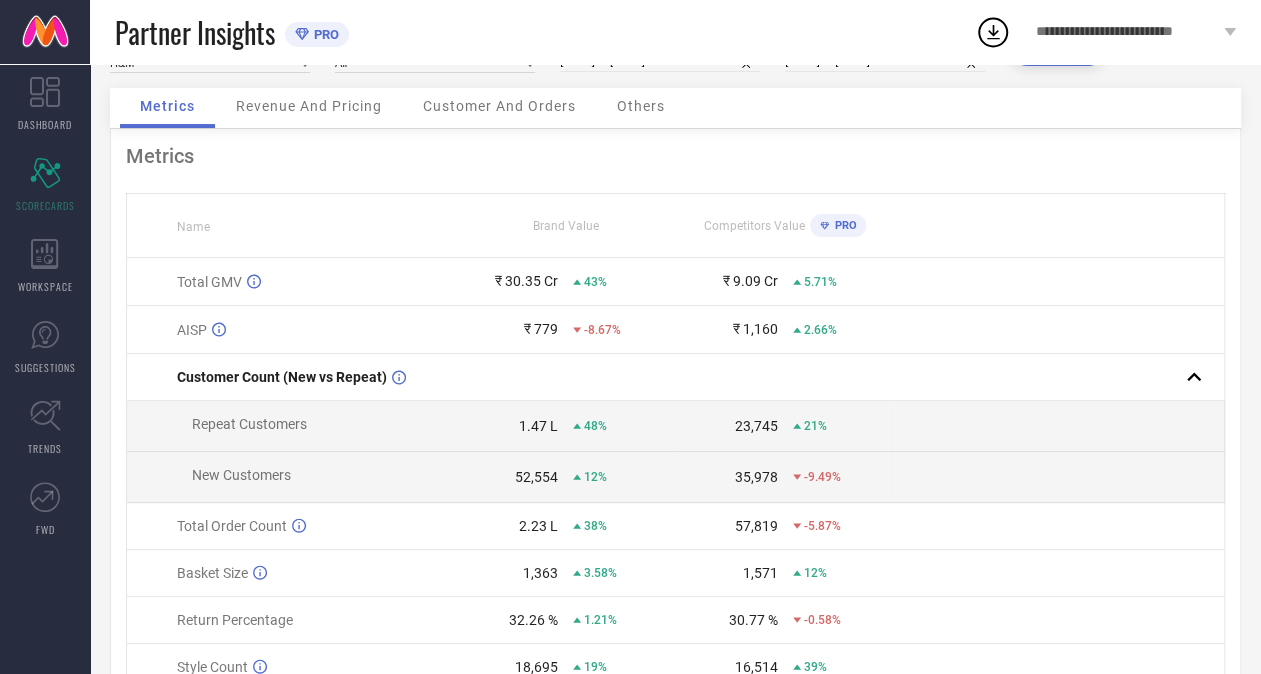 scroll, scrollTop: 0, scrollLeft: 0, axis: both 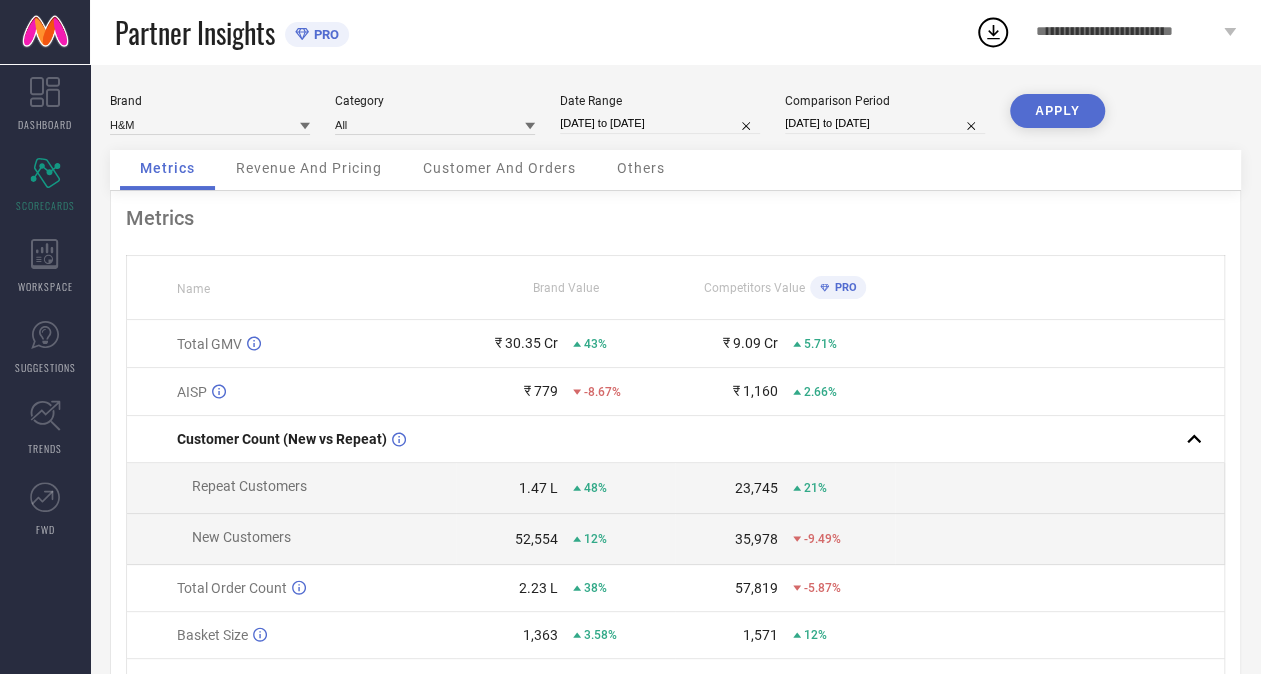 select on "4" 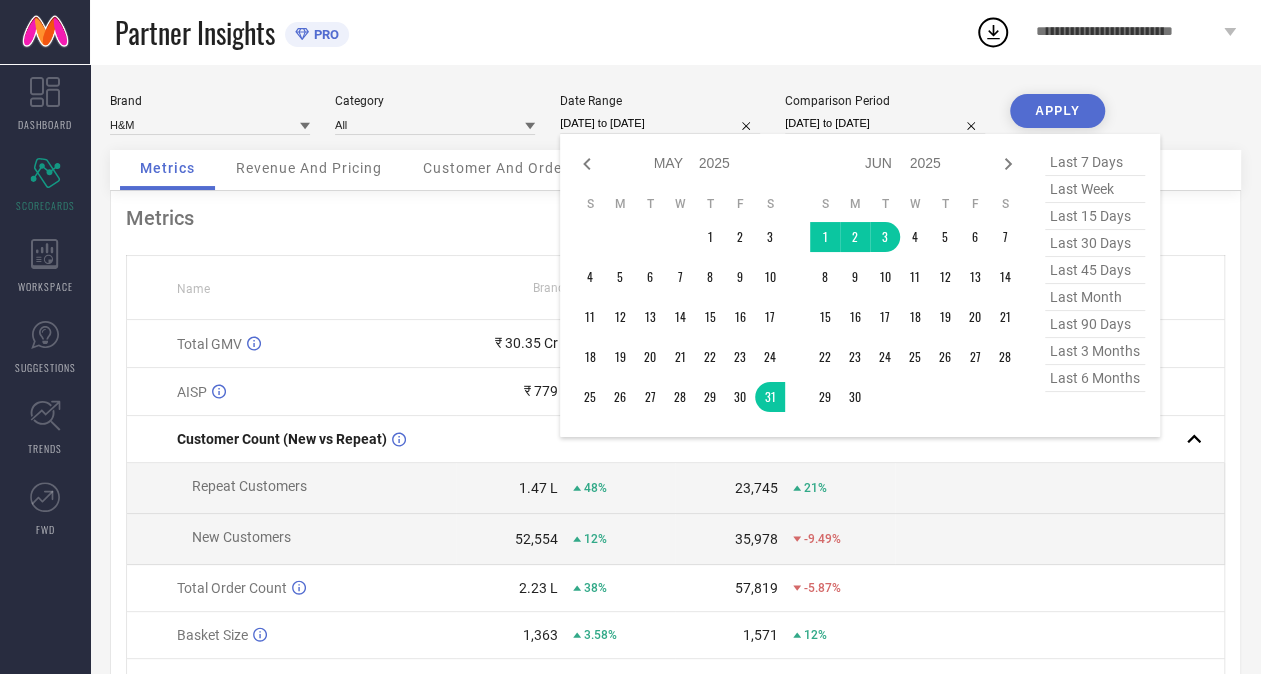 click on "31-05-2025 to 03-06-2025" at bounding box center (660, 123) 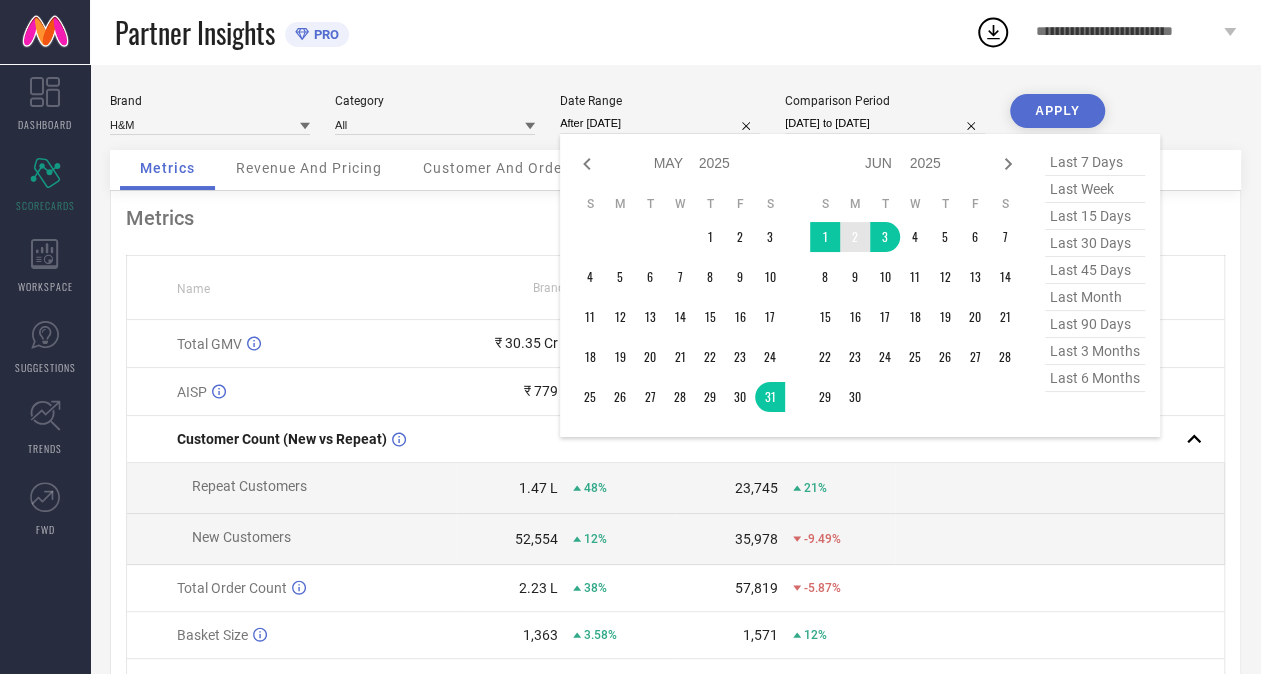 click on "2" at bounding box center [855, 237] 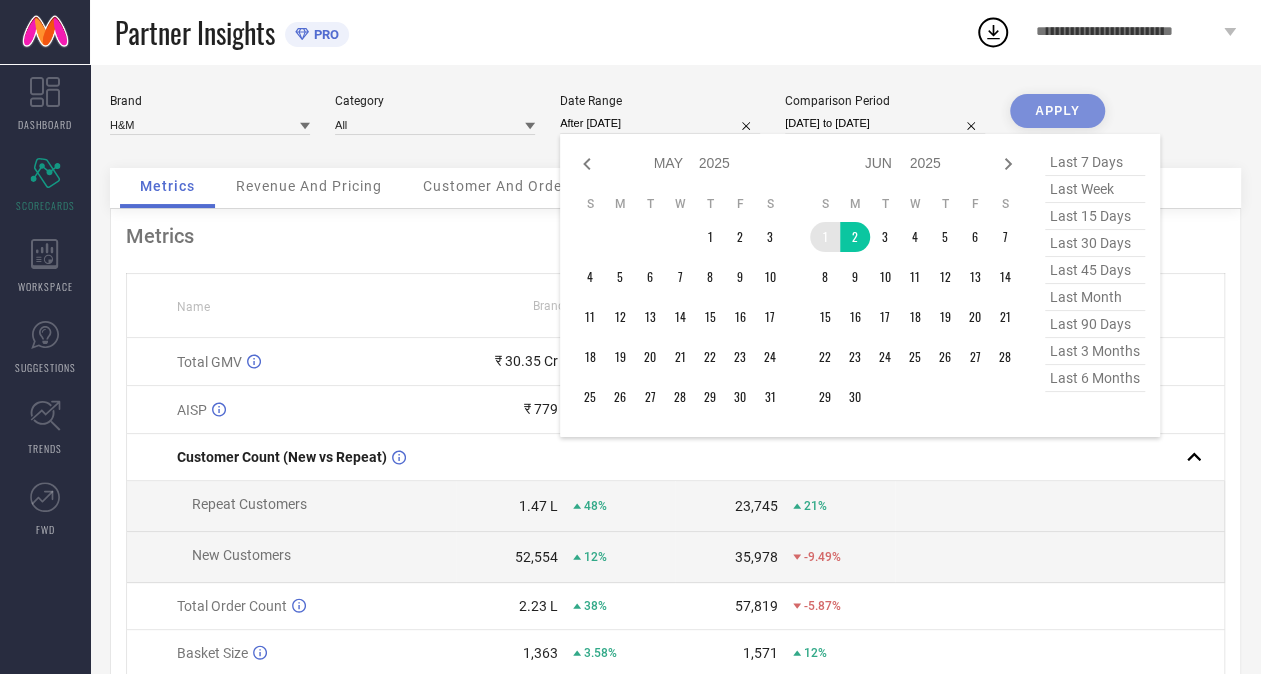 type on "01-06-2025 to 02-06-2025" 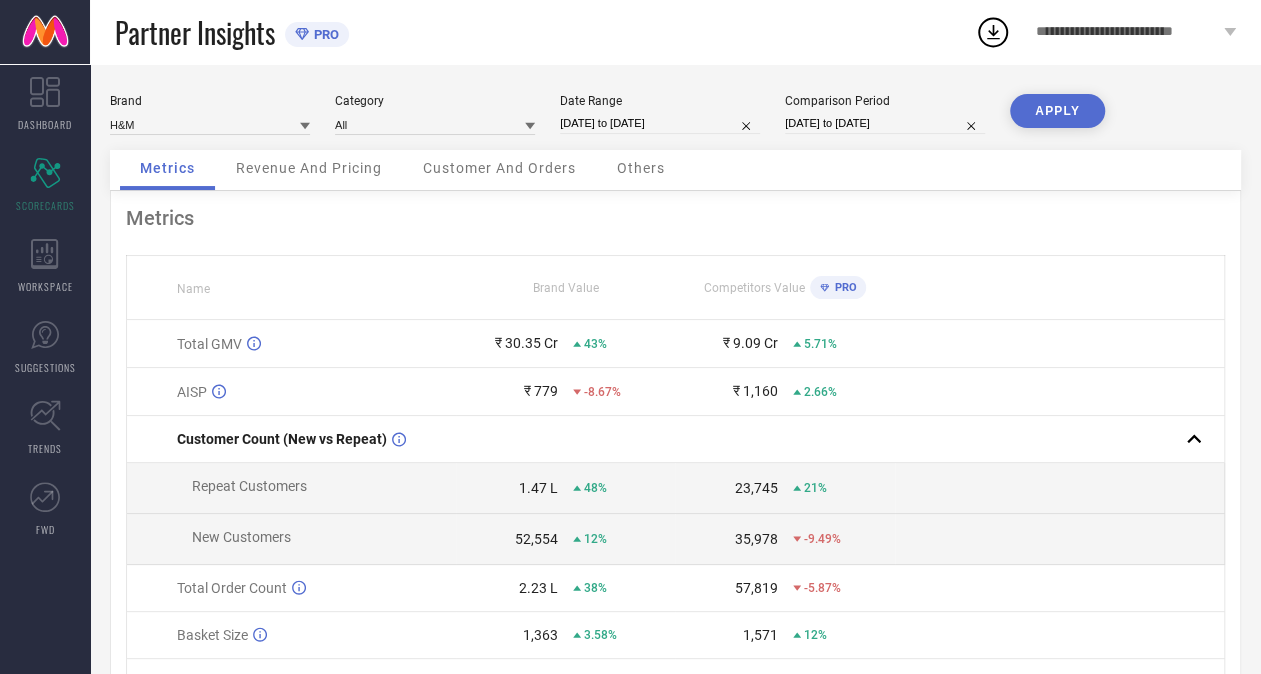 select on "4" 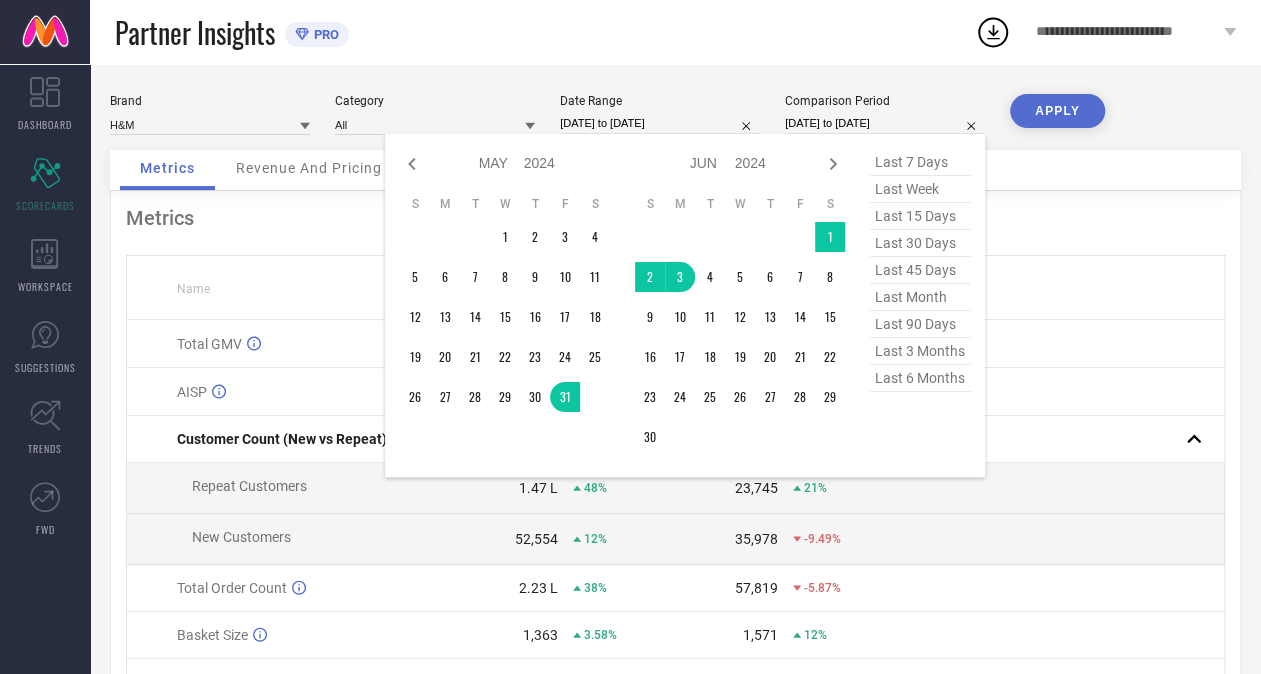 click on "31-05-2024 to 03-06-2024" at bounding box center (885, 123) 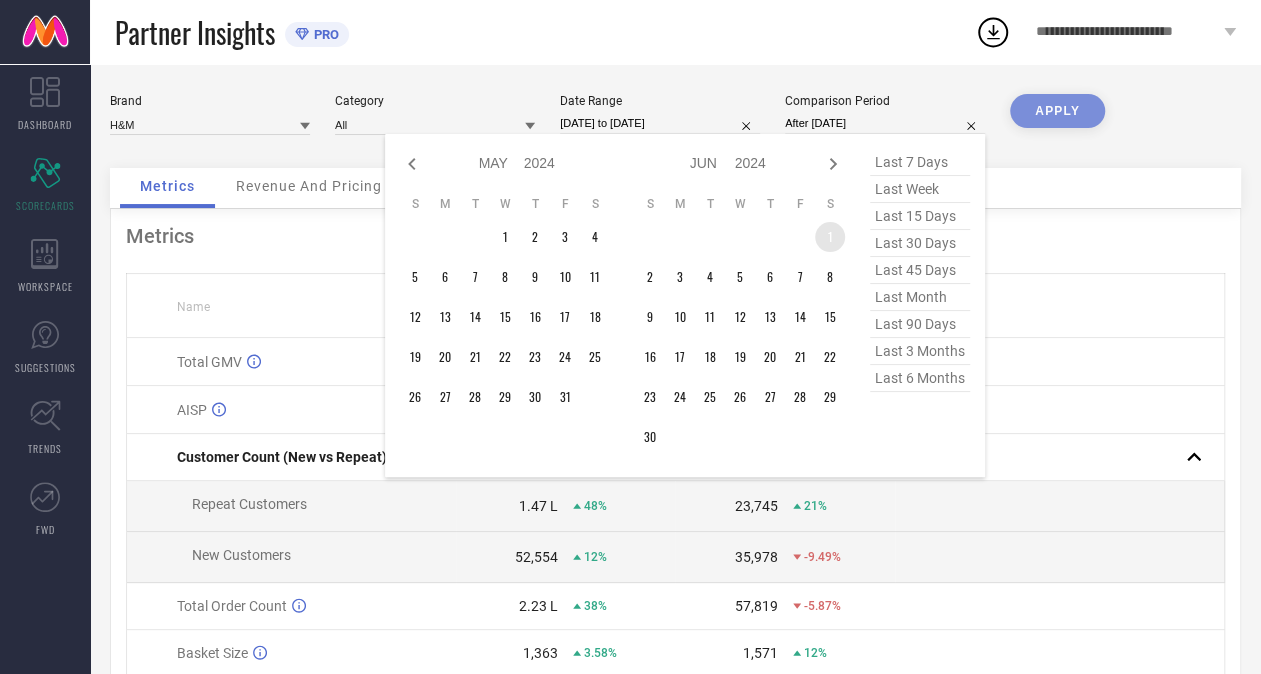 click on "1" at bounding box center [830, 237] 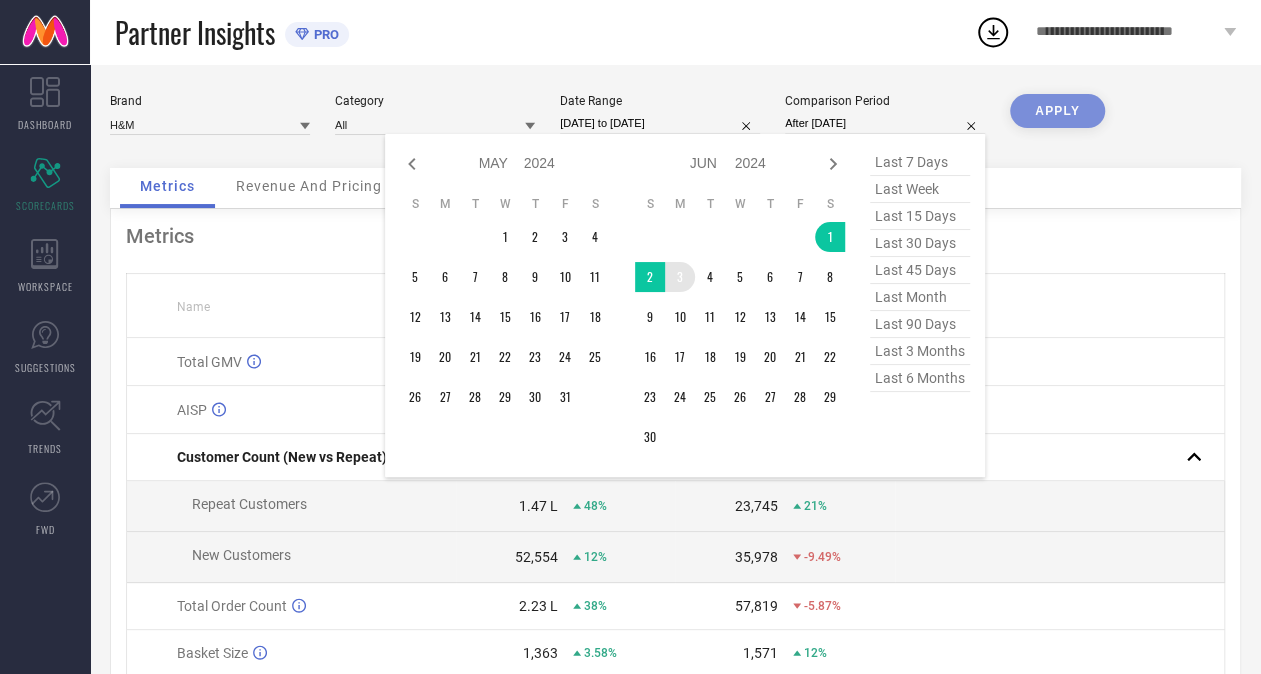 type on "01-06-2024 to 02-06-2024" 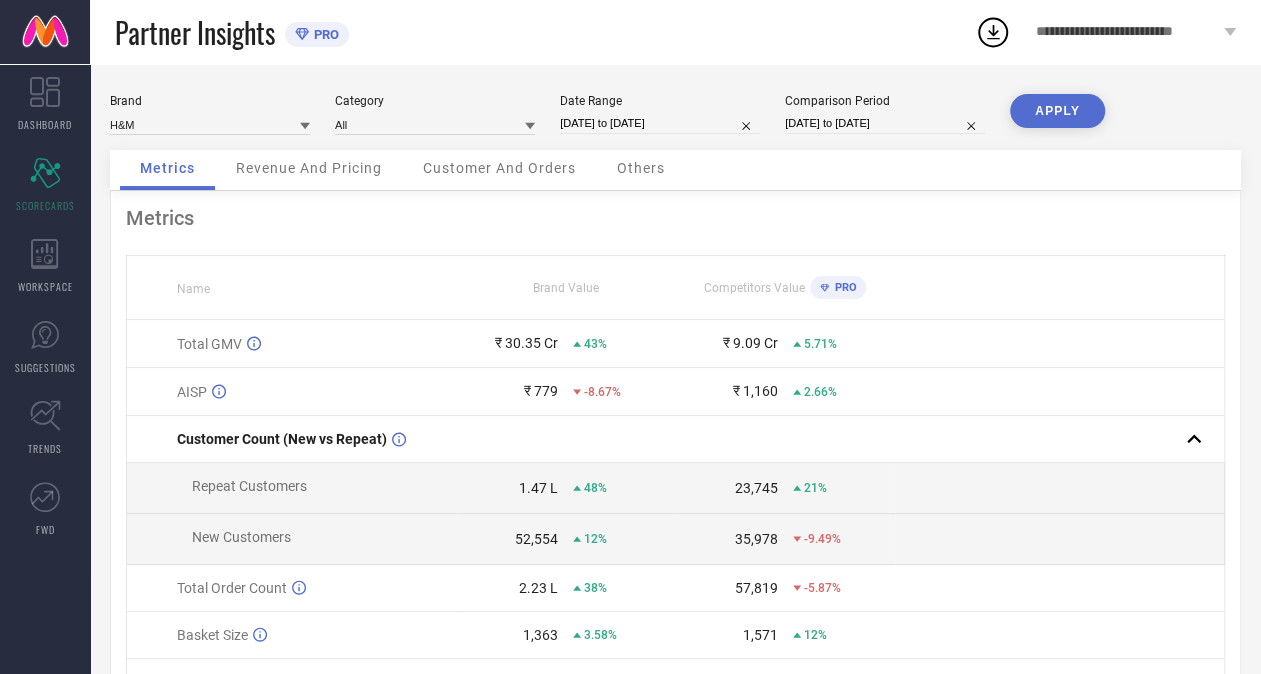 click on "APPLY" at bounding box center [1057, 111] 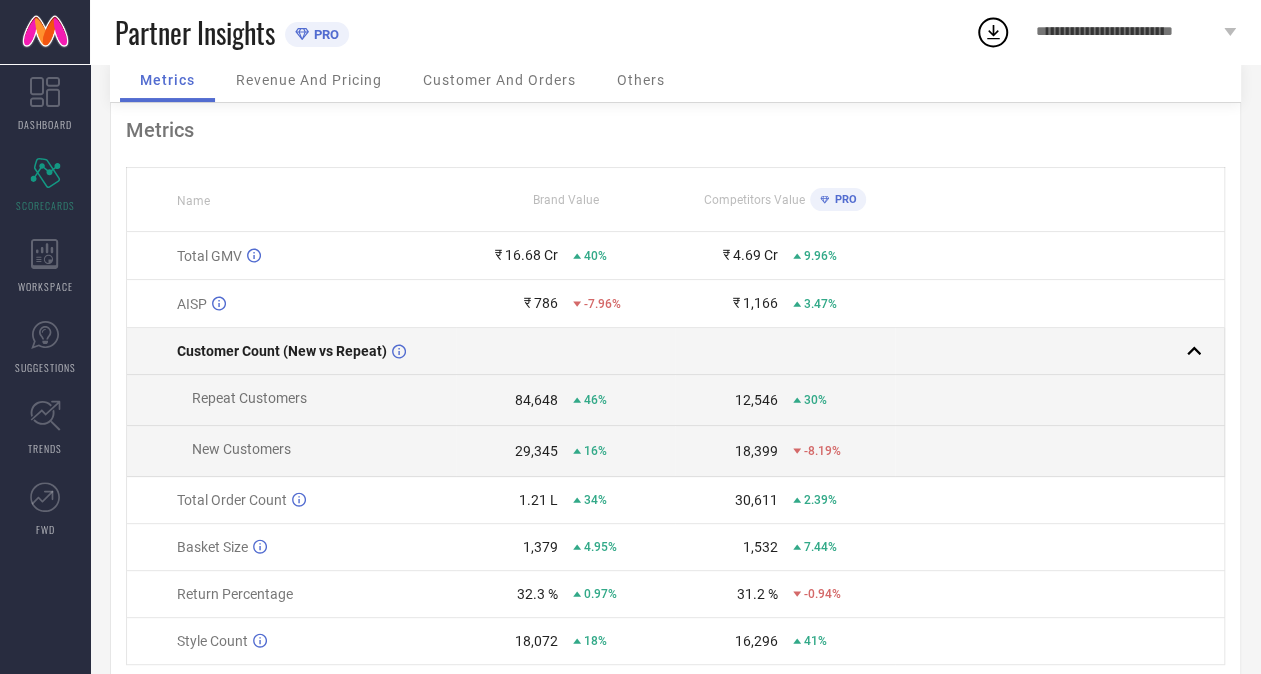scroll, scrollTop: 0, scrollLeft: 0, axis: both 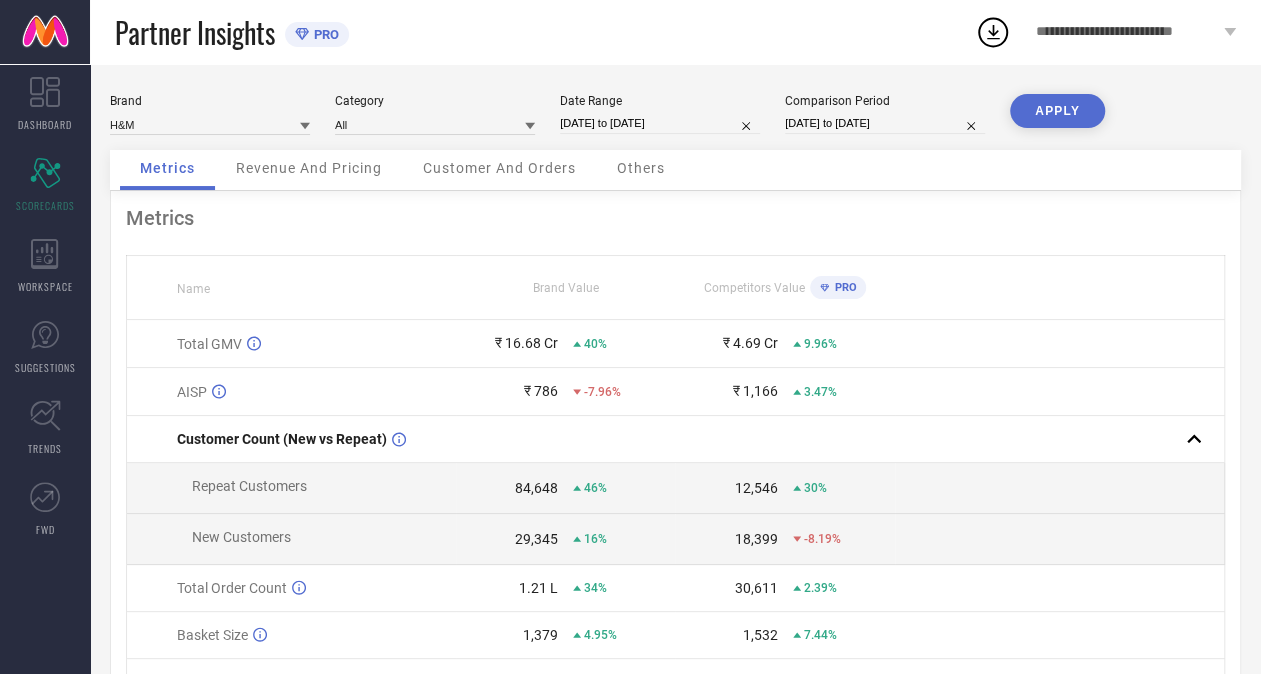 select on "5" 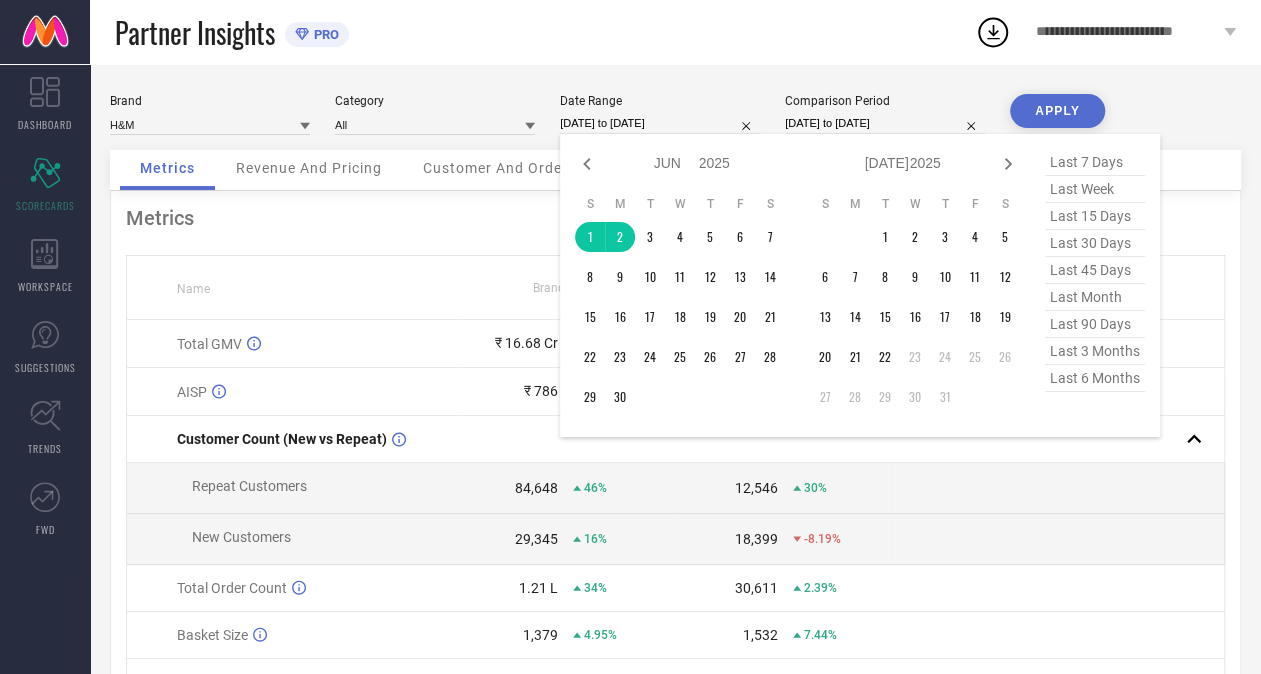click on "01-06-2025 to 02-06-2025" at bounding box center [660, 123] 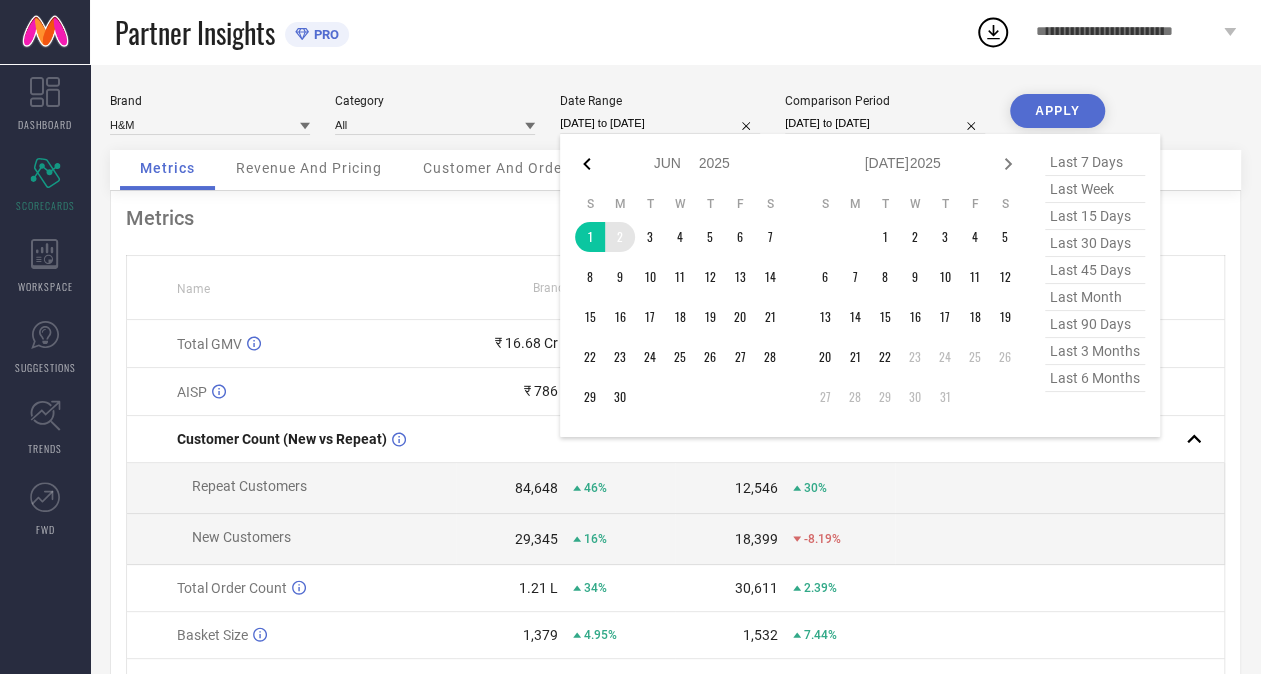click 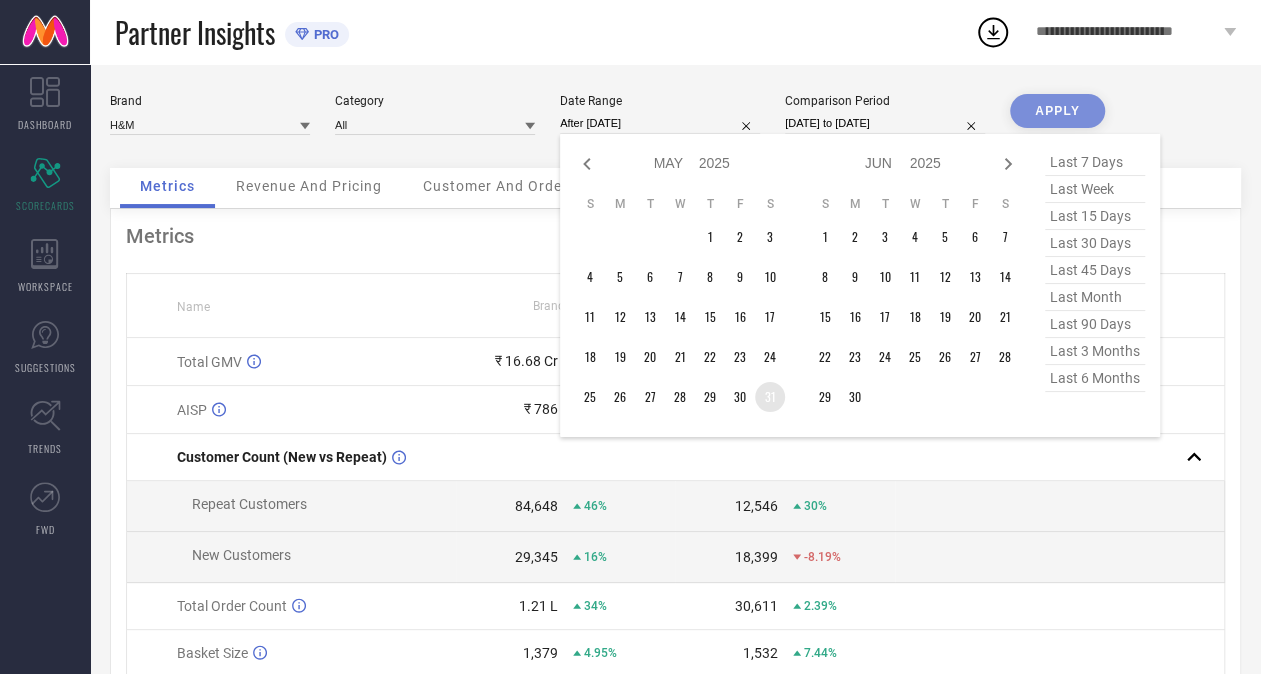 click on "31" at bounding box center [770, 397] 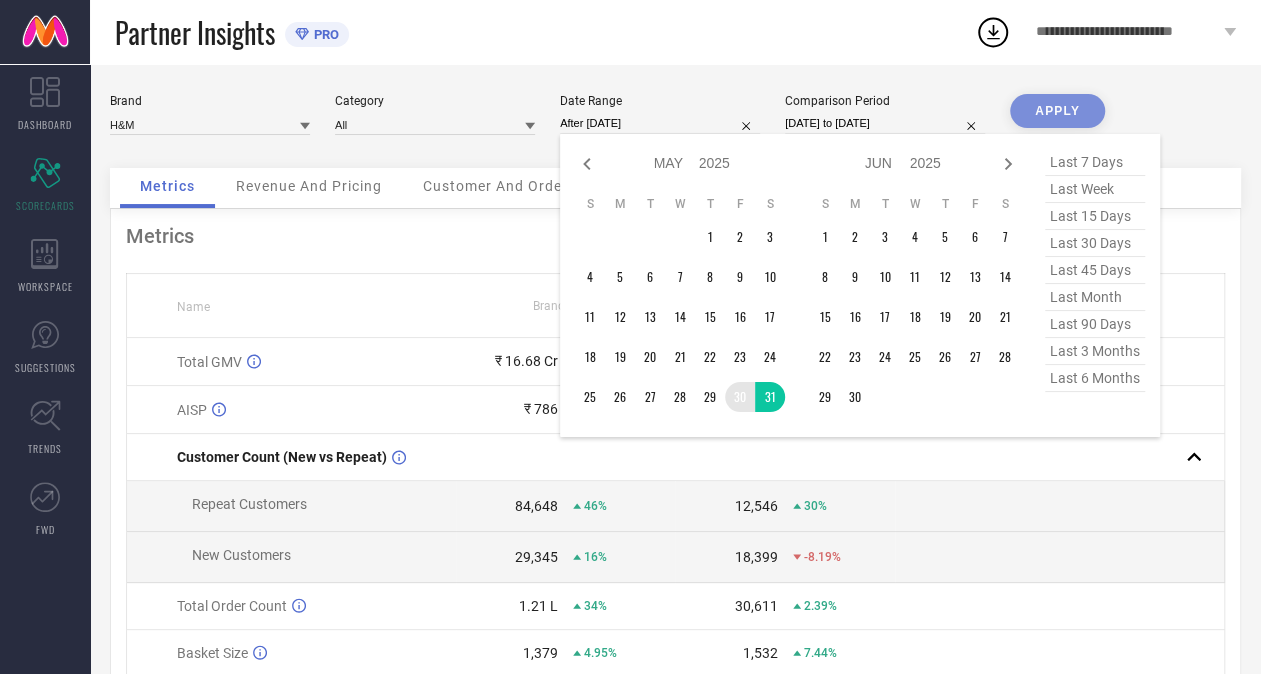 type on "30-05-2025 to 31-05-2025" 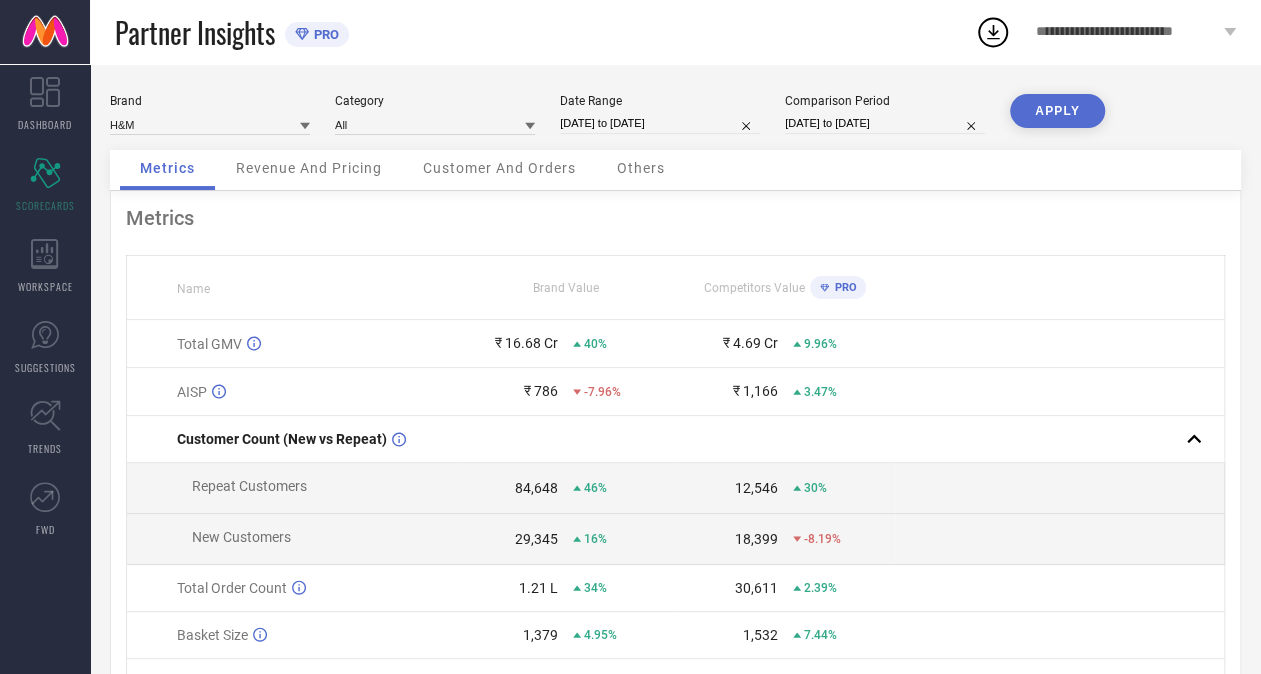 select on "4" 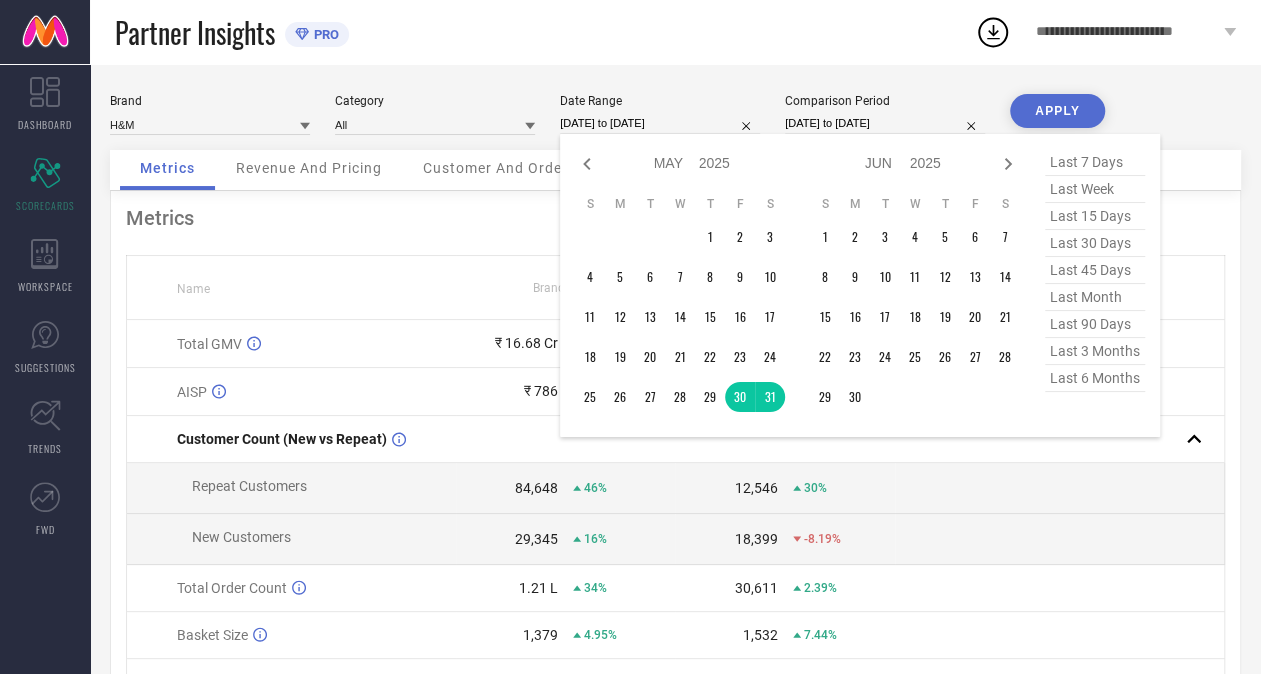 click on "30-05-2025 to 31-05-2025" at bounding box center [660, 123] 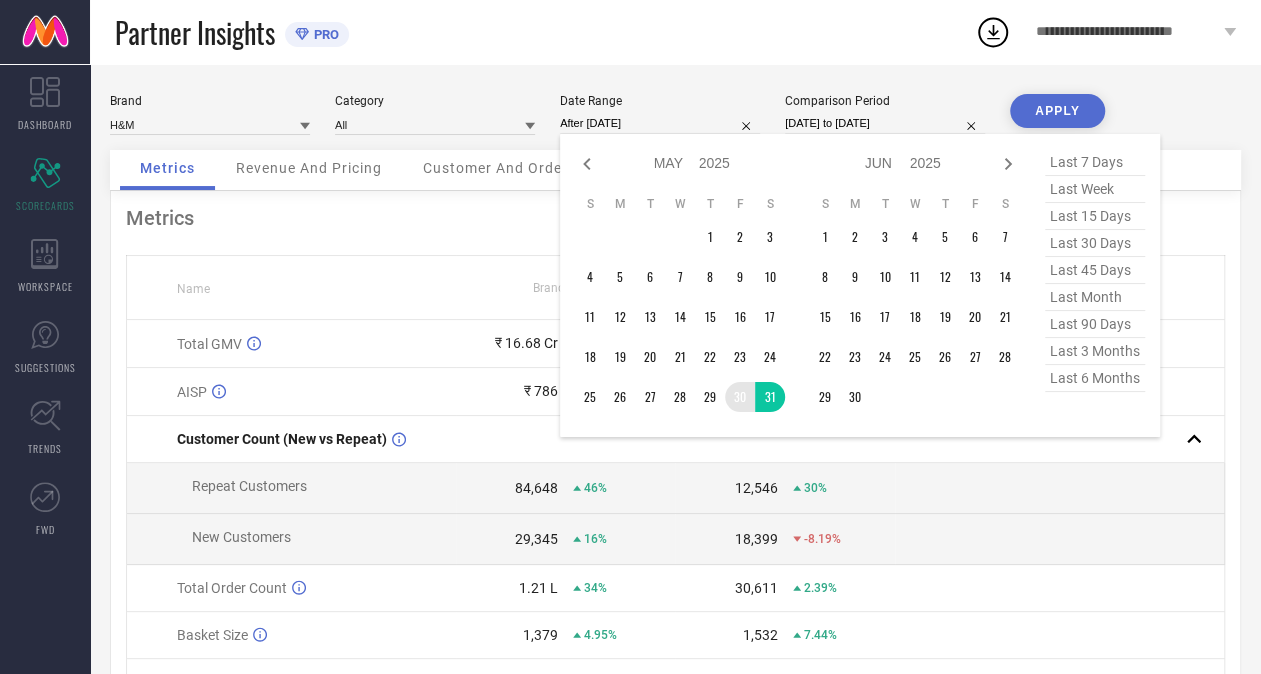 click on "30" at bounding box center [740, 397] 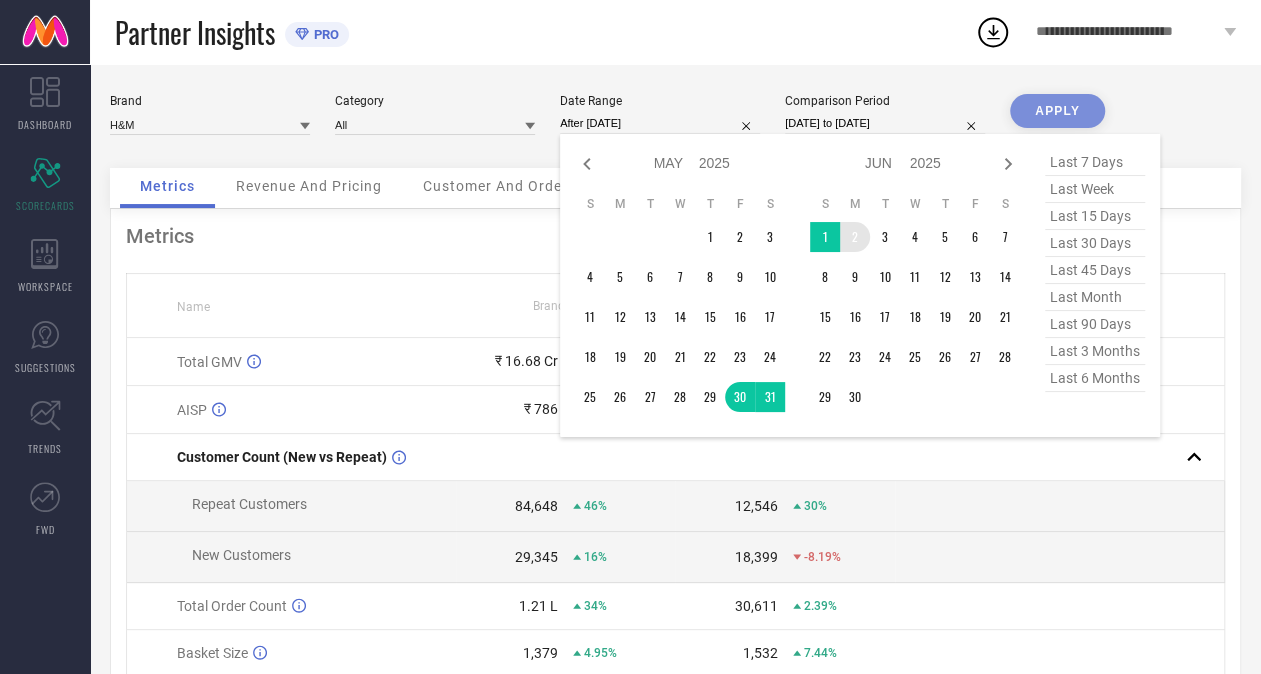 type on "30-05-2025 to 02-06-2025" 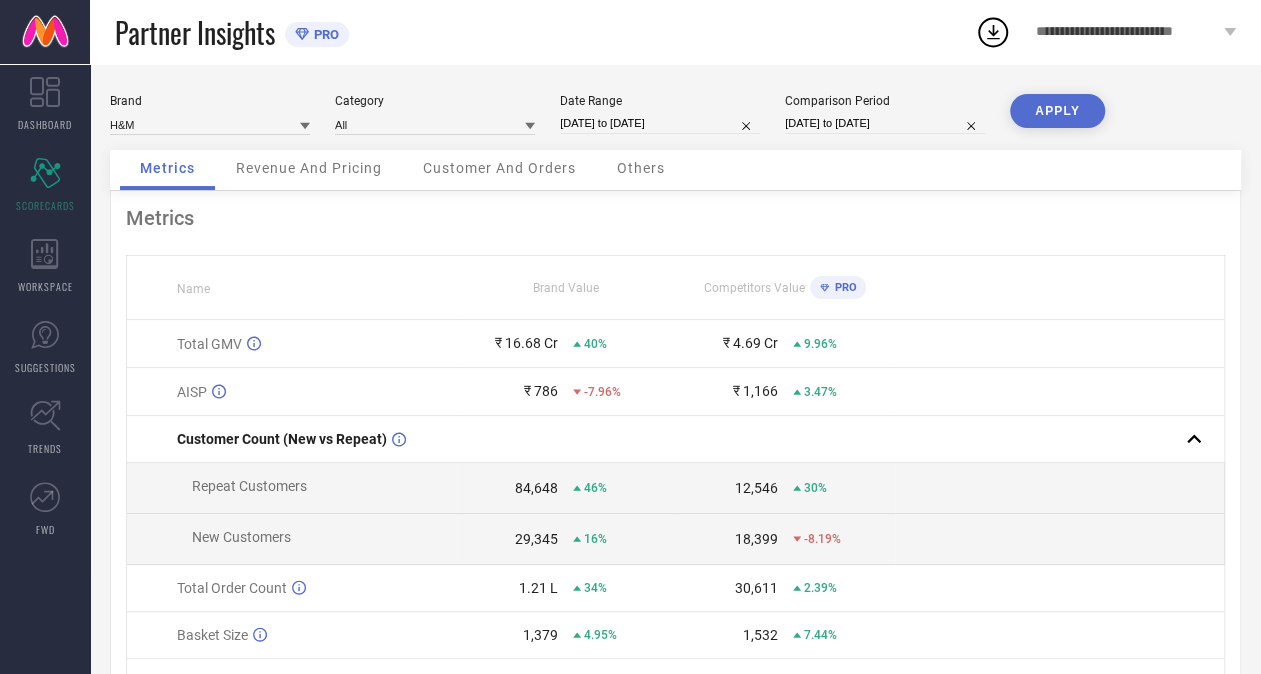 click on "01-06-2024 to 02-06-2024" at bounding box center (885, 123) 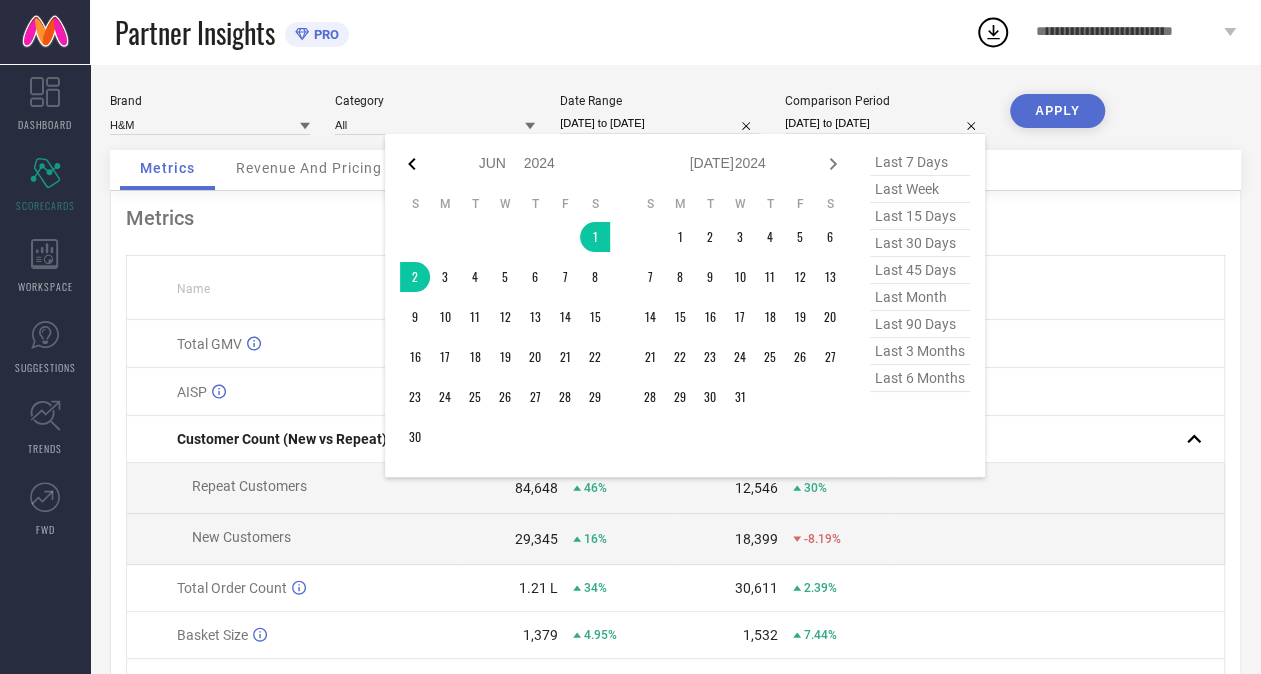 click 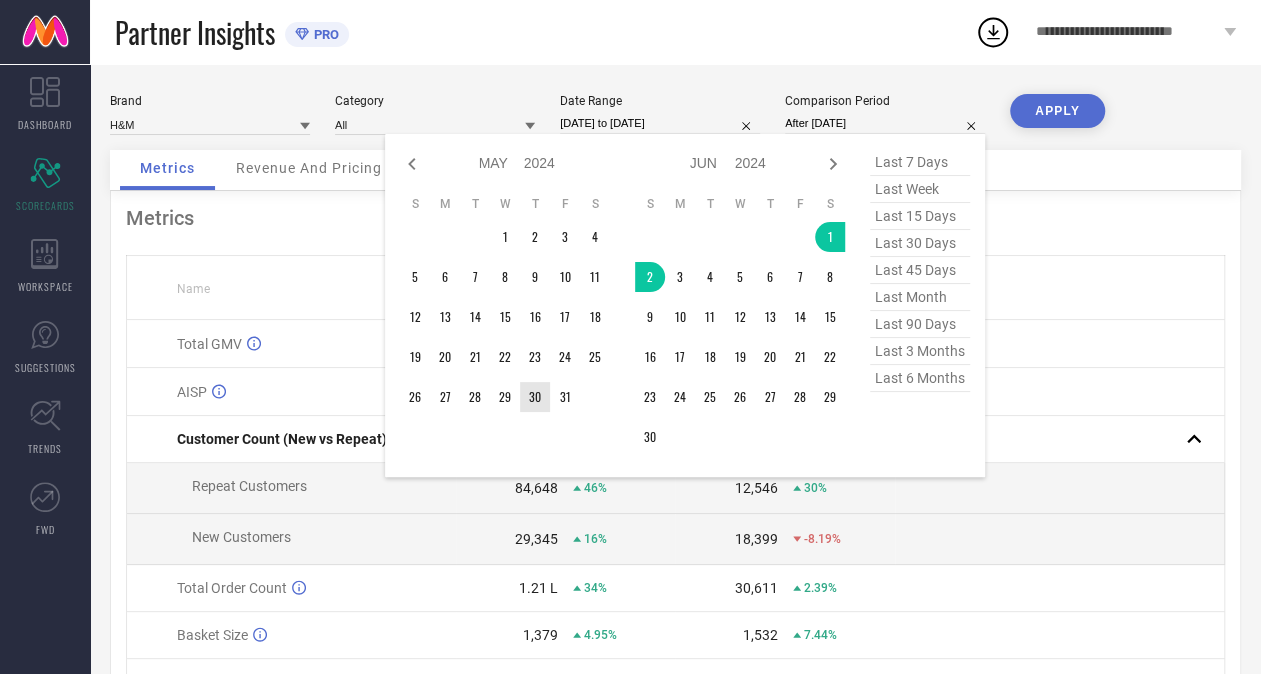 click on "30" at bounding box center [535, 397] 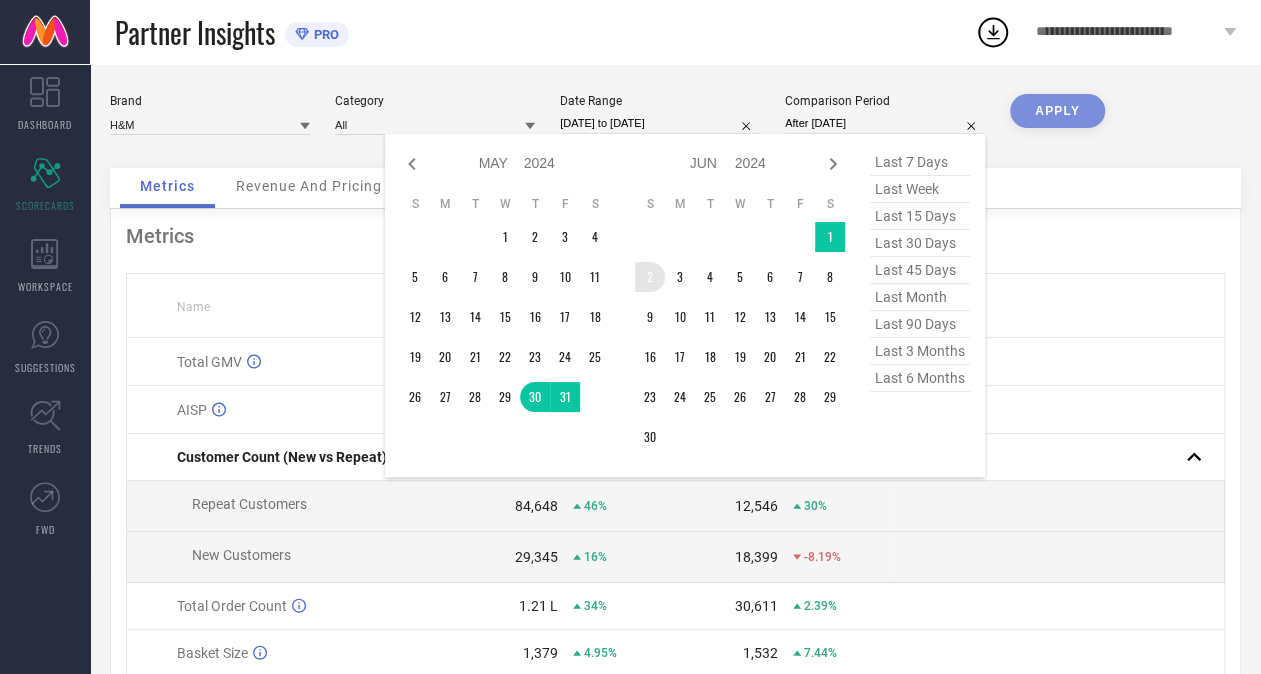 type on "30-05-2024 to 02-06-2024" 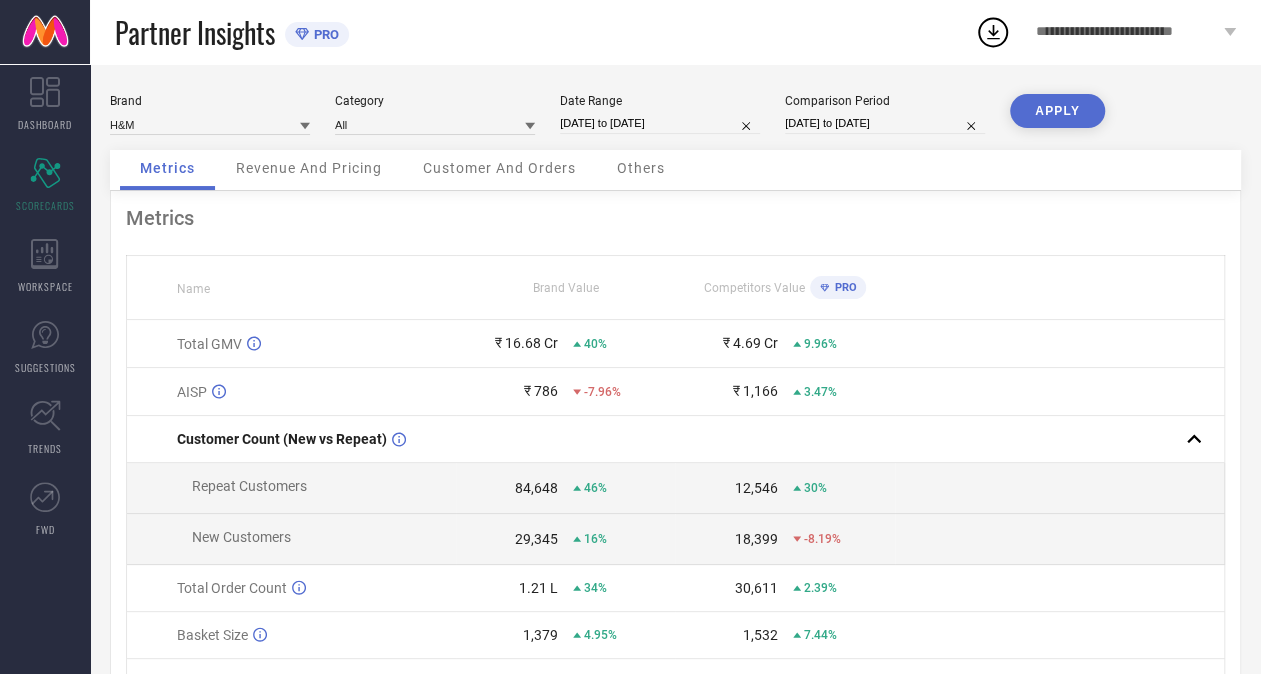 click on "APPLY" at bounding box center [1057, 111] 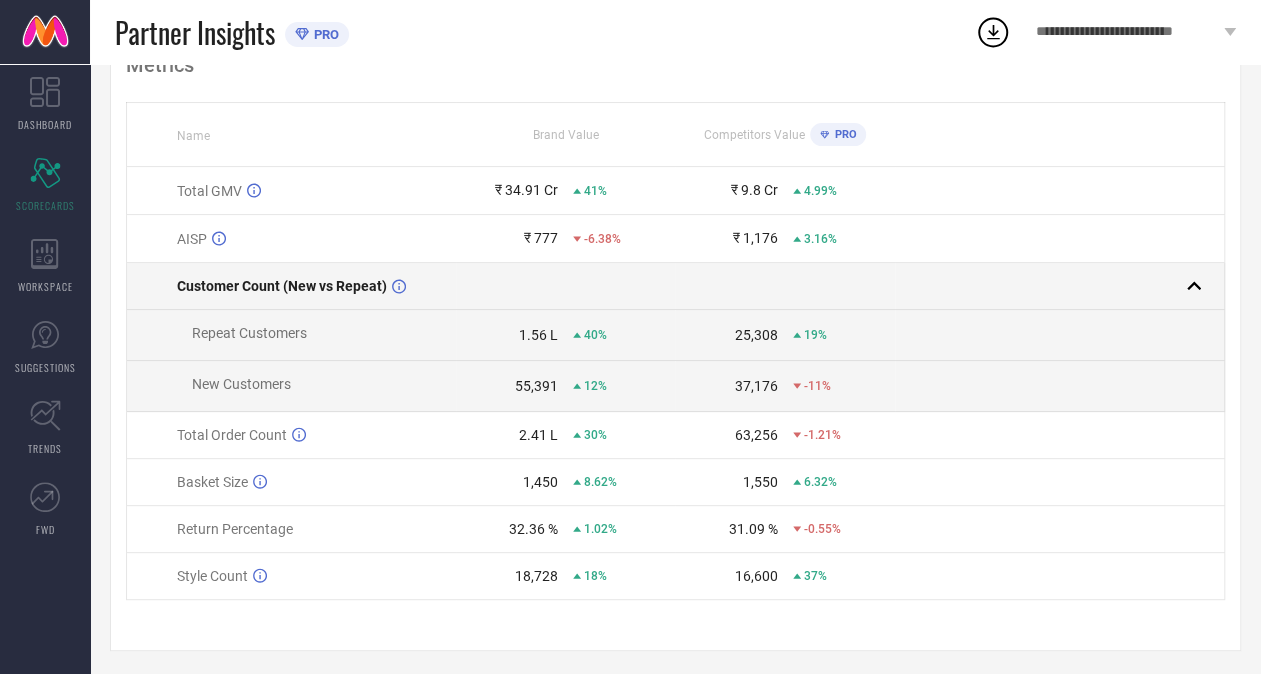 scroll, scrollTop: 155, scrollLeft: 0, axis: vertical 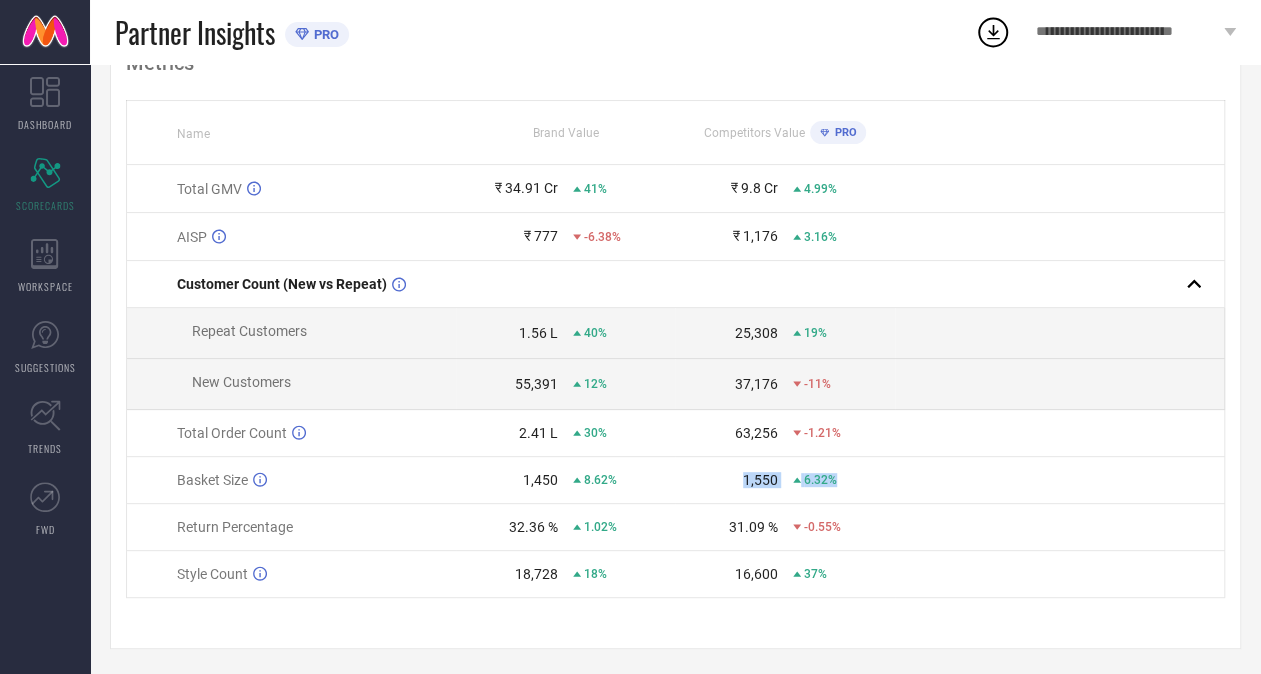 drag, startPoint x: 847, startPoint y: 481, endPoint x: 660, endPoint y: 484, distance: 187.02406 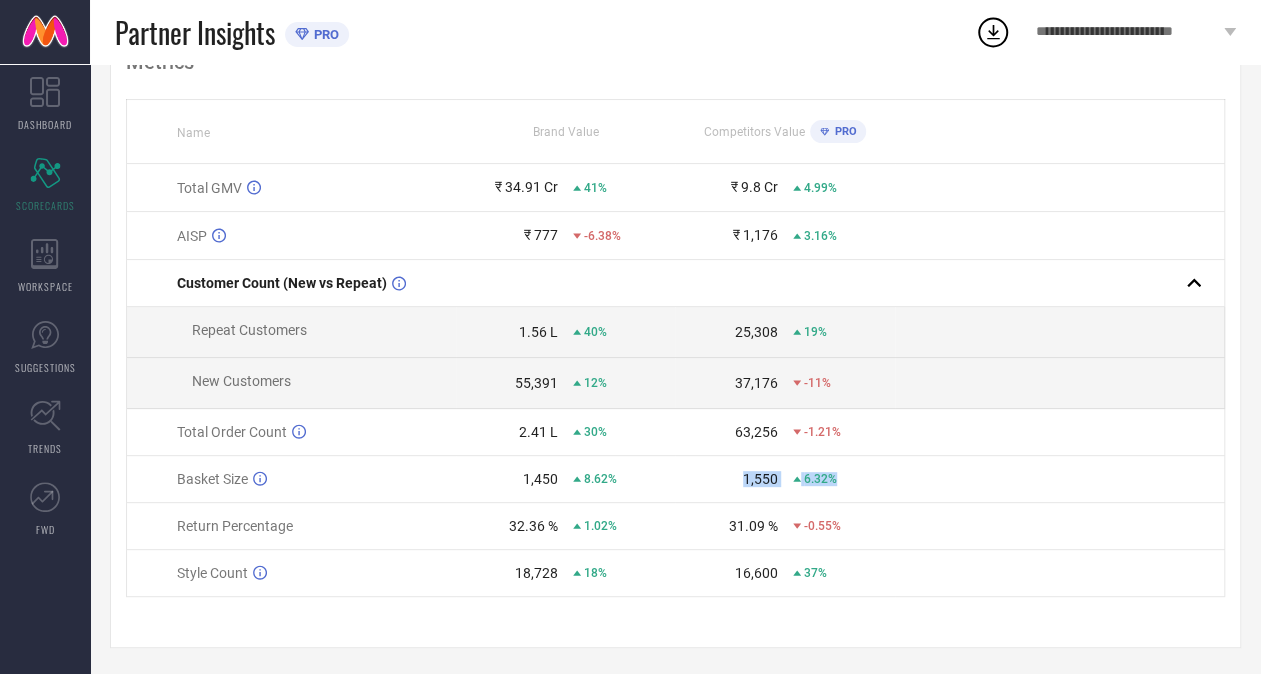 scroll, scrollTop: 162, scrollLeft: 0, axis: vertical 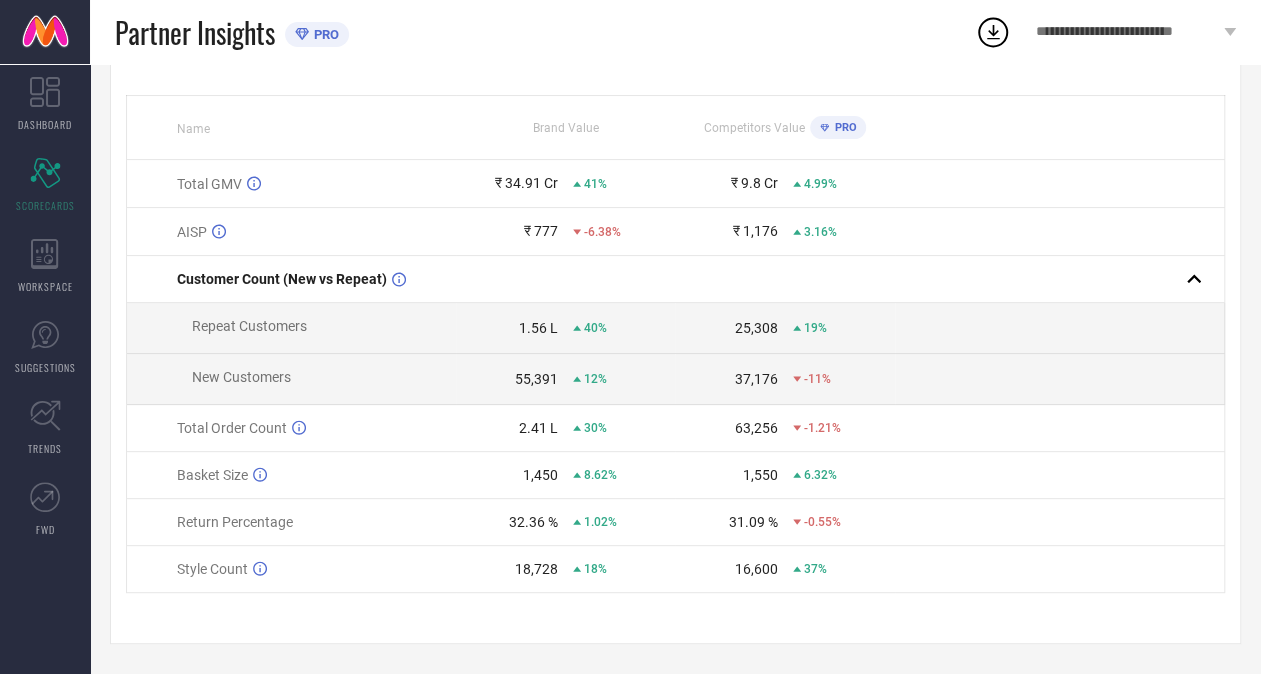 click on "1,450" at bounding box center [540, 475] 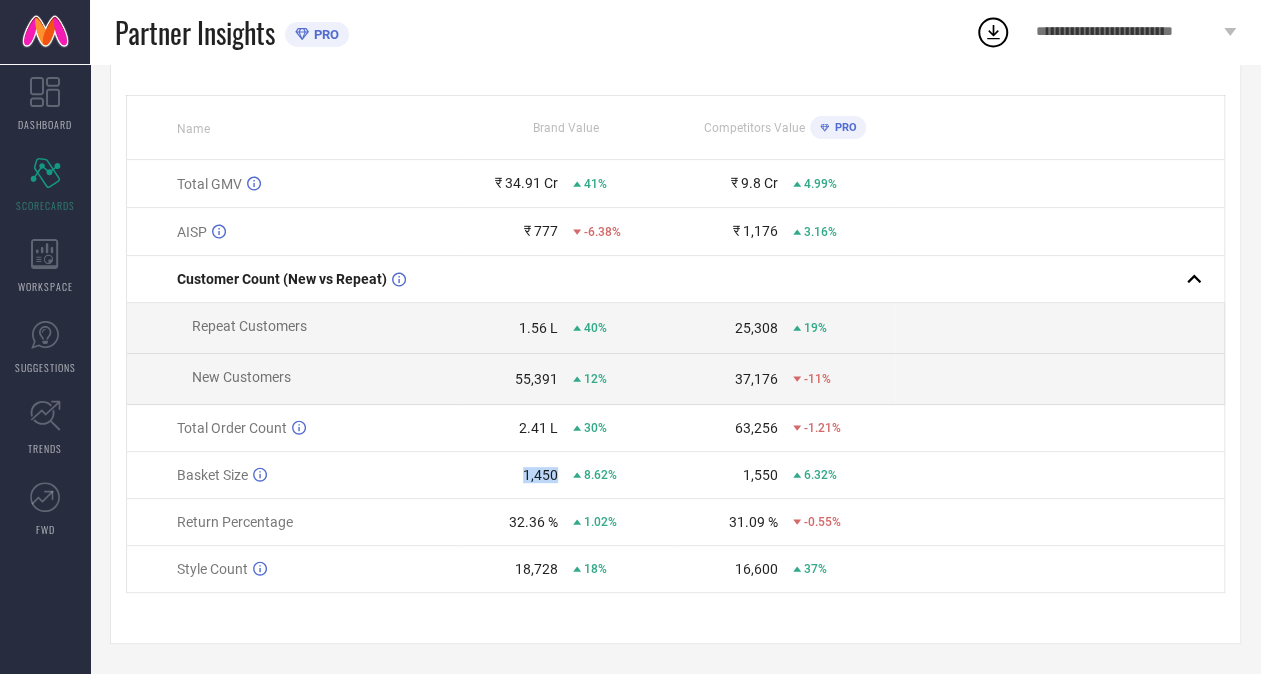 click on "1,450" at bounding box center [540, 475] 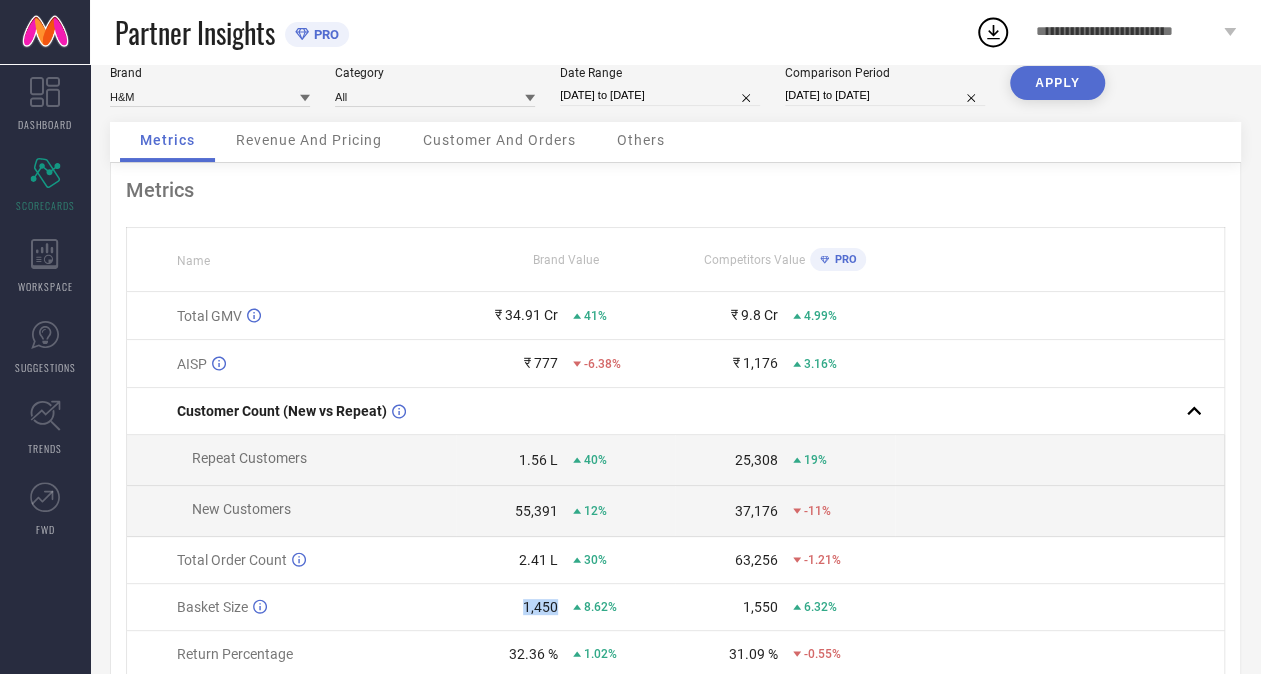 scroll, scrollTop: 0, scrollLeft: 0, axis: both 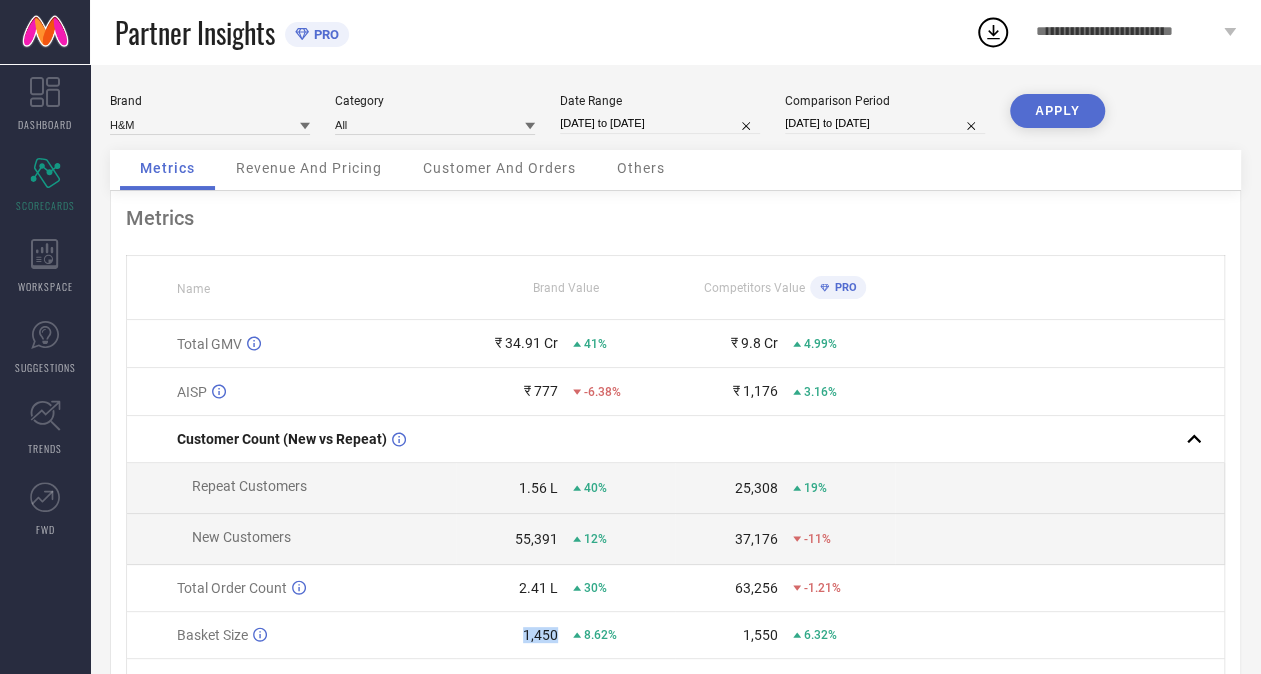 click on "30-05-2025 to 02-06-2025" at bounding box center [660, 123] 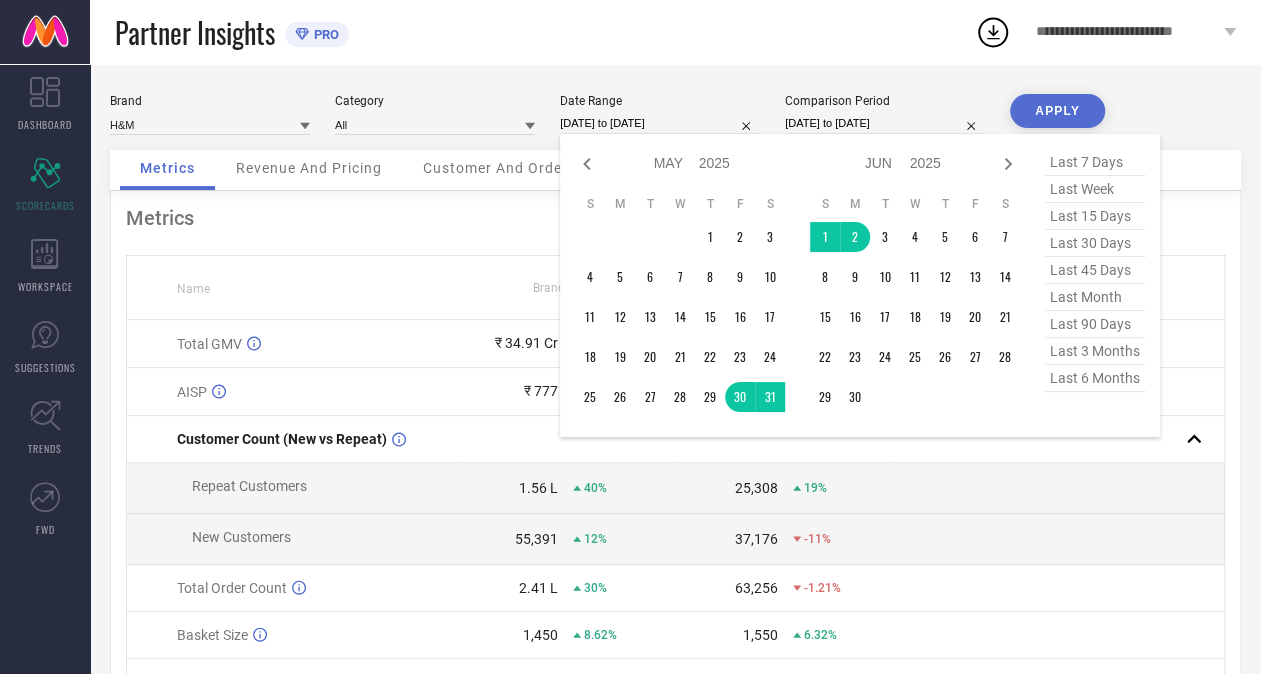 click at bounding box center [1059, 539] 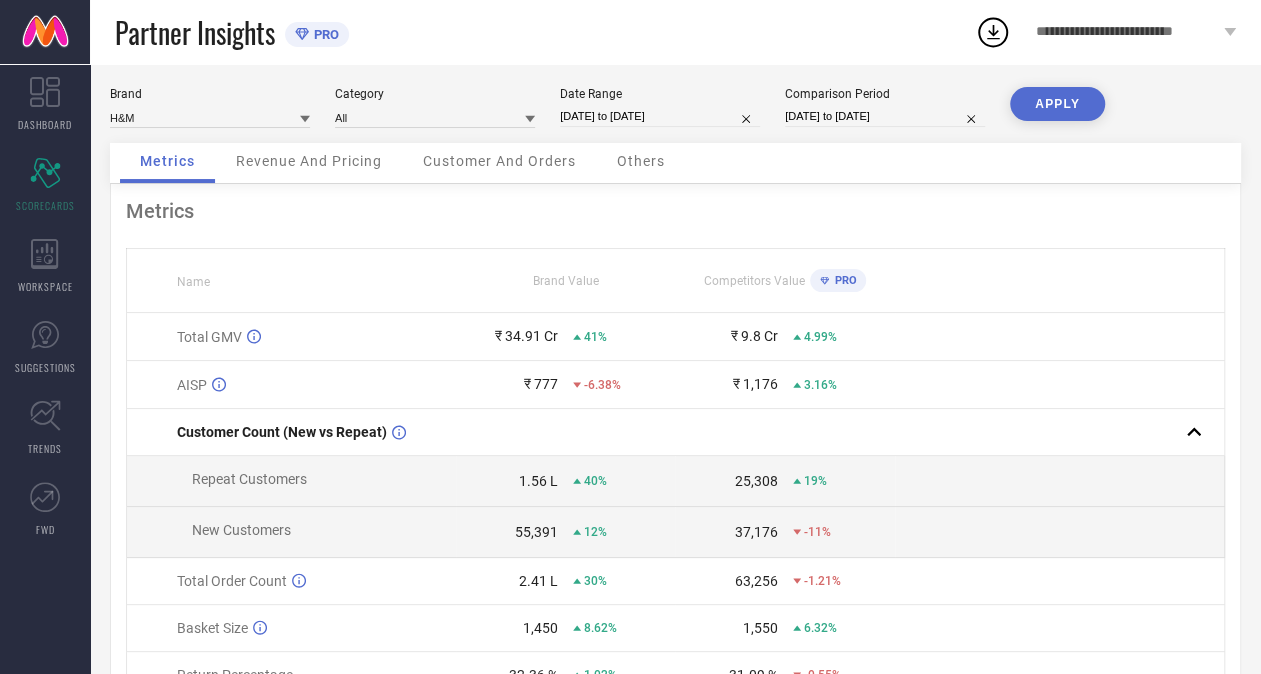 scroll, scrollTop: 0, scrollLeft: 0, axis: both 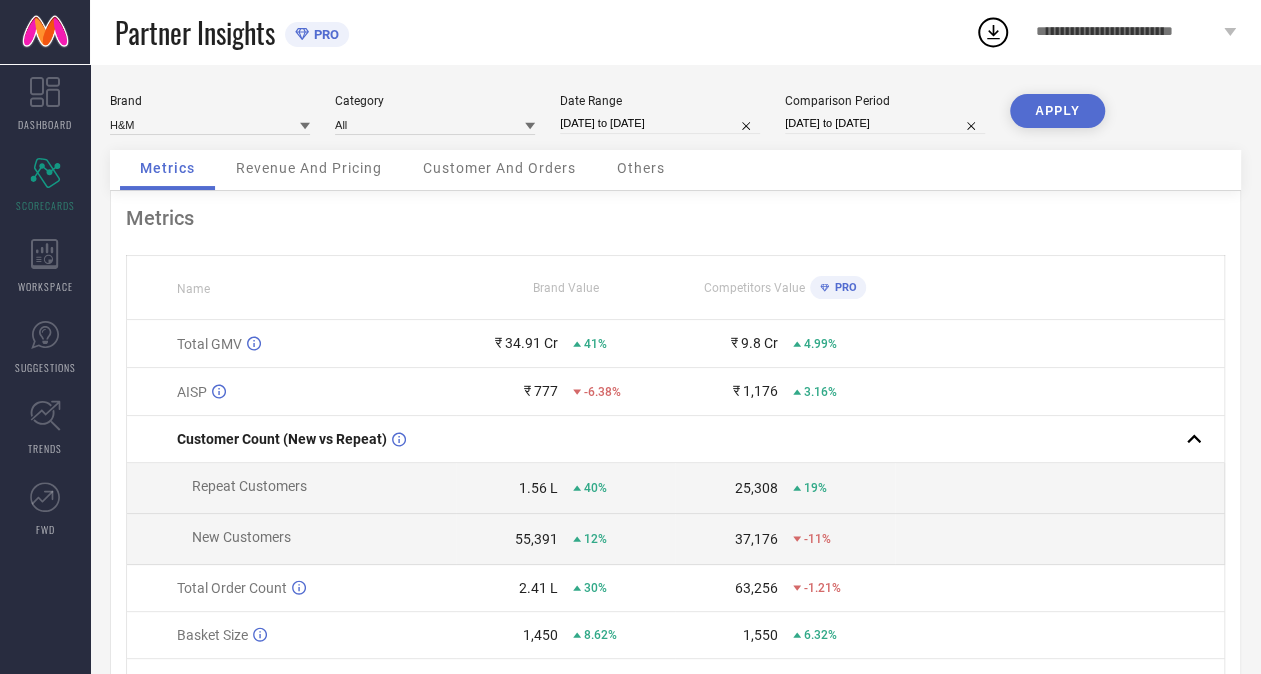 select on "4" 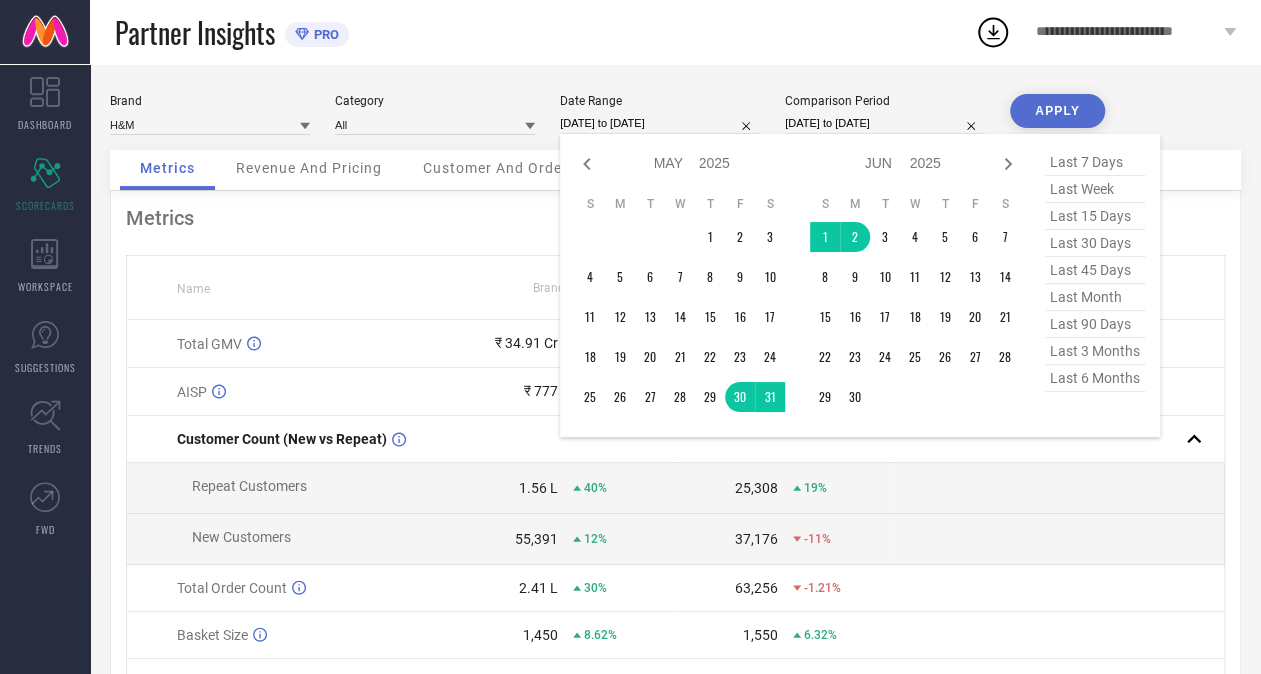 click on "30-05-2025 to 02-06-2025" at bounding box center [660, 123] 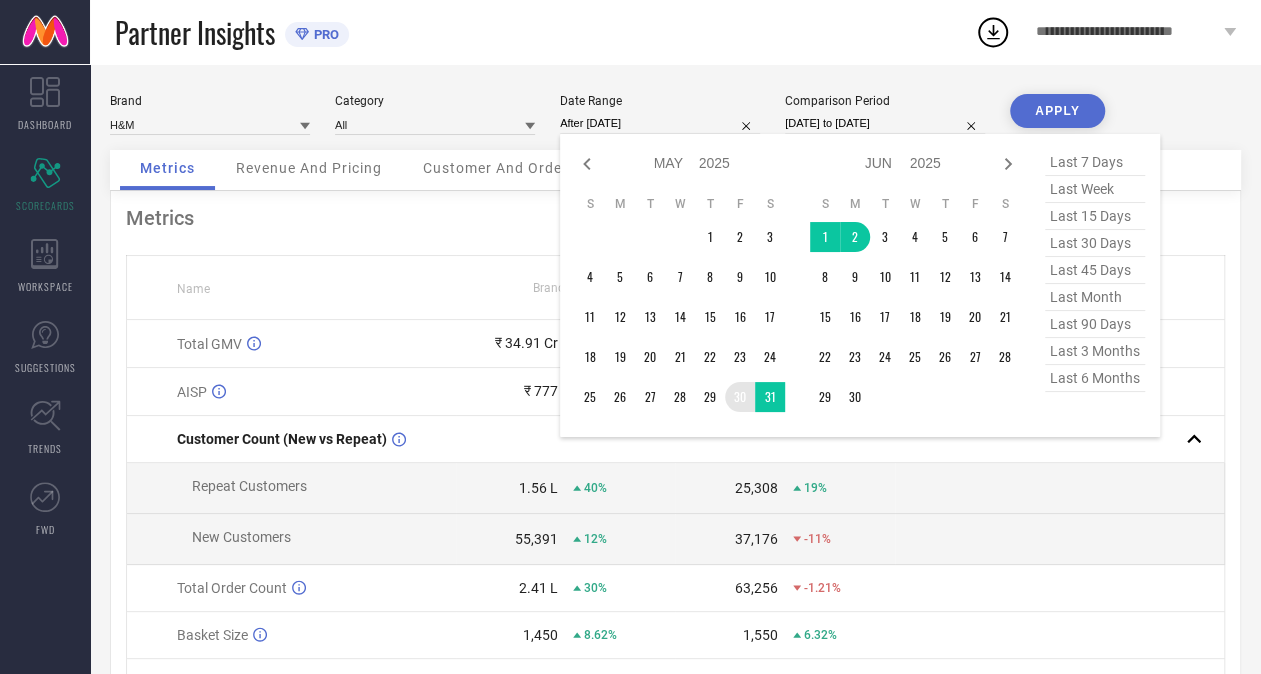 click on "30" at bounding box center (740, 397) 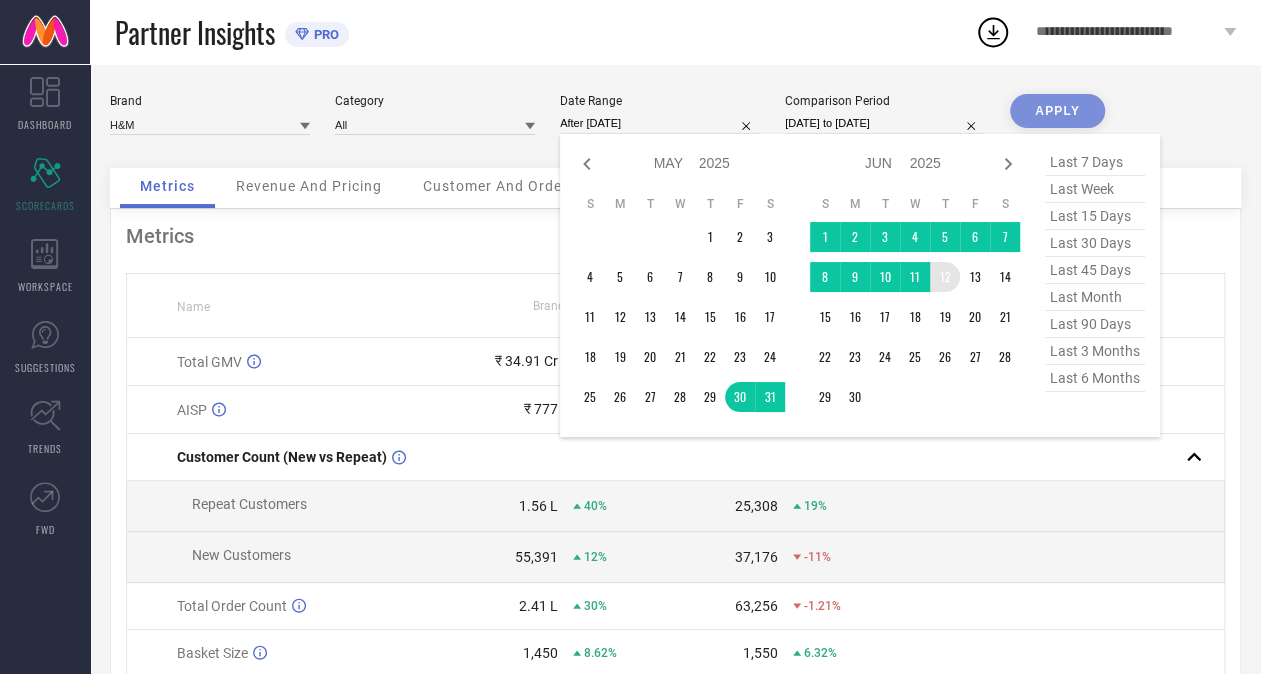 type on "[DATE] to [DATE]" 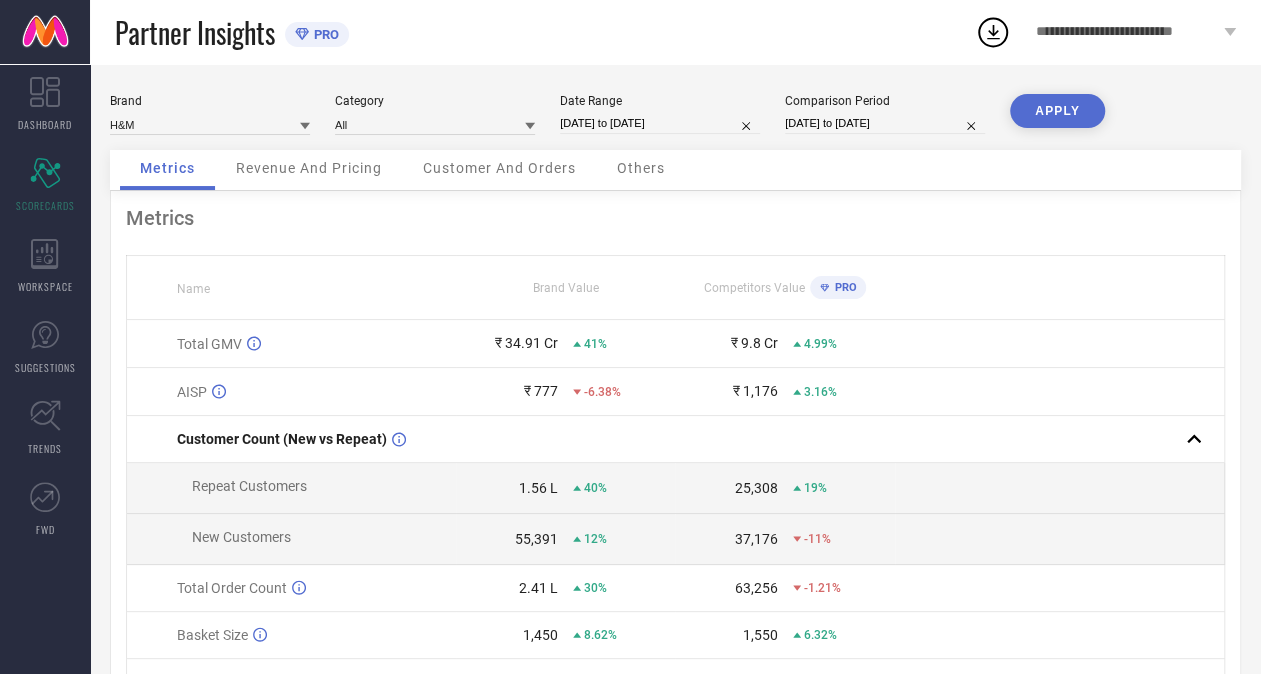 select on "4" 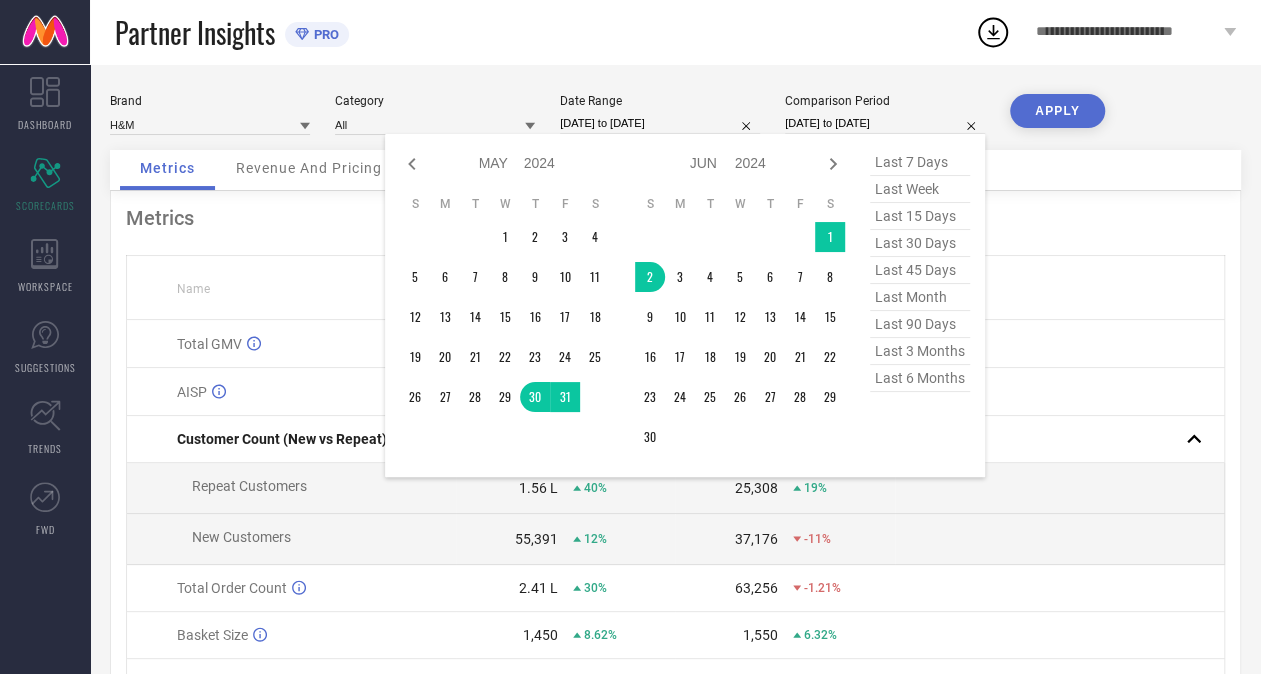 click on "30-05-2024 to 02-06-2024" at bounding box center (885, 123) 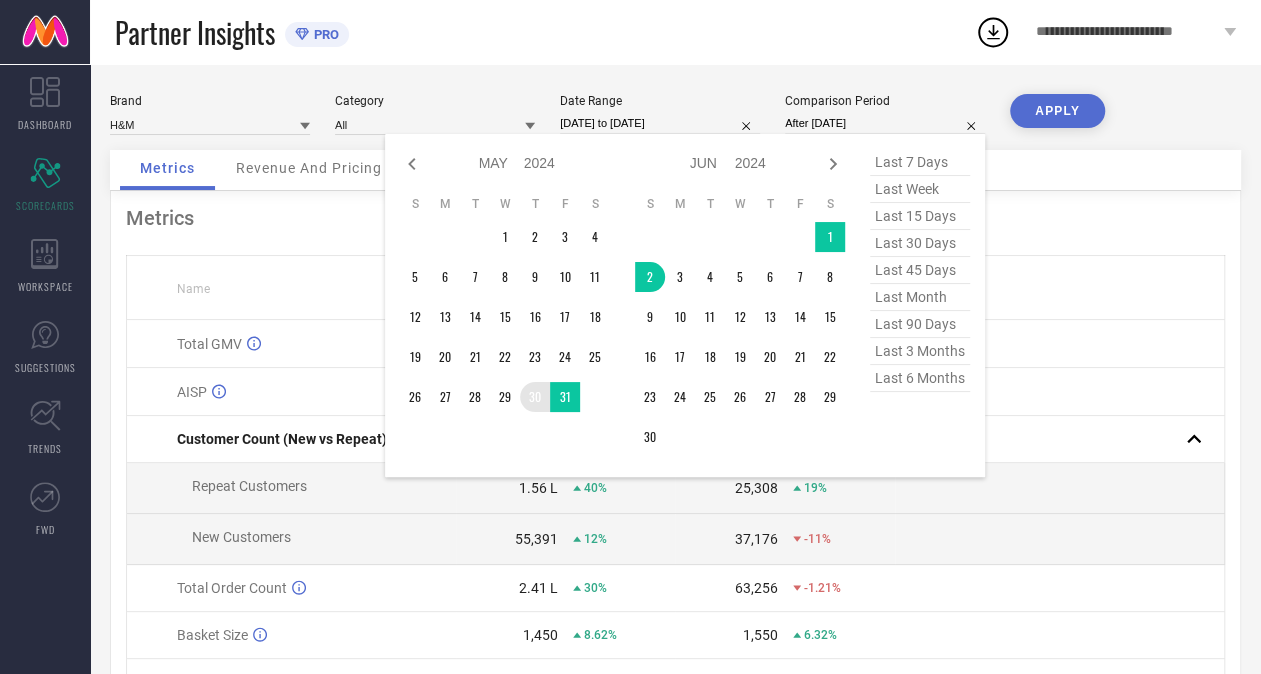 click on "30" at bounding box center (535, 397) 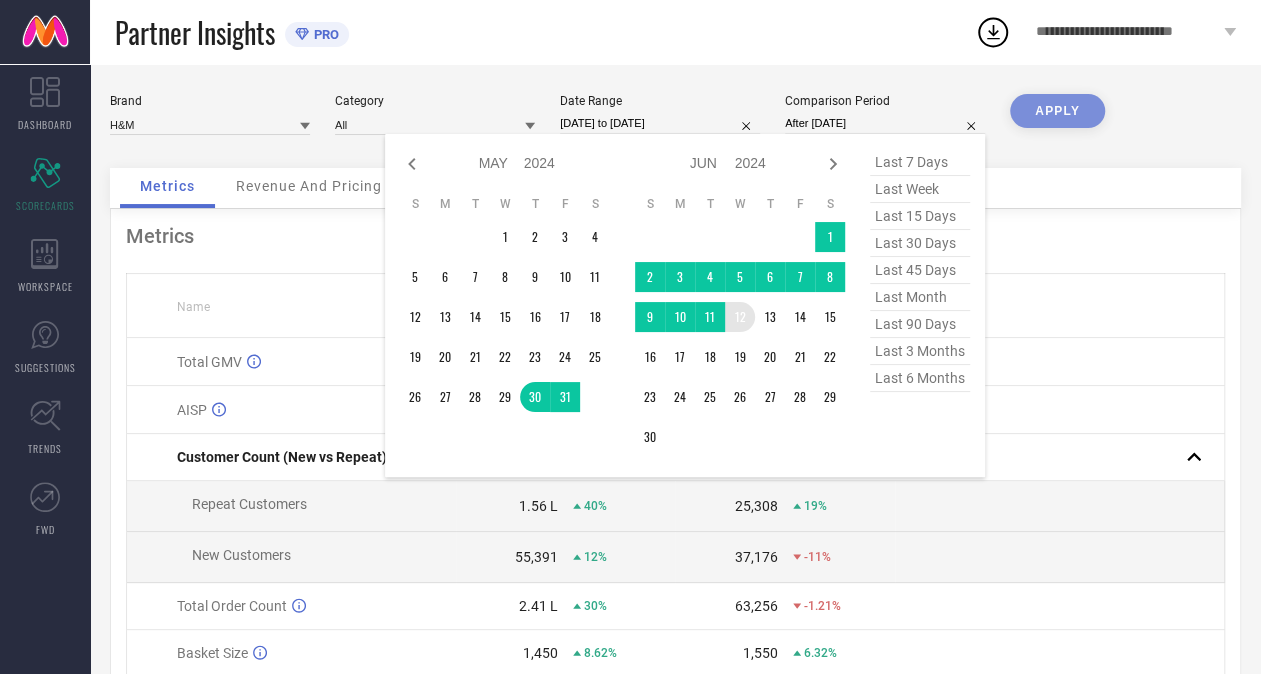 type on "[DATE] to [DATE]" 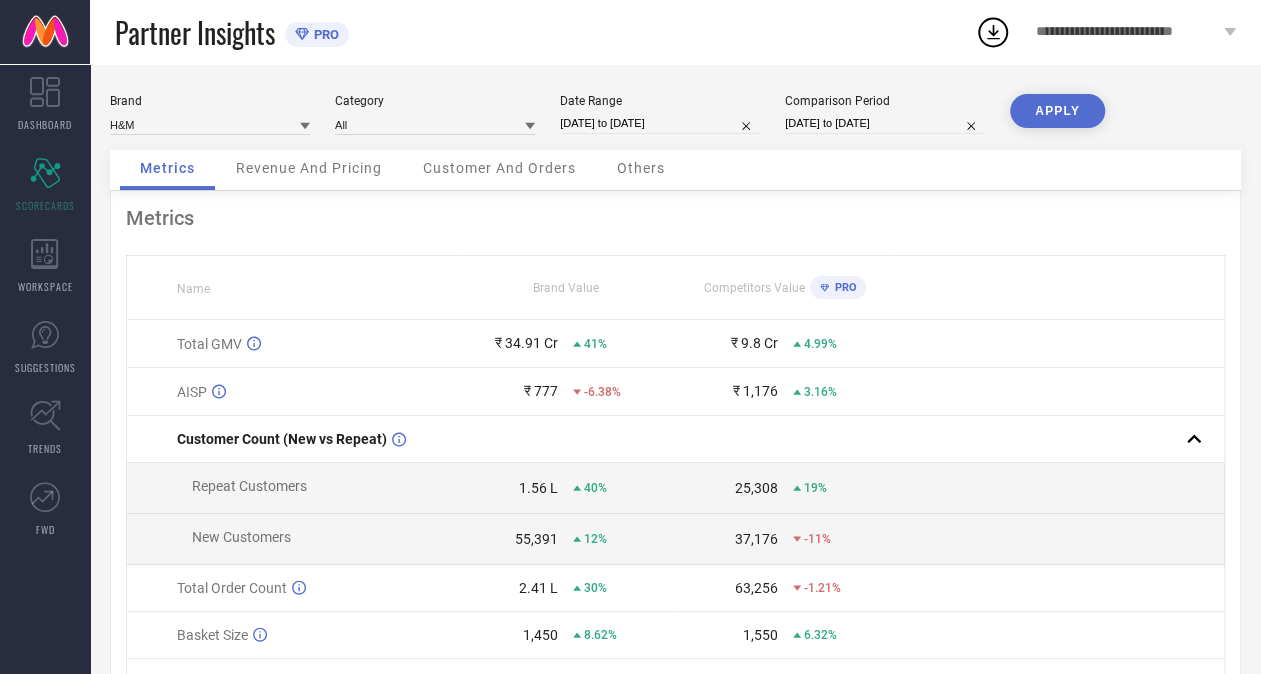 click on "APPLY" at bounding box center [1057, 111] 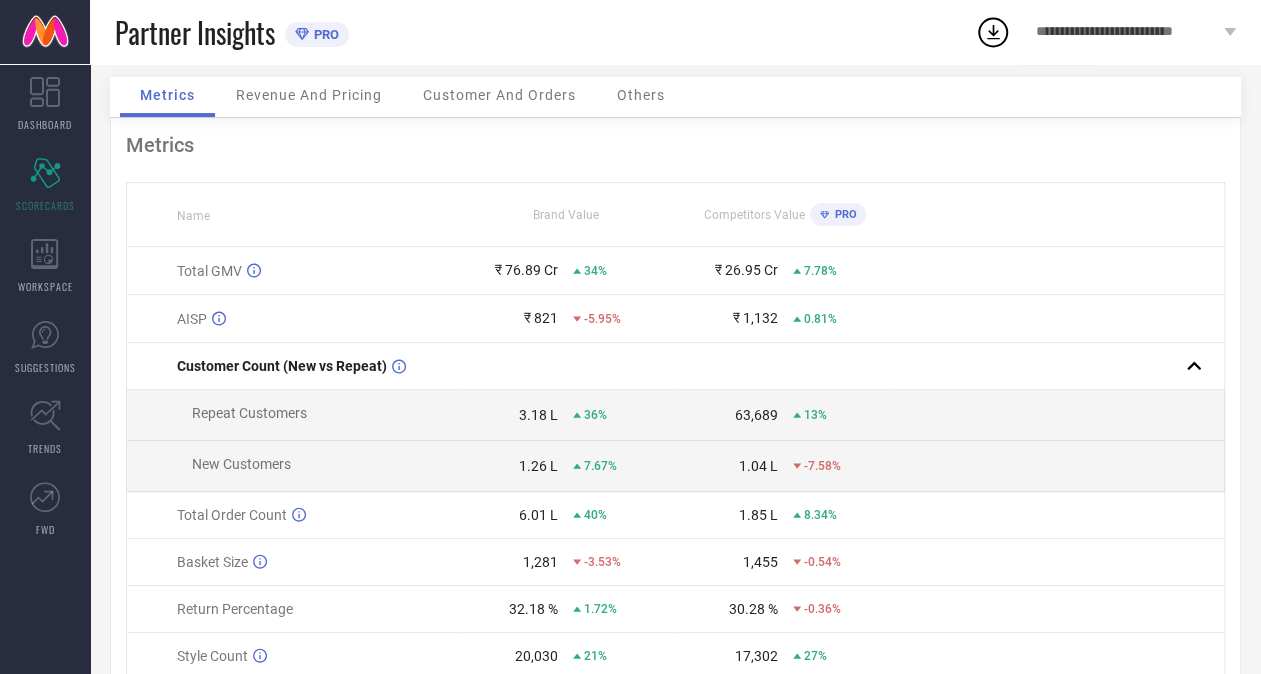 scroll, scrollTop: 162, scrollLeft: 0, axis: vertical 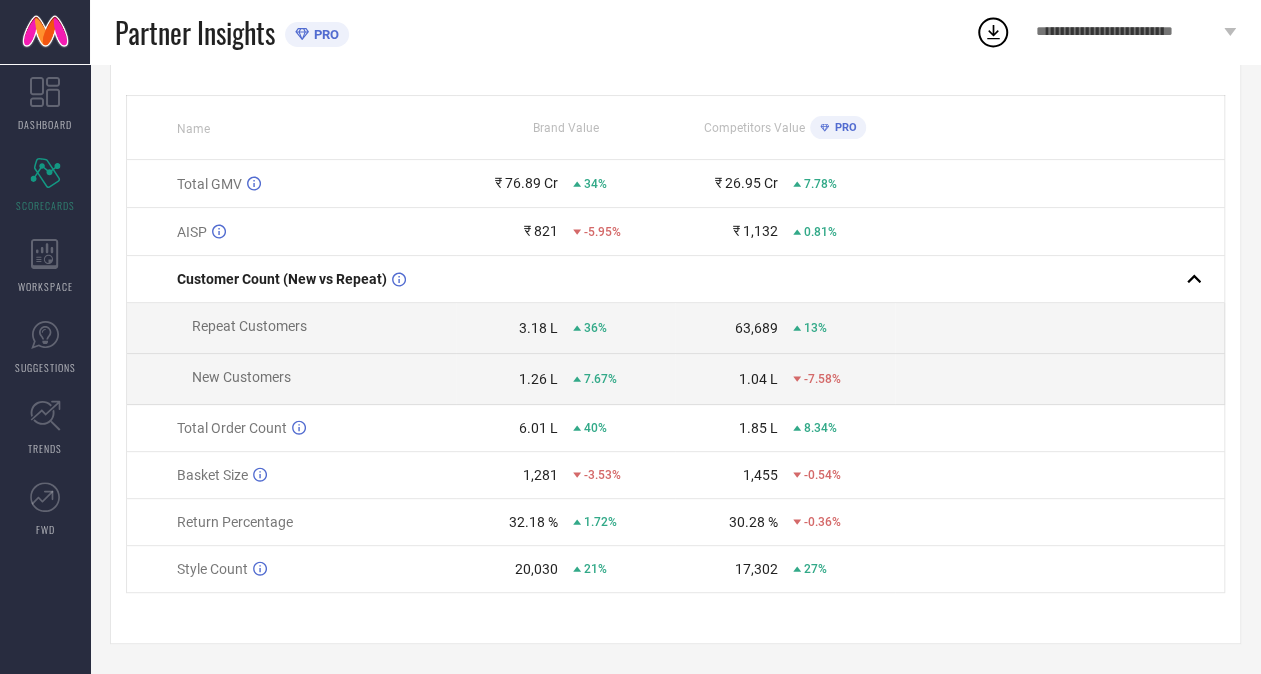 type 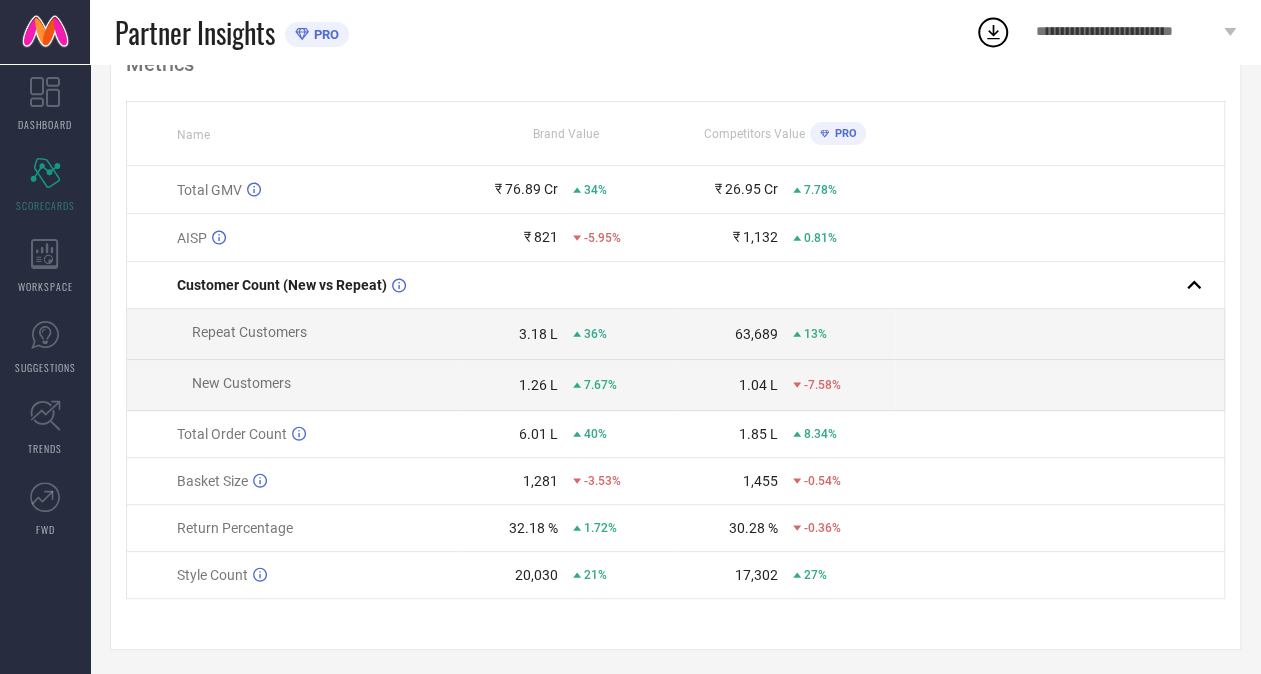 scroll, scrollTop: 162, scrollLeft: 0, axis: vertical 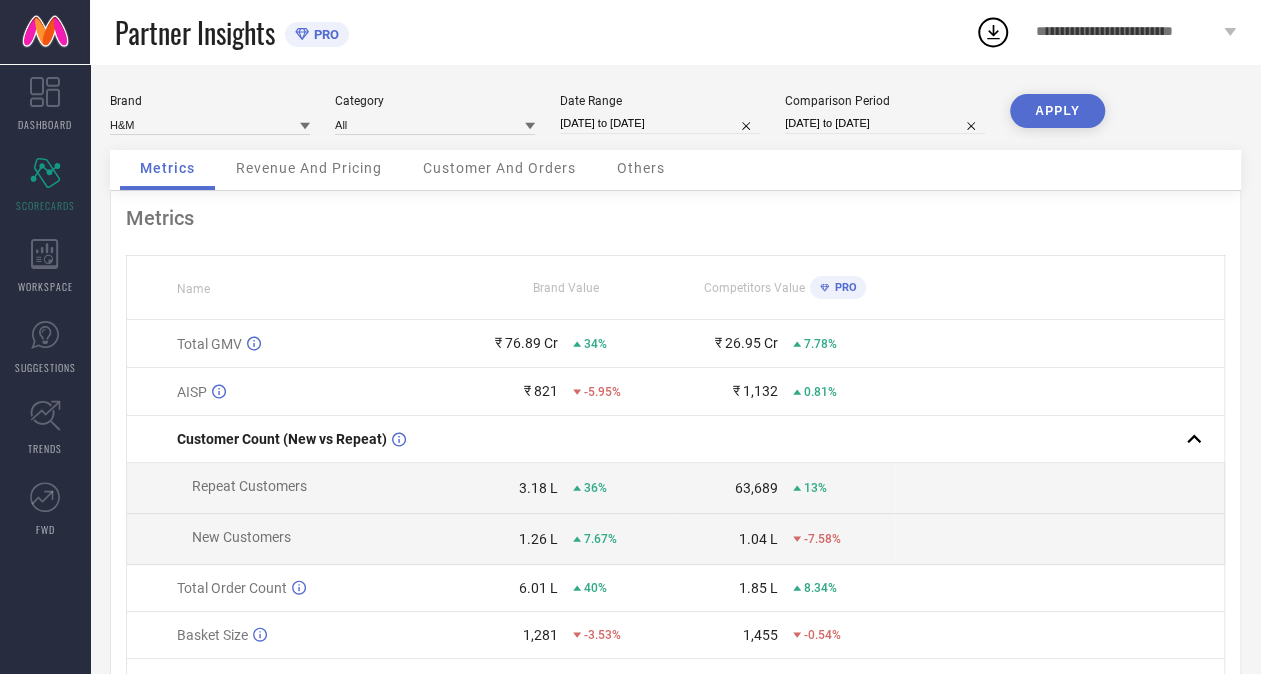click on "Revenue And Pricing" at bounding box center (309, 168) 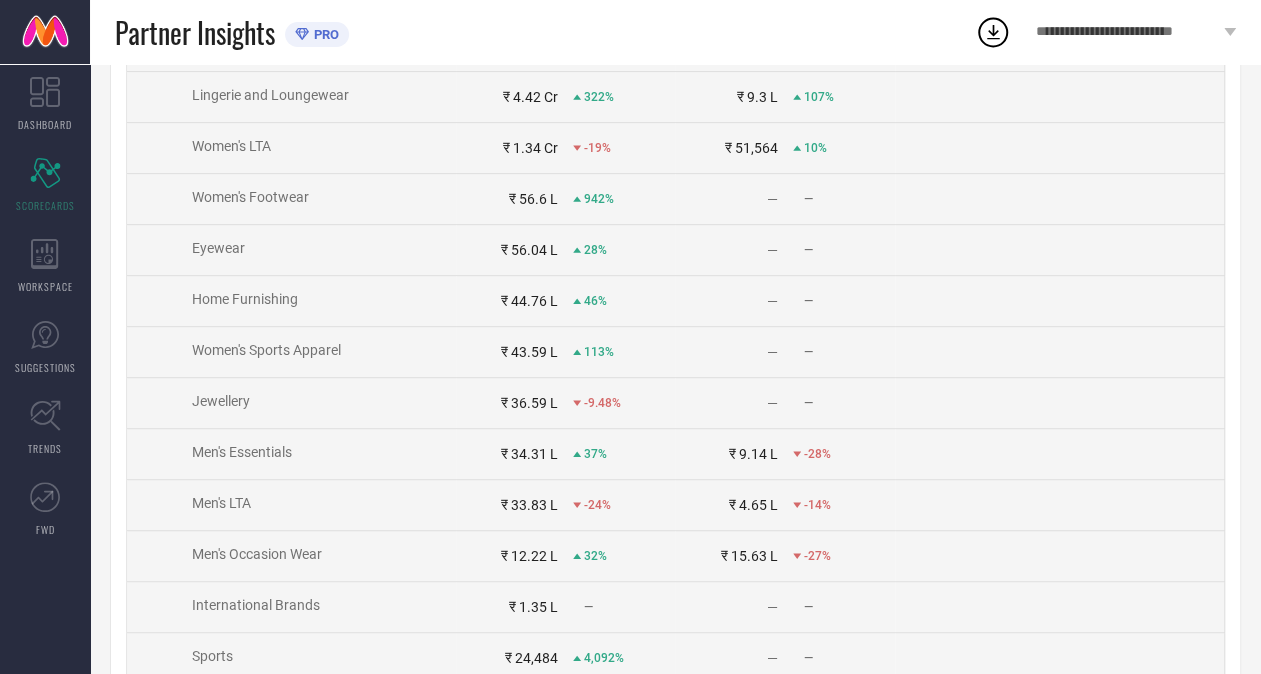 scroll, scrollTop: 500, scrollLeft: 0, axis: vertical 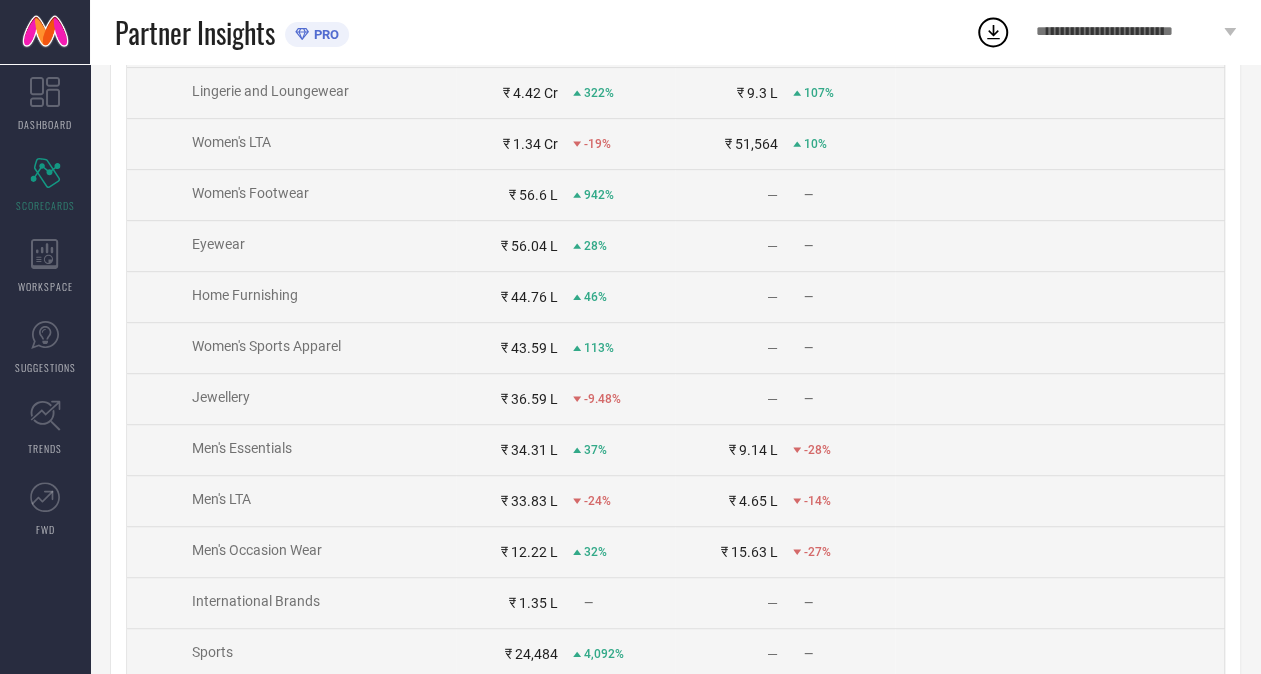 click on "₹ 36.59 L   -9.48%" at bounding box center (566, 399) 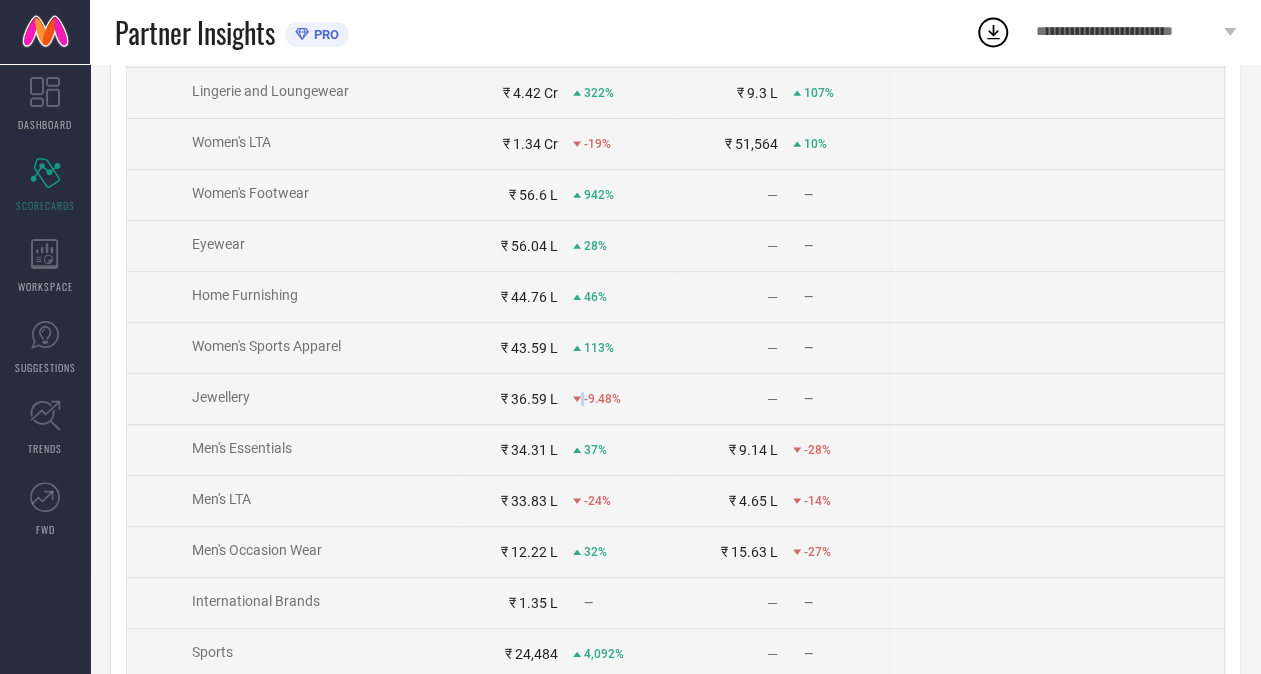 click on "₹ 36.59 L   -9.48%" at bounding box center (566, 399) 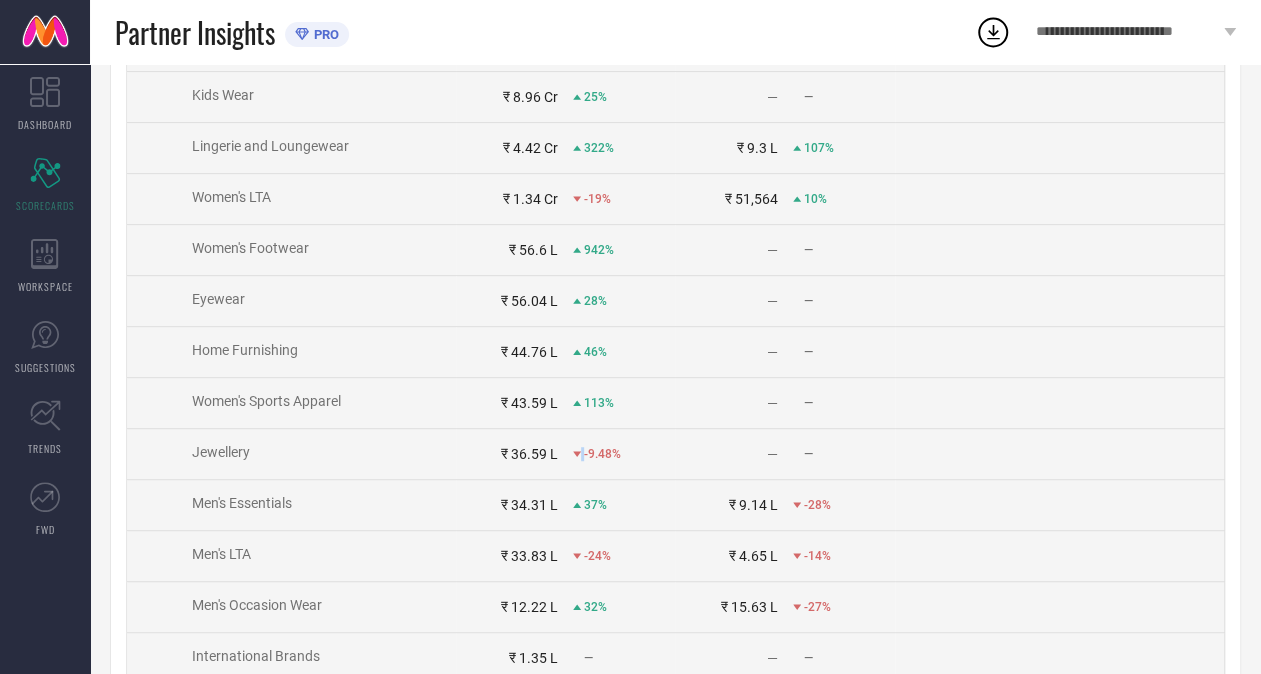 scroll, scrollTop: 400, scrollLeft: 0, axis: vertical 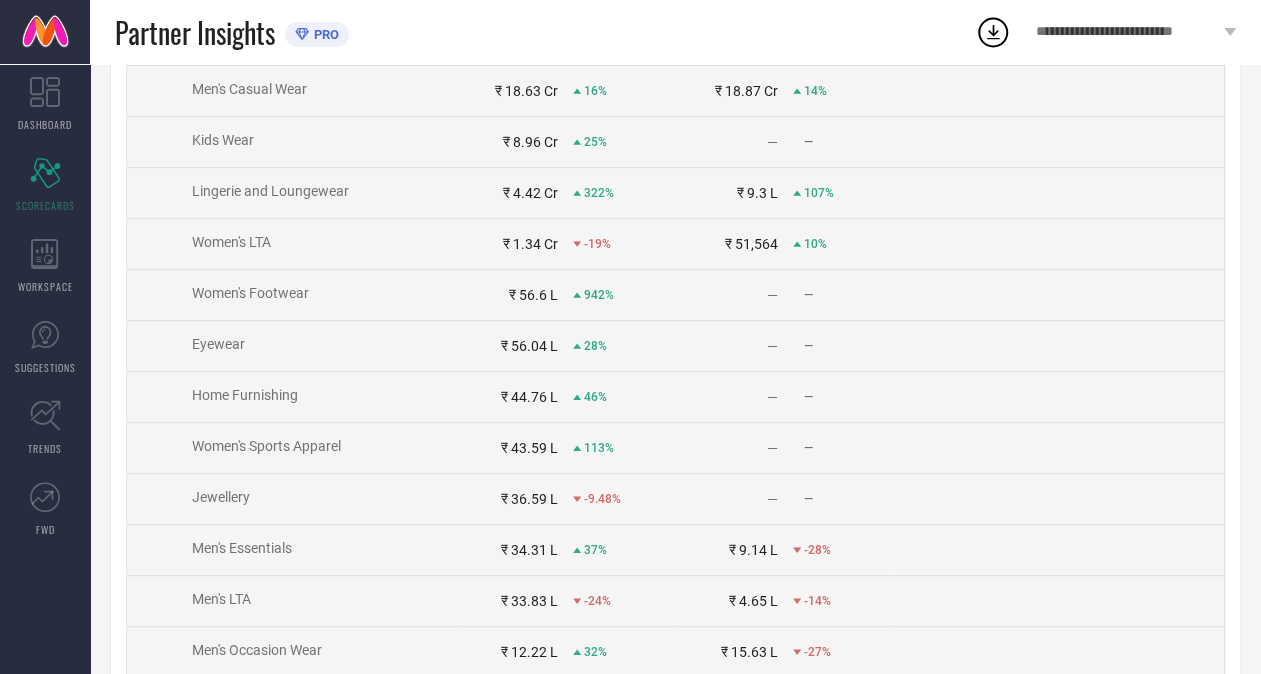 click on "-9.48%" at bounding box center (623, 499) 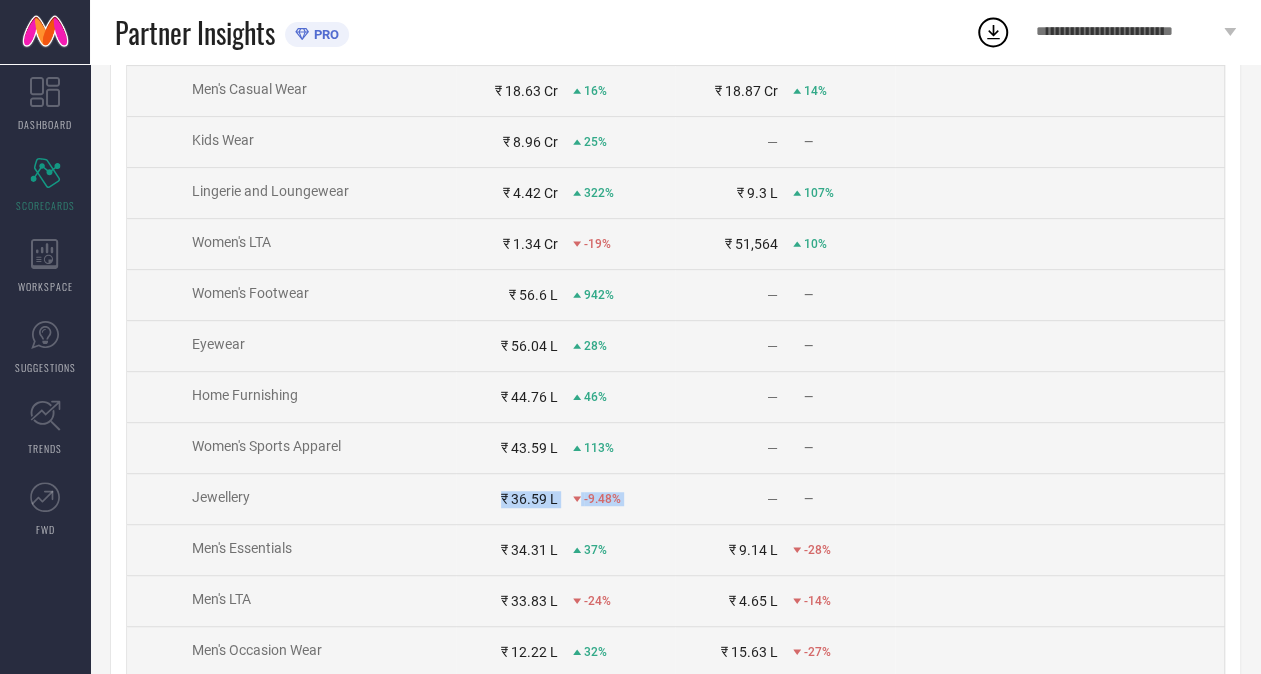 drag, startPoint x: 637, startPoint y: 509, endPoint x: 540, endPoint y: 502, distance: 97.25225 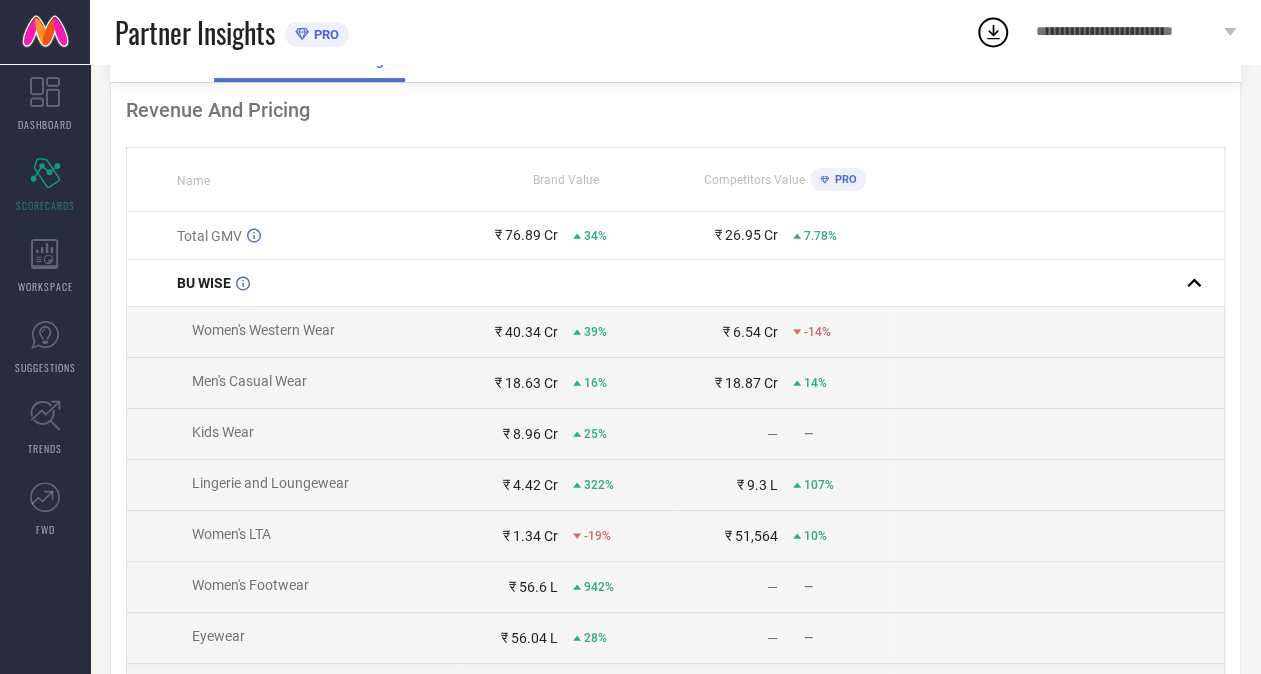 scroll, scrollTop: 100, scrollLeft: 0, axis: vertical 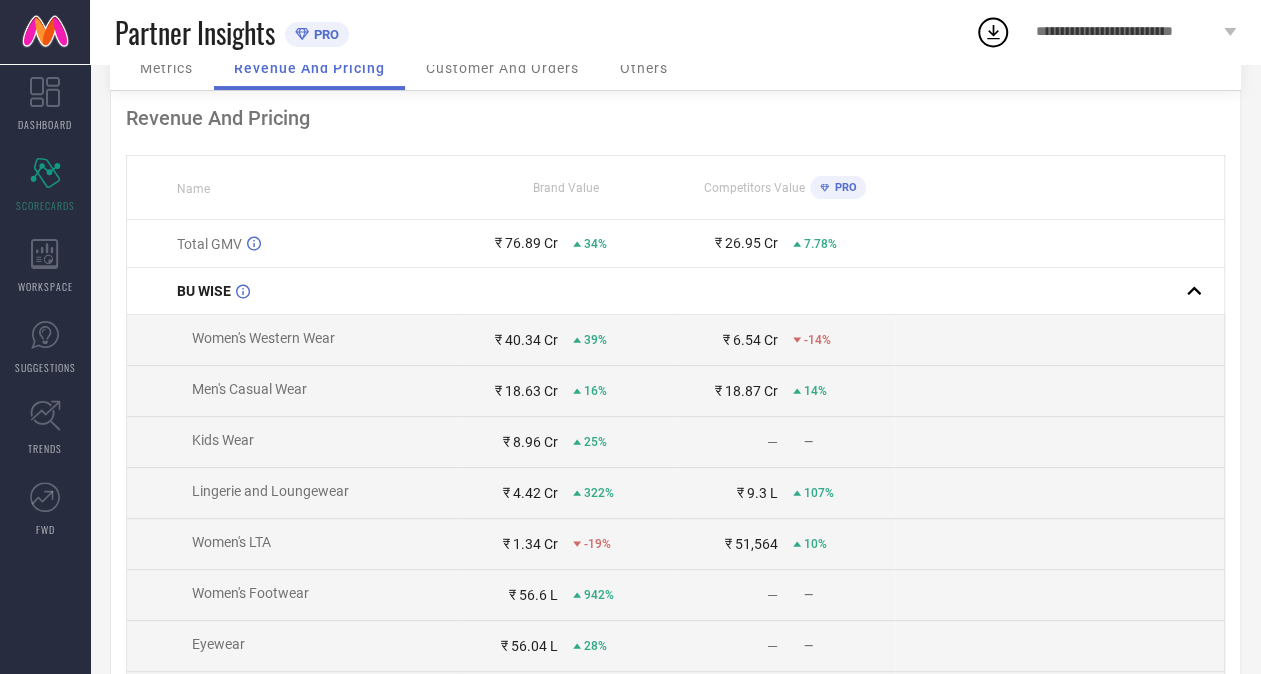 click on "₹ 1.34 Cr" at bounding box center [530, 544] 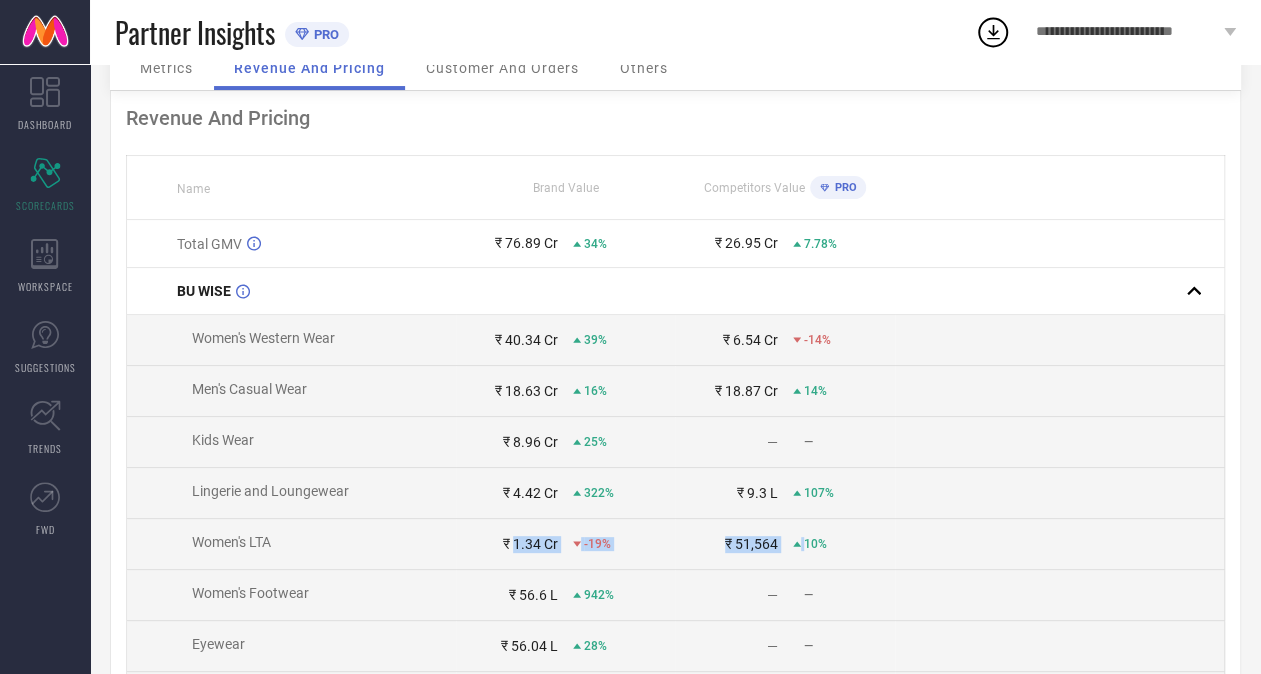 drag, startPoint x: 536, startPoint y: 546, endPoint x: 793, endPoint y: 532, distance: 257.38104 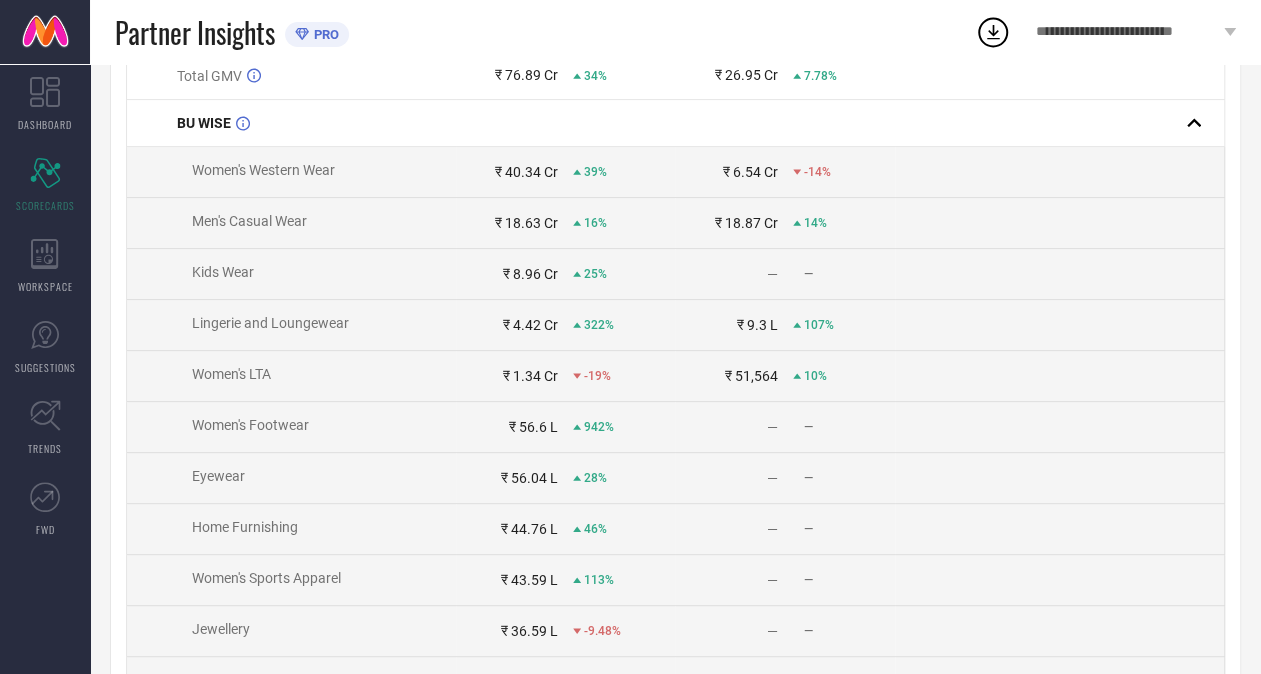 scroll, scrollTop: 300, scrollLeft: 0, axis: vertical 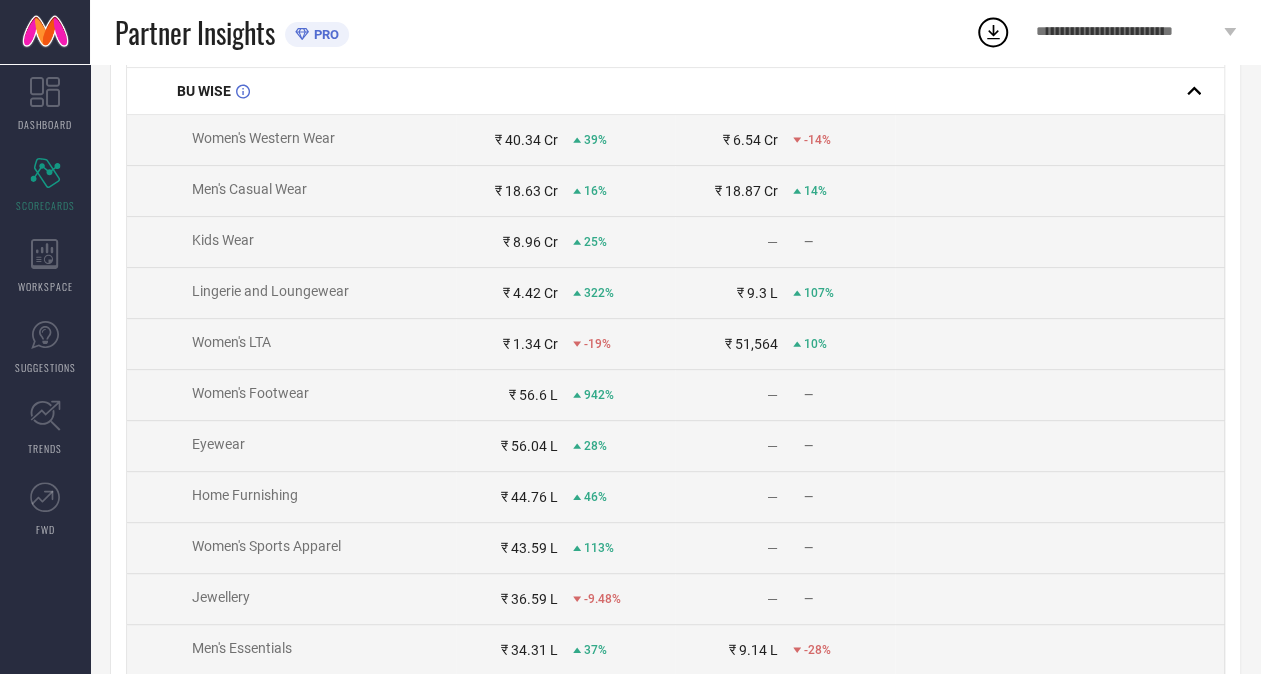 click on "₹ 1.34 Cr   -19%" at bounding box center (566, 344) 